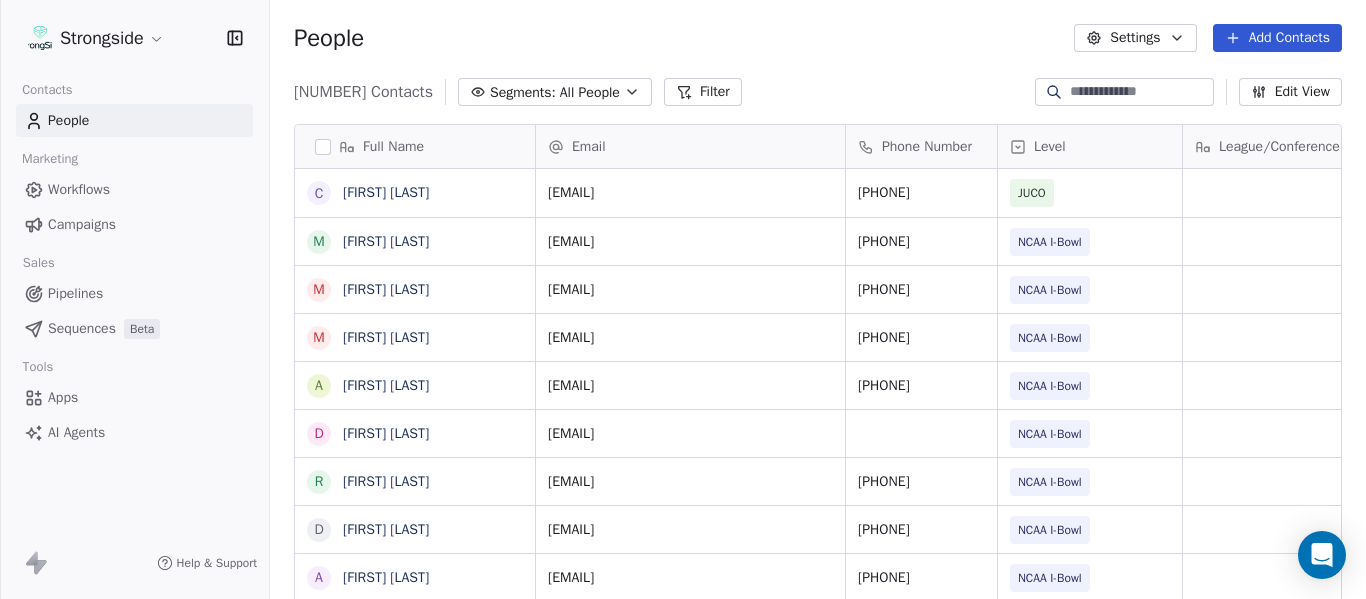 scroll, scrollTop: 0, scrollLeft: 0, axis: both 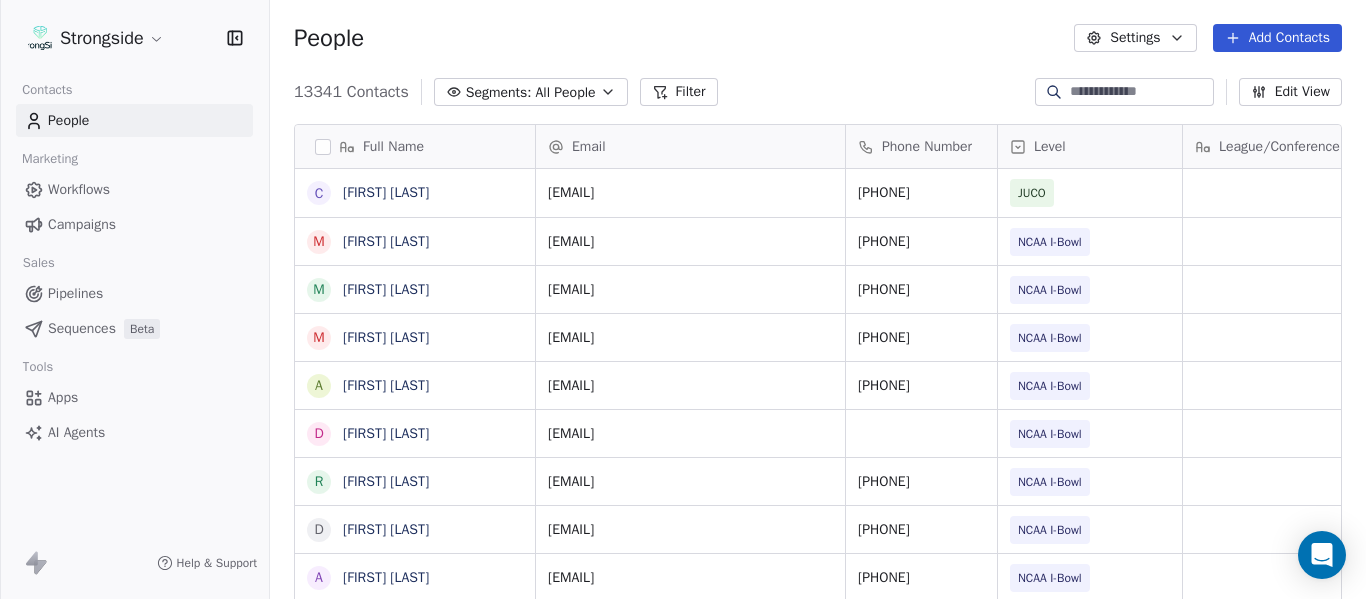 click on "Add Contacts" at bounding box center (1277, 38) 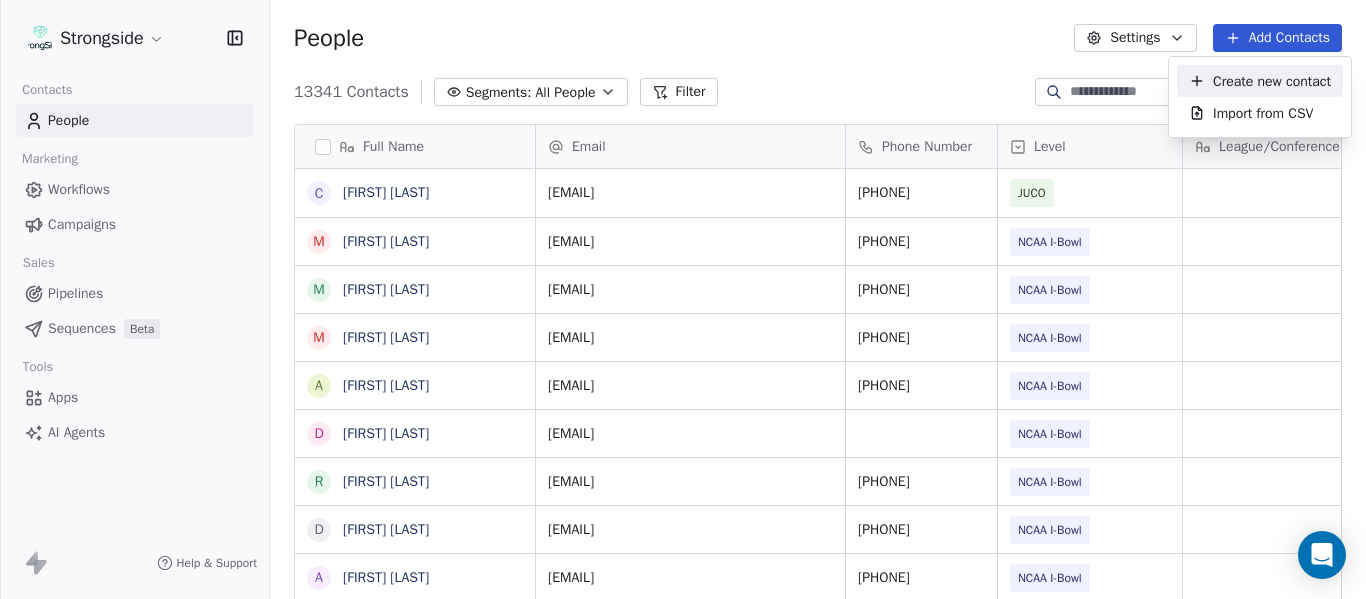 click on "Create new contact" at bounding box center (1272, 81) 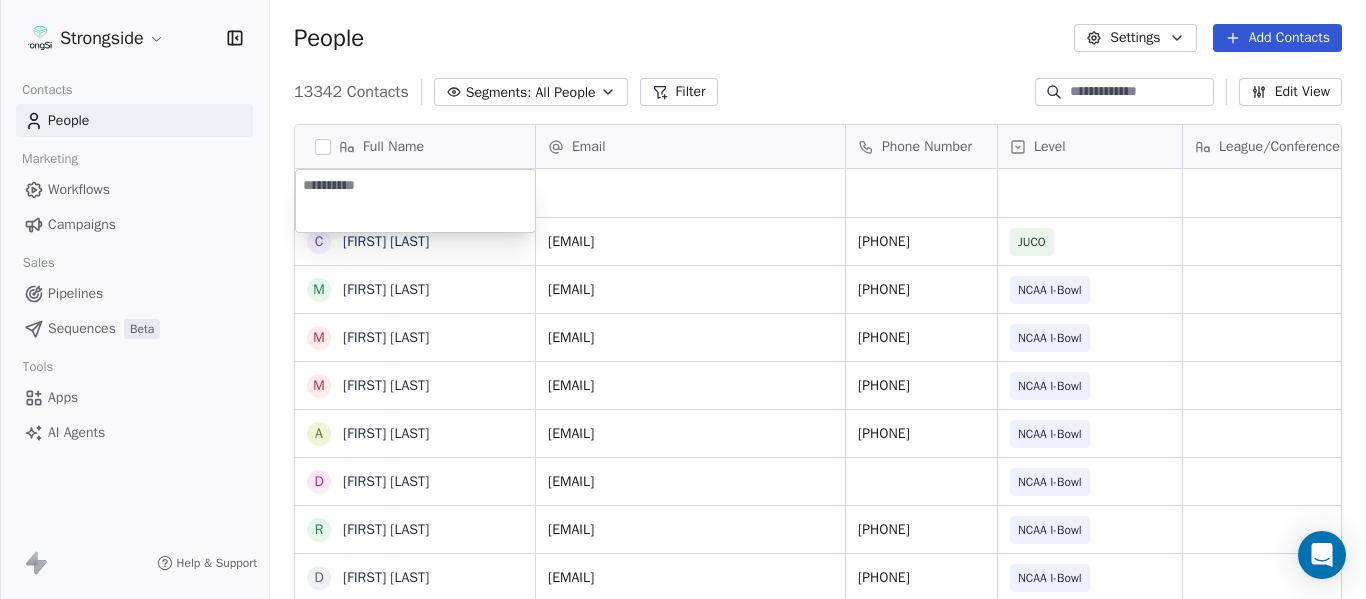 type on "**********" 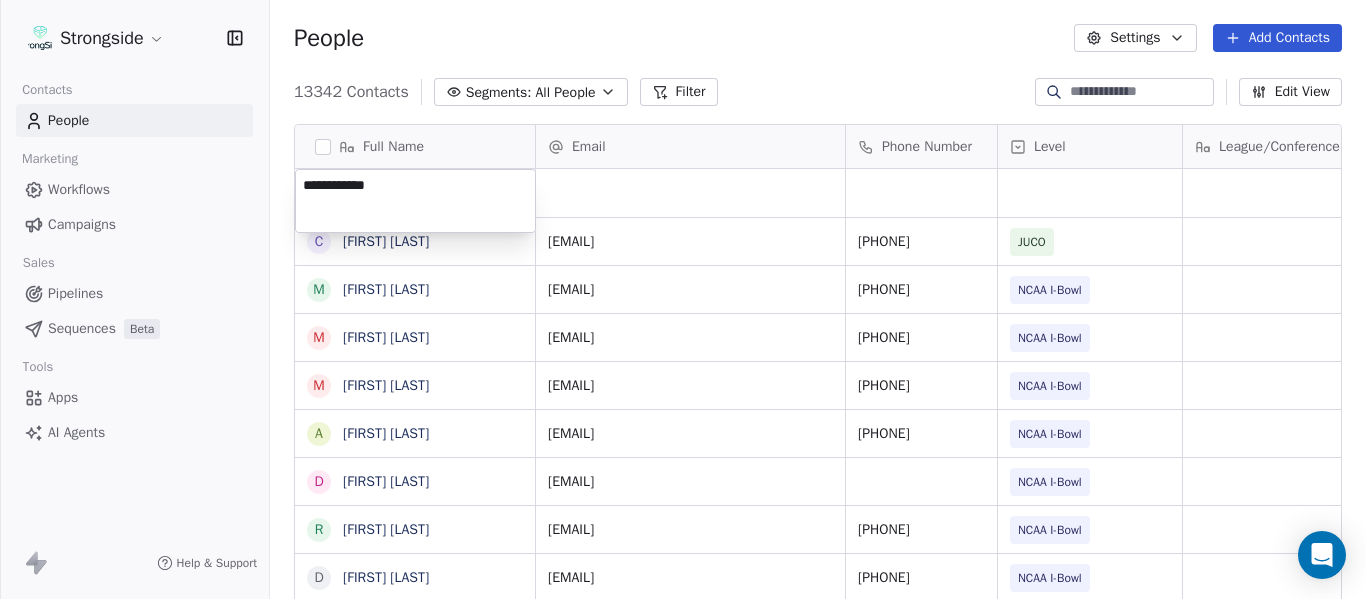click on "Strongside Contacts People Marketing Workflows Campaigns Sales Pipelines Sequences Beta Tools Apps AI Agents Help & Support People Settings Add Contacts 13342 Contacts Segments: All People Filter Edit View Tag Add to Sequence Export Full Name C [FIRST] [LAST] M [FIRST] [LAST] M [FIRST] [LAST] M [FIRST] [LAST] A [FIRST] [LAST] D [FIRST] [LAST] R [FIRST] [LAST] D [FIRST] [LAST] A [FIRST] [LAST] W [FIRST] [LAST] S [FIRST] [LAST] S [FIRST] [LAST] J [FIRST] [LAST] H [FIRST] [LAST] K [FIRST] [LAST] K [FIRST] [LAST] C [FIRST] [LAST] L [FIRST] [LAST] D [FIRST] [LAST] K [FIRST] [LAST] B [FIRST] [LAST] C [FIRST] [LAST] D [FIRST] [LAST] K [FIRST] [LAST] K [FIRST] [LAST] C [FIRST] [LAST] T [FIRST] [LAST] A [FIRST] [LAST] Email Phone Number Level League/Conference Organization Tags Created Date BST [EMAIL] [PHONE] JUCO MICHIGAN TECH COMMUNITY COLLEGE Web Signup Talked Assistant Coach Jul 22, 2025 03:16 AM [EMAIL] [PHONE]
NCAA I-Bowl FLORIDA INTERNATIONAL UNIV Jul 21, 2025 05:13 PM" at bounding box center (683, 299) 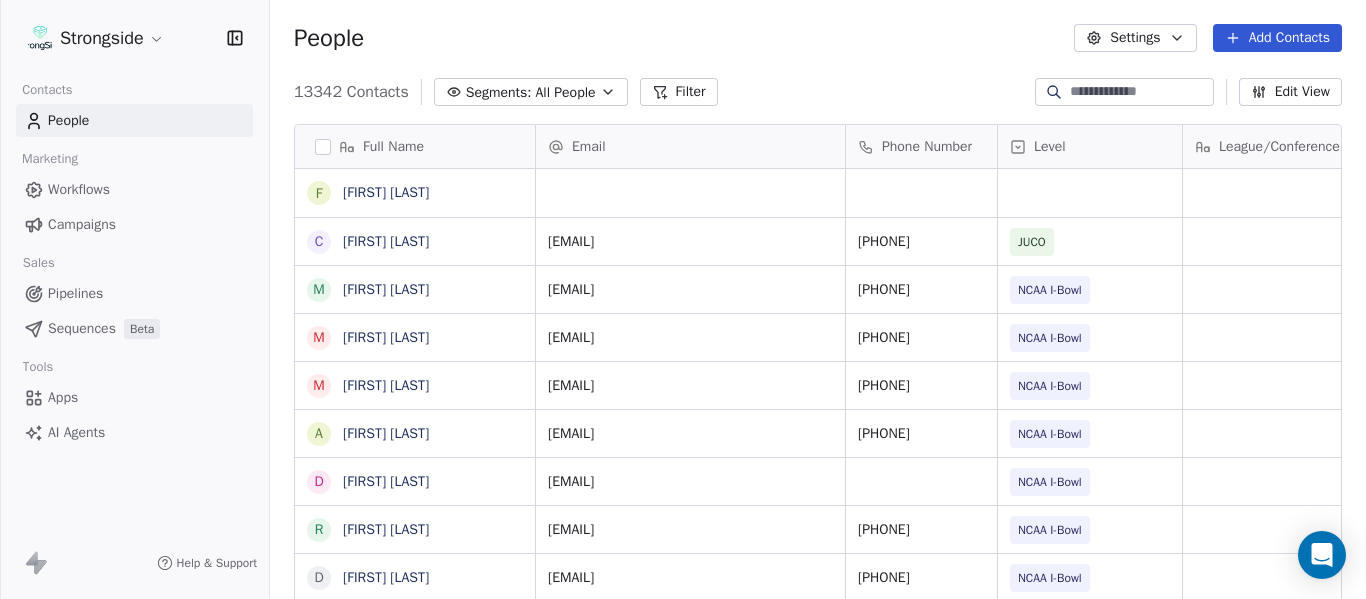scroll, scrollTop: 5, scrollLeft: 0, axis: vertical 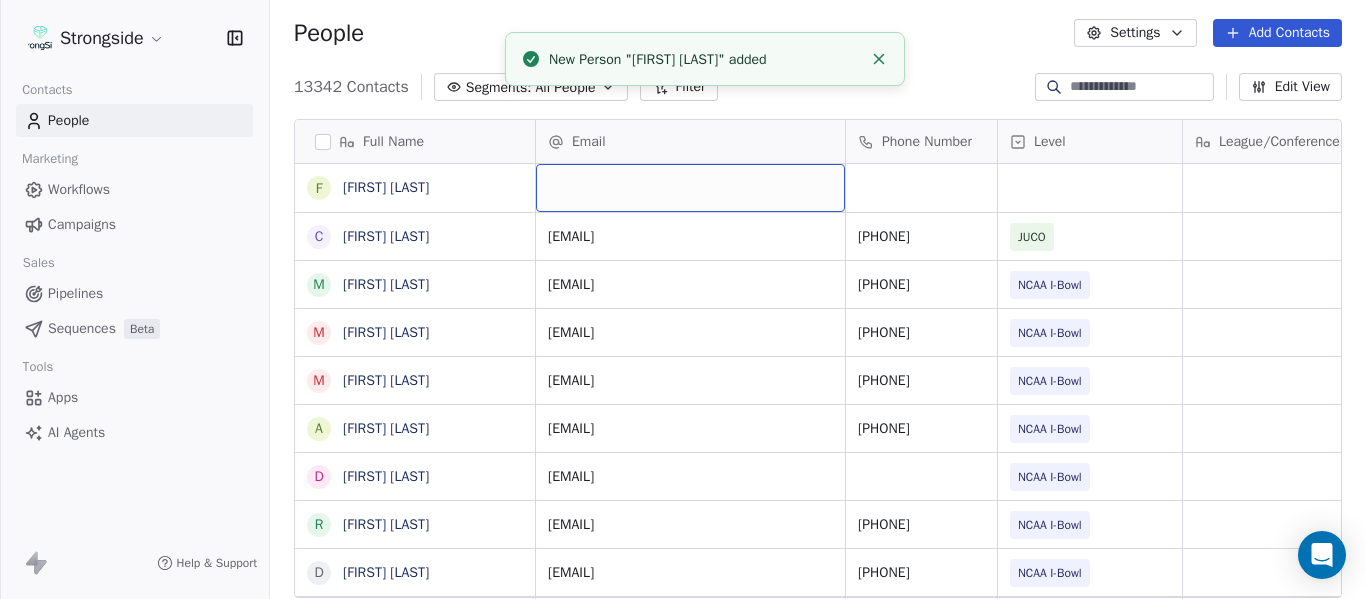 click at bounding box center [690, 188] 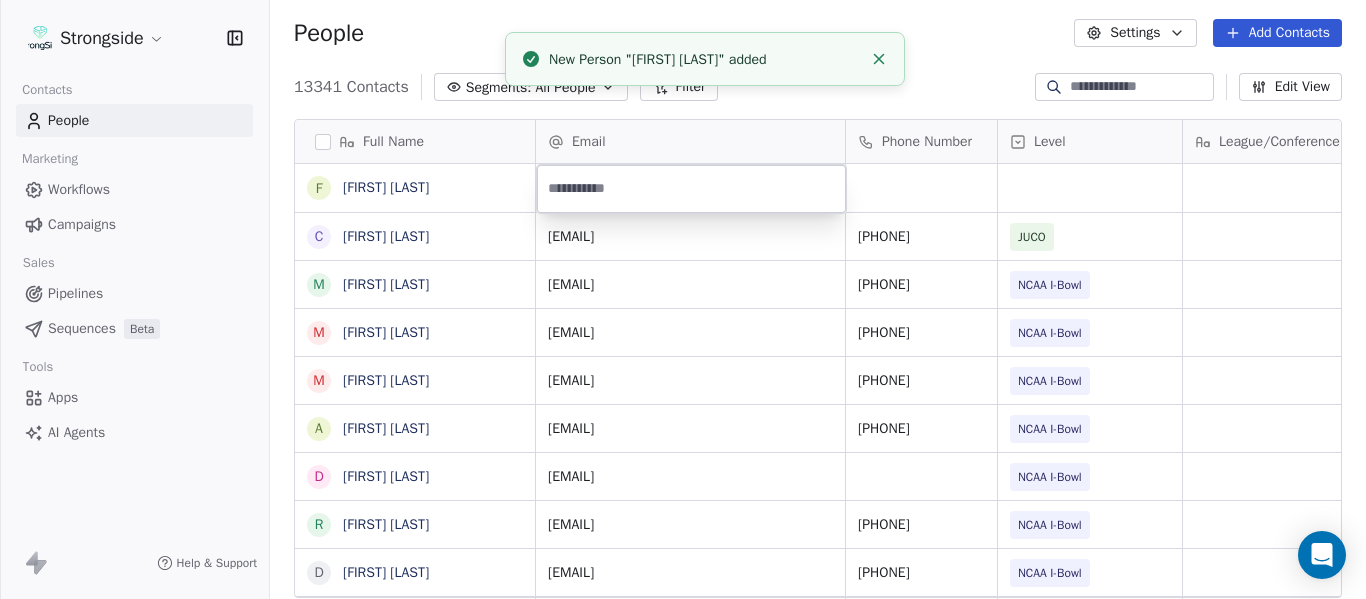 type on "**********" 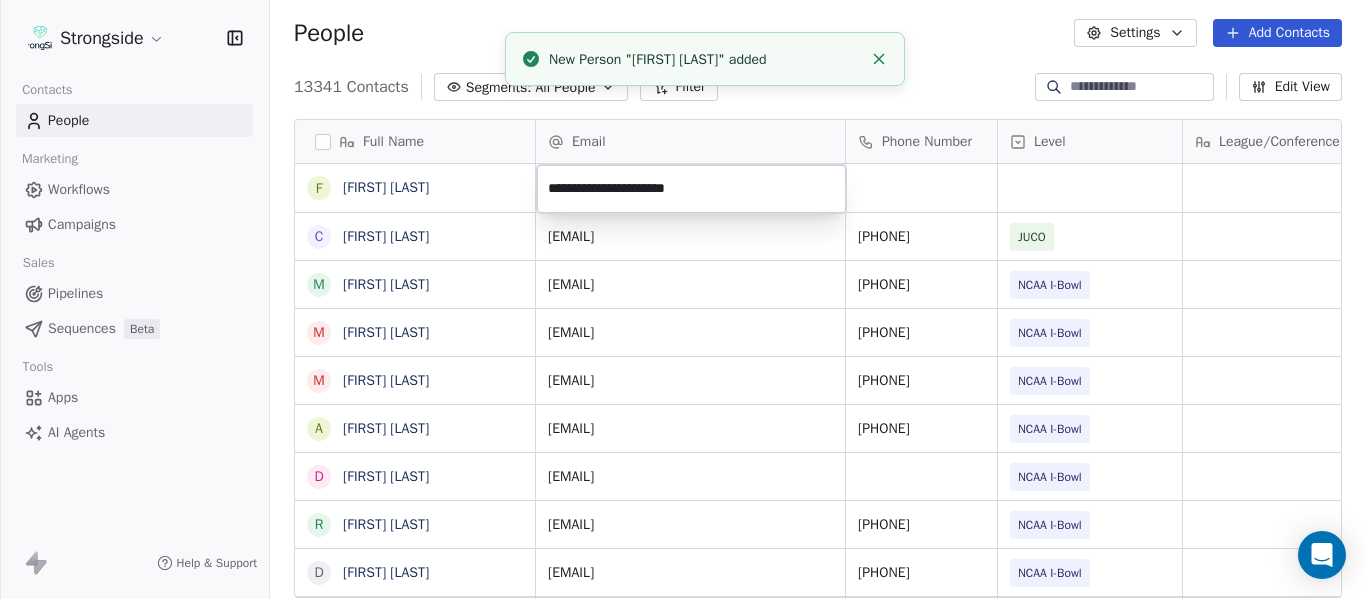 click on "Strongside Contacts People Marketing Workflows Campaigns Sales Pipelines Sequences Beta Tools Apps AI Agents Help & Support People Settings  Add Contacts 13341 Contacts Segments: All People Filter  Edit View Tag Add to Sequence Export Full Name F [FIRST] [LAST] C [FIRST] [LAST] M [FIRST] [LAST] M [FIRST] [LAST] M [FIRST] [LAST] A [FIRST] [LAST] D [FIRST] [LAST] R [FIRST] [LAST] D [FIRST] [LAST] A [FIRST] [LAST] W [FIRST] [LAST] S [FIRST] [LAST] S [FIRST] [LAST] J [FIRST] [LAST] H [FIRST] [LAST] K [FIRST] [LAST] K [FIRST] [LAST] C [FIRST] [LAST] L [FIRST] [LAST] D [FIRST] [LAST] K [FIRST] [LAST] B [FIRST] [LAST] C [FIRST] [LAST] D [FIRST] [LAST] K [FIRST] [LAST] K [FIRST] [LAST] C [FIRST] [LAST] T [FIRST] [LAST] A [FIRST] [LAST] B [FIRST] [LAST] Email Phone Number Level League/Conference Organization Tags Created Date BST Jul 22, 2025 10:16 AM [EMAIL] [PHONE] JUCO [CITY] [STATE] Web Signup Talked Assistant Coach Jul 22, 2025 03:16 AM [EMAIL] [PHONE]
NCAA I-Bowl [CITY] [STATE]" at bounding box center [683, 299] 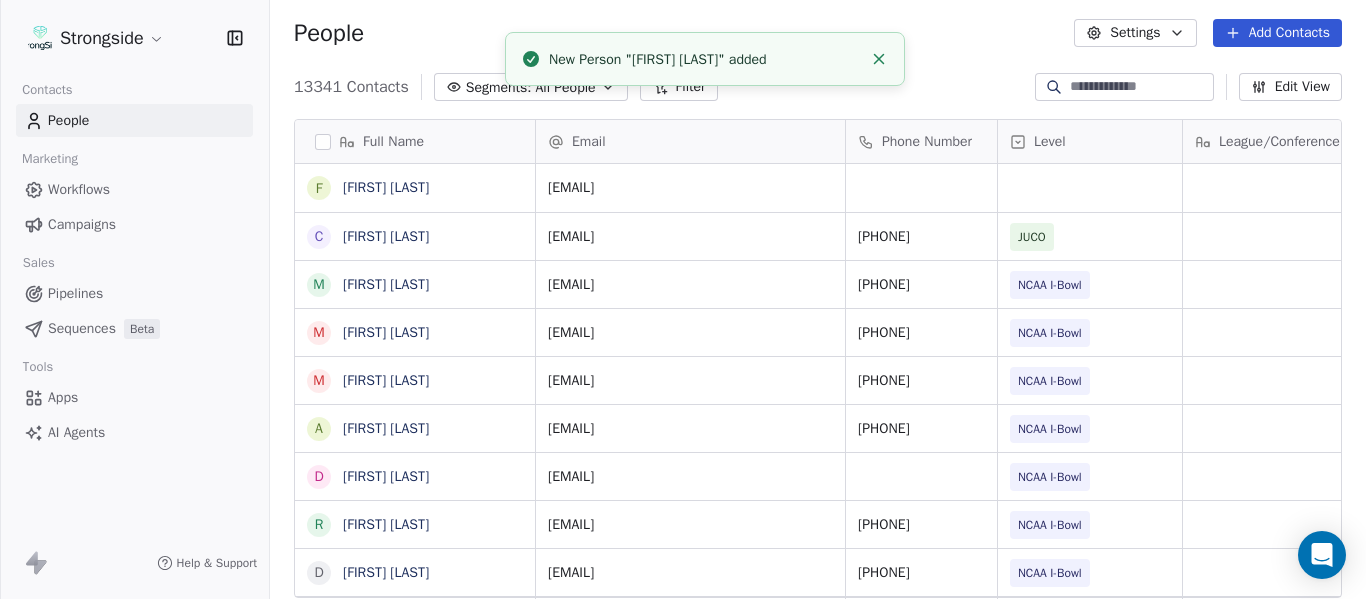 click 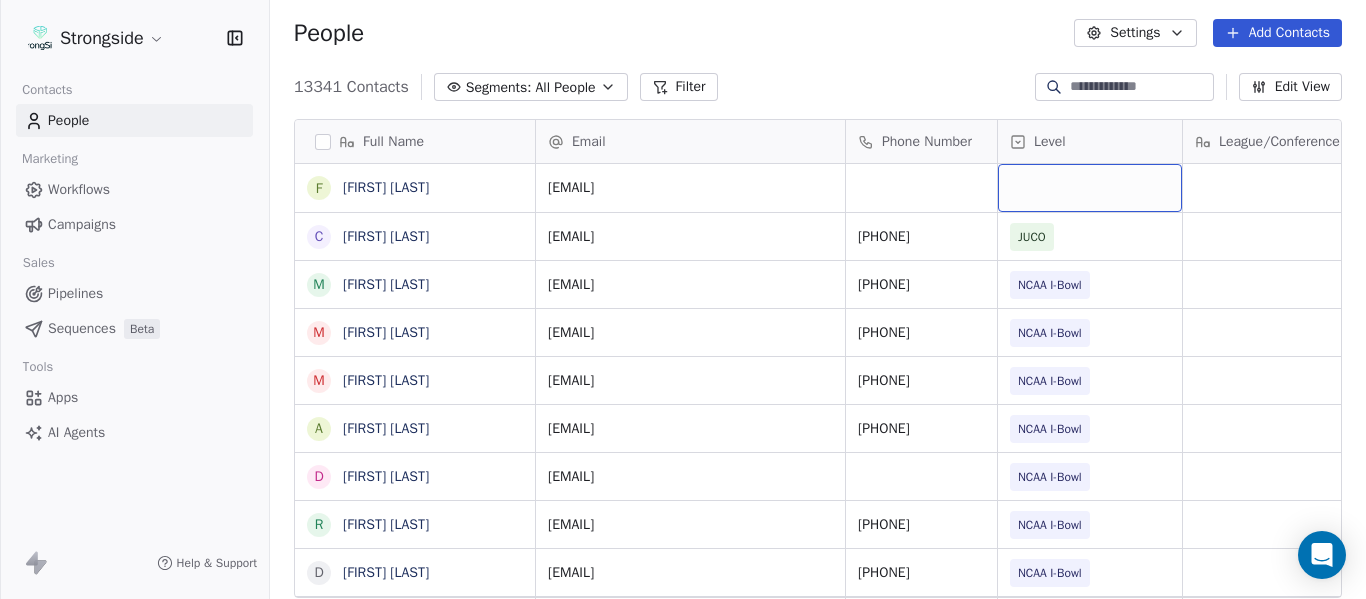 click at bounding box center (1090, 188) 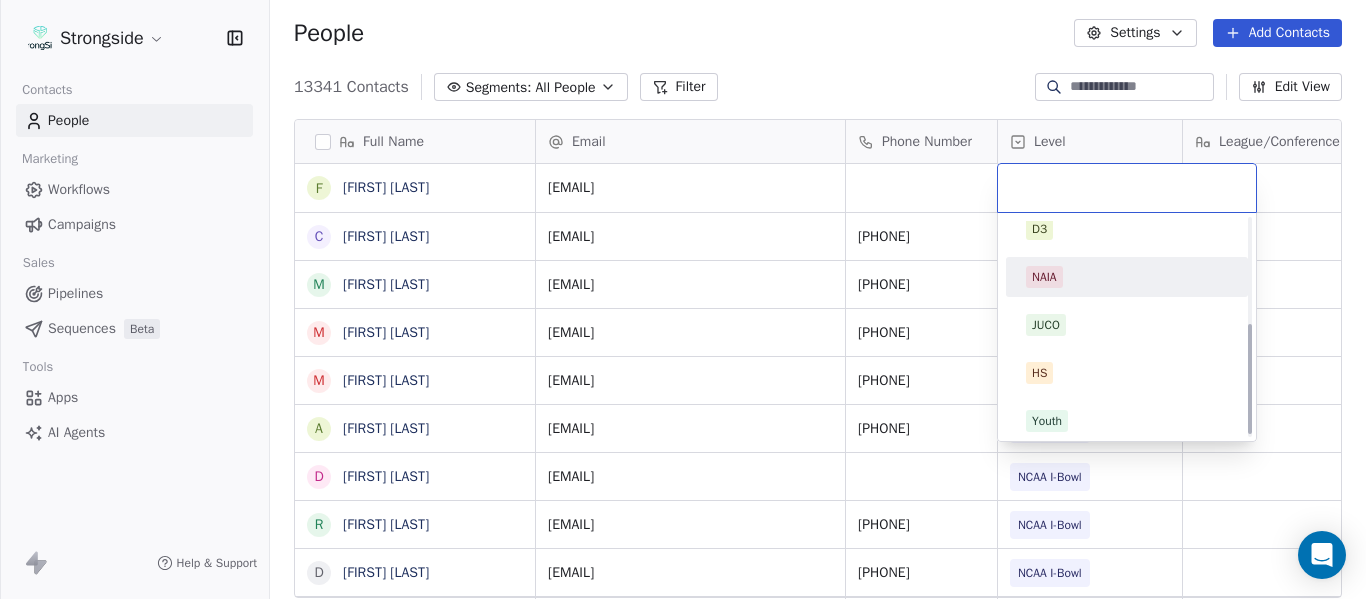 scroll, scrollTop: 212, scrollLeft: 0, axis: vertical 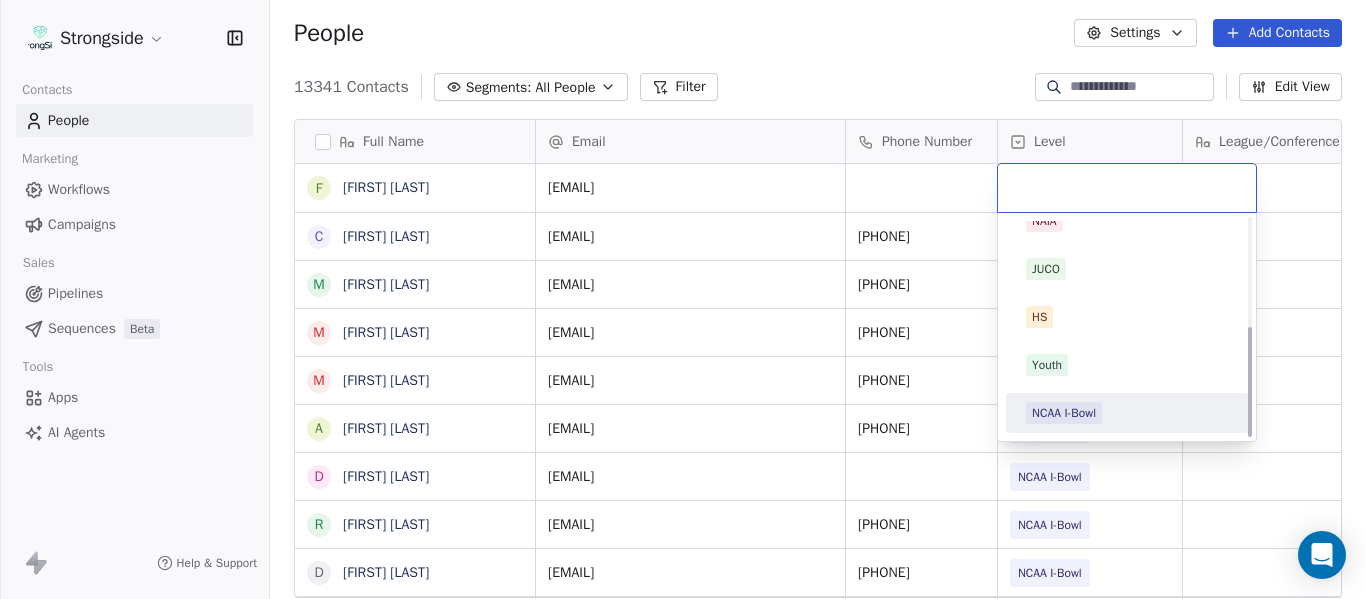click on "NCAA I-Bowl" at bounding box center [1127, 413] 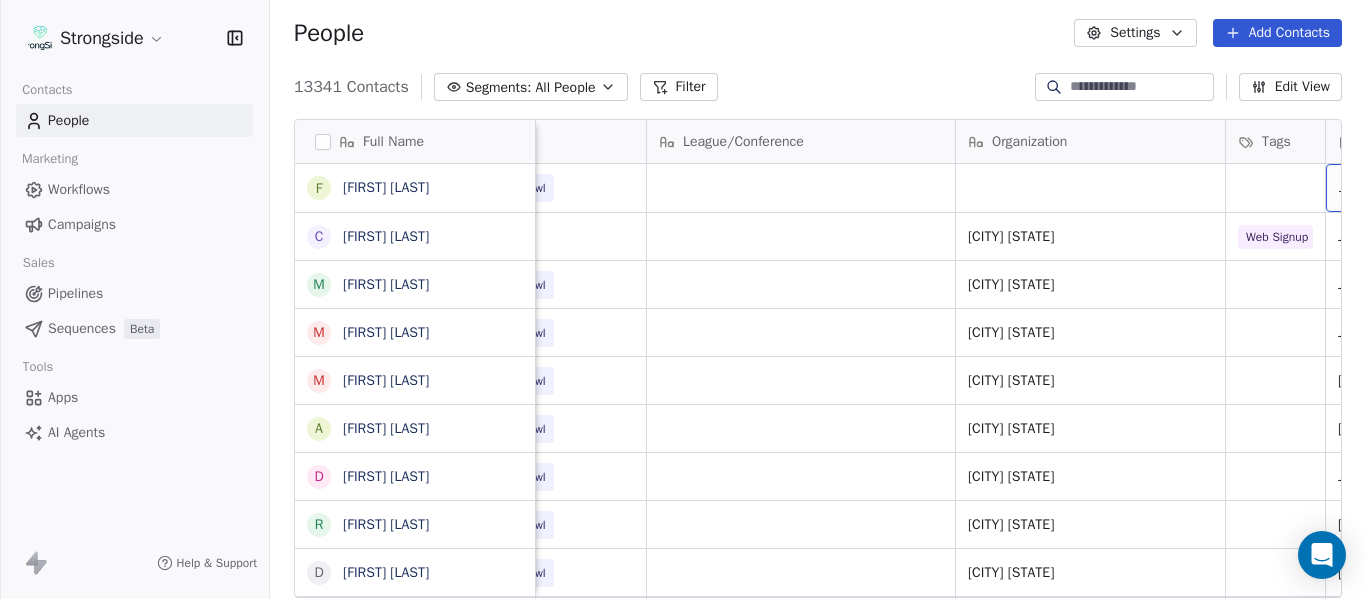 scroll, scrollTop: 0, scrollLeft: 721, axis: horizontal 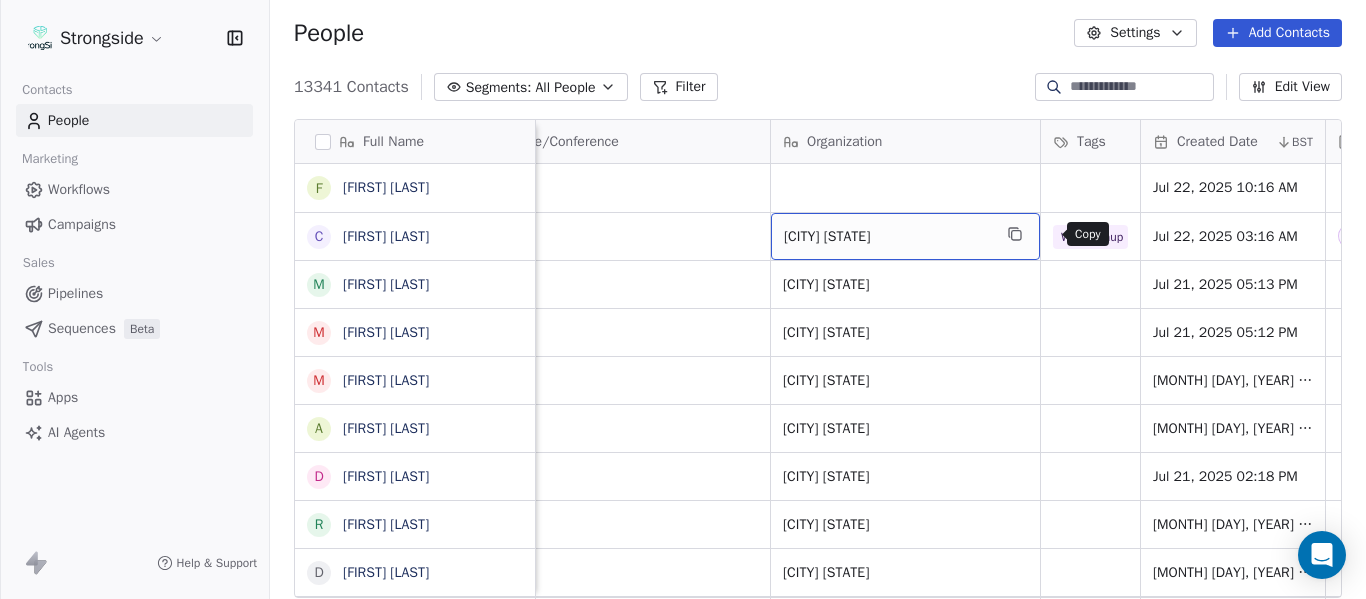 click 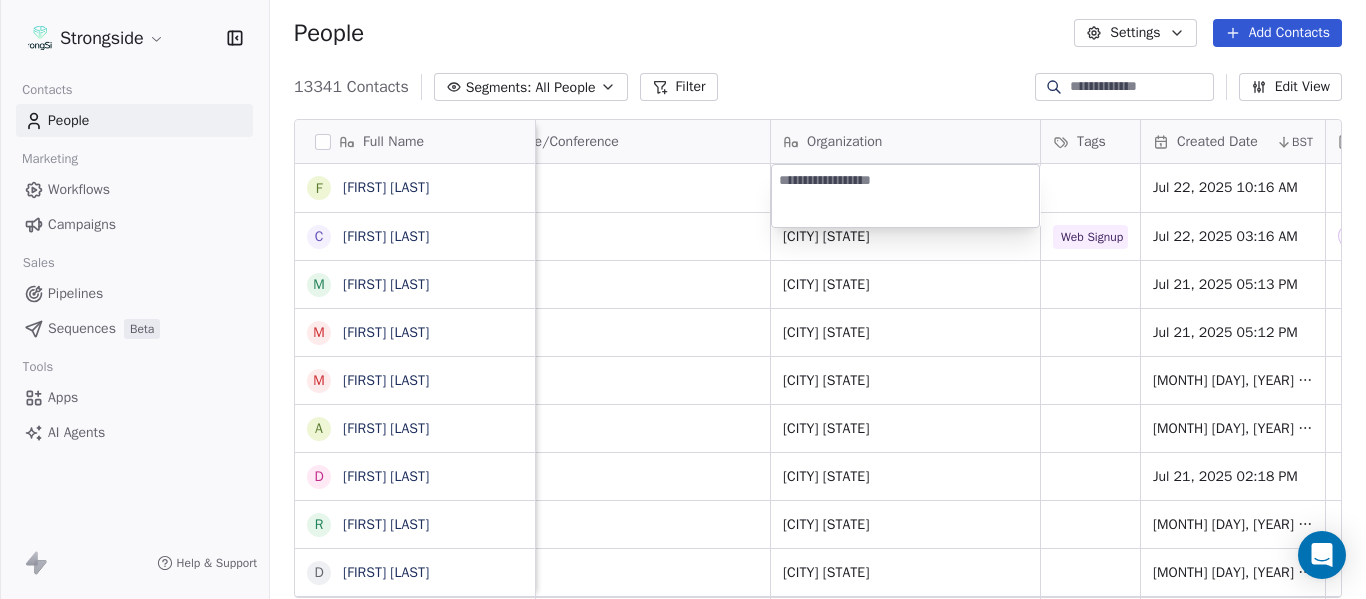 type on "**********" 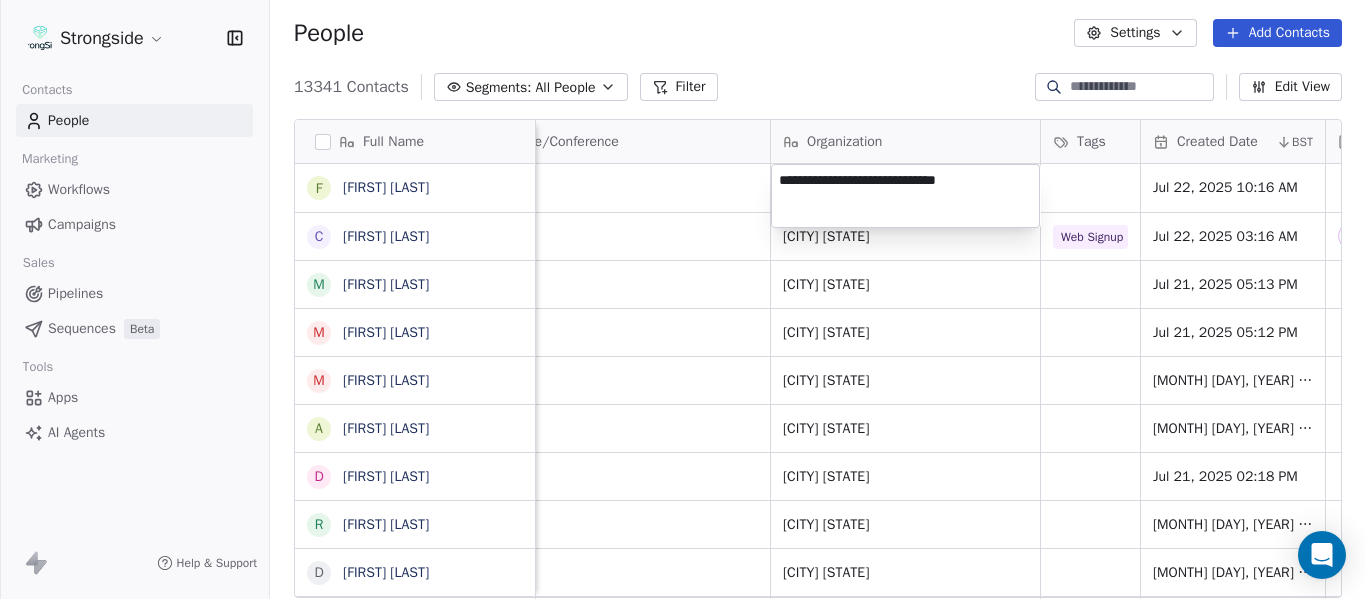 click on "Strongside Contacts People Marketing Workflows Campaigns Sales Pipelines Sequences Beta Tools Apps AI Agents Help & Support People Settings  Add Contacts 13341 Contacts Segments: All People Filter  Edit View Tag Add to Sequence Export Full Name F [FIRST] [LAST] C [FIRST] [LAST] M [FIRST] [LAST] M [FIRST] [LAST] M [FIRST] [LAST] A [FIRST] [LAST] D [FIRST] [LAST] R [FIRST] [LAST] D [FIRST] [LAST] A [FIRST] [LAST] W [FIRST] [LAST] S [FIRST] [LAST] S [FIRST] [LAST] J [FIRST] [LAST] H [FIRST] [LAST] K [FIRST] [LAST] K [FIRST] [LAST] C [FIRST] [LAST] L [FIRST] [LAST] D [FIRST] [LAST] K [FIRST] [LAST] B [FIRST] [LAST] C [FIRST] [LAST] D [FIRST] [LAST] K [FIRST] [LAST] K [FIRST] [LAST] C [FIRST] [LAST] T [FIRST] [LAST] A [FIRST] [LAST] B [FIRST] [LAST] Email Phone Number Level League/Conference Organization Tags Created Date BST Status Job Title Priority Emails Auto Clicked [EMAIL] NCAA I-Bowl Jul 22, 2025 10:16 AM [EMAIL] [PHONE] JUCO [CITY] [STATE] Web Signup Talked Assistant Coach Meeting Scheduled" at bounding box center (683, 299) 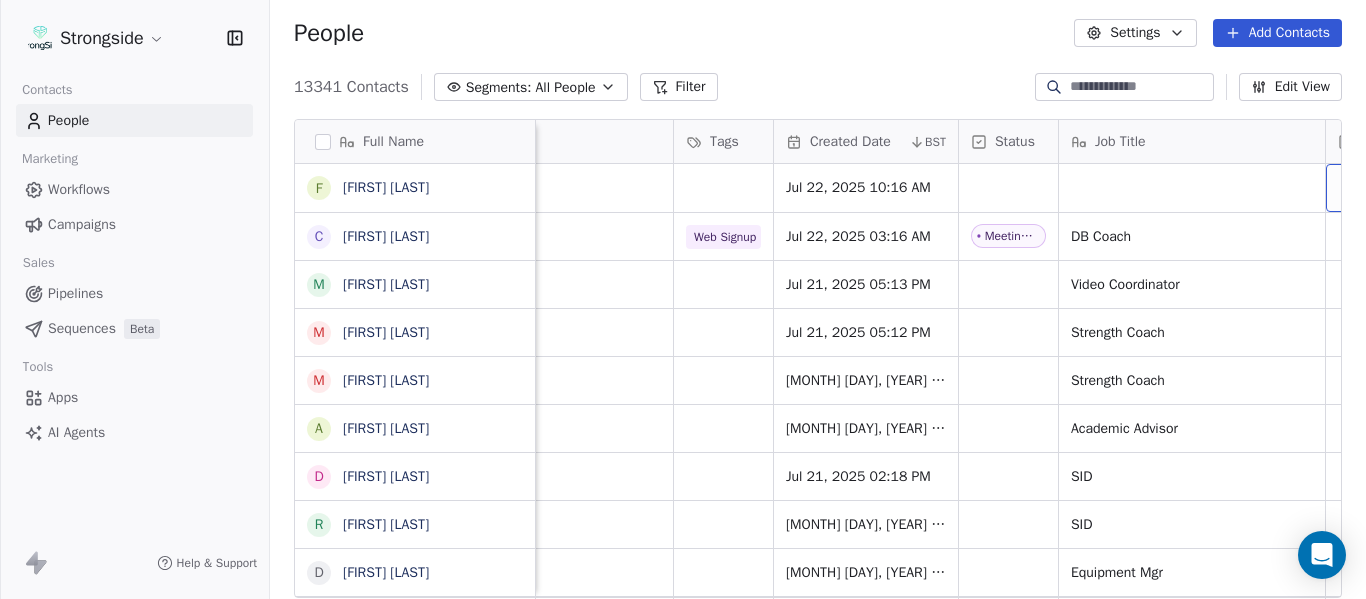 scroll, scrollTop: 0, scrollLeft: 1458, axis: horizontal 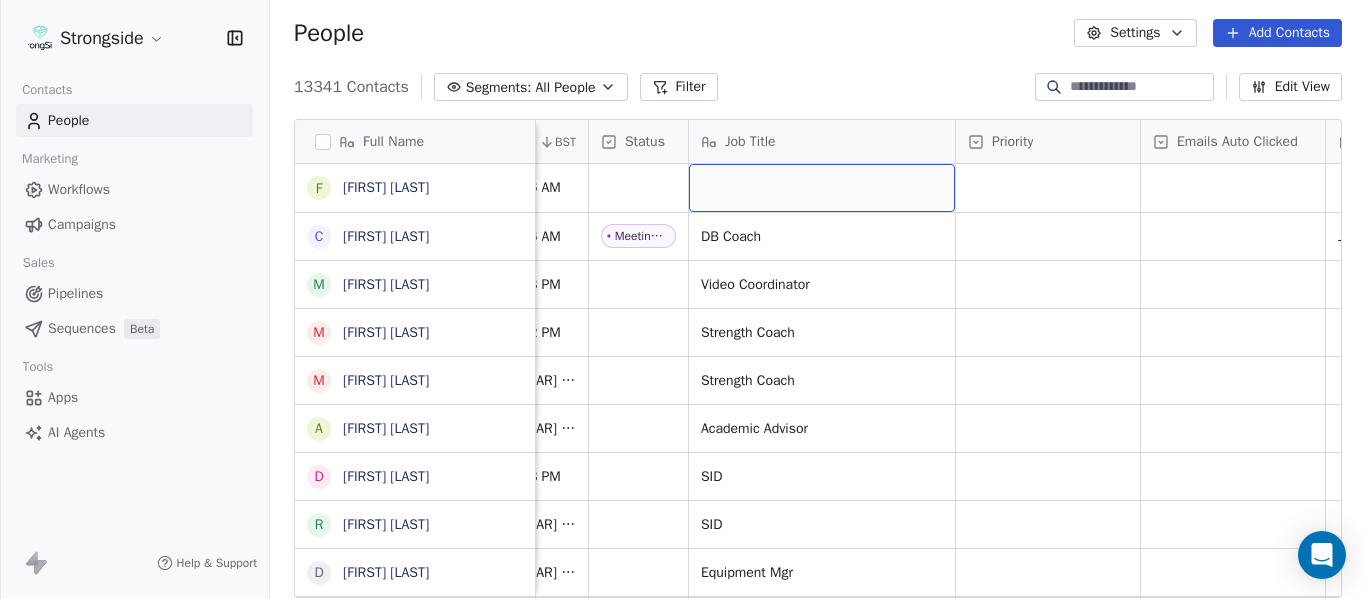 click at bounding box center [822, 188] 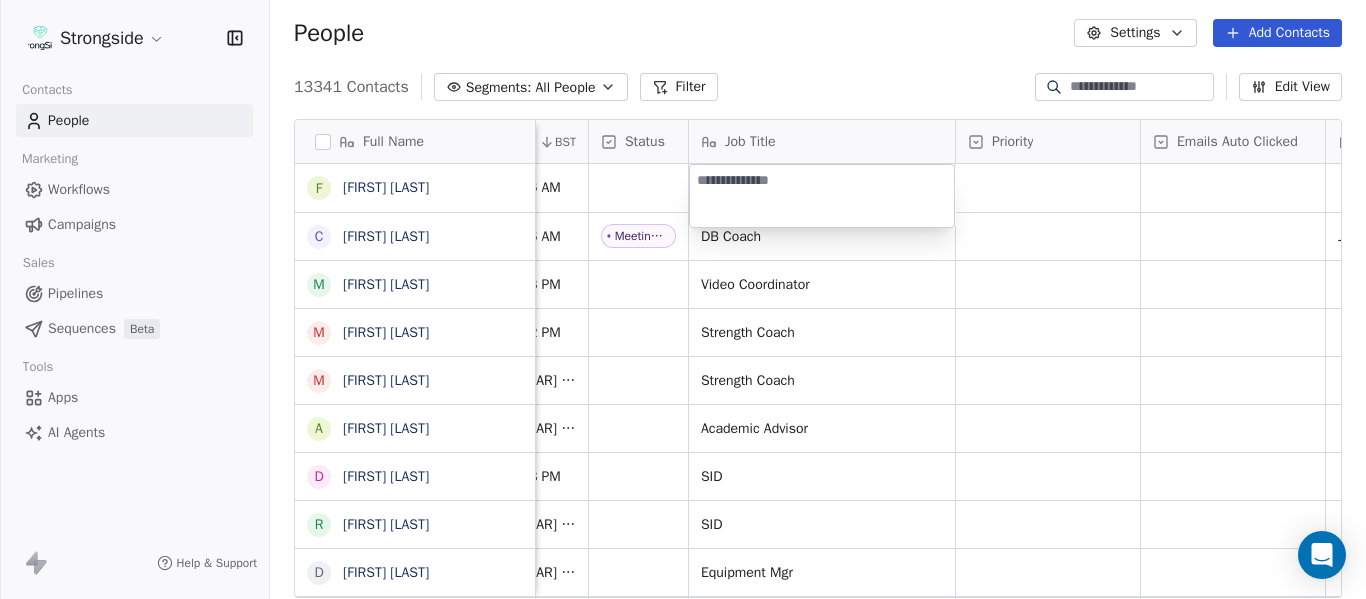 type on "**********" 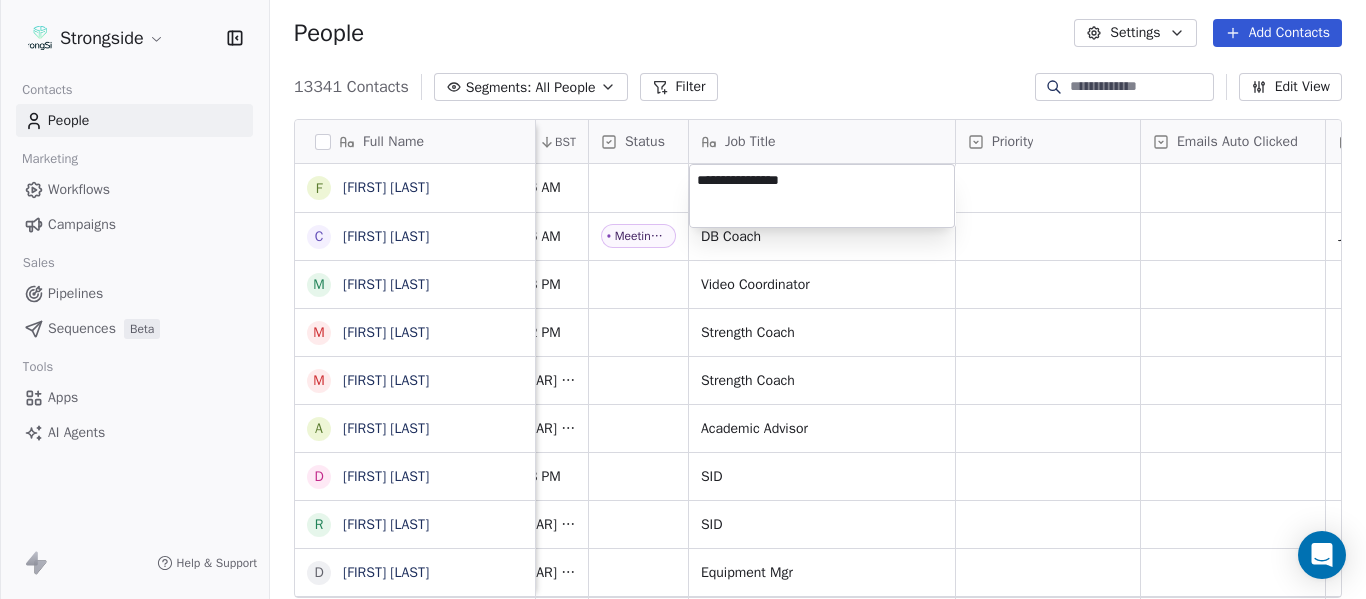 click on "Strongside Contacts People Marketing Workflows Campaigns Sales Pipelines Sequences Beta Tools Apps AI Agents Help & Support People Settings Add Contacts 13341 Contacts Segments: All People Filter Edit View Tag Add to Sequence Export Full Name F [FIRST] [LAST] C [FIRST] [LAST] M [FIRST] [LAST] M [FIRST] [LAST] M [FIRST] [LAST] A [FIRST] [LAST] D [FIRST] [LAST] R [FIRST] [LAST] D [FIRST] [LAST] A [FIRST] [LAST] W [FIRST] [LAST] S [FIRST] [LAST] S [FIRST] [LAST] J [FIRST] [LAST] H [FIRST] [LAST] K [FIRST] [LAST] K [FIRST] [LAST] C [FIRST] [LAST] L [FIRST] [LAST] D [FIRST] [LAST] K [FIRST] [LAST] B [FIRST] [LAST] C [FIRST] [LAST] D [FIRST] [LAST] K [FIRST] [LAST] K [FIRST] [LAST] C [FIRST] [LAST] T [FIRST] [LAST] A [FIRST] [LAST] B [FIRST] [LAST] League/Conference Organization Tags Created Date BST Status Job Title Priority Emails Auto Clicked Last Activity Date BST In Open Phone Contact Source Note/Call MICHIGAN TECH COMMUNITY COLLEGE Jul 22, 2025 10:16 AM MICHIGAN TECH COMMUNITY COLLEGE Web Signup Talked Assistant Coach Jul 22, 2025 03:16 AM" at bounding box center (683, 299) 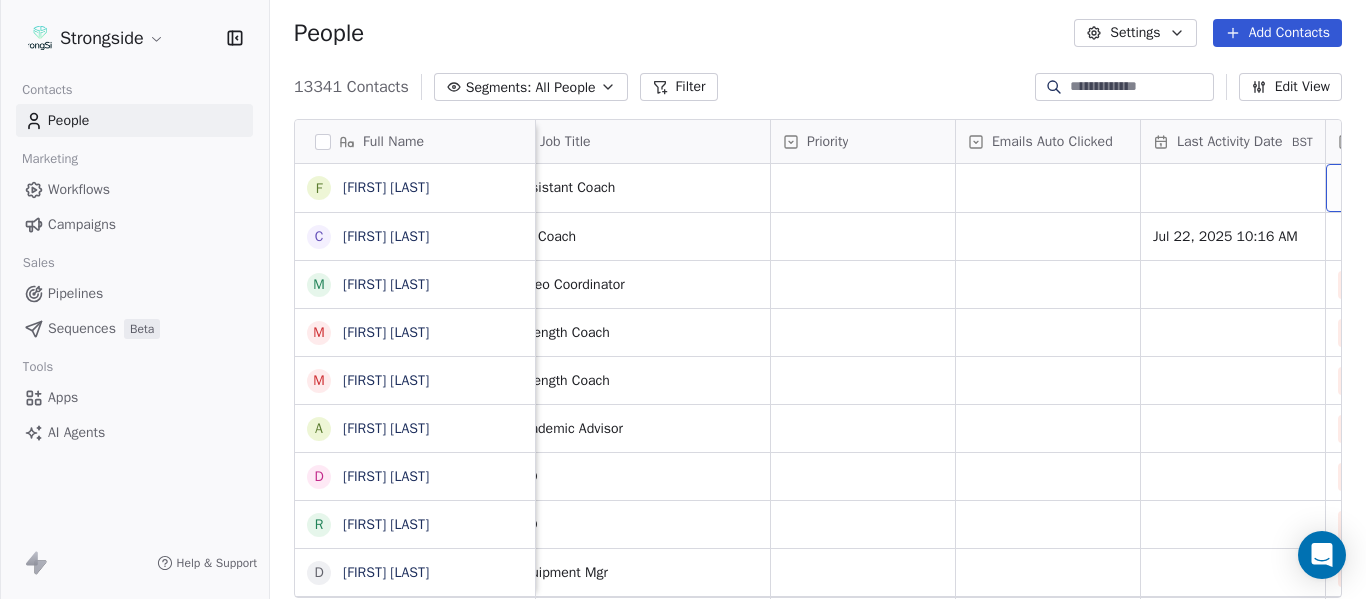 scroll, scrollTop: 0, scrollLeft: 1828, axis: horizontal 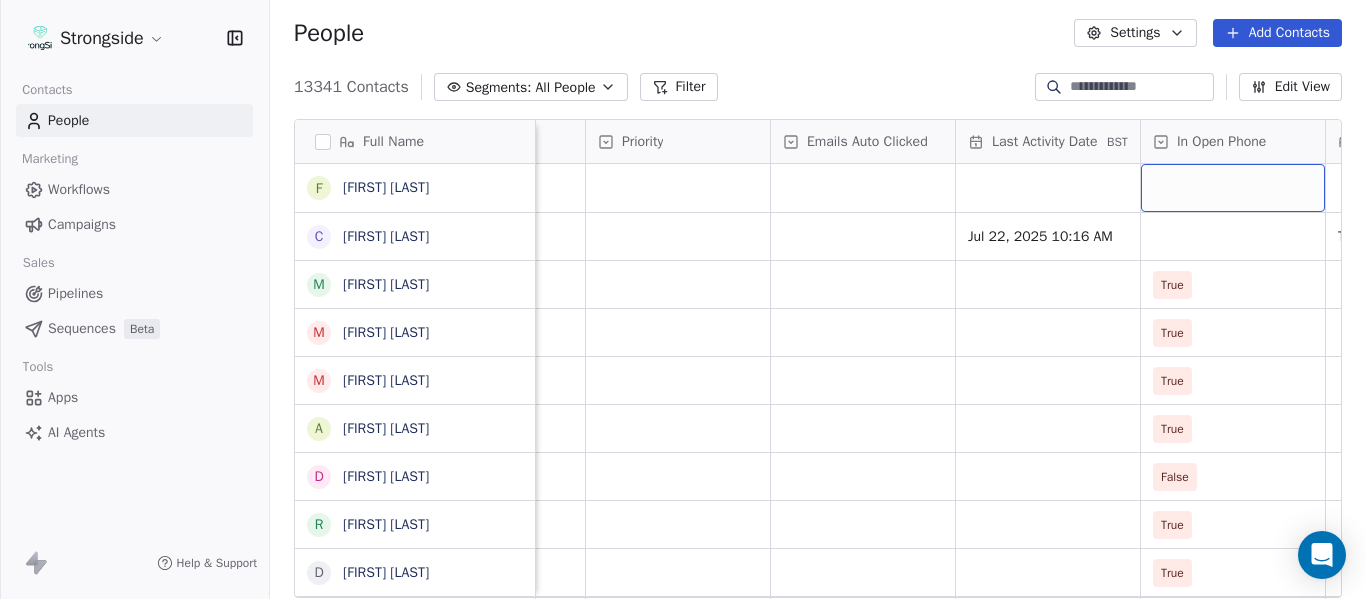 click at bounding box center (1233, 188) 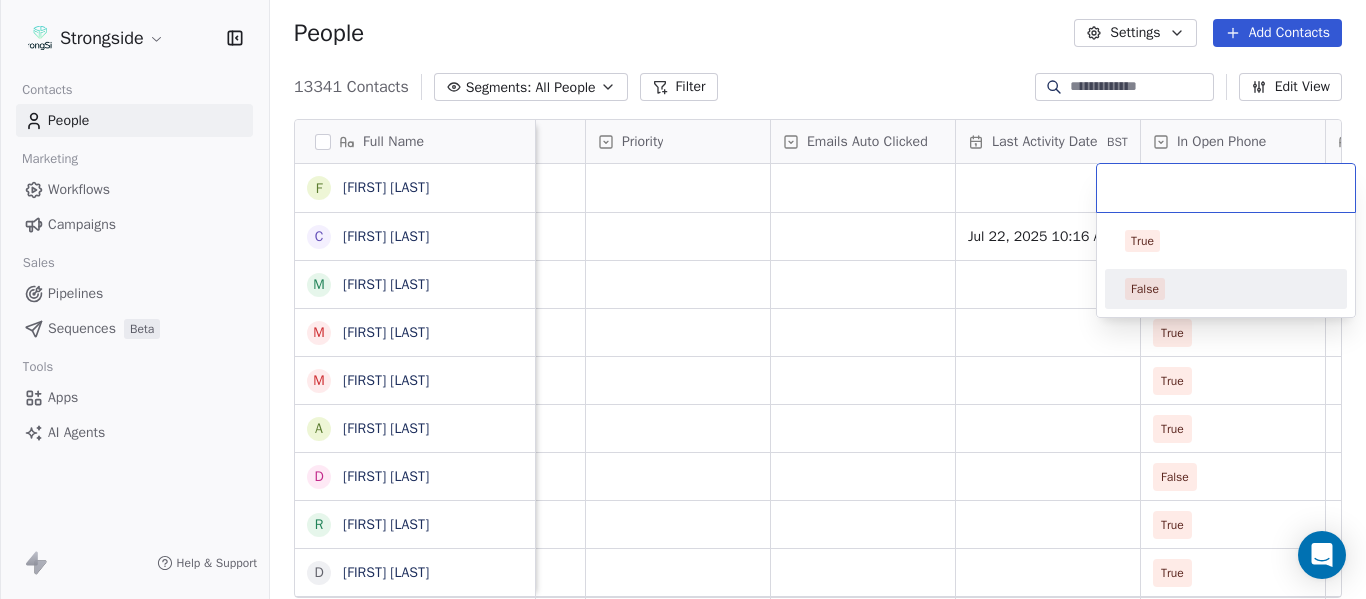 click on "False" at bounding box center [1145, 289] 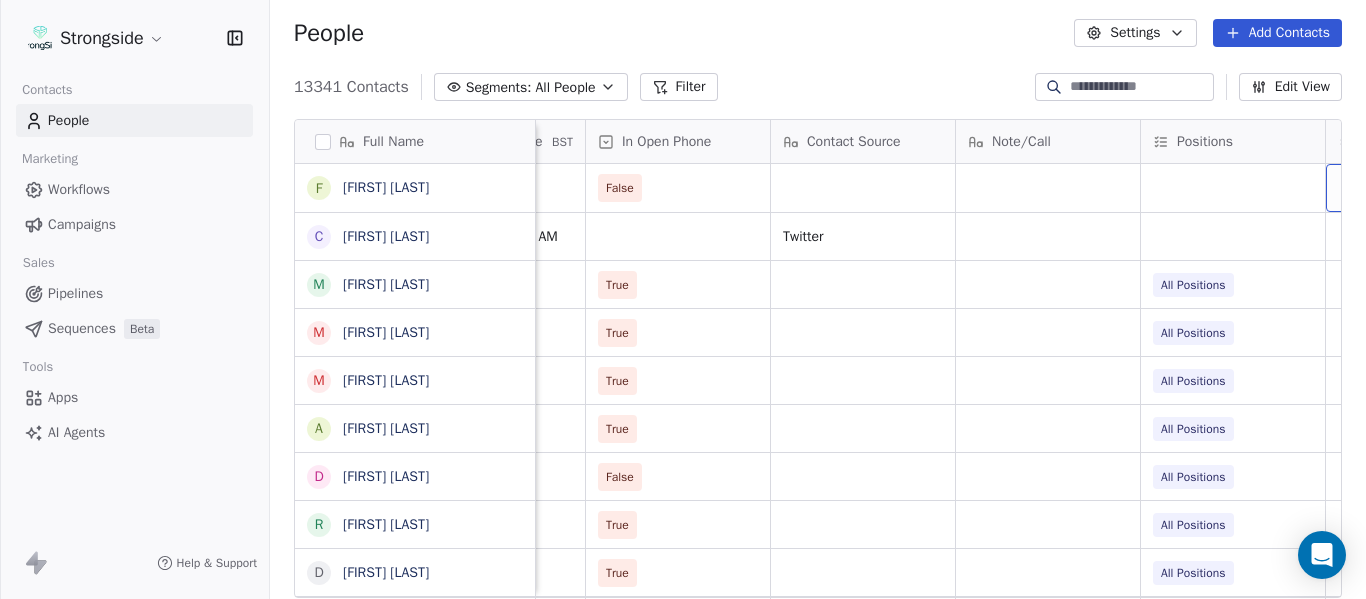 scroll, scrollTop: 0, scrollLeft: 2568, axis: horizontal 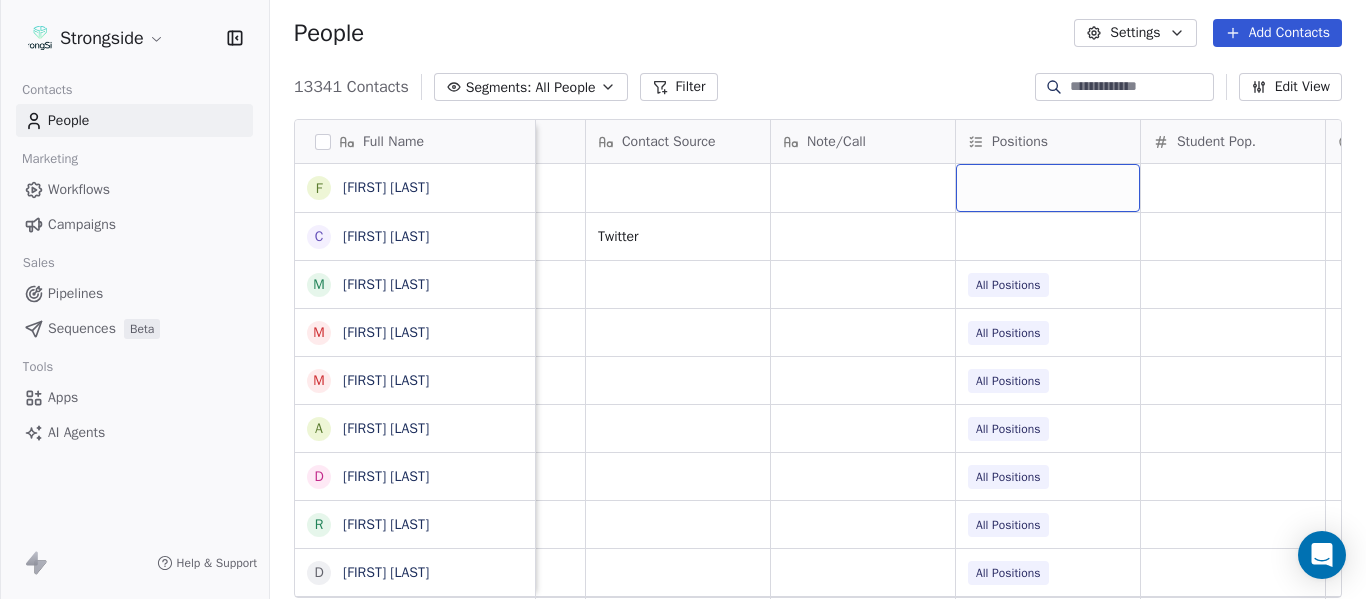 click at bounding box center (1048, 188) 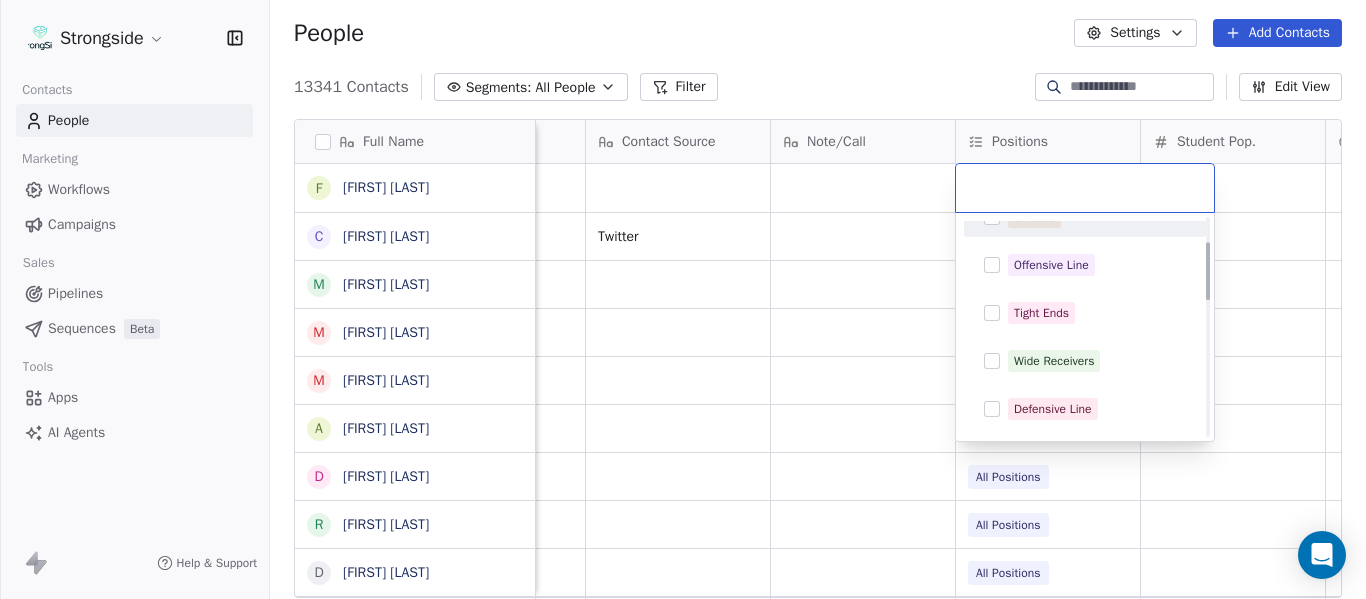 scroll, scrollTop: 100, scrollLeft: 0, axis: vertical 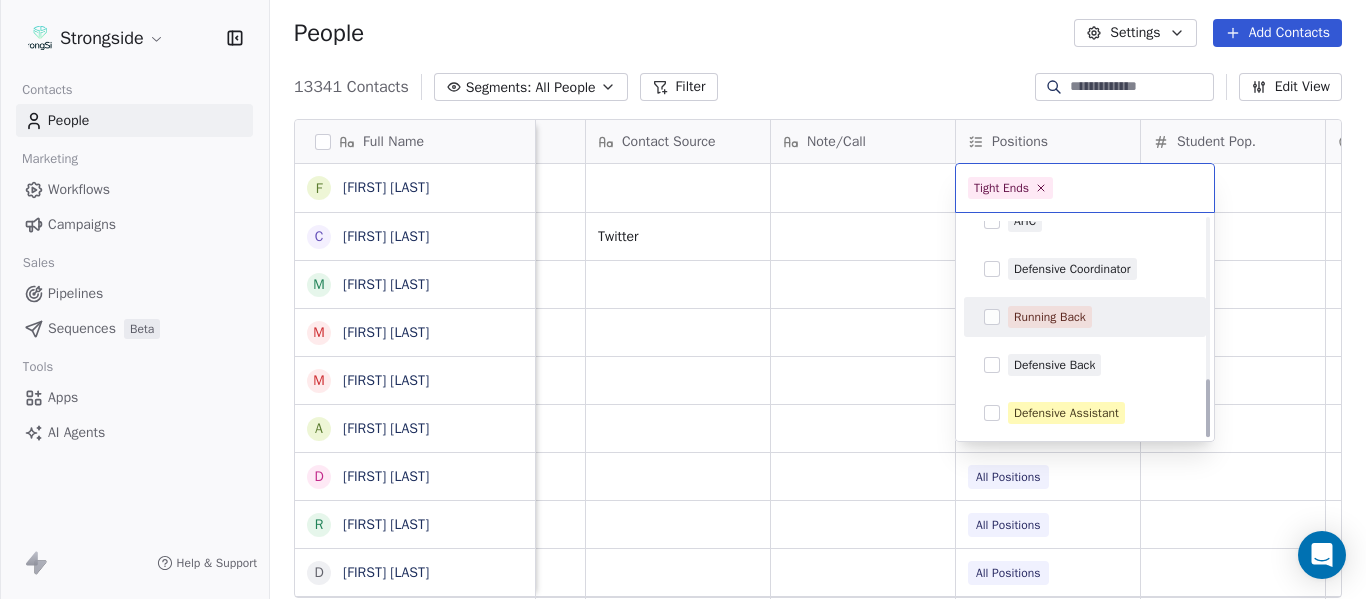 click on "Strongside Contacts People Marketing Workflows Campaigns Sales Pipelines Sequences Beta Tools Apps AI Agents Help & Support People Settings Add Contacts 13341 Contacts Segments: All People Filter Edit View Tag Add to Sequence Export Full Name F [FIRST] [LAST] C [FIRST] [LAST] M [FIRST] [LAST] M [FIRST] [LAST] M [FIRST] [LAST] A [FIRST] [LAST] D [FIRST] [LAST] R [FIRST] [LAST] D [FIRST] [LAST] A [FIRST] [LAST] W [FIRST] [LAST] S [FIRST] [LAST] S [FIRST] [LAST] J [FIRST] [LAST] H [FIRST] [LAST] K [FIRST] [LAST] K [FIRST] [LAST] C [FIRST] [LAST] L [FIRST] [LAST] D [FIRST] [LAST] K [FIRST] [LAST] B [FIRST] [LAST] C [FIRST] [LAST] D [FIRST] [LAST] K [FIRST] [LAST] K [FIRST] [LAST] C [FIRST] [LAST] T [FIRST] [LAST] A [FIRST] [LAST] B [FIRST] [LAST] Priority Emails Auto Clicked Last Activity Date BST In Open Phone Contact Source Note/Call Positions Student Pop. Lead Account   False   Jul 22, 2025 09:17 AM Twitter   True All Positions   True All Positions   True All Positions   True All Positions   False All Positions   True All Positions   True   True" at bounding box center [683, 299] 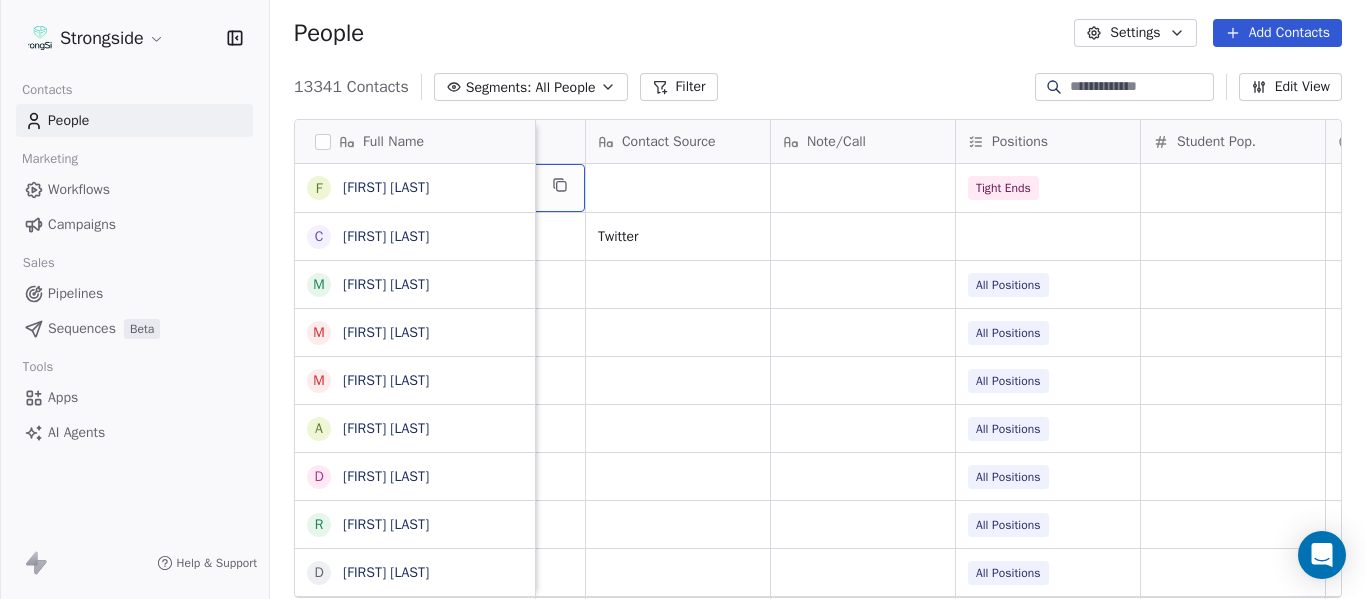 scroll, scrollTop: 0, scrollLeft: 2433, axis: horizontal 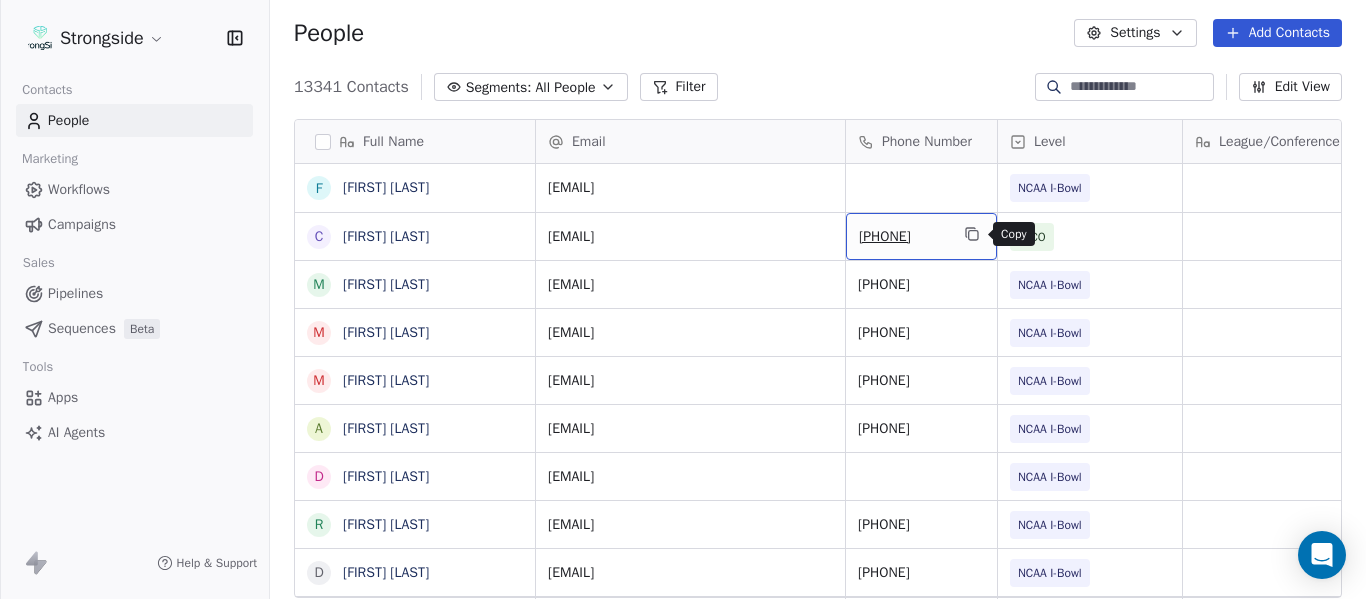 click 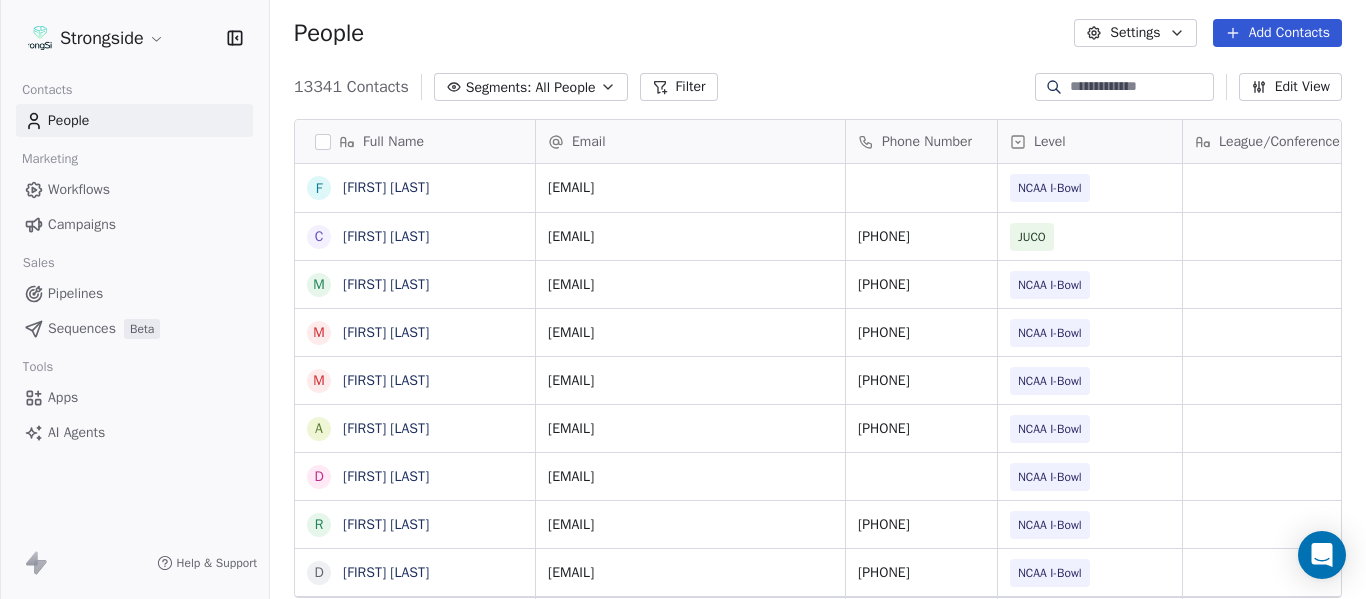 click on "Add Contacts" at bounding box center (1277, 33) 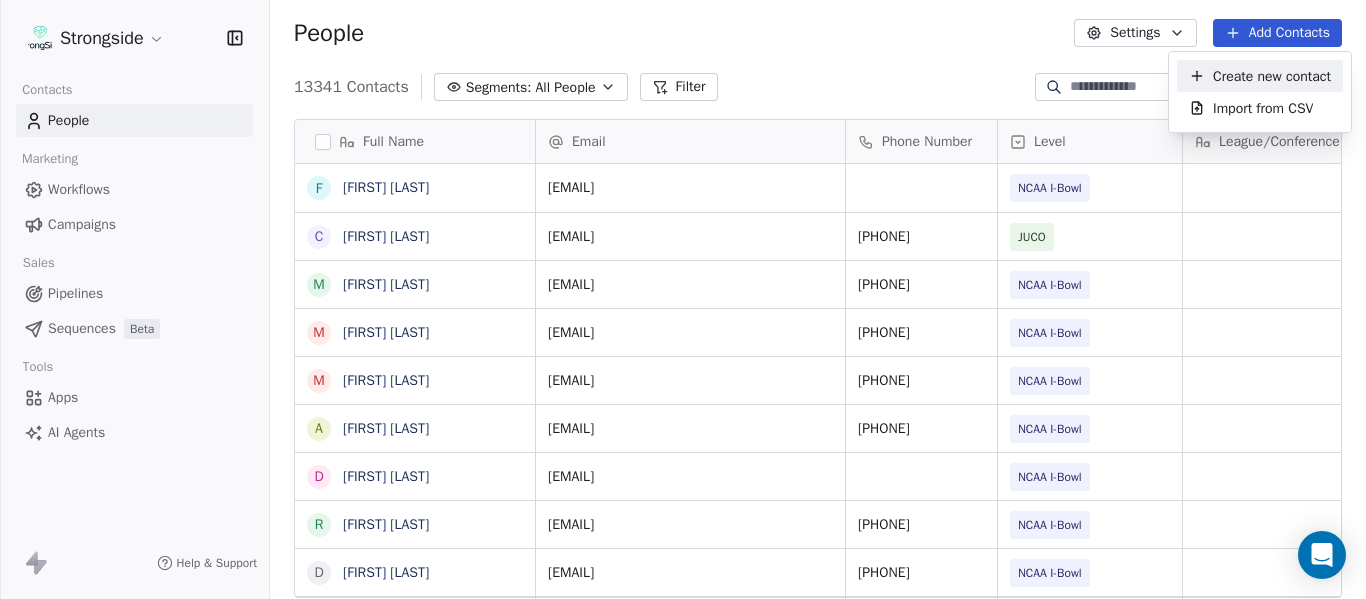 click on "Create new contact" at bounding box center (1272, 76) 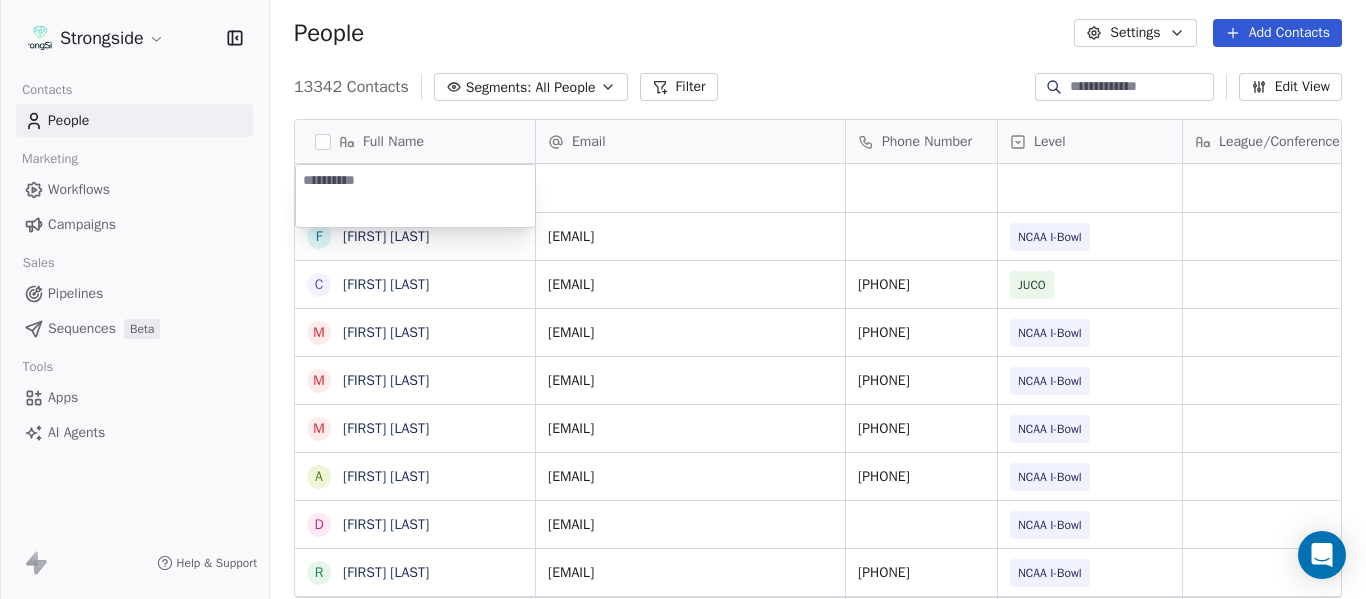 type on "**********" 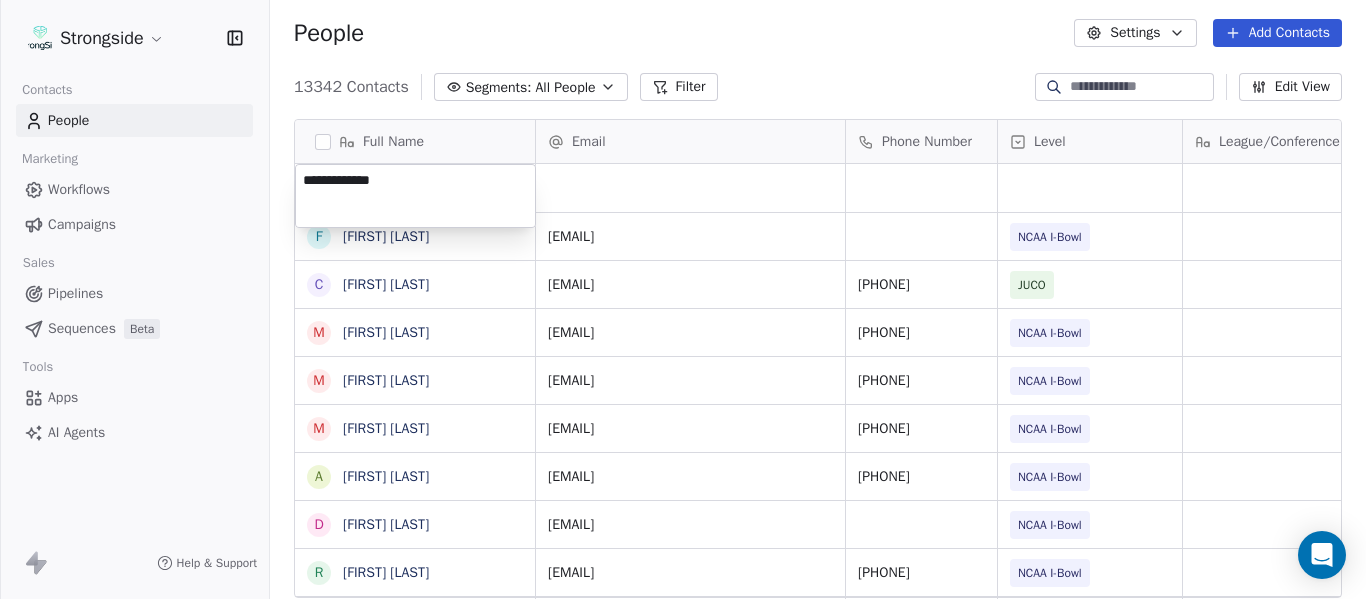 click on "Strongside Contacts People Marketing Workflows Campaigns Sales Pipelines Sequences Beta Tools Apps AI Agents Help & Support People Settings Add Contacts 13342 Contacts Segments: All People Filter Edit View Tag Add to Sequence Export Full Name F [FIRST] [LAST] C [FIRST] [LAST] M [FIRST] [LAST] M [FIRST] [LAST] M [FIRST] [LAST] A [FIRST] [LAST] D [FIRST] [LAST] R [FIRST] [LAST] D [FIRST] [LAST] A [FIRST] [LAST] W [FIRST] [LAST] S [FIRST] [LAST] S [FIRST] [LAST] J [FIRST] [LAST] H [FIRST] [LAST] K [FIRST] [LAST] K [FIRST] [LAST] C [FIRST] [LAST] L [FIRST] [LAST] D [FIRST] [LAST] K [FIRST] [LAST] B [FIRST] [LAST] C [FIRST] [LAST] D [FIRST] [LAST] K [FIRST] [LAST] K [FIRST] [LAST] C [FIRST] [LAST] T [FIRST] [LAST] A [FIRST] [LAST] Email Phone Number Level League/Conference Organization Tags Created Date BST [EMAIL] NCAA I-Bowl MICHIGAN TECH COMMUNITY COLLEGE Jul 22, 2025 10:16 AM [EMAIL] [PHONE] JUCO MICHIGAN TECH COMMUNITY COLLEGE Web Signup Talked Assistant Coach Jul 22, 2025 03:16 AM" at bounding box center [683, 299] 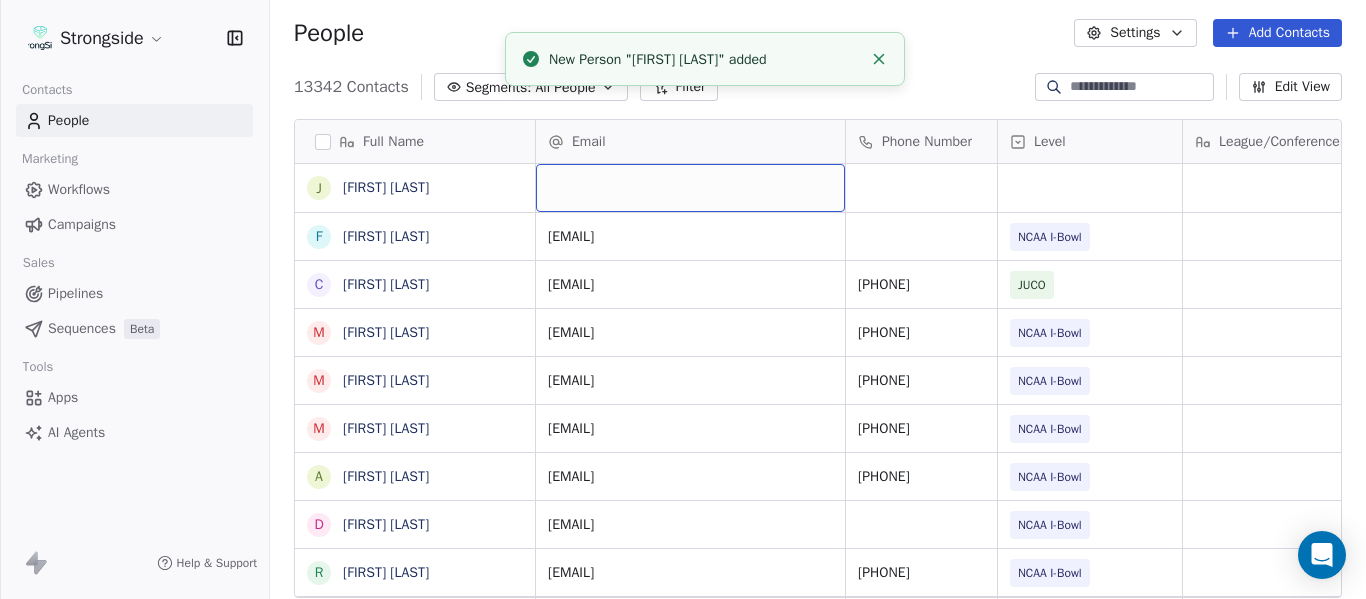click at bounding box center (690, 188) 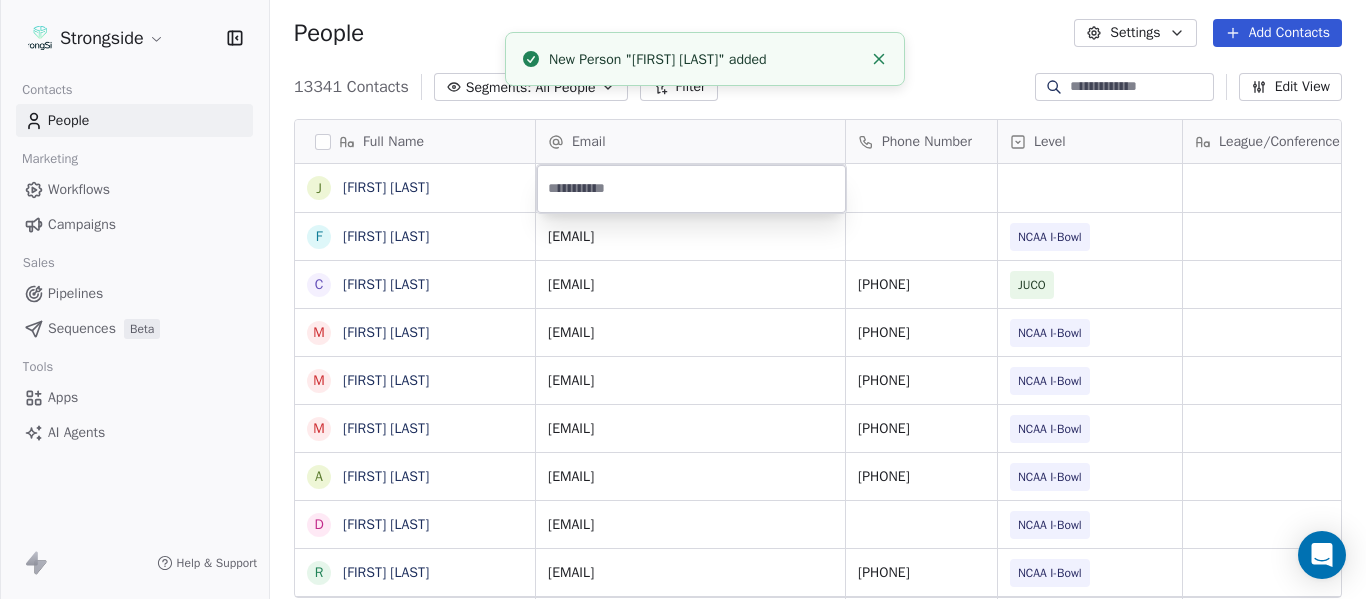 type on "**********" 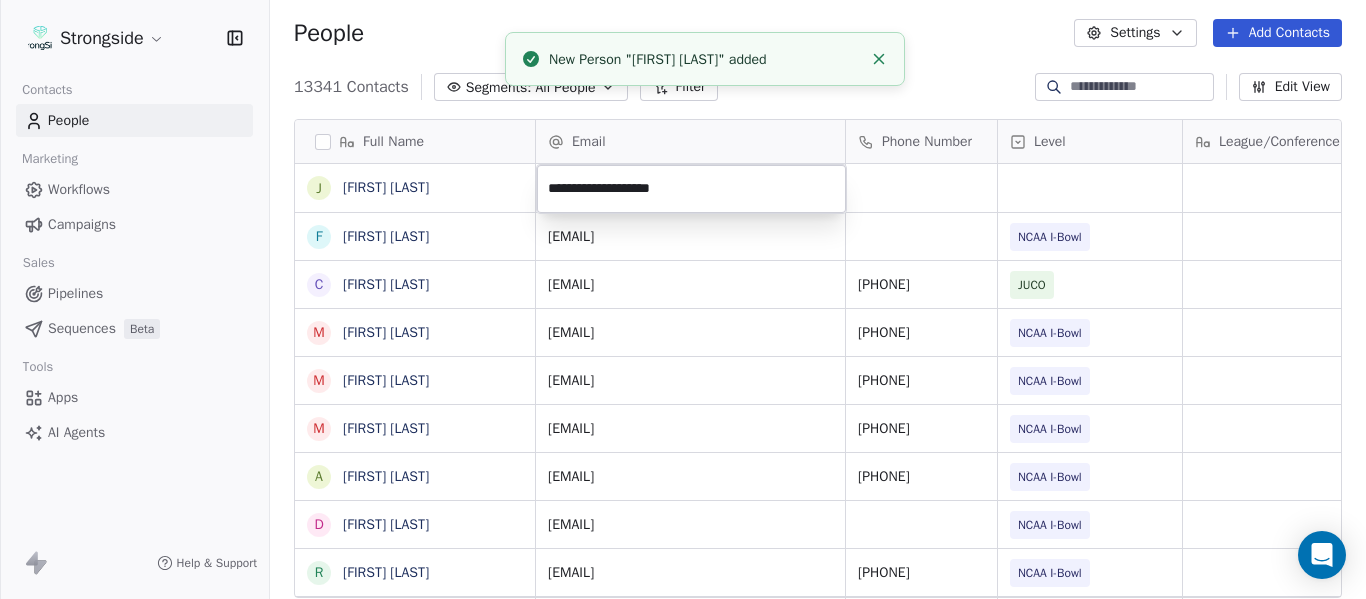 click 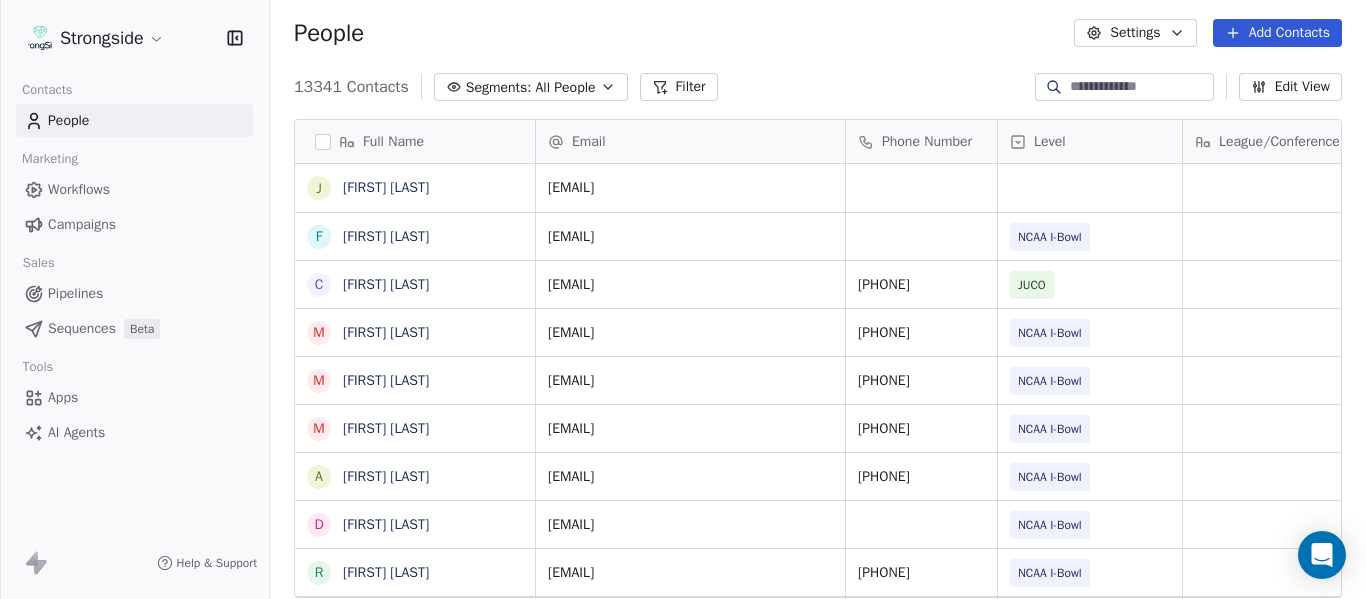 click on "13341 Contacts Segments: All People Filter  Edit View" at bounding box center (818, 87) 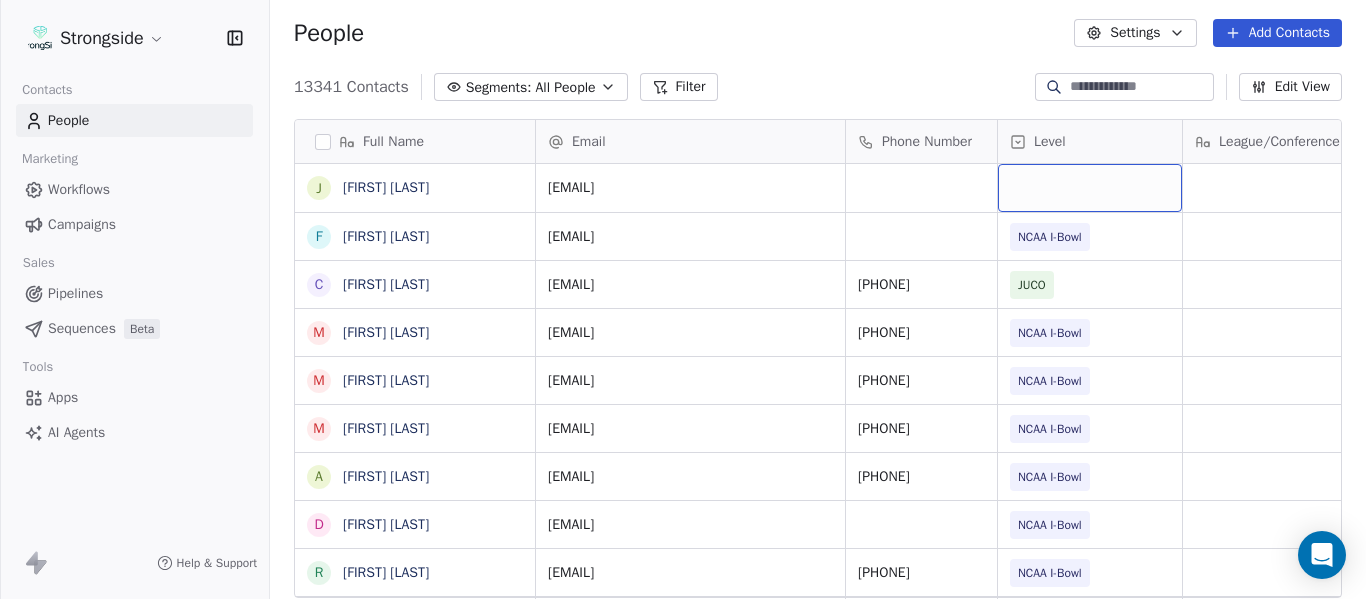 click at bounding box center (1090, 188) 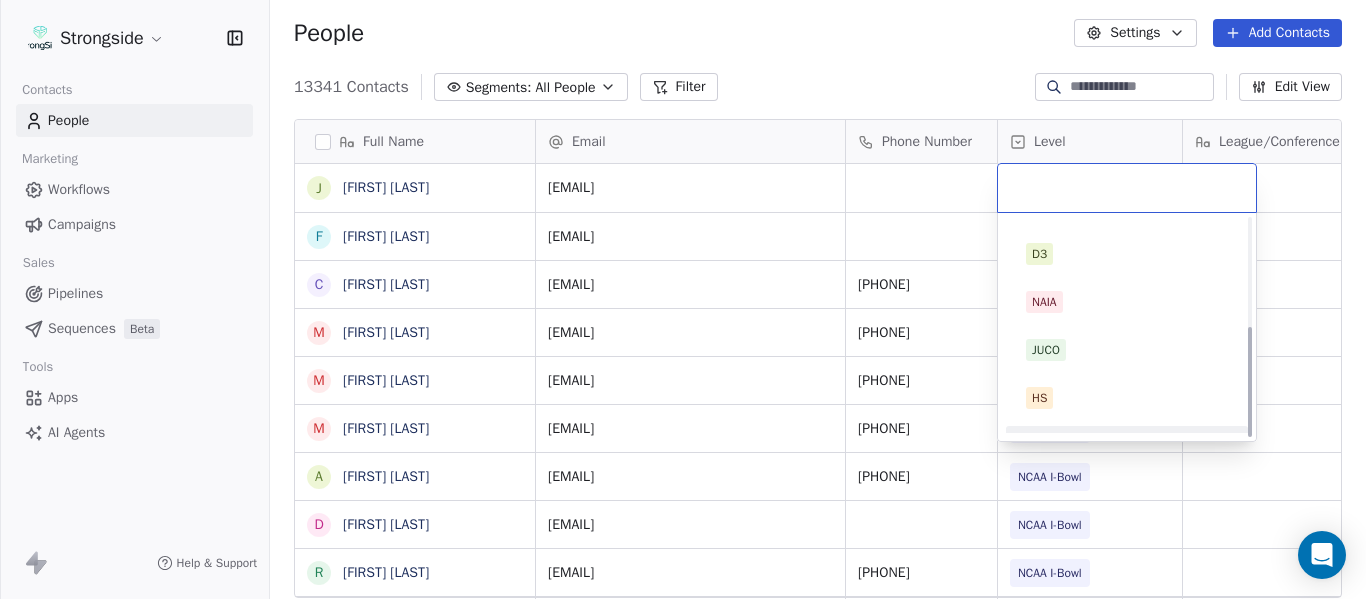 scroll, scrollTop: 212, scrollLeft: 0, axis: vertical 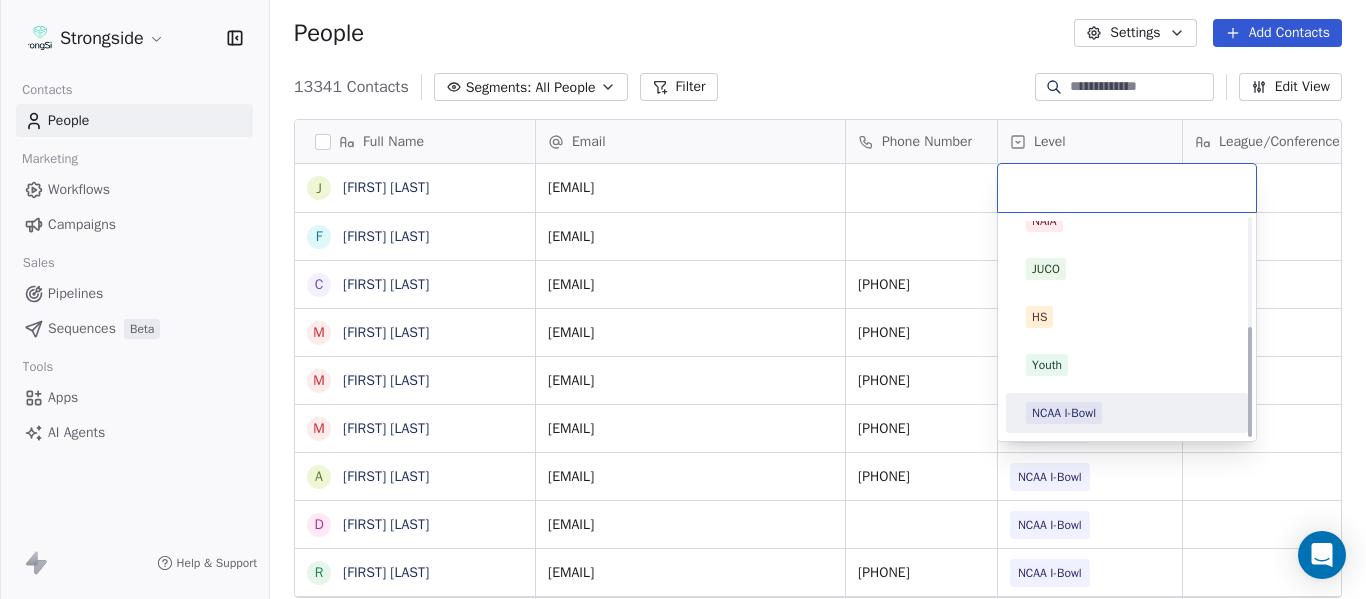 click on "NCAA I-Bowl" at bounding box center [1127, 413] 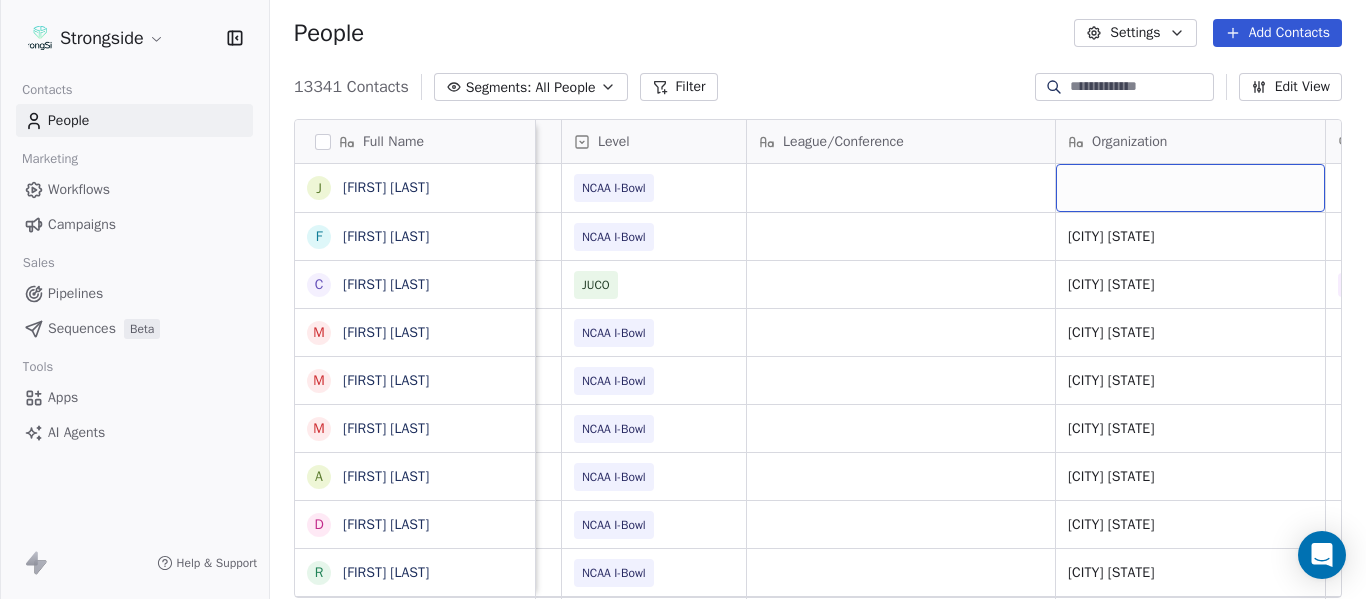 scroll, scrollTop: 0, scrollLeft: 536, axis: horizontal 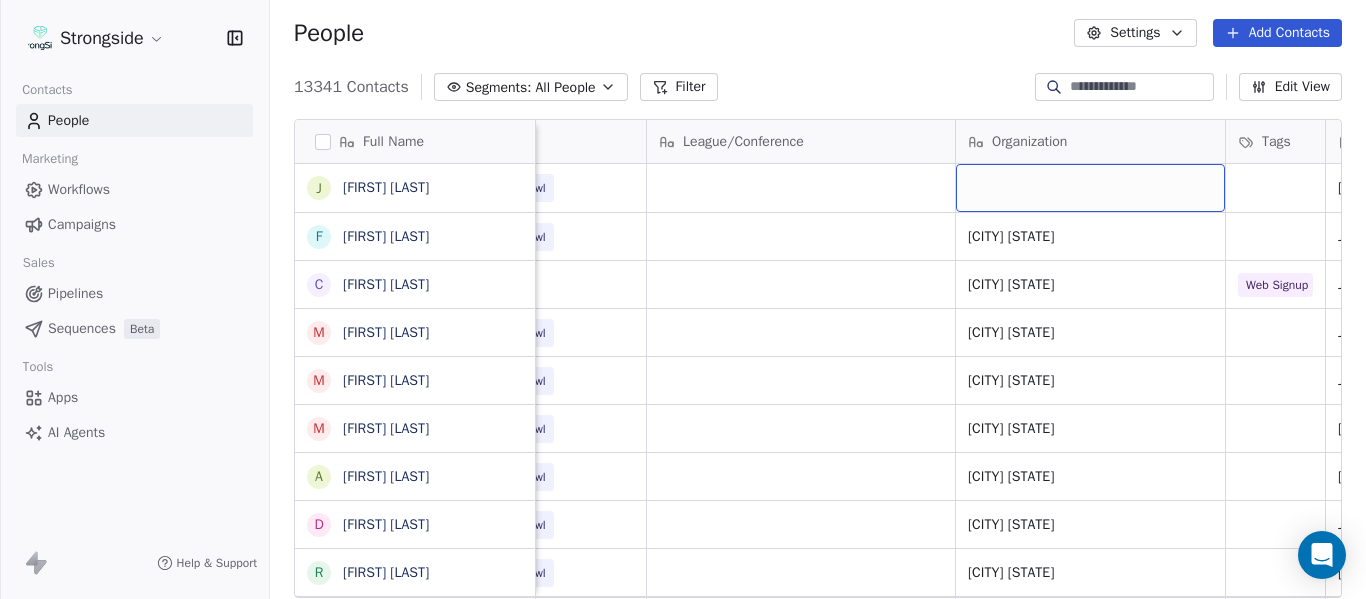 click at bounding box center [1090, 188] 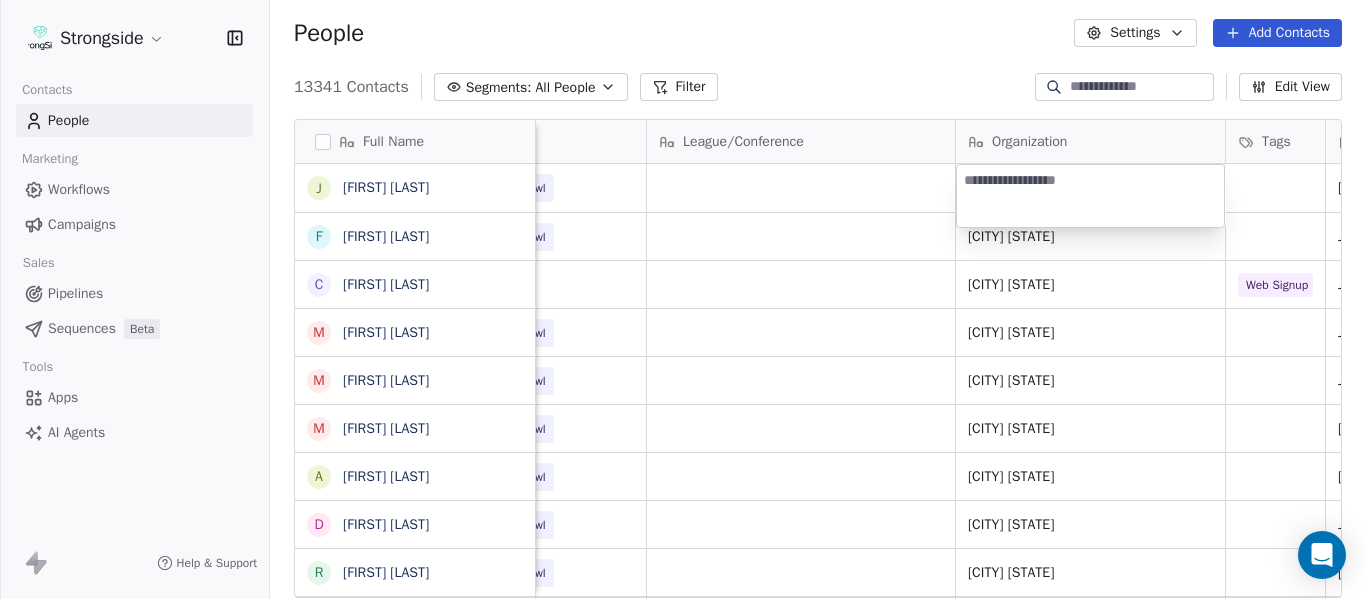 click on "Strongside Contacts People Marketing Workflows Campaigns Sales Pipelines Sequences Beta Tools Apps AI Agents Help & Support People Settings Add Contacts 13341 Contacts Segments: All People Filter Edit View Tag Add to Sequence Export Full Name J [FIRST] [LAST] F [FIRST] [LAST] C [FIRST] [LAST] M [FIRST] [LAST] M [FIRST] [LAST] M [FIRST] [LAST] A [FIRST] [LAST] D [FIRST] [LAST] R [FIRST] [LAST] D [FIRST] [LAST] A [FIRST] [LAST] W [FIRST] [LAST] S [FIRST] [LAST] S [FIRST] [LAST] J [FIRST] [LAST] H [FIRST] [LAST] K [FIRST] [LAST] K [FIRST] [LAST] C [FIRST] [LAST] L [FIRST] [LAST] D [FIRST] [LAST] K [FIRST] [LAST] B [FIRST] [LAST] C [FIRST] [LAST] D [FIRST] [LAST] K [FIRST] [LAST] K [FIRST] [LAST] C [FIRST] [LAST] T [FIRST] [LAST] A [FIRST] [LAST] Email Phone Number Level League/Conference Organization Tags Created Date BST Status Job Title Priority [EMAIL] NCAA I-Bowl Jul 22, 2025 10:18 AM [EMAIL] NCAA I-Bowl MICHIGAN TECH COMMUNITY COLLEGE Jul 22, 2025 10:16 AM Assistant Coach" at bounding box center [683, 299] 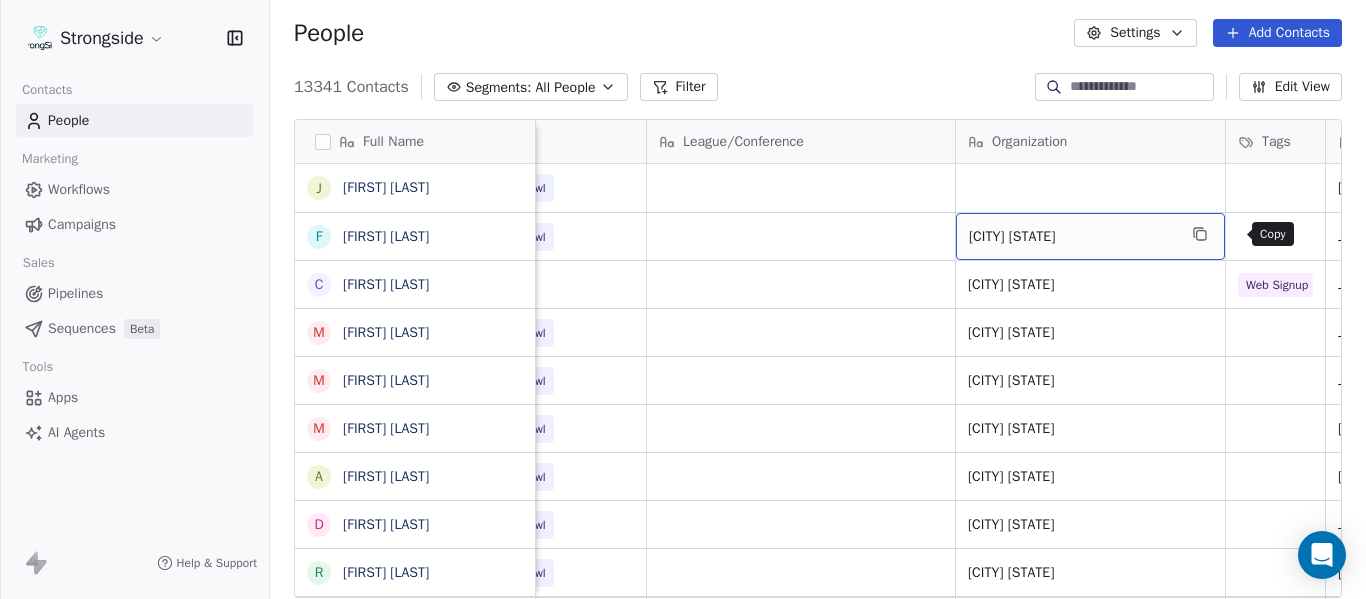 click 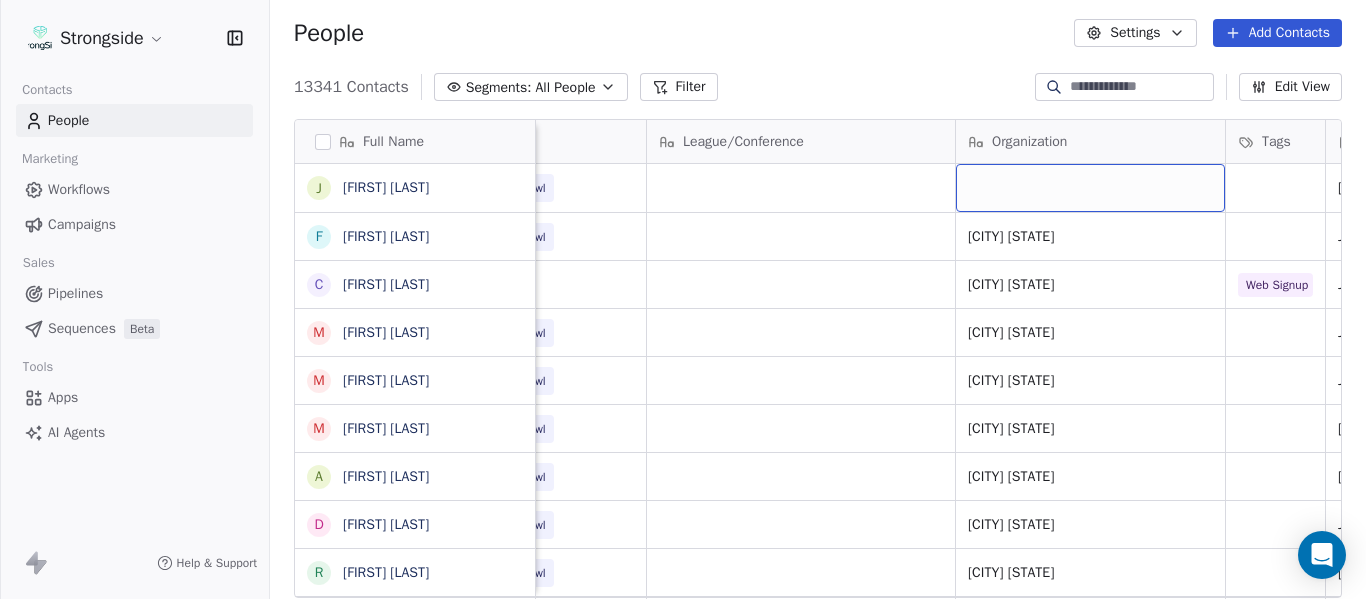 click at bounding box center [1090, 188] 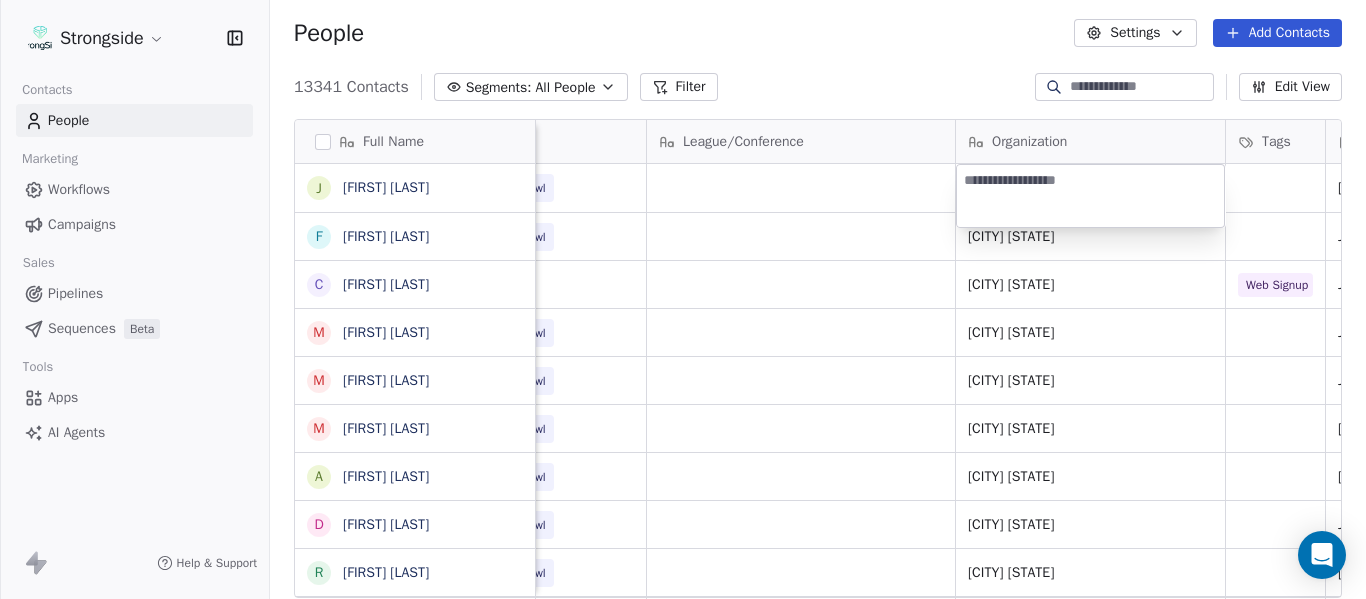 click at bounding box center [1090, 196] 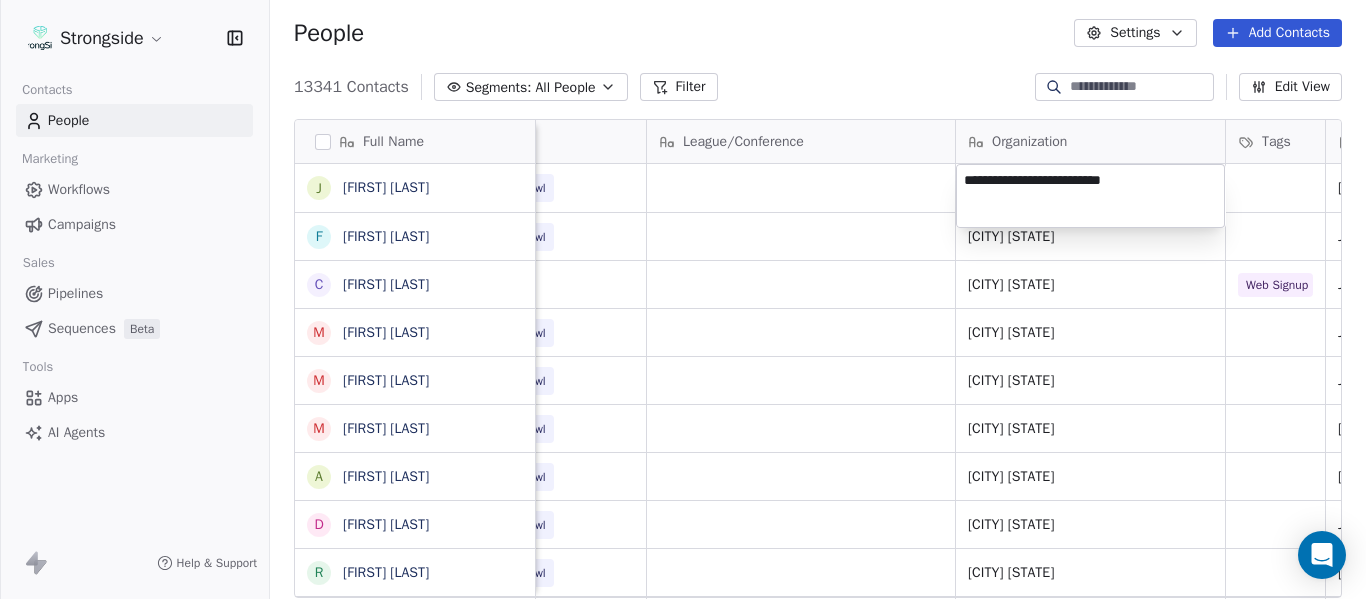 click on "Strongside Contacts People Marketing Workflows Campaigns Sales Pipelines Sequences Beta Tools Apps AI Agents Help & Support People Settings Add Contacts 13341 Contacts Segments: All People Filter Edit View Tag Add to Sequence Export Full Name J [FIRST] [LAST] F [FIRST] [LAST] C [FIRST] [LAST] M [FIRST] [LAST] M [FIRST] [LAST] M [FIRST] [LAST] A [FIRST] [LAST] D [FIRST] [LAST] R [FIRST] [LAST] D [FIRST] [LAST] A [FIRST] [LAST] W [FIRST] [LAST] S [FIRST] [LAST] S [FIRST] [LAST] J [FIRST] [LAST] H [FIRST] [LAST] K [FIRST] [LAST] K [FIRST] [LAST] C [FIRST] [LAST] L [FIRST] [LAST] D [FIRST] [LAST] K [FIRST] [LAST] B [FIRST] [LAST] C [FIRST] [LAST] D [FIRST] [LAST] K [FIRST] [LAST] K [FIRST] [LAST] C [FIRST] [LAST] T [FIRST] [LAST] A [FIRST] [LAST] Email Phone Number Level League/Conference Organization Tags Created Date BST Status Job Title Priority [EMAIL] NCAA I-Bowl Jul 22, 2025 10:18 AM [EMAIL] NCAA I-Bowl MICHIGAN TECH COMMUNITY COLLEGE Jul 22, 2025 10:16 AM Assistant Coach" at bounding box center (683, 299) 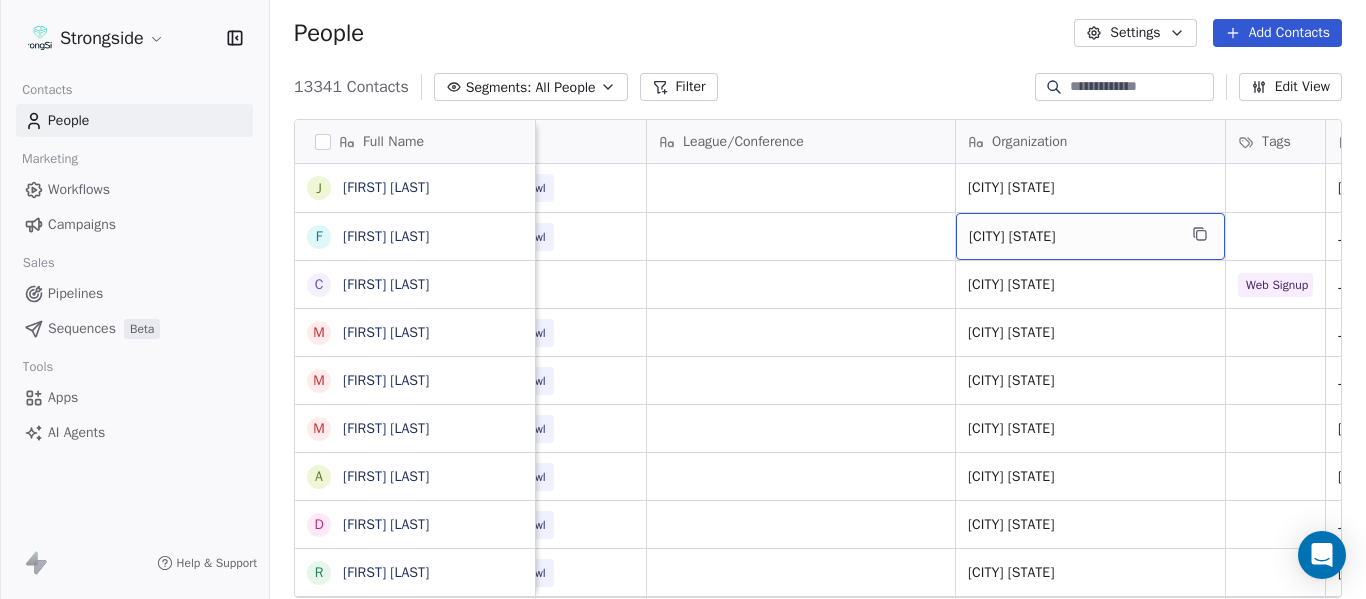 click on "[CITY] [STATE]" at bounding box center (1072, 237) 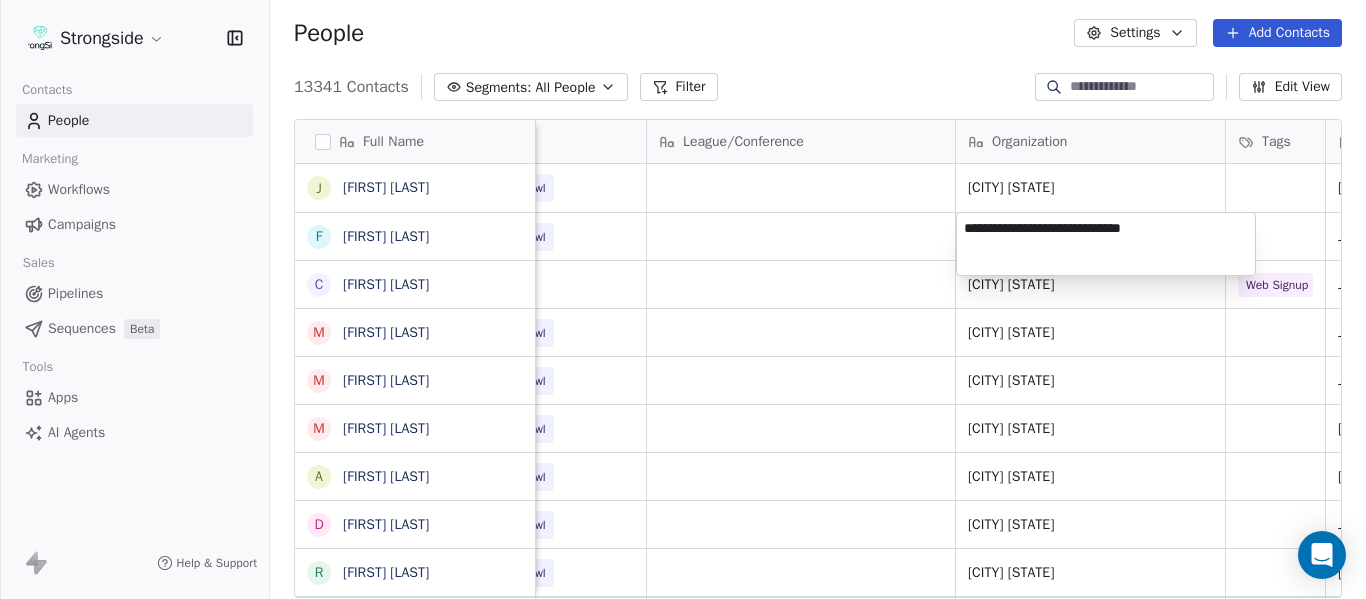 click on "**********" at bounding box center [1106, 244] 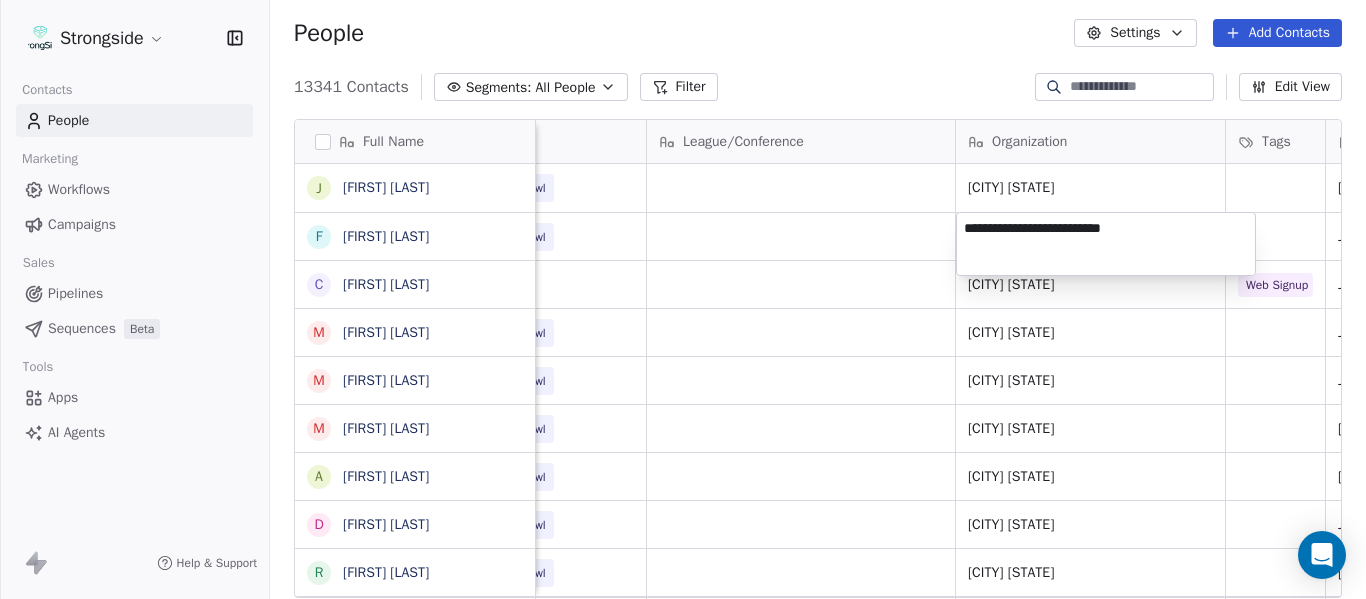 click on "Add Contacts 13341 Contacts Segments: All People Filter  Edit View Tag Add to Sequence Export Full Name J [FIRST] F [FIRST] C [LAST] M [FIRST] M [FIRST] M [FIRST] A [FIRST] D [FIRST] R [FIRST] D [FIRST] [LAST] [FIRST] [LAST] Email Phone Number Level League/Conference Organization Tags Created Date BST Status Job Title Priority [EMAIL] NCAA I-Bowl FLORIDA INTERNATIONAL UNIV
Jul 22, 2025 10:18 AM [EMAIL] NCAA I-Bowl MICHIGAN TECH COMMUNITY COLLEGE Jul 22, 2025 10:16 AM Assistant Coach [PHONE] JUCO" at bounding box center [683, 299] 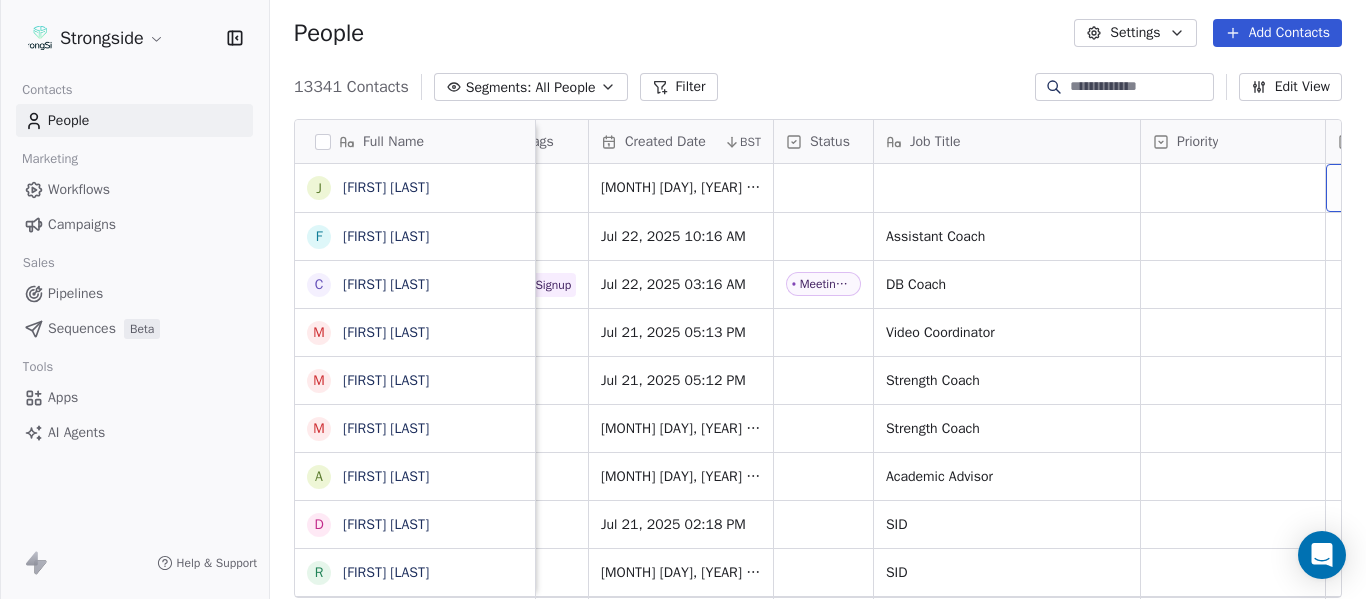 scroll, scrollTop: 0, scrollLeft: 1458, axis: horizontal 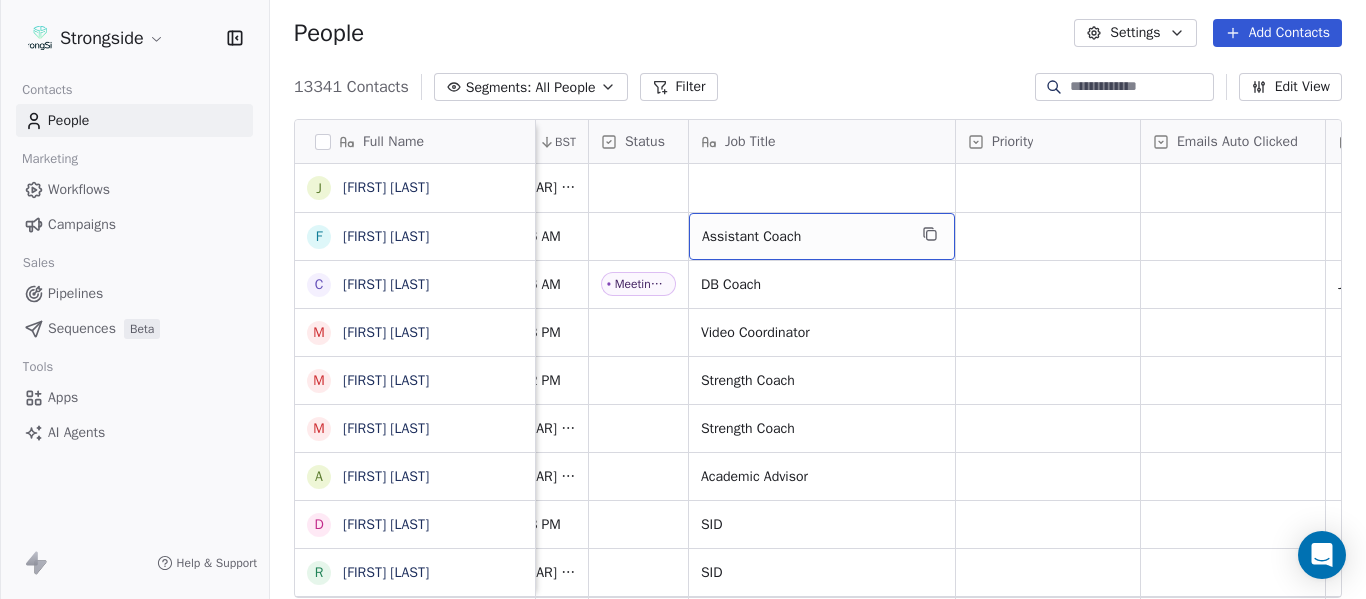drag, startPoint x: 825, startPoint y: 240, endPoint x: 889, endPoint y: 247, distance: 64.381676 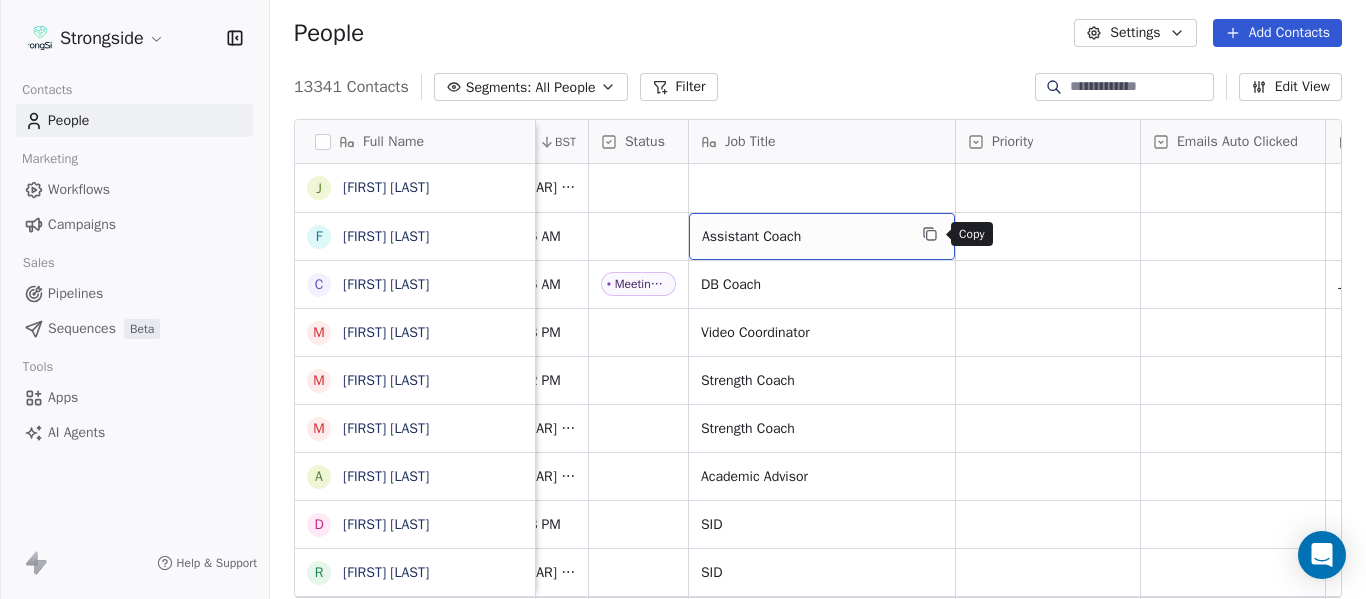 click 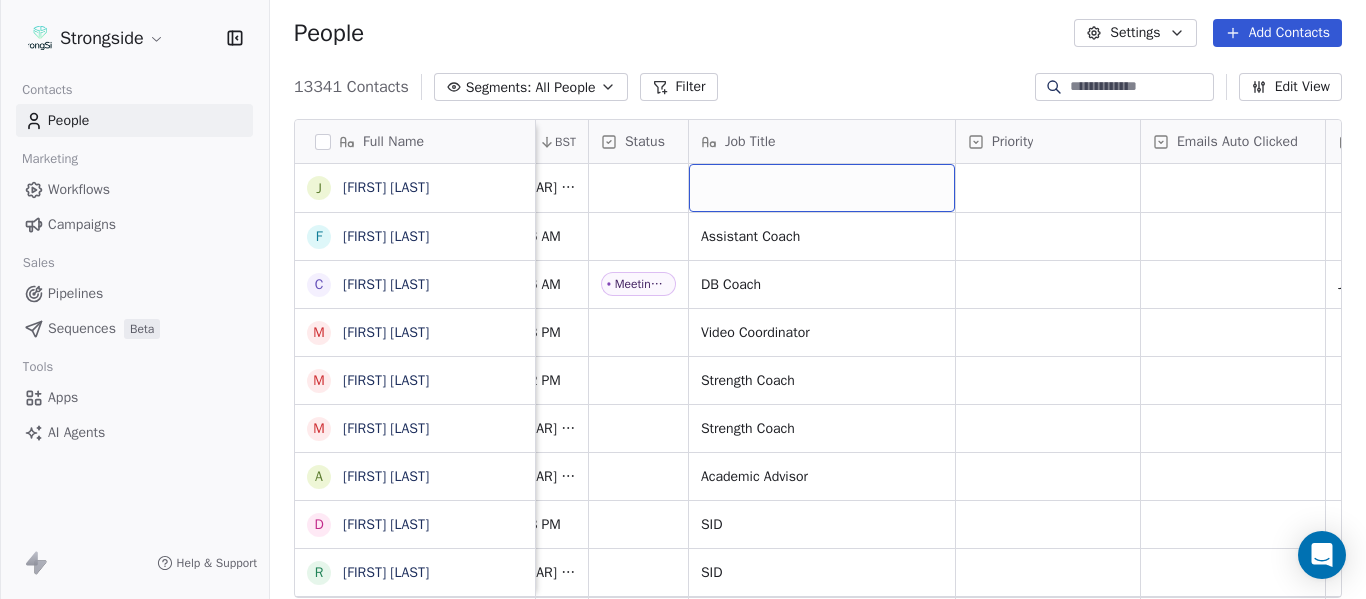 click at bounding box center [822, 188] 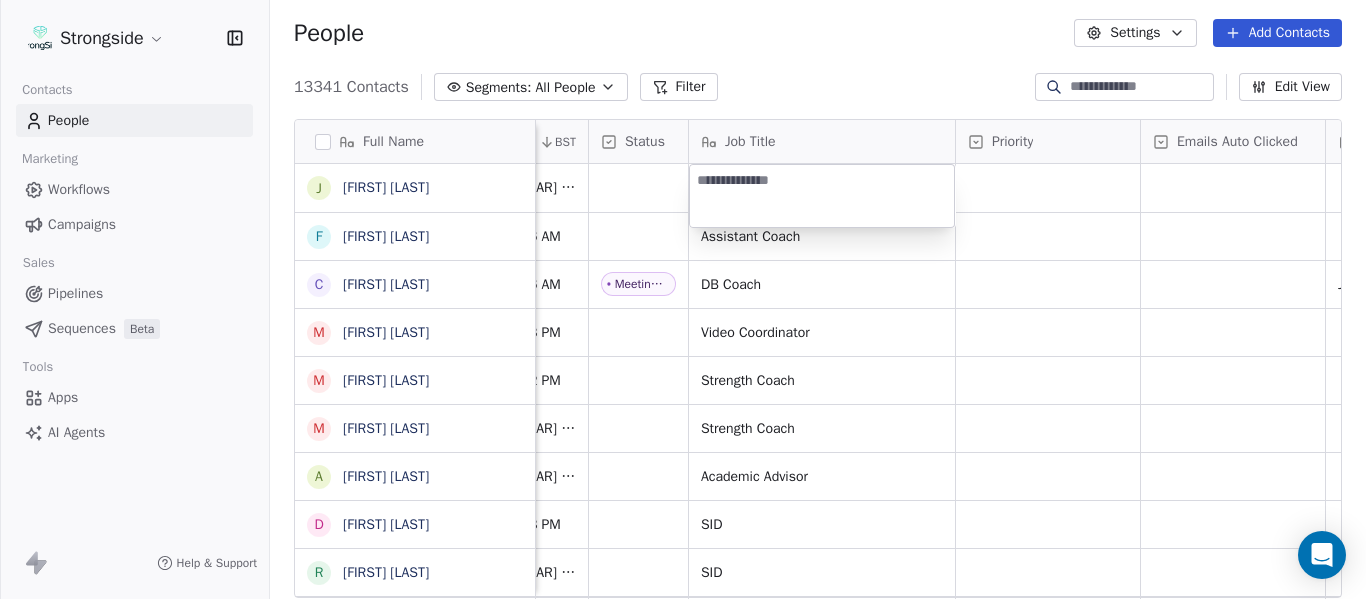 type on "**********" 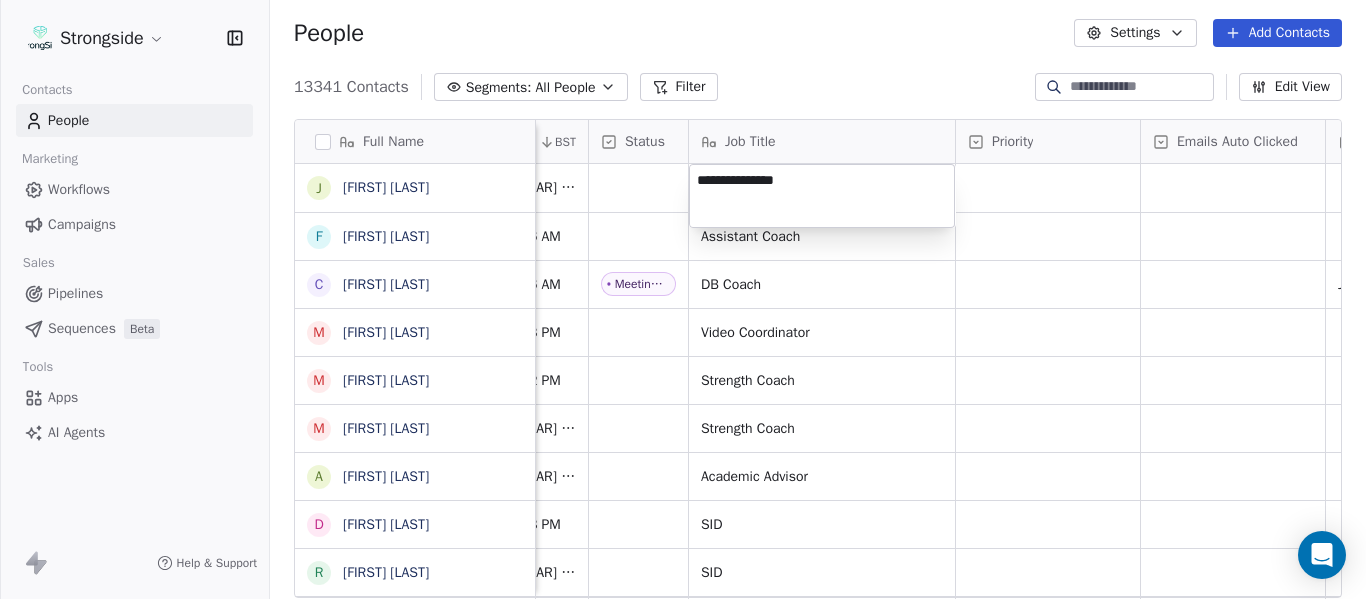 click on "Strongside Contacts People Marketing Workflows Campaigns Sales Pipelines Sequences Beta Tools Apps AI Agents Help & Support People Settings Add Contacts 13341 Contacts Segments: All People Filter Edit View Tag Add to Sequence Export Full Name J [FIRST] [LAST] F [FIRST] [LAST] C [FIRST] [LAST] M [FIRST] [LAST] M [FIRST] [LAST] M [FIRST] [LAST] A [FIRST] [LAST] D [FIRST] [LAST] R [FIRST] [LAST] D [FIRST] [LAST] A [FIRST] [LAST] W [FIRST] [LAST] S [FIRST] [LAST] S [FIRST] [LAST] J [FIRST] [LAST] H [FIRST] [LAST] K [FIRST] [LAST] K [FIRST] [LAST] C [FIRST] [LAST] C [FIRST] [LAST] L [FIRST] [LAST] D [FIRST] [LAST] K [FIRST] [LAST] K [FIRST] [LAST] C [FIRST] [LAST] C [FIRST] [LAST] D [FIRST] [LAST] D [FIRST] [LAST] K [FIRST] [LAST] K [FIRST] [LAST] C [FIRST] [LAST] C [FIRST] [LAST] A [FIRST] [LAST] [FIRST] [LAST] League/Conference Organization Tags Created Date BST Status Job Title Priority Emails Auto Clicked Last Activity Date BST In Open Phone Contact Source Note/Call [STATE] INTERNATIONAL UNIV Jul 22, 2025 10:18 AM [STATE] INTERNATIONAL UNIV Jul 22, 2025 10:16 AM Assistant Coach False Web Signup Talked Twitter" at bounding box center [683, 299] 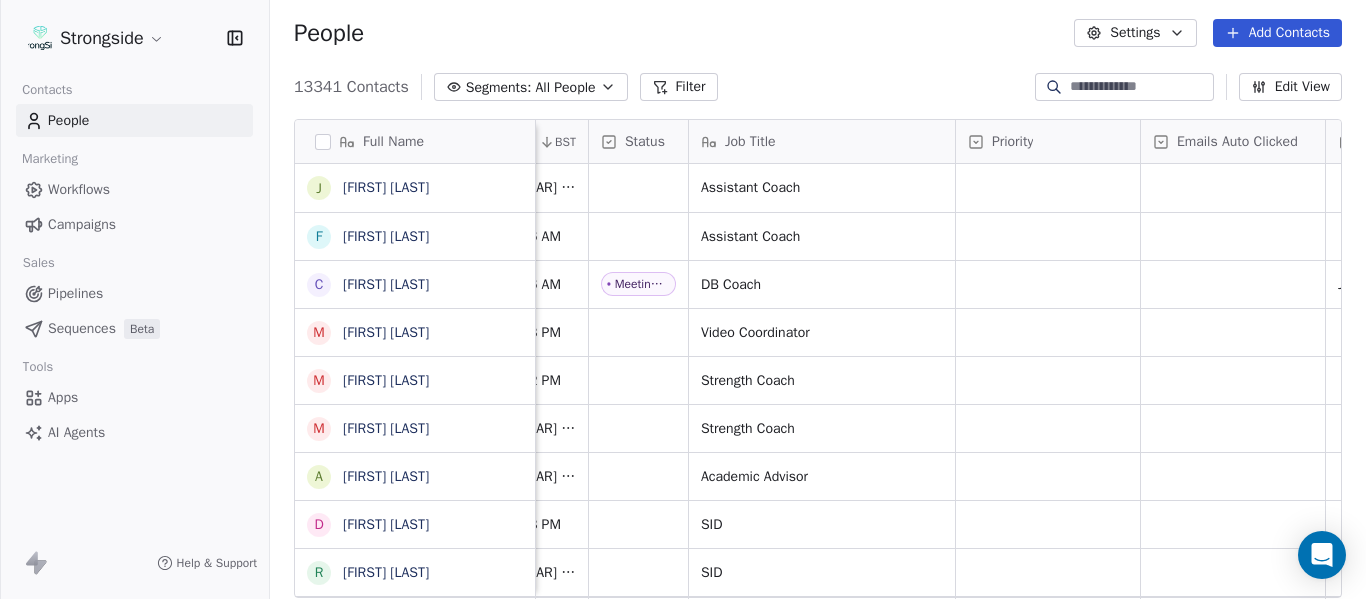scroll, scrollTop: 0, scrollLeft: 2013, axis: horizontal 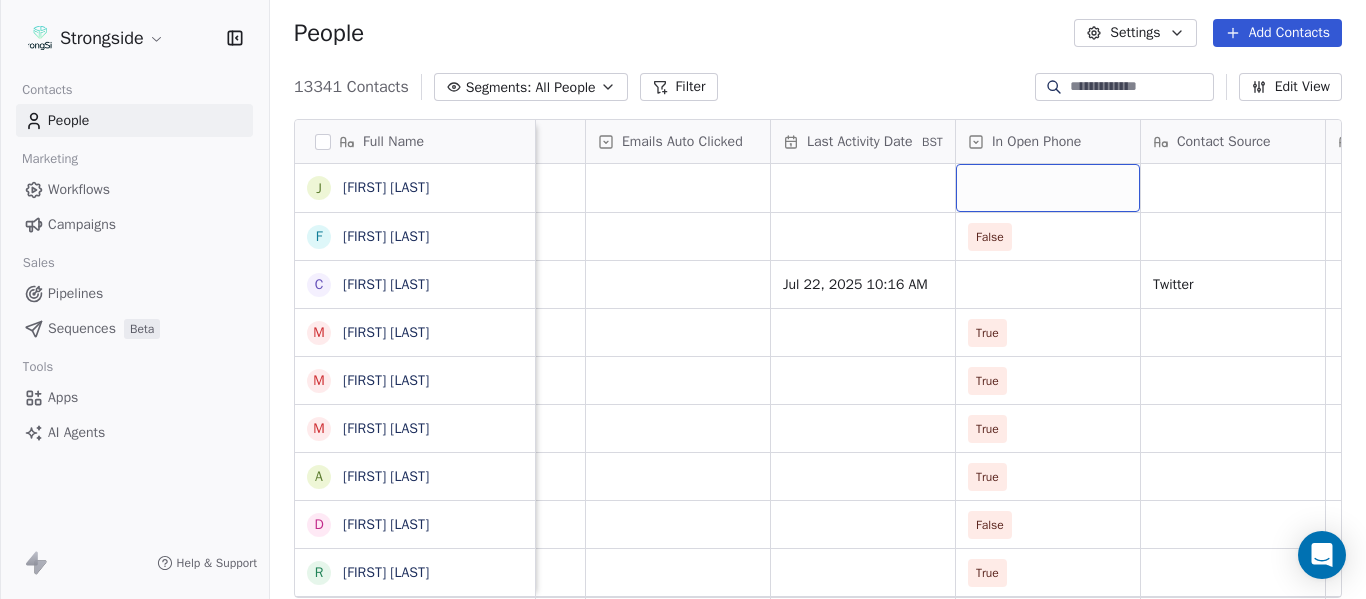 click at bounding box center (1048, 188) 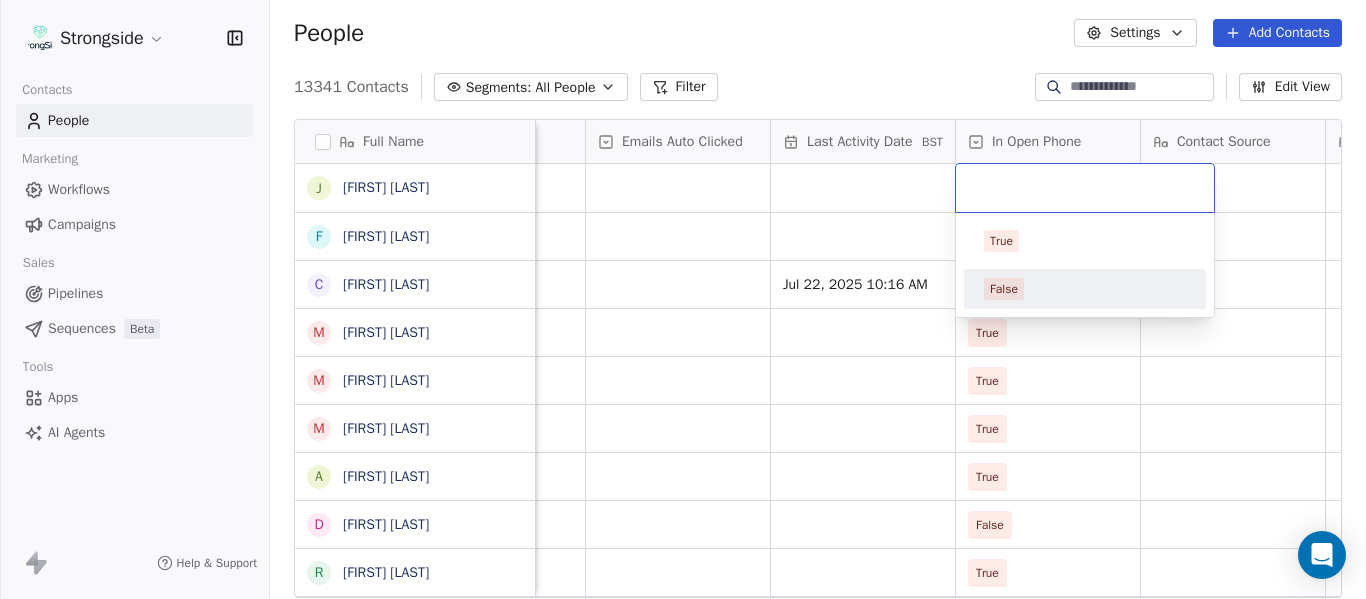 click on "False" at bounding box center [1085, 289] 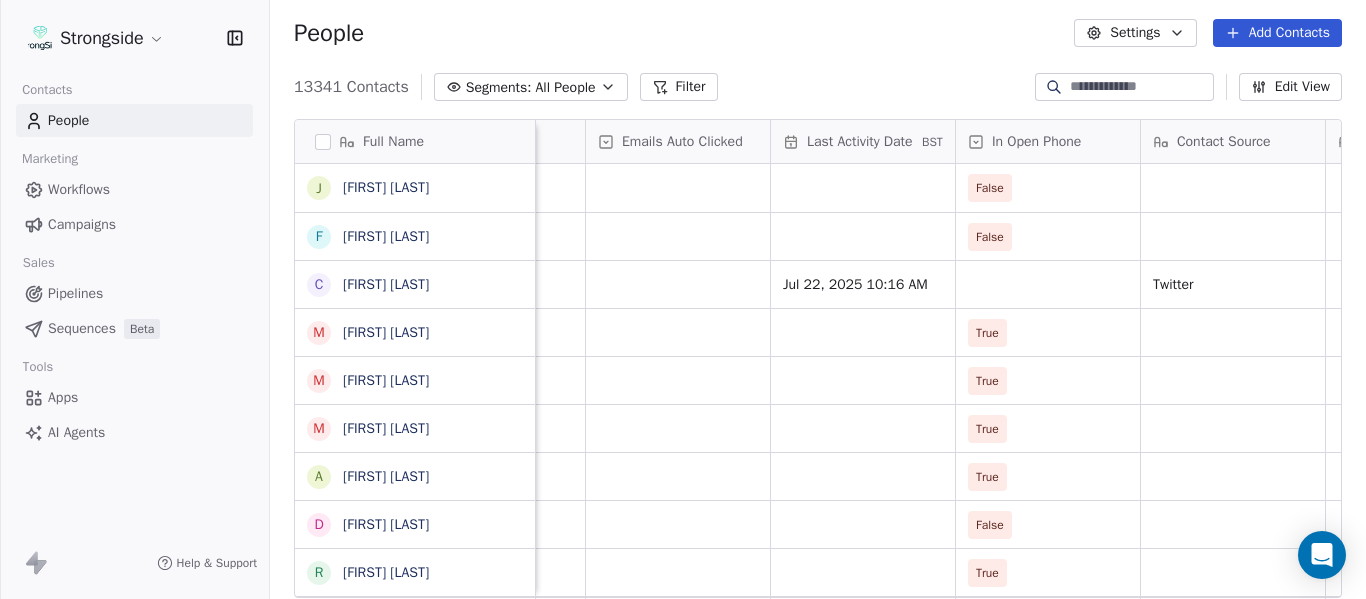 scroll, scrollTop: 0, scrollLeft: 2383, axis: horizontal 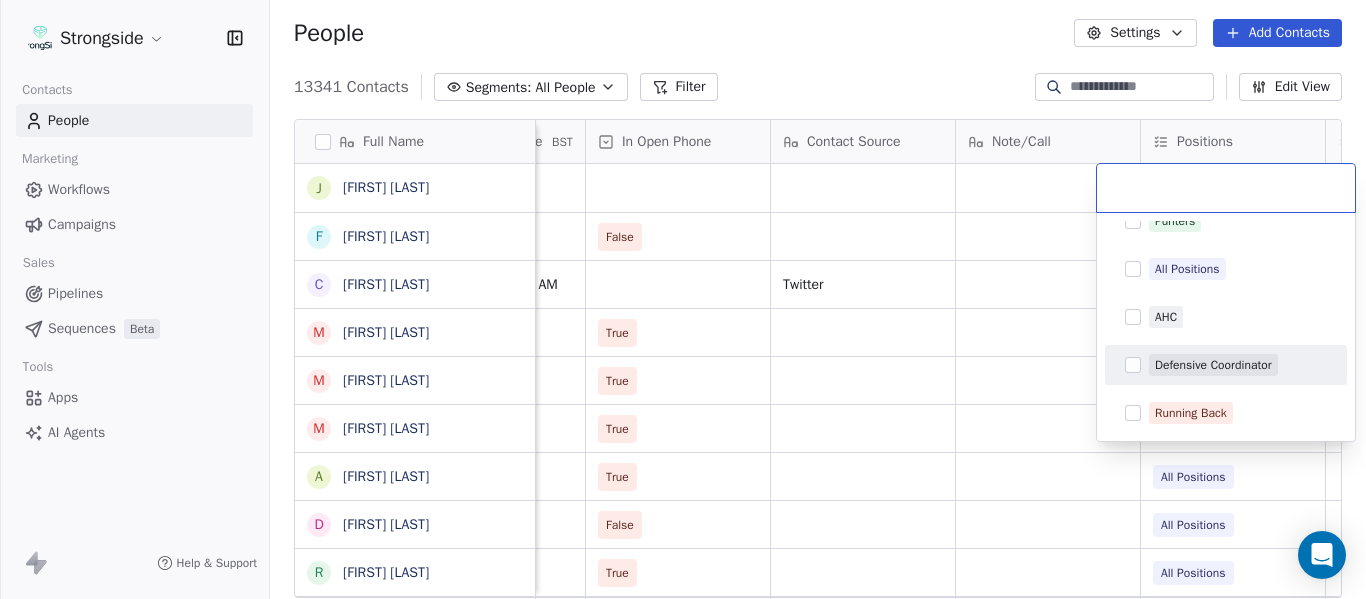click on "Defensive Coordinator" at bounding box center (1213, 365) 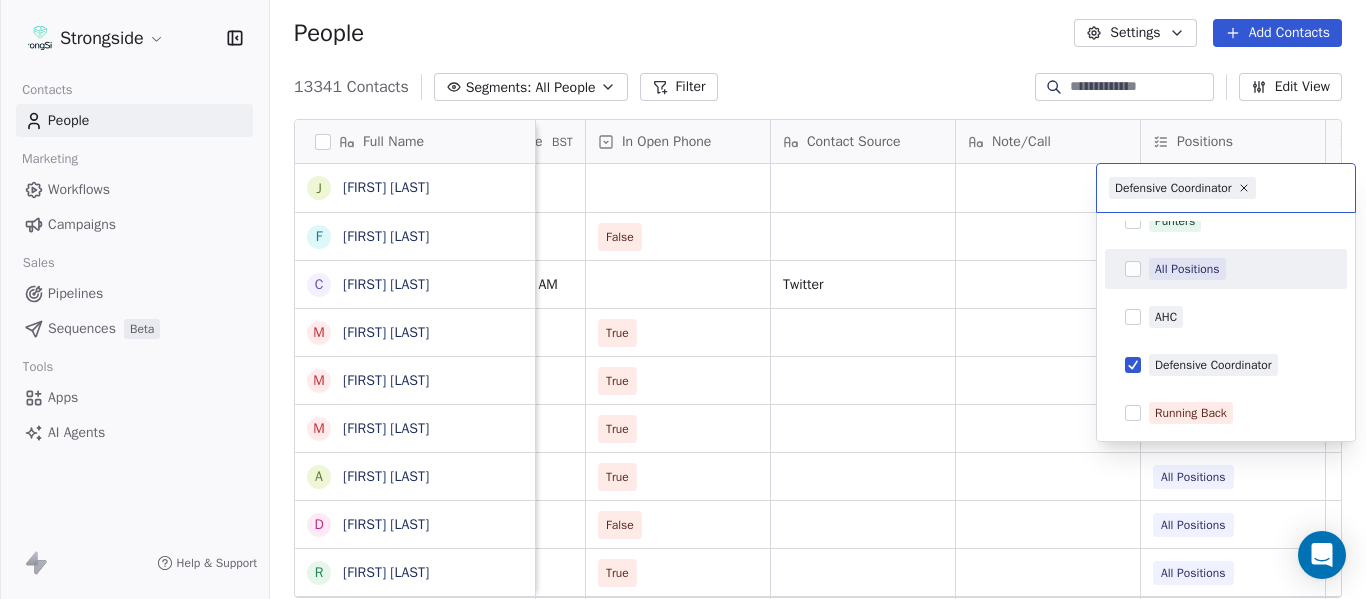 click on "Strongside Contacts People Marketing Workflows Campaigns Sales Pipelines Sequences Beta Tools Apps AI Agents Help & Support People Settings Add Contacts 13341 Contacts Segments: All People Filter Edit View Tag Add to Sequence Export Full Name J [FIRST] [LAST] F [FIRST] [LAST] C [FIRST] [LAST] M [FIRST] [LAST] M [FIRST] [LAST] M [FIRST] [LAST] A [FIRST] [LAST] D [FIRST] [LAST] R [FIRST] [LAST] D [FIRST] [LAST] A [FIRST] [LAST] W [FIRST] [LAST] S [FIRST] [LAST] S [FIRST] [LAST] J [FIRST] [LAST] H [FIRST] [LAST] K [FIRST] [LAST] K [FIRST] [LAST] C [FIRST] [LAST] C [FIRST] [LAST] L [FIRST] [LAST] D [FIRST] [LAST] K [FIRST] [LAST] K [FIRST] [LAST] C [FIRST] [LAST] C [FIRST] [LAST] D [FIRST] [LAST] D [FIRST] [LAST] K [FIRST] [LAST] K [FIRST] [LAST] C [FIRST] [LAST] C [FIRST] [LAST] A [FIRST] [LAST] [FIRST] [LAST] Job Title Priority Emails Auto Clicked Last Activity Date BST In Open Phone Contact Source Note/Call Positions Student Pop. Lead Account Assistant Coach Assistant Coach False Tight Ends DB Coach Jul 22, 2025 09:17 AM Twitter Video Coordinator True All Positions Strength Coach True All Positions True" at bounding box center [683, 299] 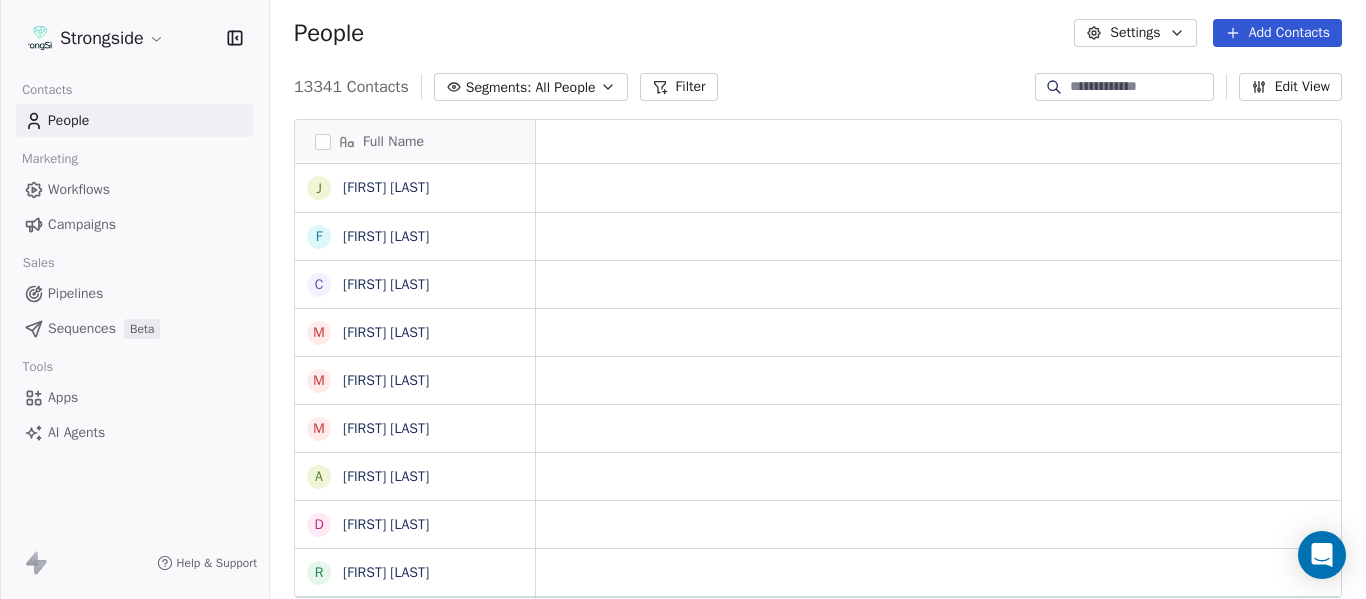 scroll, scrollTop: 0, scrollLeft: 0, axis: both 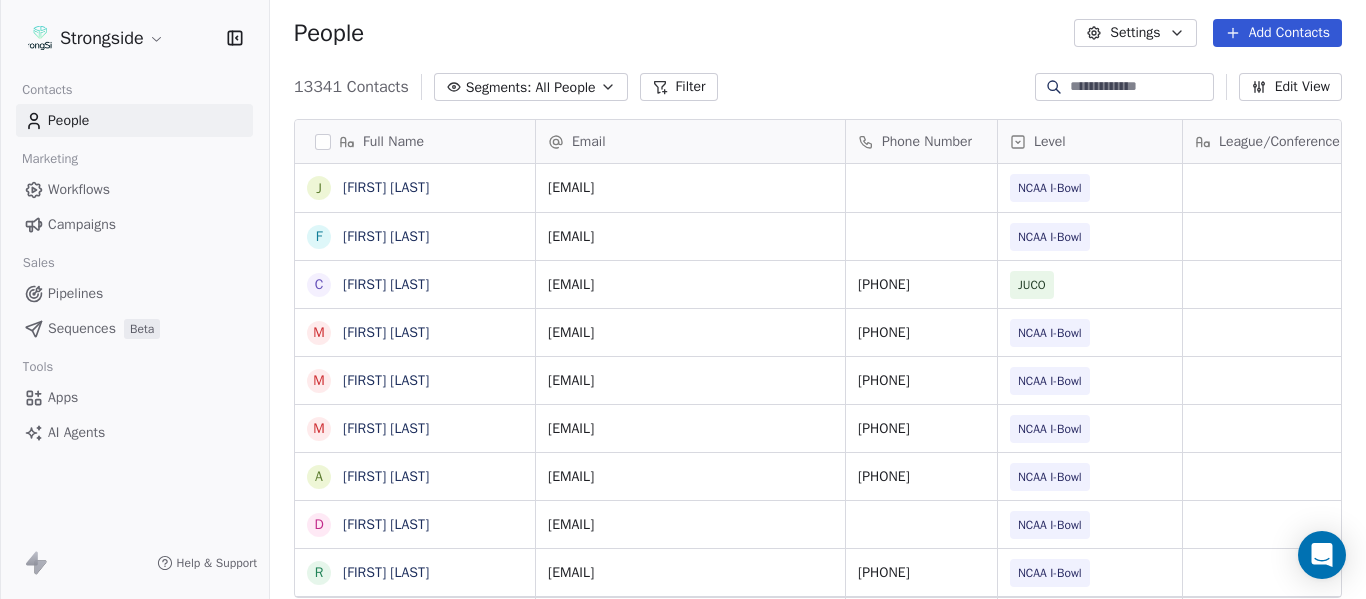 drag, startPoint x: 1253, startPoint y: 30, endPoint x: 1253, endPoint y: 44, distance: 14 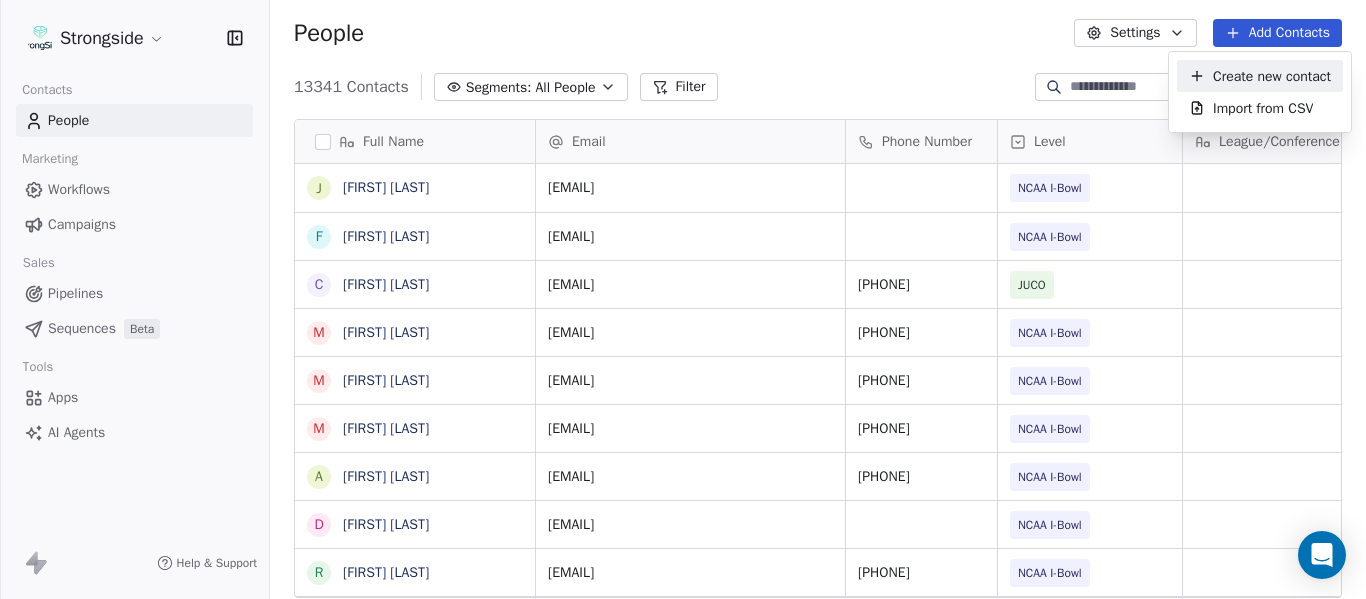click on "Create new contact" at bounding box center (1272, 76) 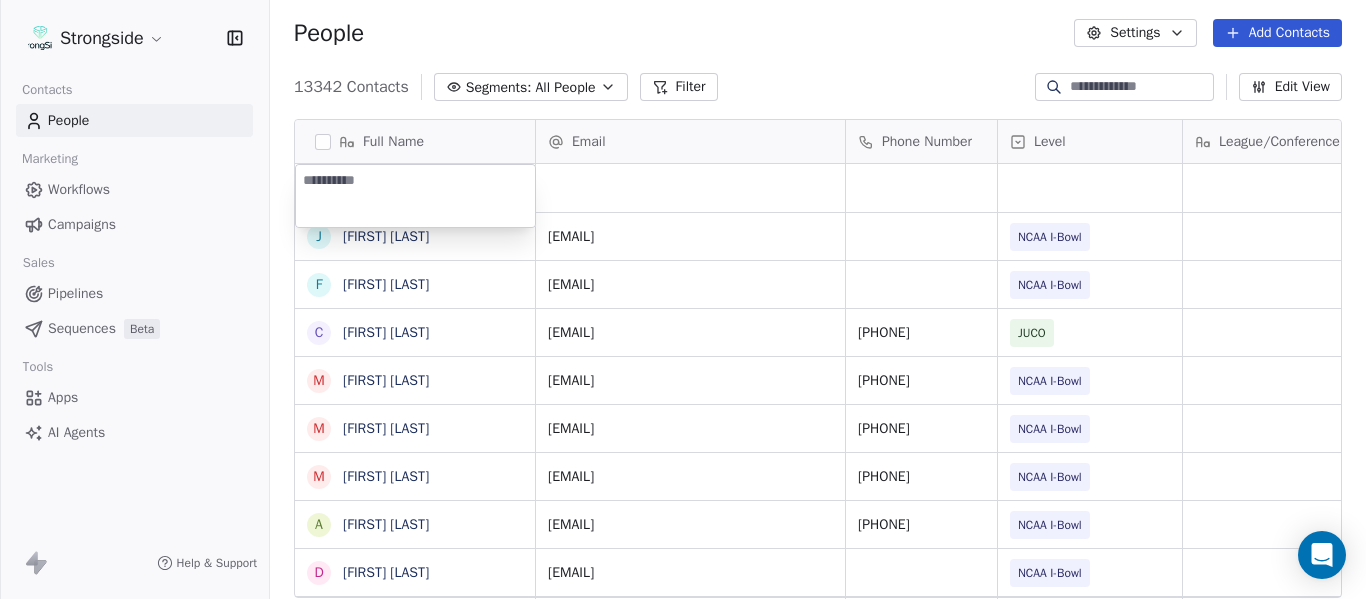 type on "**********" 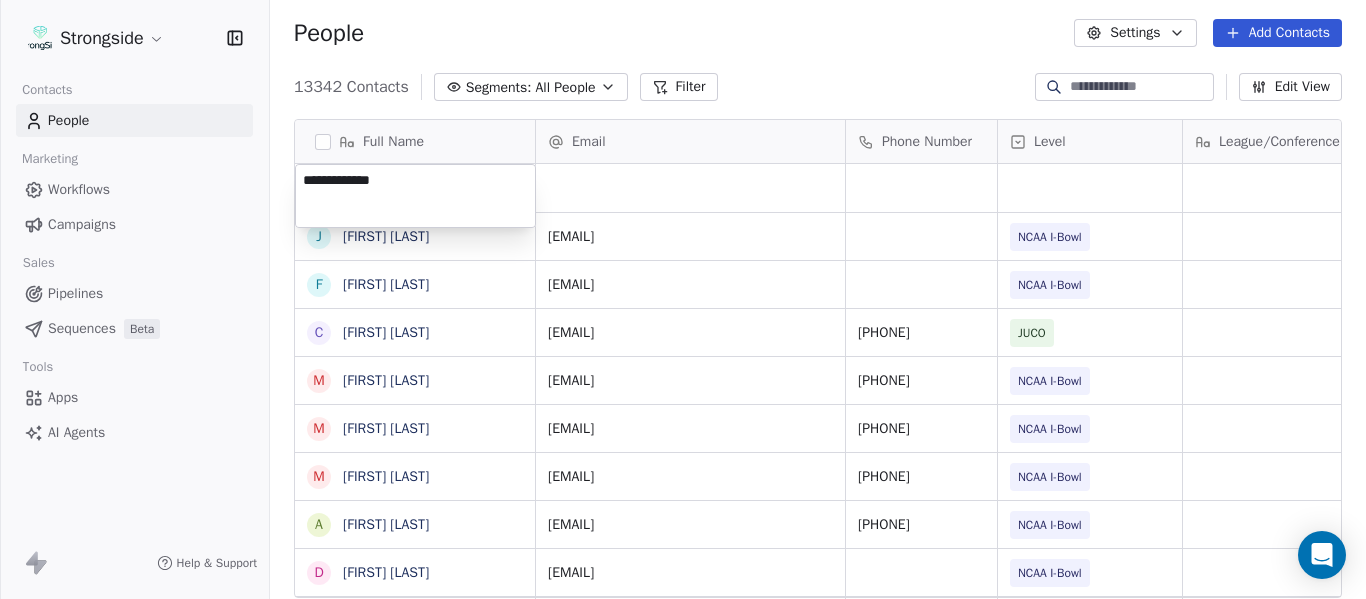 click on "Strongside Contacts People Marketing Workflows Campaigns Sales Pipelines Sequences Beta Tools Apps AI Agents Help & Support People Settings Add Contacts 13342 Contacts Segments: All People Filter Edit View Tag Add to Sequence Export Full Name J [FIRST] [LAST] F [FIRST] [LAST] C [FIRST] [LAST] M [FIRST] [LAST] M [FIRST] [LAST] M [FIRST] [LAST] A [FIRST] [LAST] D [FIRST] [LAST] R [FIRST] [LAST] D [FIRST] [LAST] A [FIRST] [LAST] W [FIRST] [LAST] S [FIRST] [LAST] S [FIRST] [LAST] J [FIRST] [LAST] H [FIRST] [LAST] K [FIRST] [LAST] K [FIRST] [LAST] C [FIRST] [LAST] C [FIRST] [LAST] L [FIRST] [LAST] D [FIRST] [LAST] K [FIRST] [LAST] K [FIRST] [LAST] C [FIRST] [LAST] C [FIRST] [LAST] D [FIRST] [LAST] D [FIRST] [LAST] K [FIRST] [LAST] K [FIRST] [LAST] C [FIRST] [LAST] C [FIRST] [LAST] Email Phone Number Level League/Conference Organization Tags Created Date BST Jul 22, 2025 10:20 AM [EMAIL] NCAA I-Bowl [STATE] INTERNATIONAL UNIV Jul 22, 2025 10:18 AM [EMAIL] NCAA I-Bowl [STATE] INTERNATIONAL UNIV Jul 22, 2025 10:16 AM [EMAIL] [PHONE] JUCO Web Signup Talked" at bounding box center (683, 299) 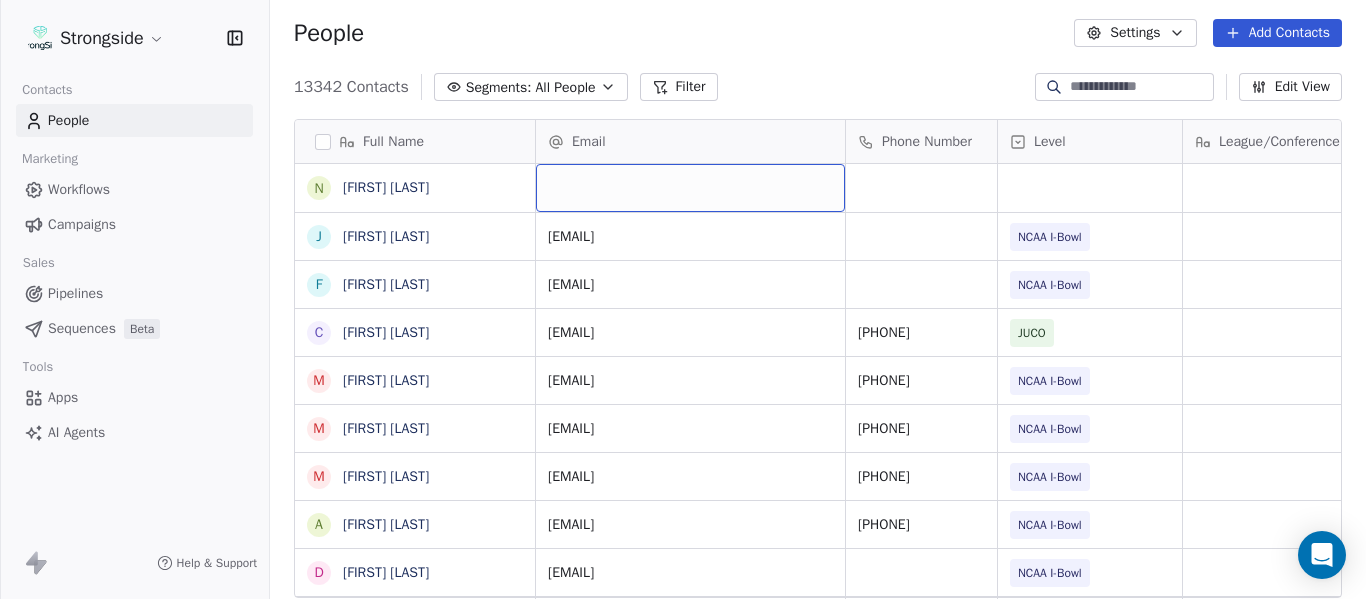 click at bounding box center (690, 188) 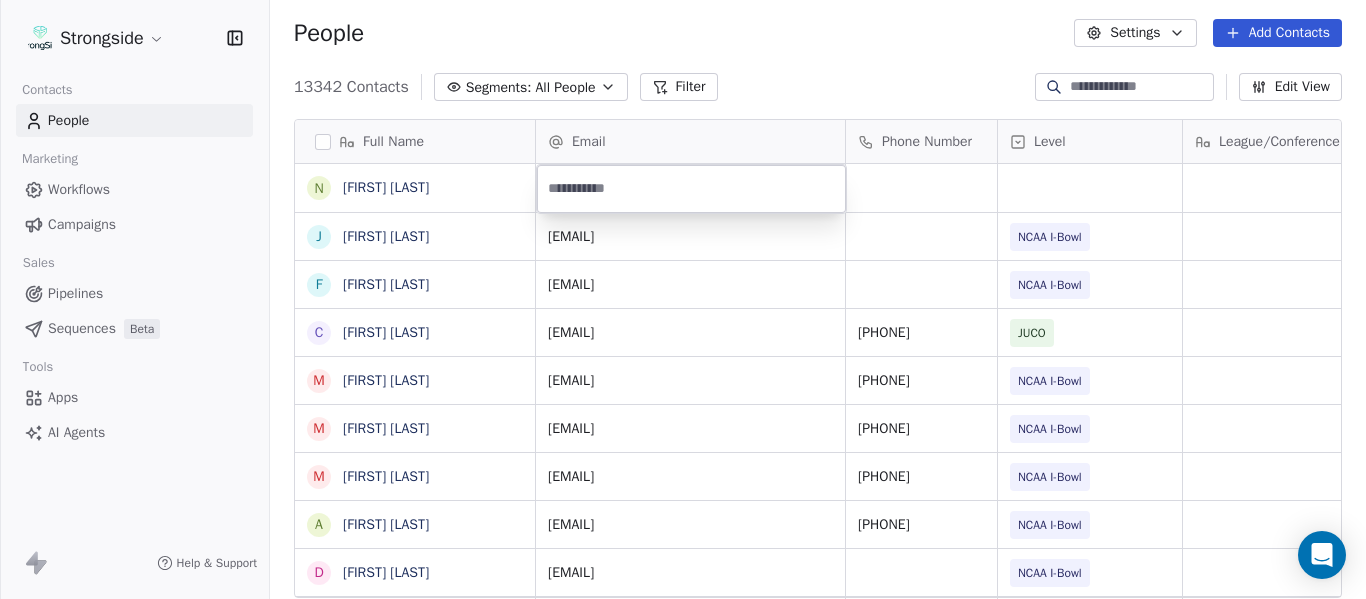 type on "**********" 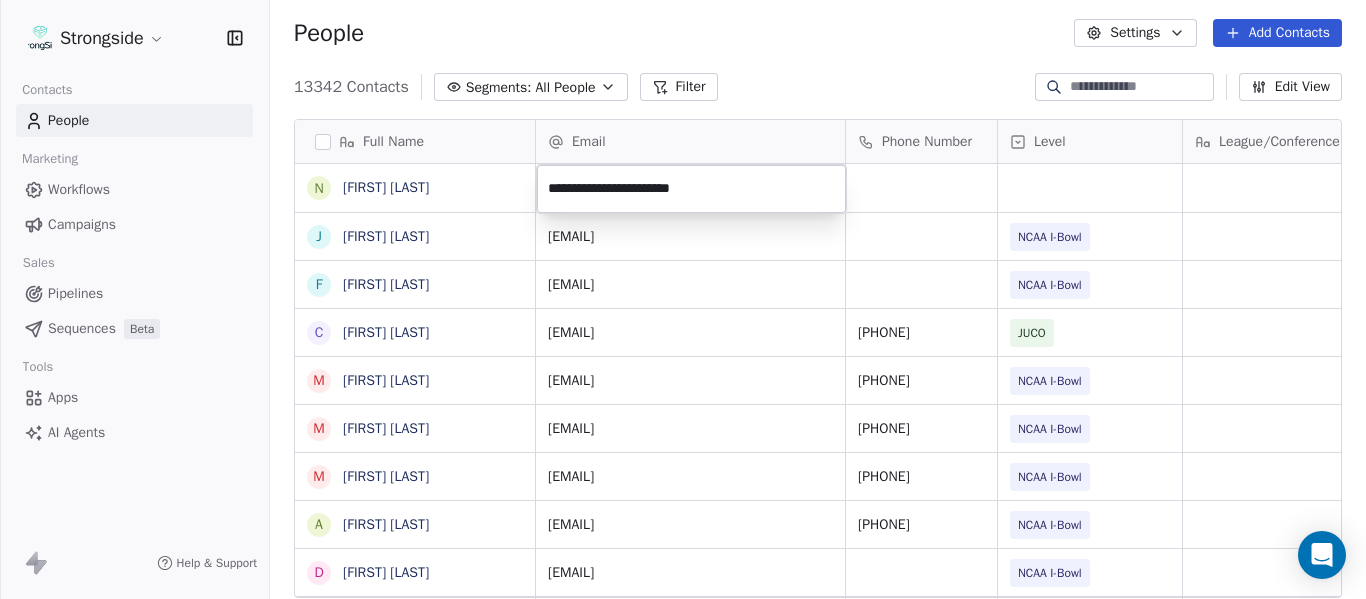 click on "Strongside Contacts People Marketing Workflows Campaigns Sales Pipelines Sequences Beta Tools Apps AI Agents Help & Support People Settings Add Contacts 13342 Contacts Segments: All People Filter Edit View Tag Add to Sequence Export Full Name N [LAST] J [FIRST] [LAST] F [FIRST] [LAST] C [FIRST] [LAST] M [FIRST] [LAST] M [FIRST] [LAST] M [FIRST] [LAST] A [FIRST] [LAST] D [FIRST] [LAST] R [FIRST] [LAST] D [FIRST] [LAST] A [FIRST] [LAST] W [FIRST] [LAST] S [FIRST] [LAST] S [FIRST] [LAST] J [FIRST] [LAST] H [FIRST] [LAST] K [FIRST] [LAST] K [FIRST] [LAST] C [FIRST] [LAST] C [FIRST] [LAST] L [FIRST] [LAST] D [FIRST] [LAST] K [FIRST] [LAST] K [FIRST] [LAST] C [FIRST] [LAST] C [FIRST] [LAST] D [FIRST] [LAST] D [FIRST] [LAST] K [FIRST] [LAST] K [FIRST] [LAST] C [FIRST] [LAST] C [FIRST] [LAST] Email Phone Number Level League/Conference Organization Tags Created Date BST Jul 22, 2025 10:20 AM [EMAIL] NCAA I-Bowl [STATE] INTERNATIONAL UNIV Jul 22, 2025 10:18 AM [EMAIL] NCAA I-Bowl [STATE] INTERNATIONAL UNIV Jul 22, 2025 10:16 AM [EMAIL] [PHONE] JUCO" at bounding box center [683, 299] 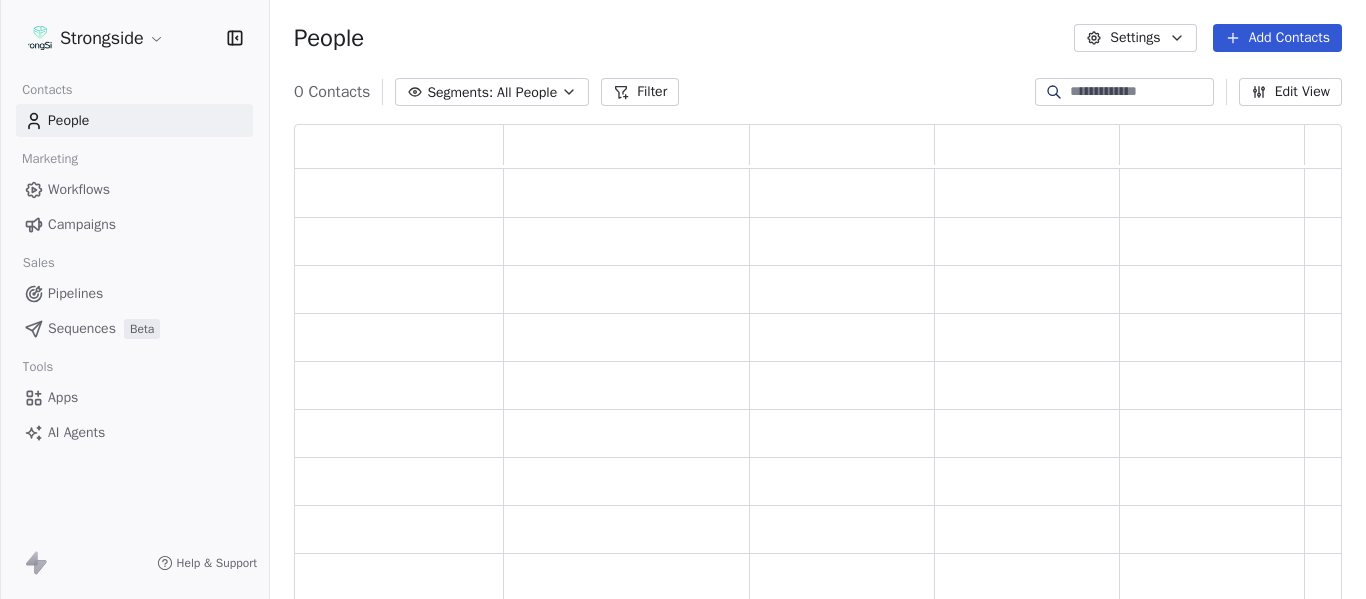 scroll, scrollTop: 0, scrollLeft: 0, axis: both 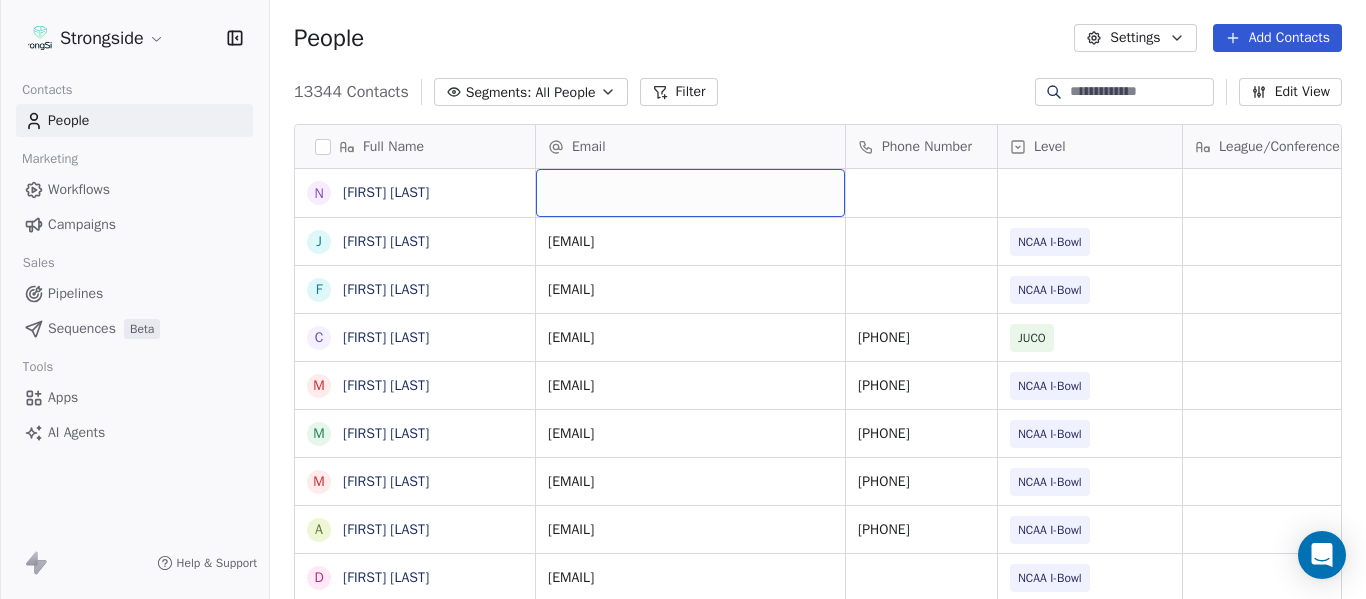 click at bounding box center [690, 193] 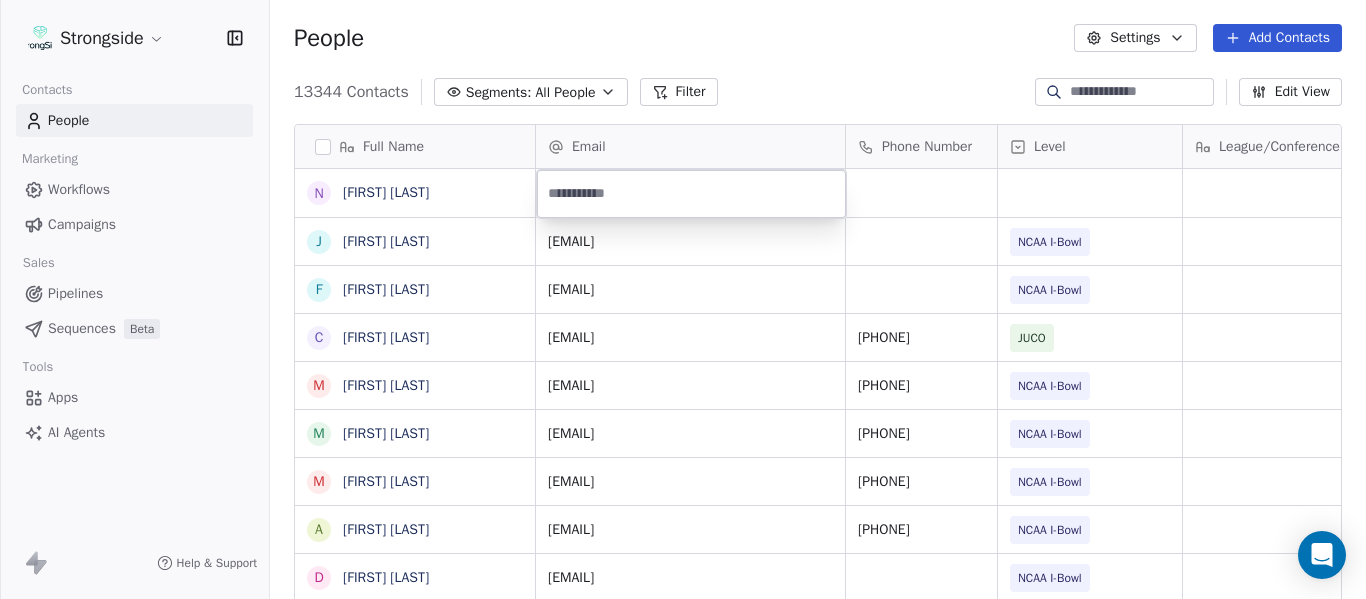 type on "**********" 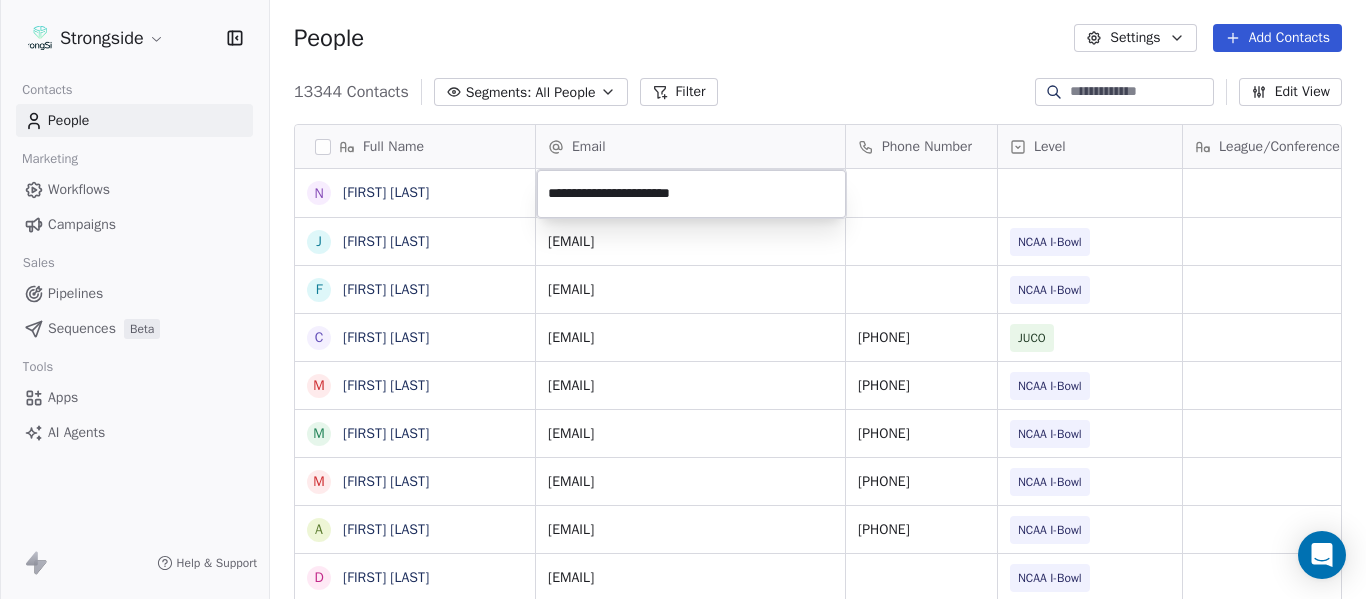 click on "Strongside Contacts People Marketing Workflows Campaigns Sales Pipelines Sequences Beta Tools Apps AI Agents Help & Support People Settings  Add Contacts 13344 Contacts Segments: All People Filter  Edit View Tag Add to Sequence Export Full Name N Nick Coleman J Jovan Dewitt F Frank Ponce C Clarence McDougal M Manny Rivero M Matt Hickmann M Mateo Agudelo A Ayssa Roza D Darin Yrigoyen R Randy Press D Donald Reed A Alyse King W Willie Simmons S Sebastian Blanco S Scott Carr J Jose Jefferson H Heath Glick K KD Willis K Kevin Chavez C Cam DiFede L LaTroy Johnson D Drew Auguste K Kal-El Statham B Braylon Jones C Cagen Clark D Dominique Bradshaw K Kosi Eldridge K Korel Smith C Colin Spencer T Trent Vasey Email Phone Number Level League/Conference Organization Tags Created Date BST Jul 22, 2025 10:20 AM jovan.dewitt@fiu.edu NCAA I-Bowl FLORIDA INTERNATIONAL UNIV Jul 22, 2025 10:18 AM francisco.ponce@fiu.edu NCAA I-Bowl FLORIDA INTERNATIONAL UNIV Jul 22, 2025 10:16 AM clarencemcdougal@gmail.com 601-665-2133 JUCO" at bounding box center [683, 299] 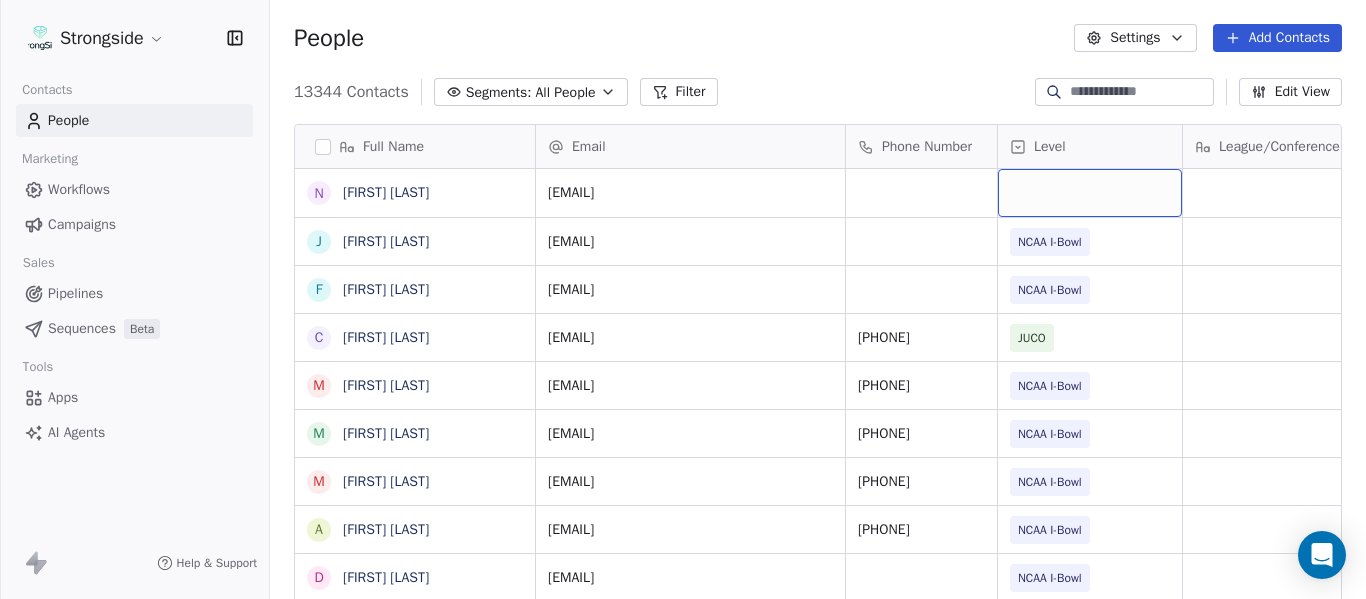 click at bounding box center [1090, 193] 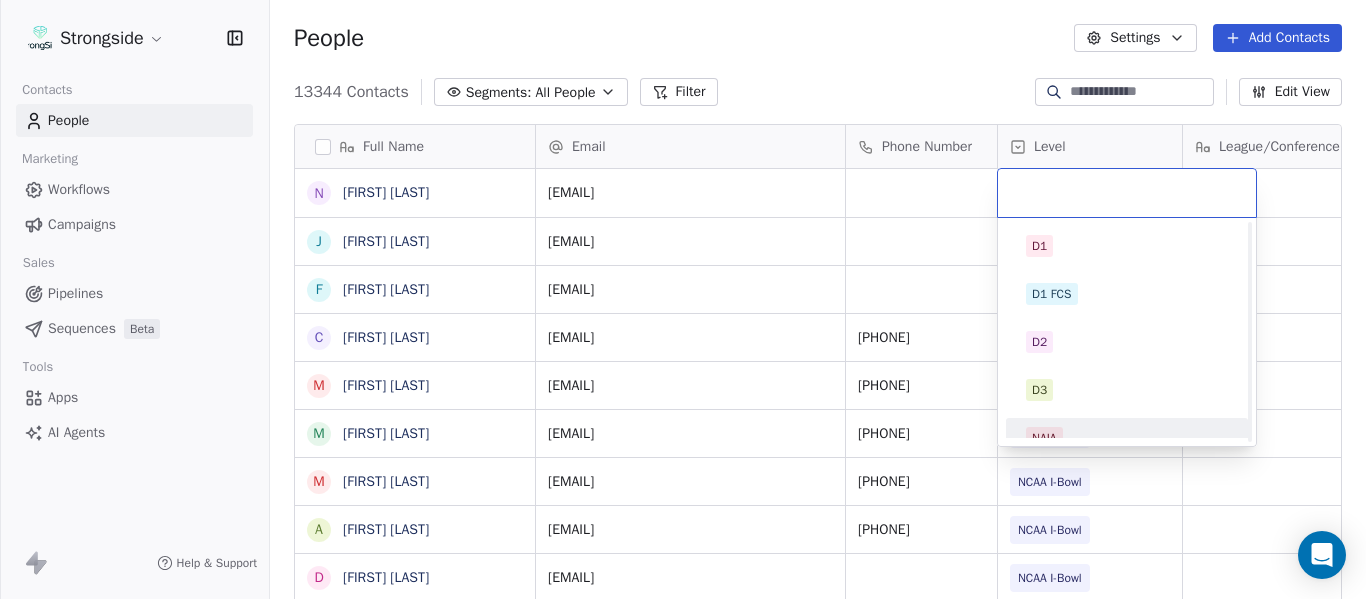 scroll, scrollTop: 212, scrollLeft: 0, axis: vertical 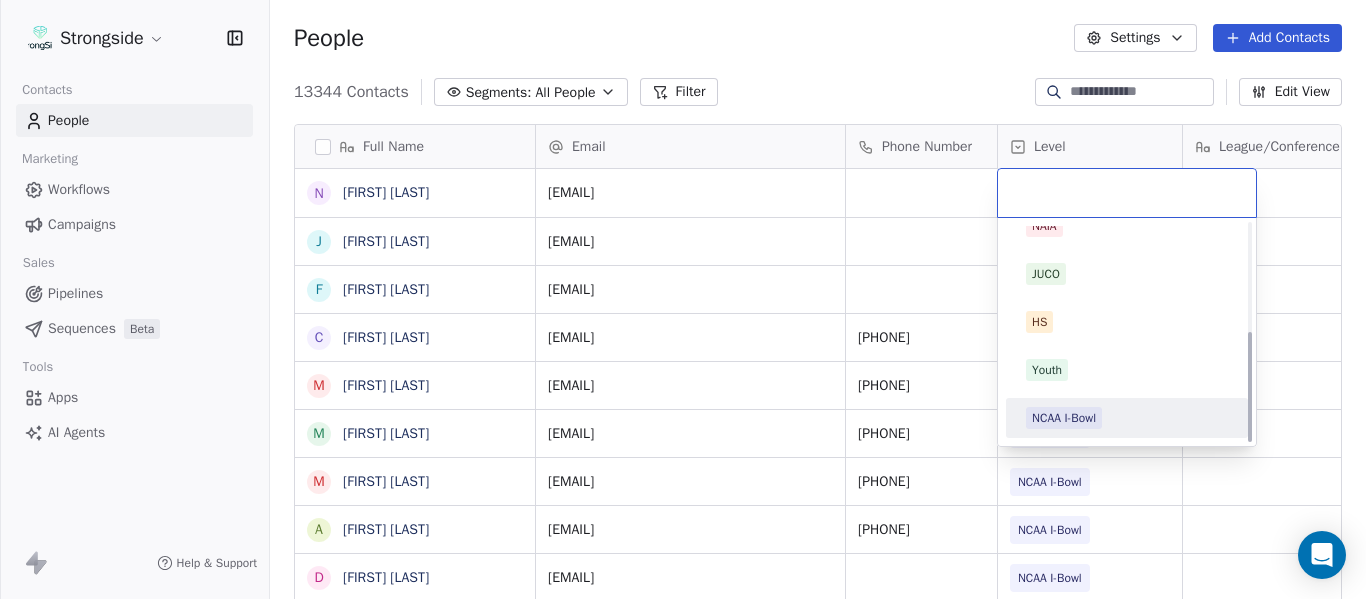 click on "NCAA I-Bowl" at bounding box center (1064, 418) 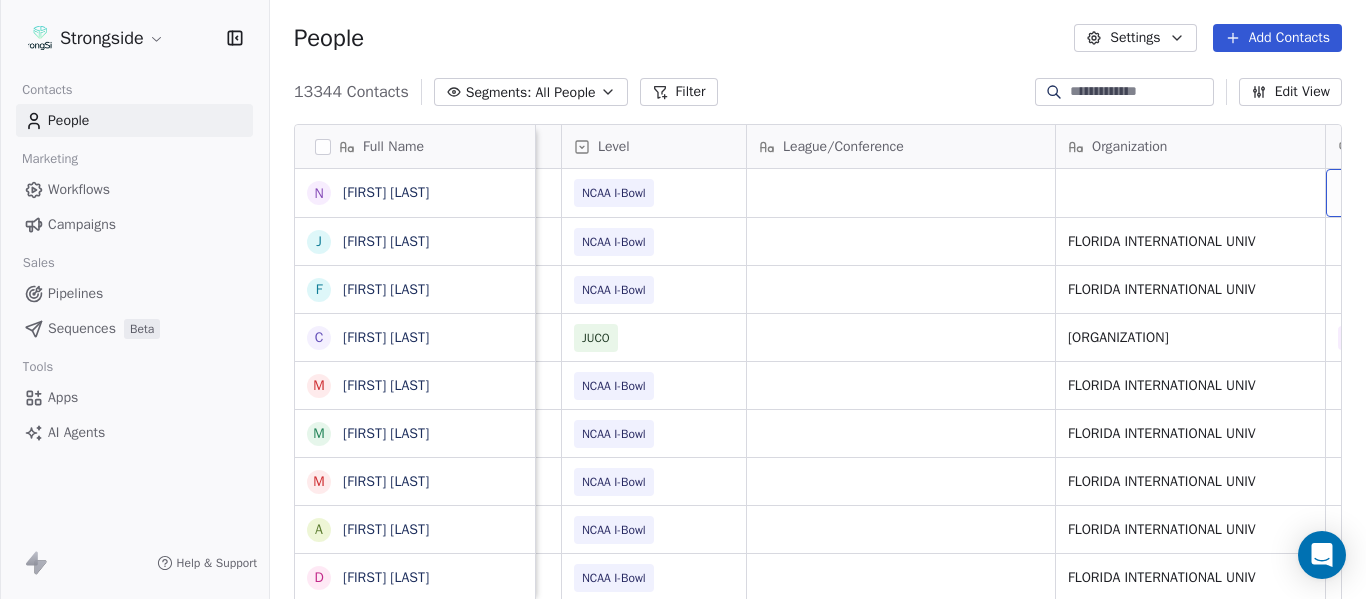 scroll, scrollTop: 0, scrollLeft: 536, axis: horizontal 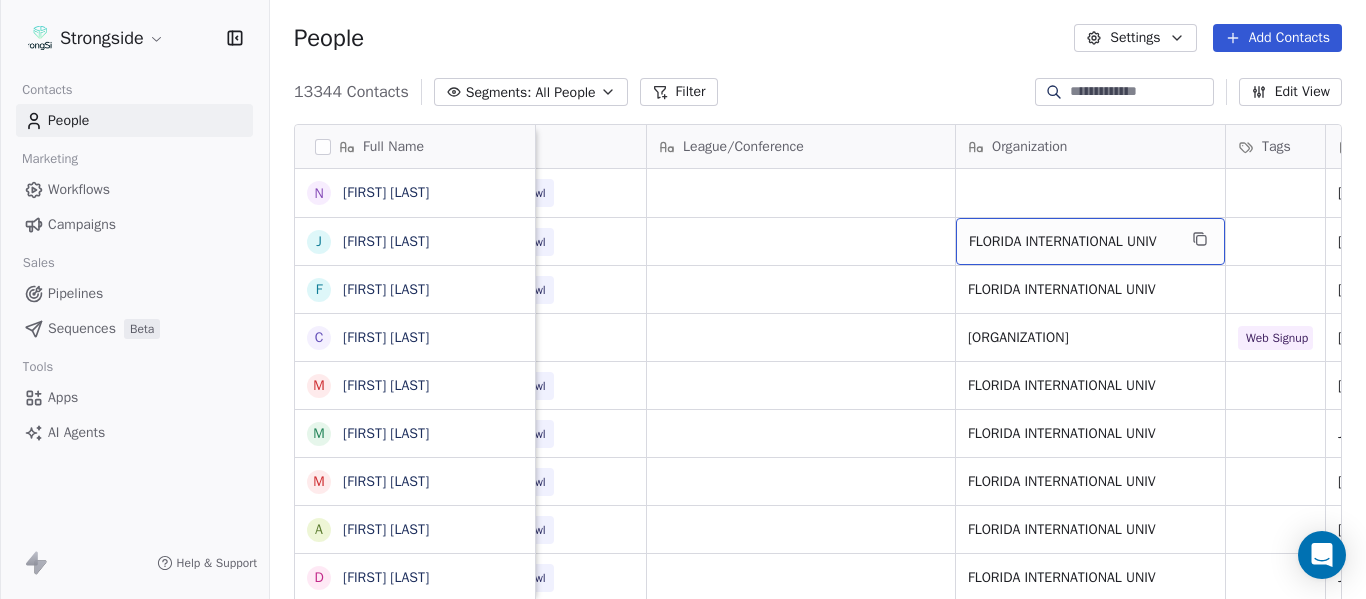 click on "[CITY] [STATE]" at bounding box center (1090, 241) 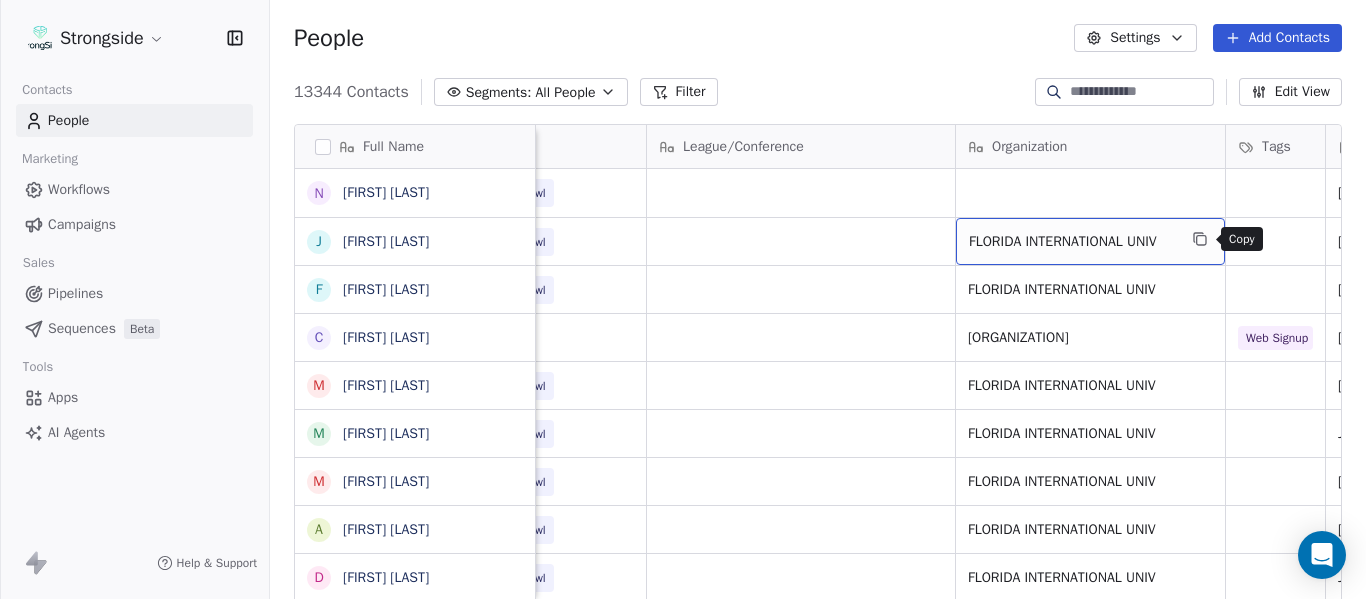 click 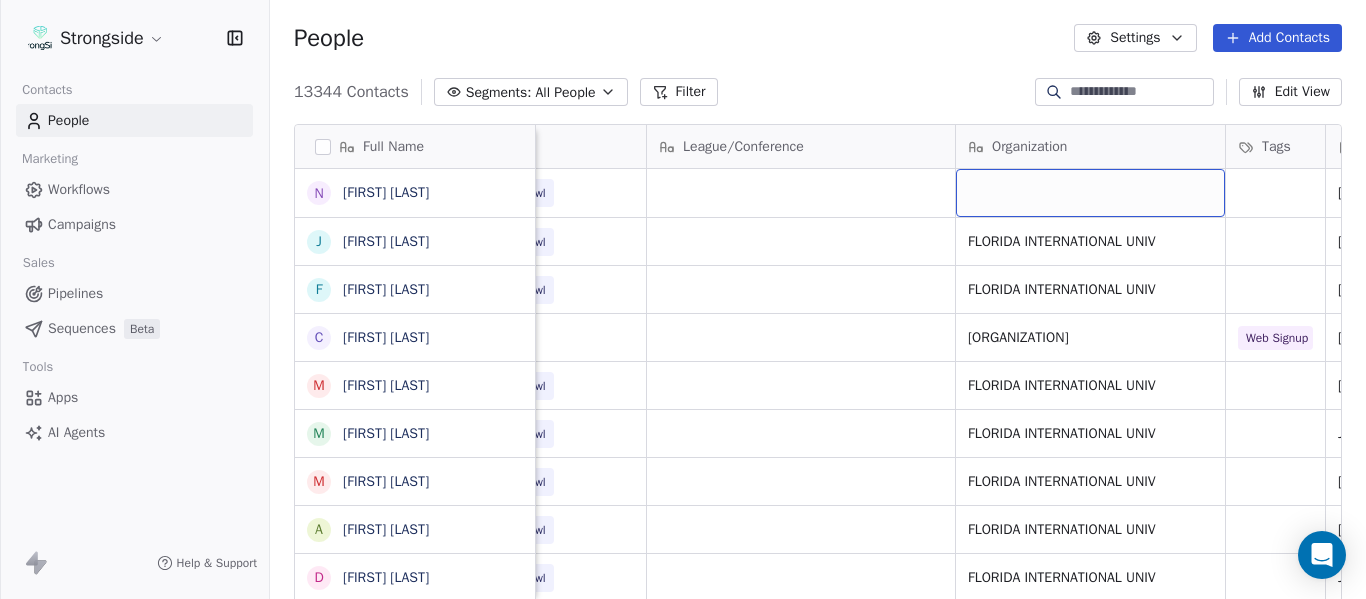 click at bounding box center [1090, 193] 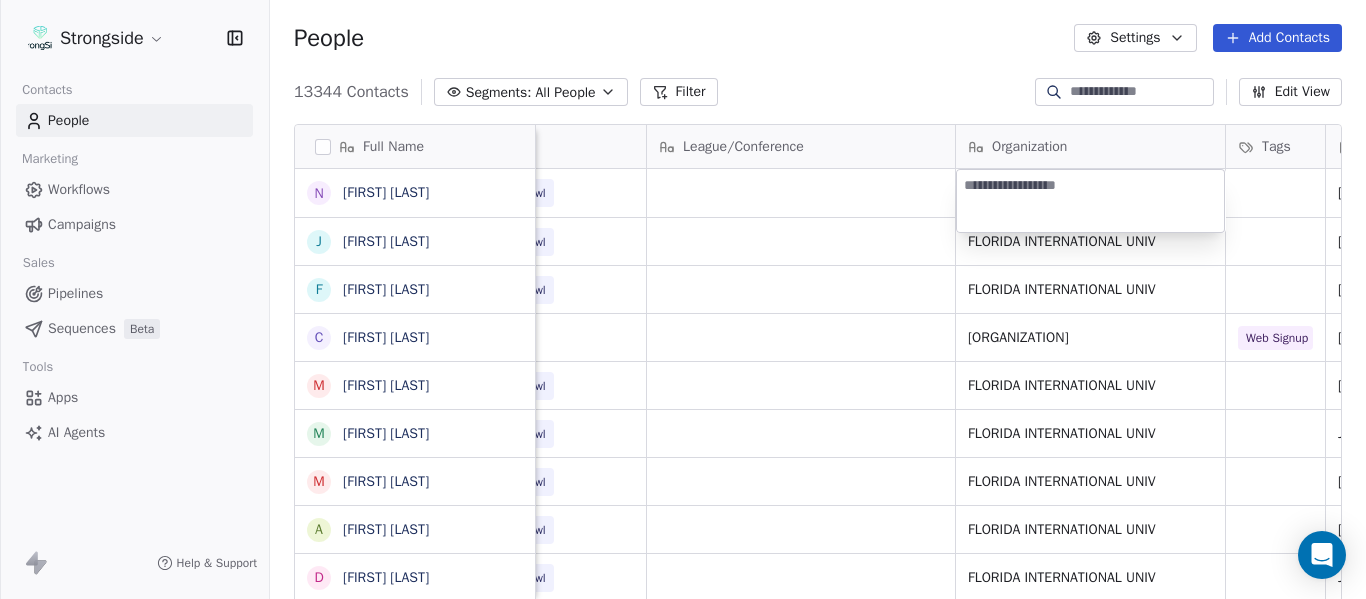 type on "**********" 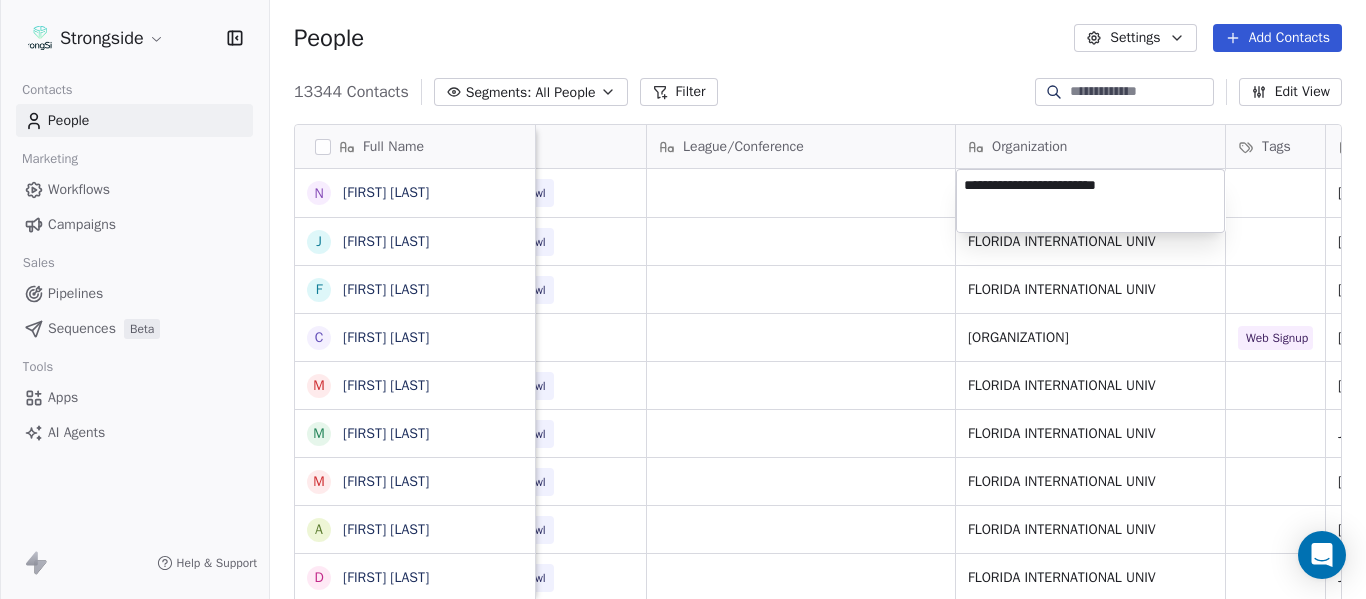 click on "Strongside Contacts People Marketing Workflows Campaigns Sales Pipelines Sequences Beta Tools Apps AI Agents Help & Support People Settings  Add Contacts 13344 Contacts Segments: All People Filter  Edit View Tag Add to Sequence Export Full Name N Nick Coleman J Jovan Dewitt F Frank Ponce C Clarence McDougal M Manny Rivero M Matt Hickmann M Mateo Agudelo A Ayssa Roza D Darin Yrigoyen R Randy Press D Donald Reed A Alyse King W Willie Simmons S Sebastian Blanco S Scott Carr J Jose Jefferson H Heath Glick K KD Willis K Kevin Chavez C Cam DiFede L LaTroy Johnson D Drew Auguste K Kal-El Statham B Braylon Jones C Cagen Clark D Dominique Bradshaw K Kosi Eldridge K Korel Smith C Colin Spencer T Trent Vasey Email Phone Number Level League/Conference Organization Tags Created Date BST Status Job Title Priority nicholas.coleman@fiu.edu NCAA I-Bowl Jul 22, 2025 10:20 AM jovan.dewitt@fiu.edu NCAA I-Bowl FLORIDA INTERNATIONAL UNIV Jul 22, 2025 10:18 AM Assistant Coach francisco.ponce@fiu.edu NCAA I-Bowl Assistant Coach" at bounding box center [683, 299] 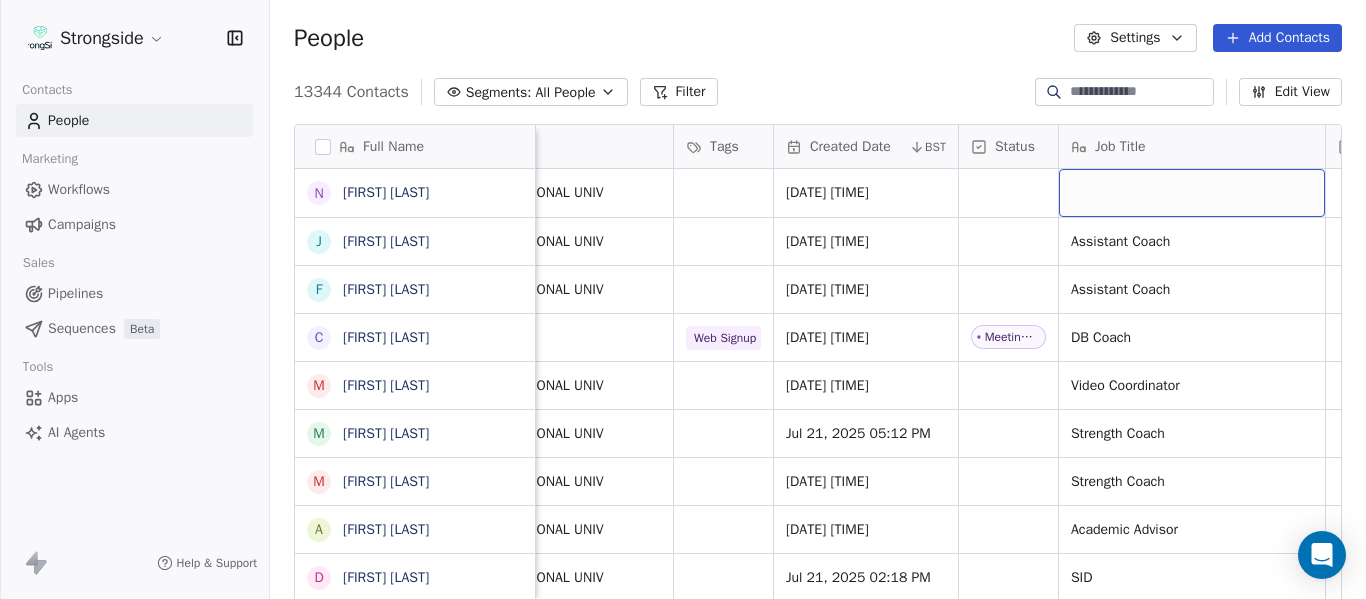 scroll, scrollTop: 0, scrollLeft: 1273, axis: horizontal 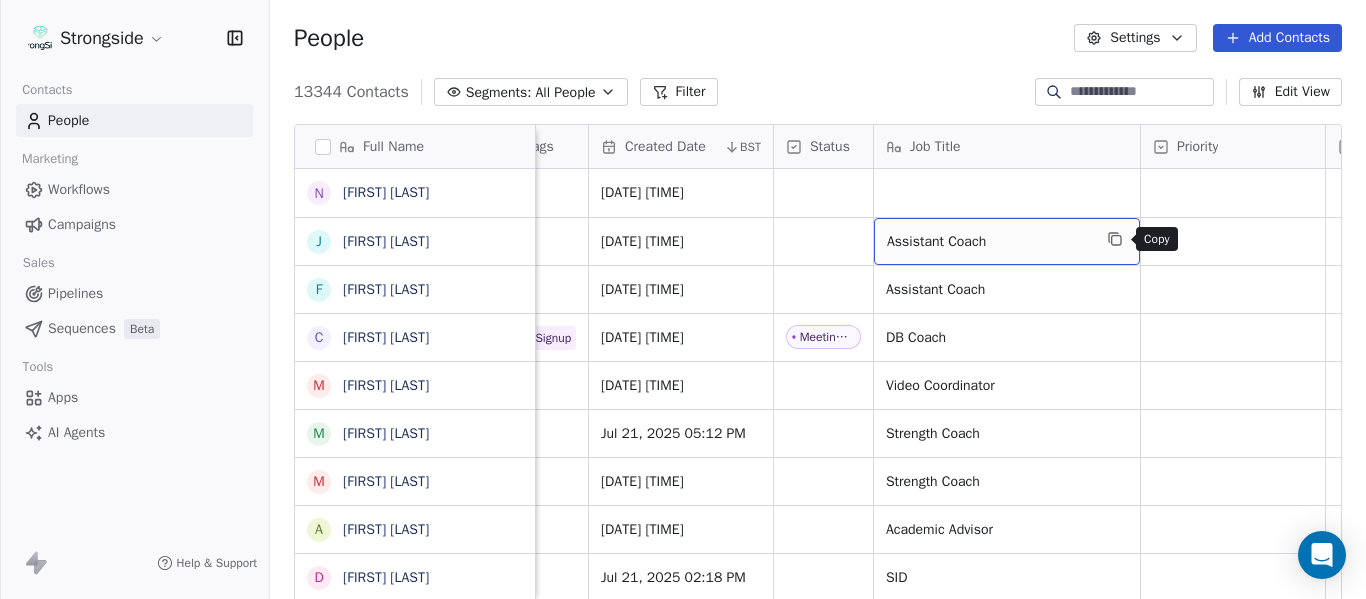 click 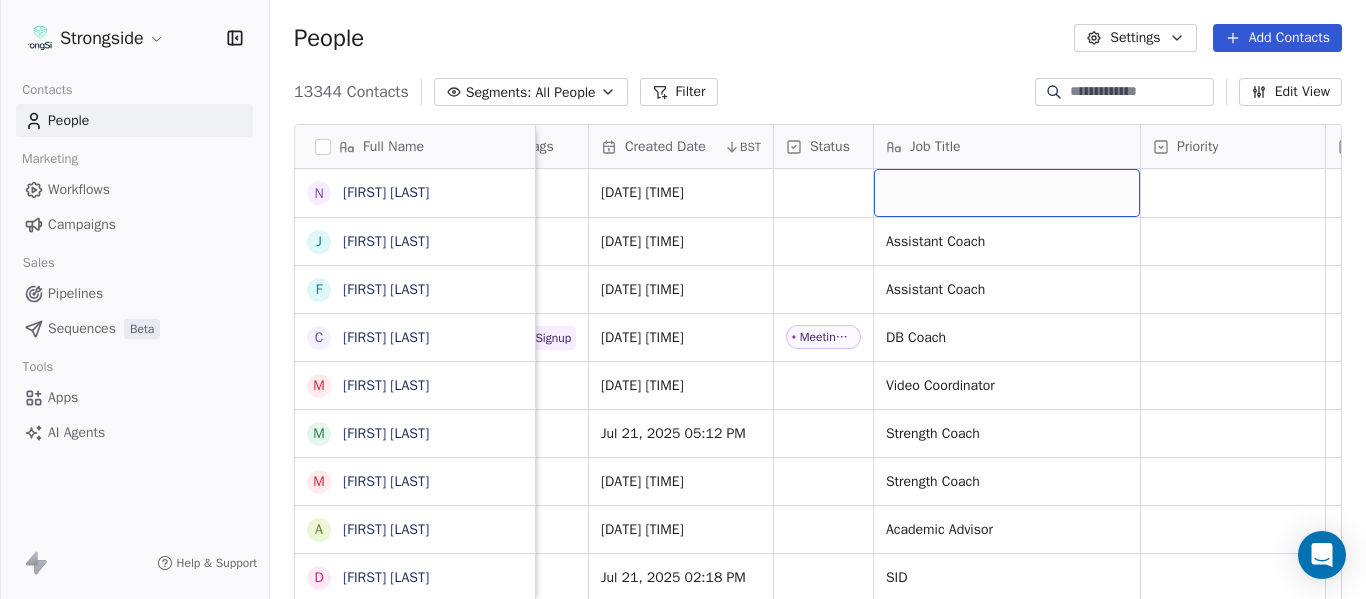 click at bounding box center [1007, 193] 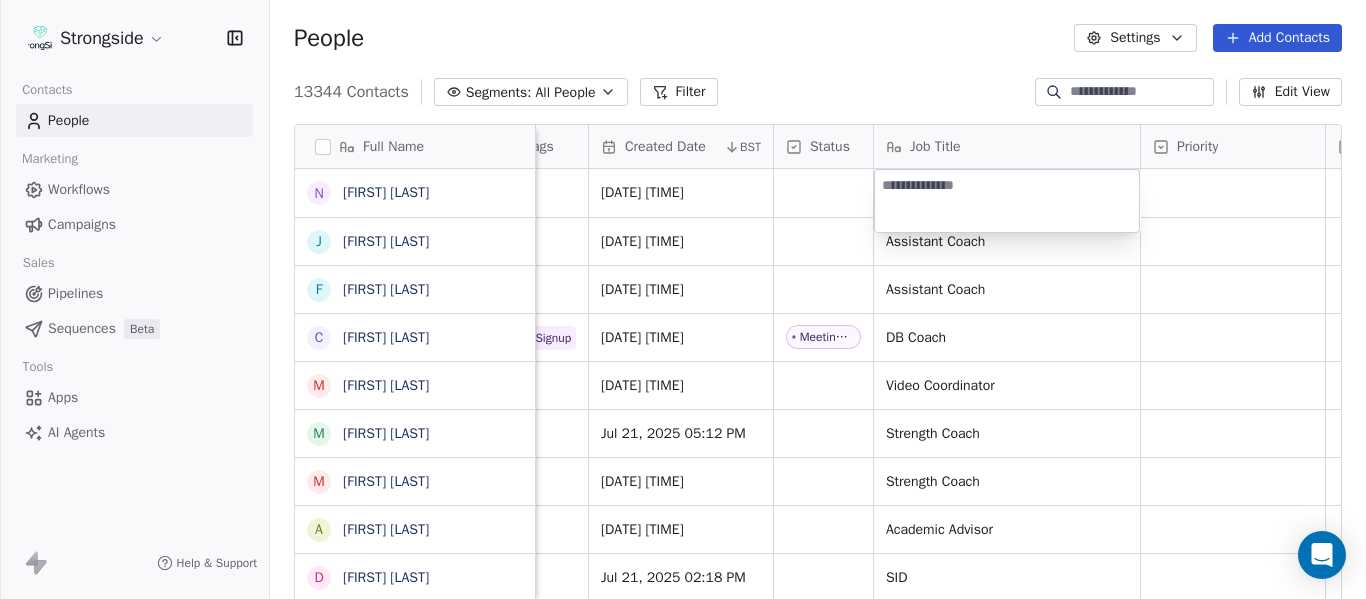 type on "**********" 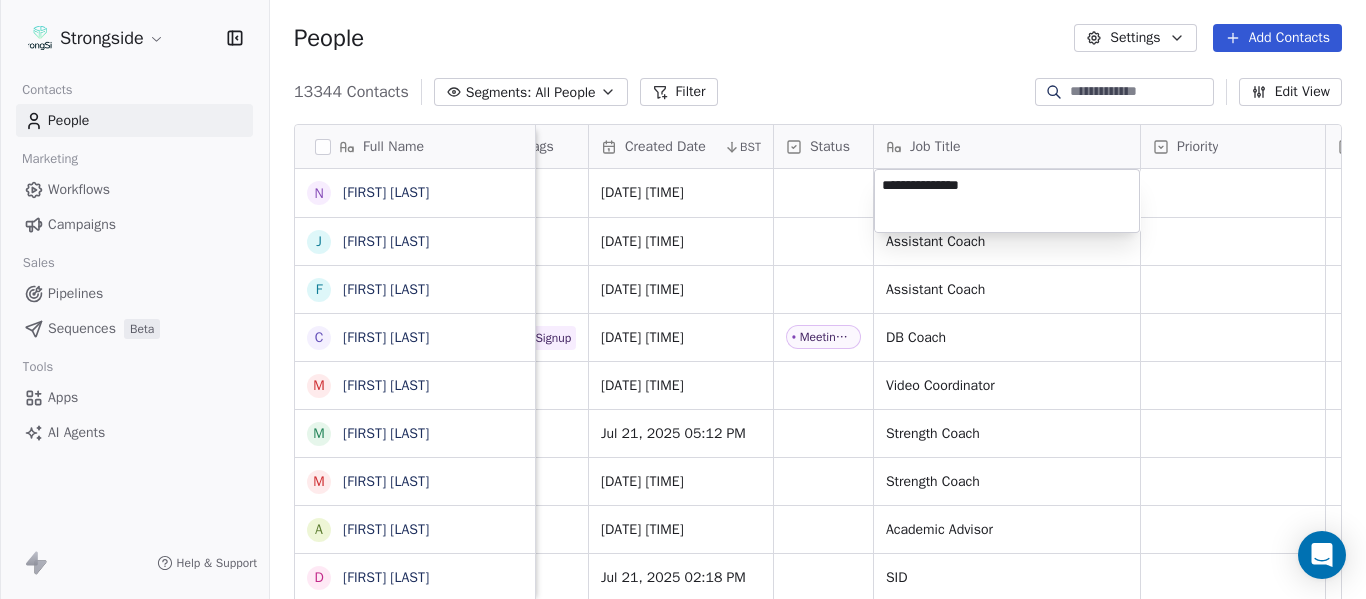 click on "Strongside Contacts People Marketing Workflows Campaigns Sales Pipelines Sequences Beta Tools Apps AI Agents Help & Support People Settings  Add Contacts 13344 Contacts Segments: All People Filter  Edit View Tag Add to Sequence Export Full Name N Nick Coleman J Jovan Dewitt F Frank Ponce C Clarence McDougal M Manny Rivero M Matt Hickmann M Mateo Agudelo A Ayssa Roza D Darin Yrigoyen R Randy Press D Donald Reed A Alyse King W Willie Simmons S Sebastian Blanco S Scott Carr J Jose Jefferson H Heath Glick K KD Willis K Kevin Chavez C Cam DiFede L LaTroy Johnson D Drew Auguste K Kal-El Statham B Braylon Jones C Cagen Clark D Dominique Bradshaw K Kosi Eldridge K Korel Smith C Colin Spencer T Trent Vasey Level League/Conference Organization Tags Created Date BST Status Job Title Priority Emails Auto Clicked Last Activity Date BST In Open Phone Contact Source   NCAA I-Bowl FLORIDA INTERNATIONAL UNIV Jul 22, 2025 10:20 AM   NCAA I-Bowl FLORIDA INTERNATIONAL UNIV Jul 22, 2025 10:18 AM Assistant Coach False   False" at bounding box center (683, 299) 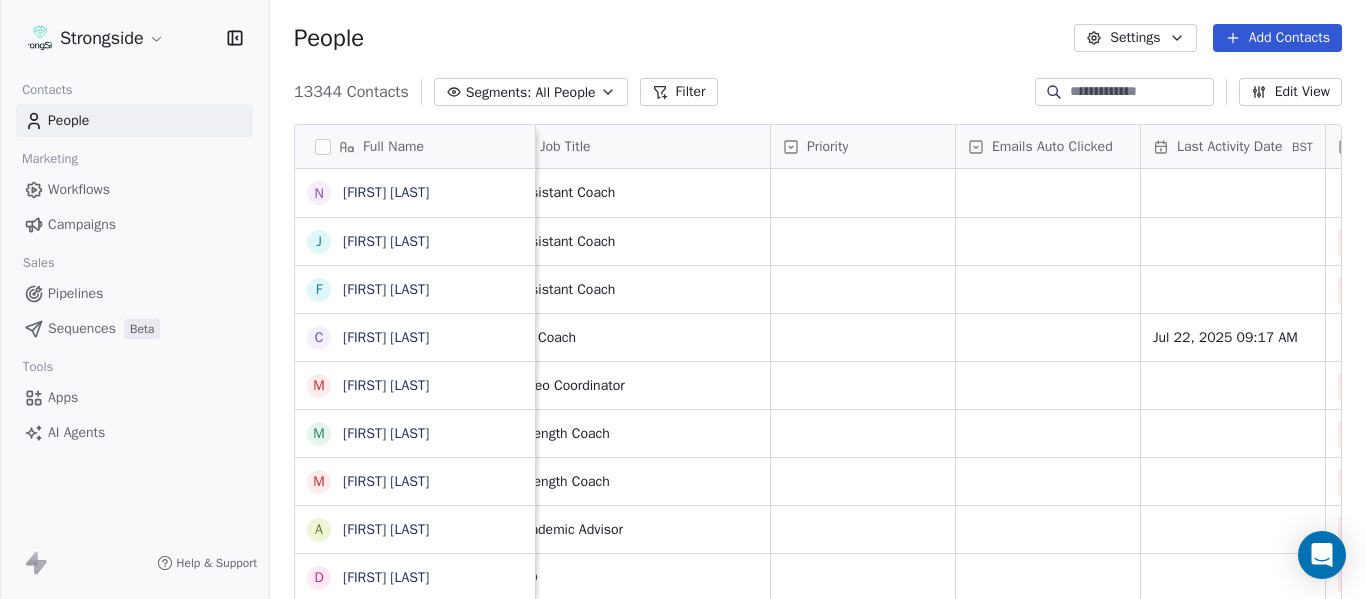 scroll, scrollTop: 0, scrollLeft: 2013, axis: horizontal 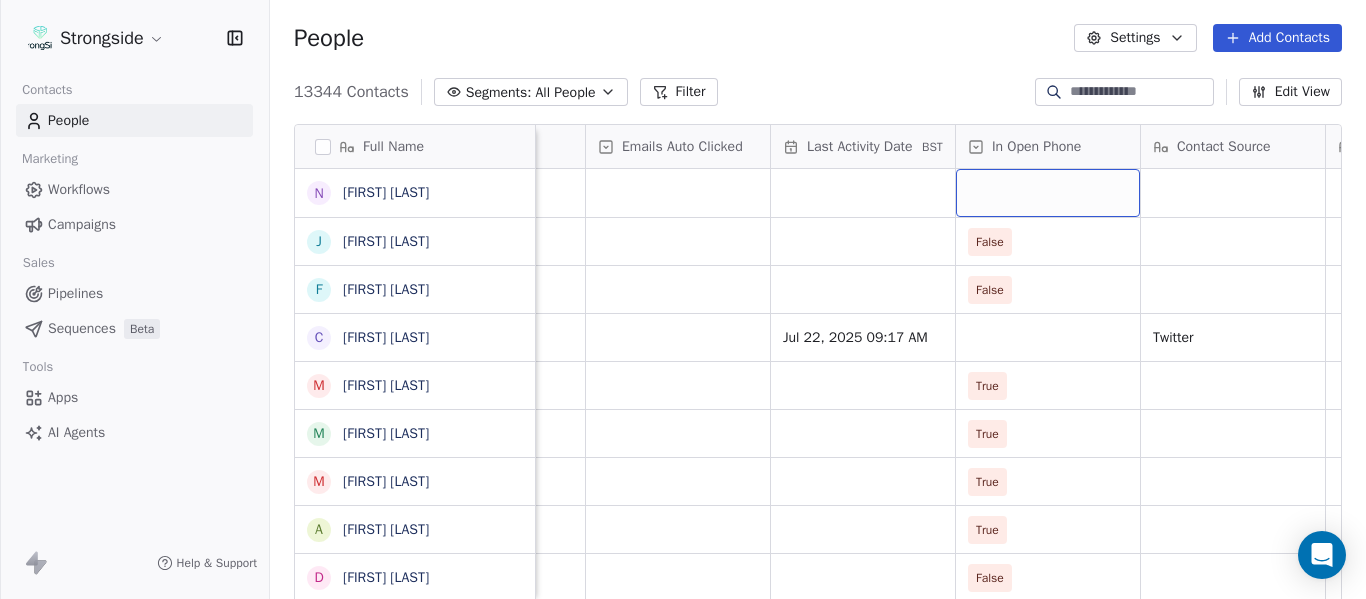 click at bounding box center (1048, 193) 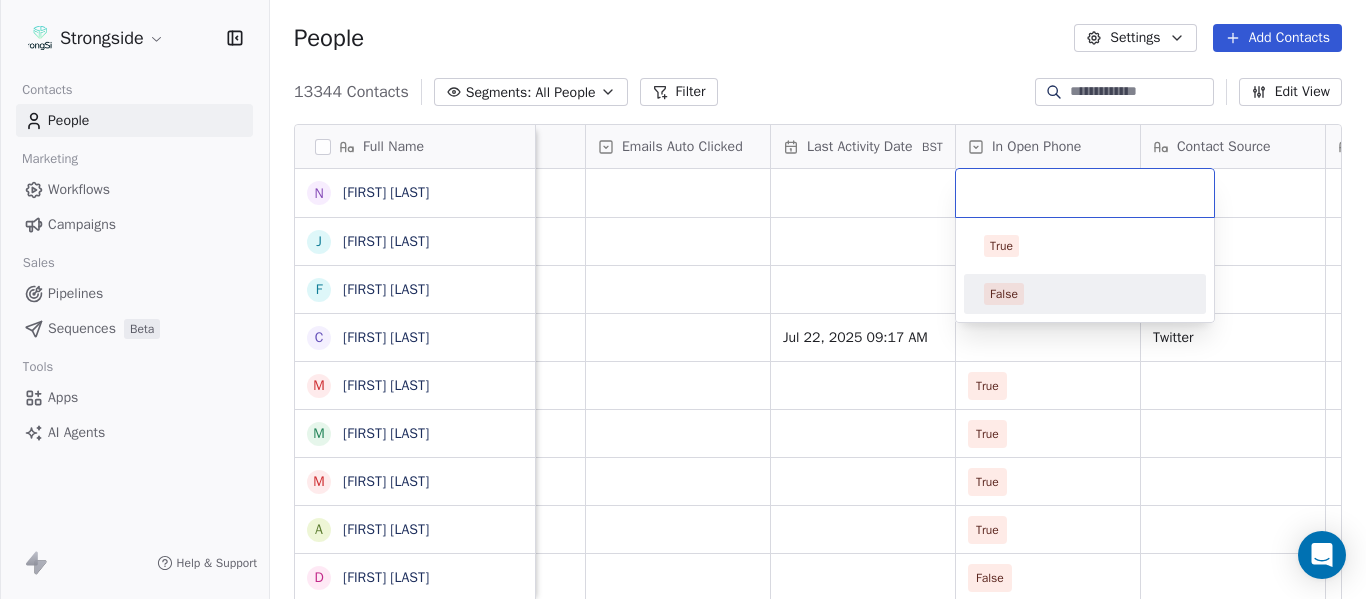 click on "False" at bounding box center [1085, 294] 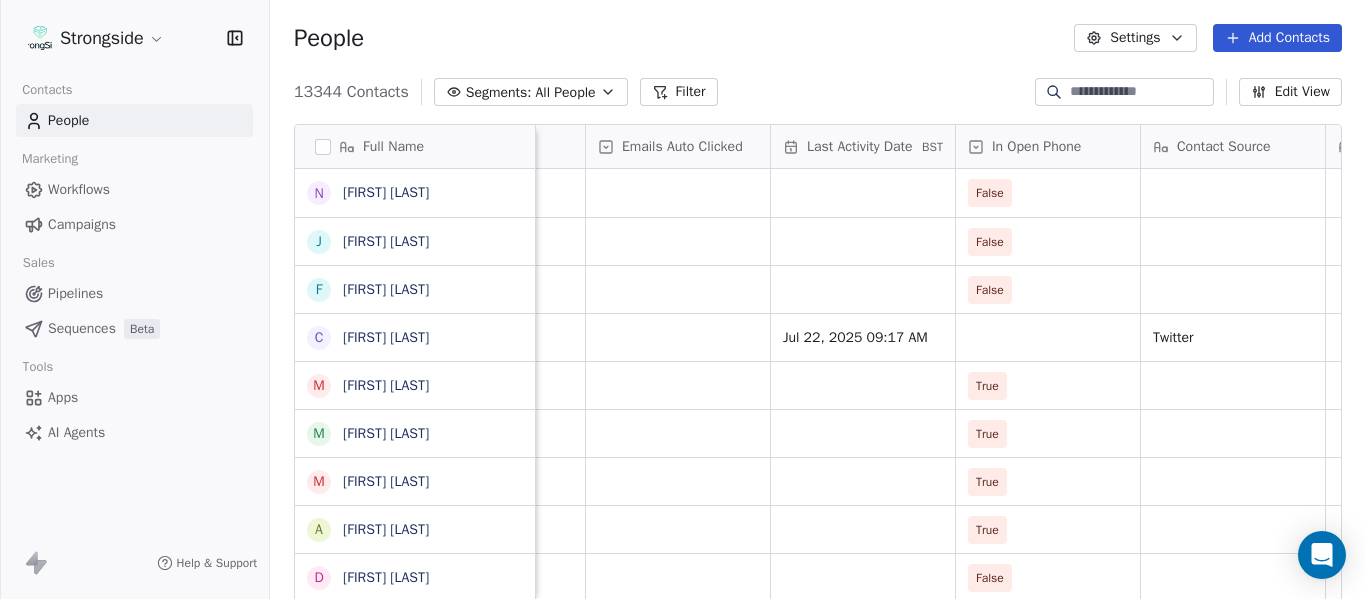 scroll, scrollTop: 0, scrollLeft: 2568, axis: horizontal 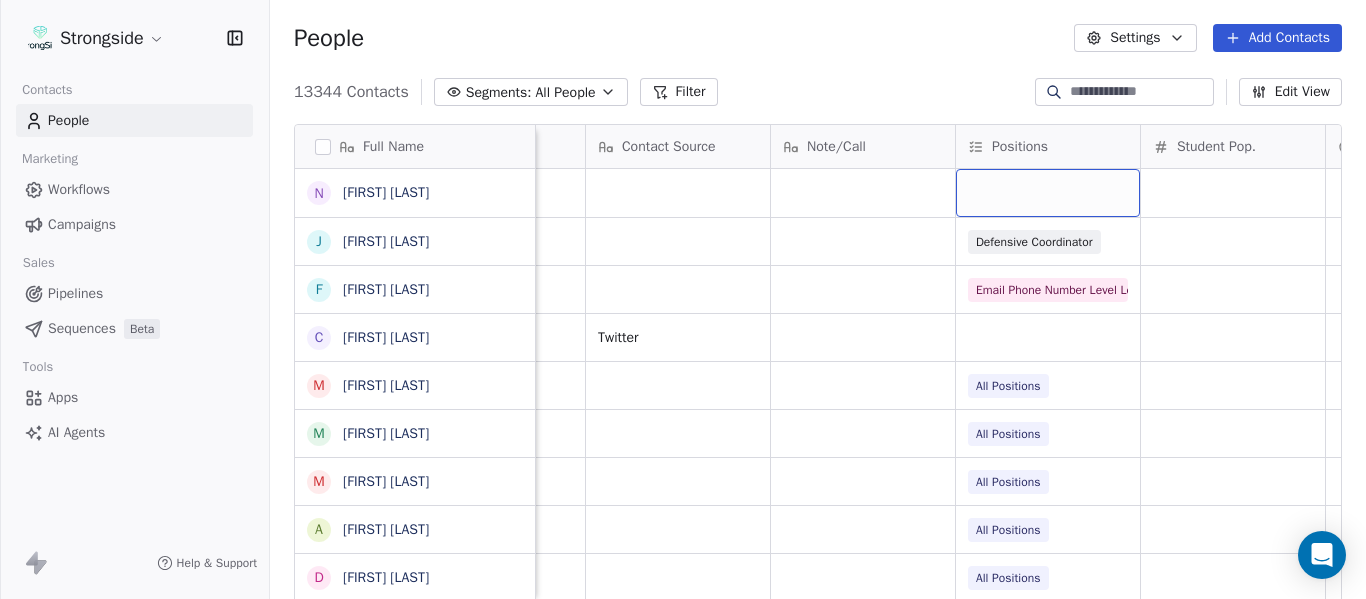 click at bounding box center (1048, 193) 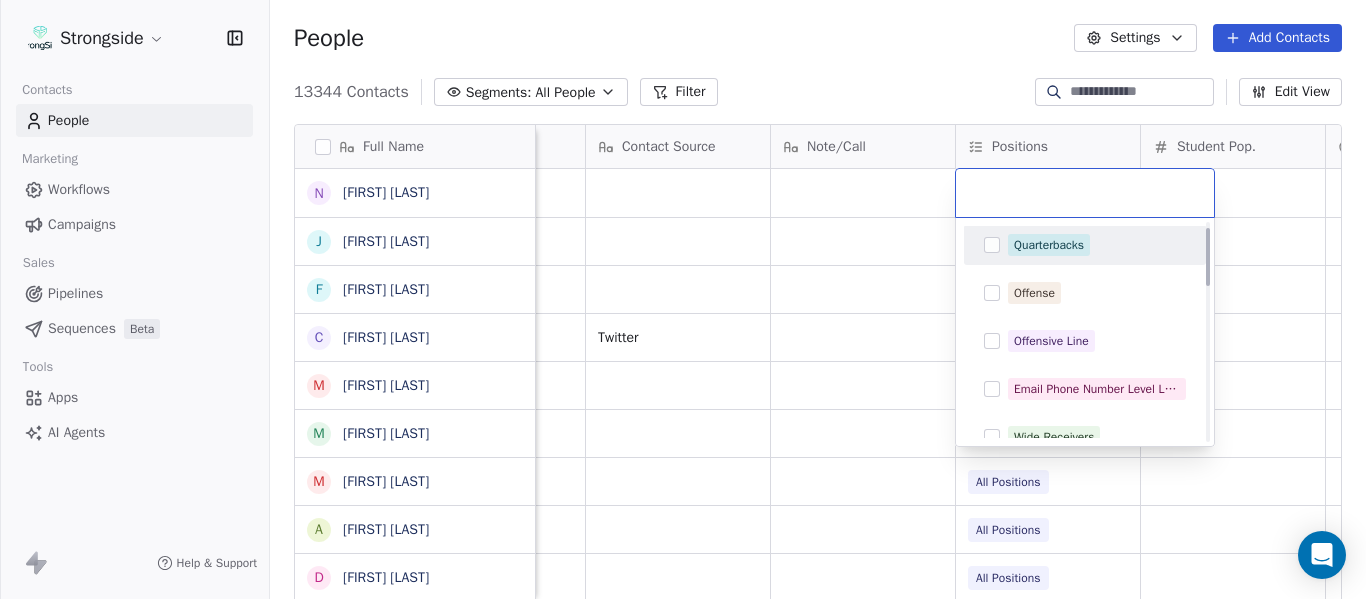 scroll, scrollTop: 0, scrollLeft: 0, axis: both 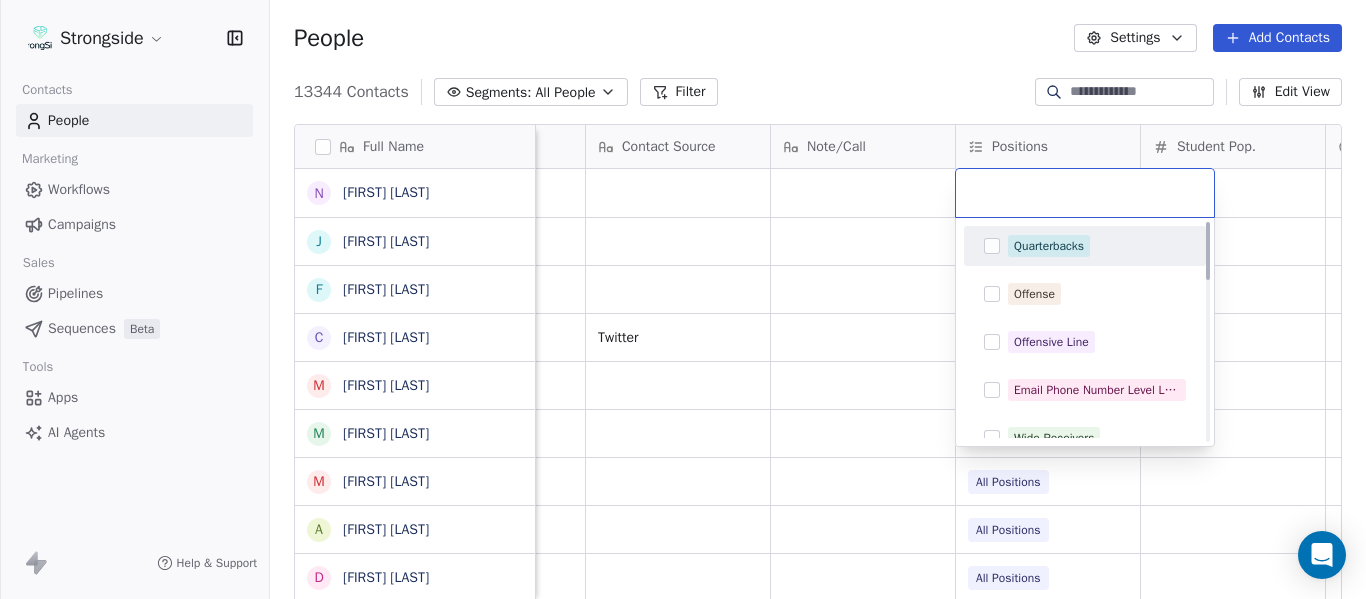 click on "Quarterbacks" at bounding box center [1097, 246] 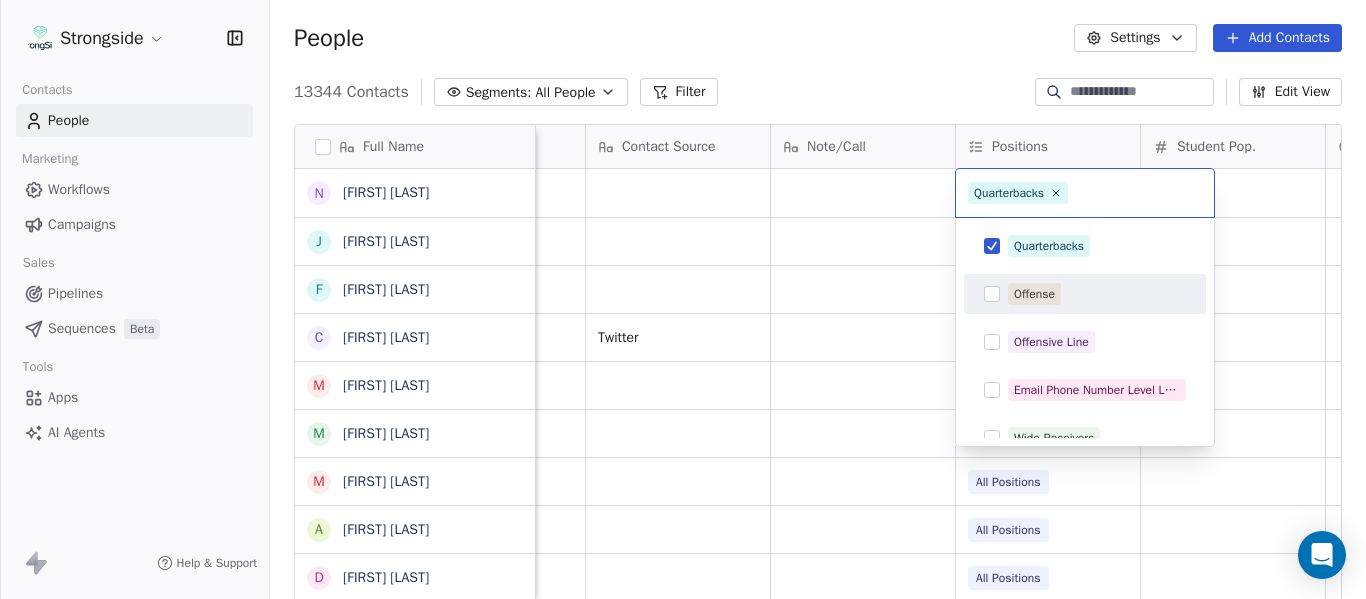 click on "Offense" at bounding box center (1034, 294) 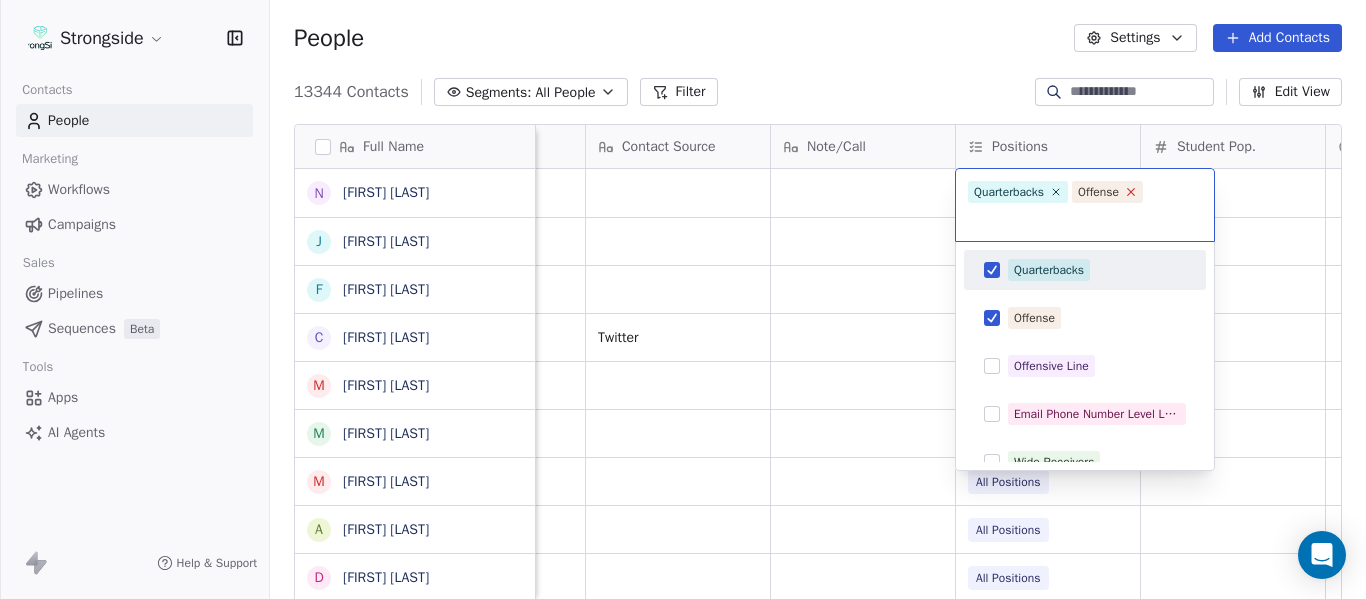 click 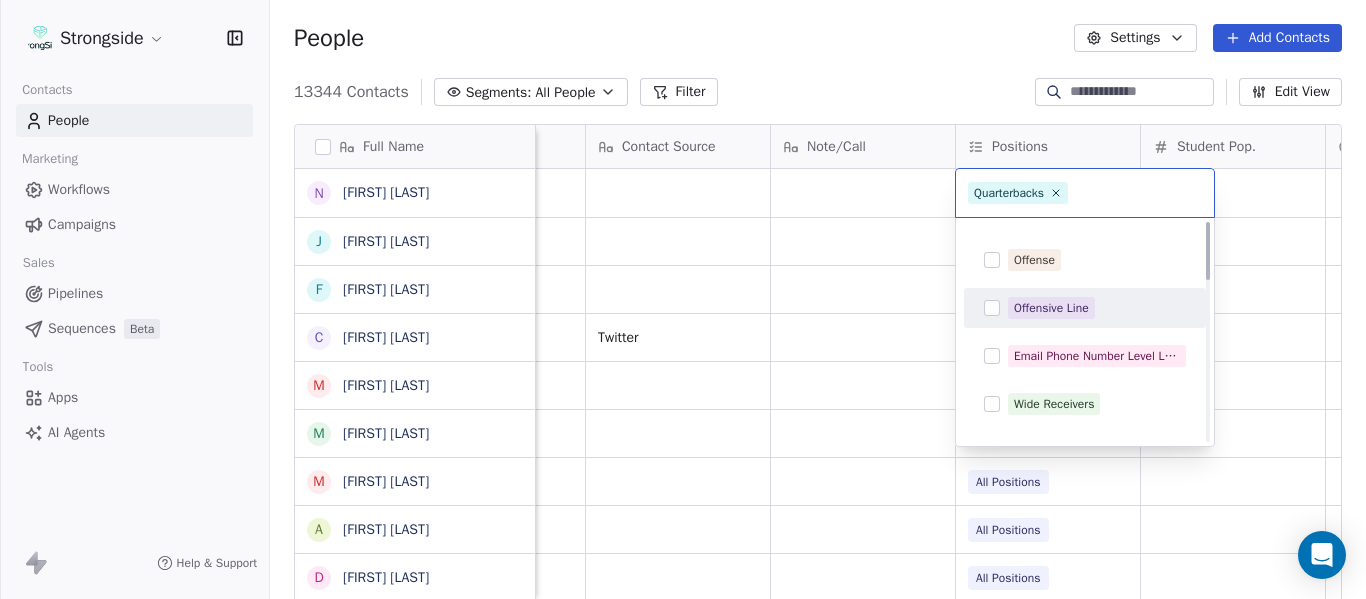 scroll, scrollTop: 0, scrollLeft: 0, axis: both 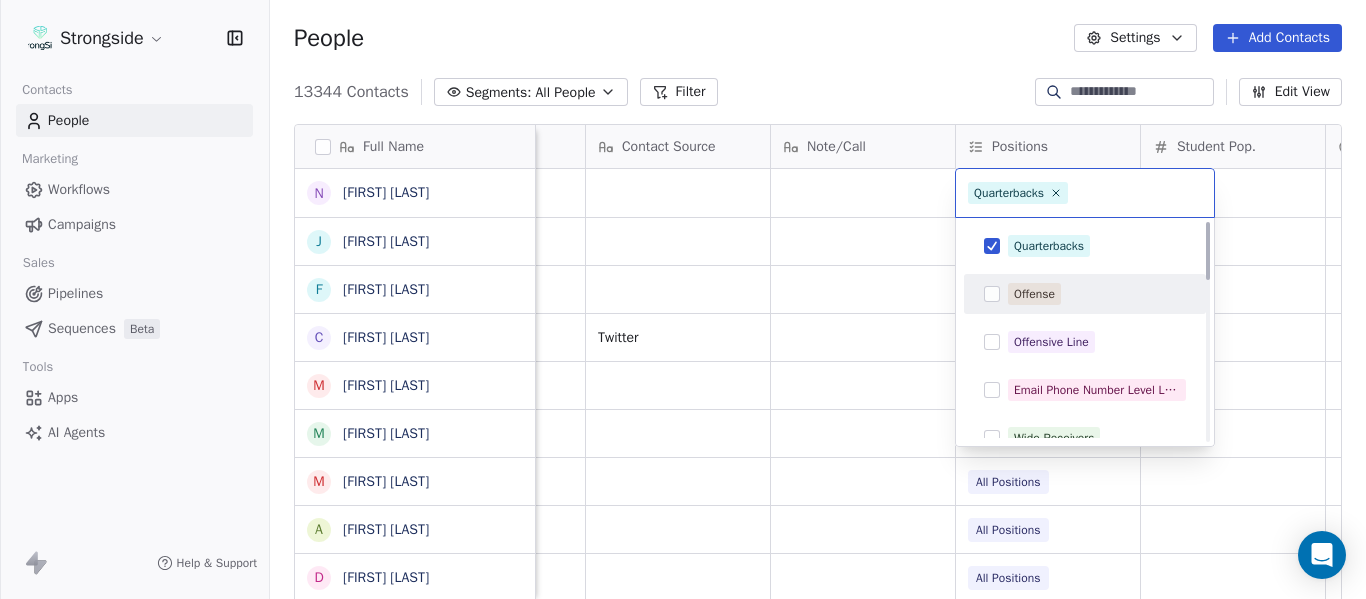 click on "Offense" at bounding box center (1034, 294) 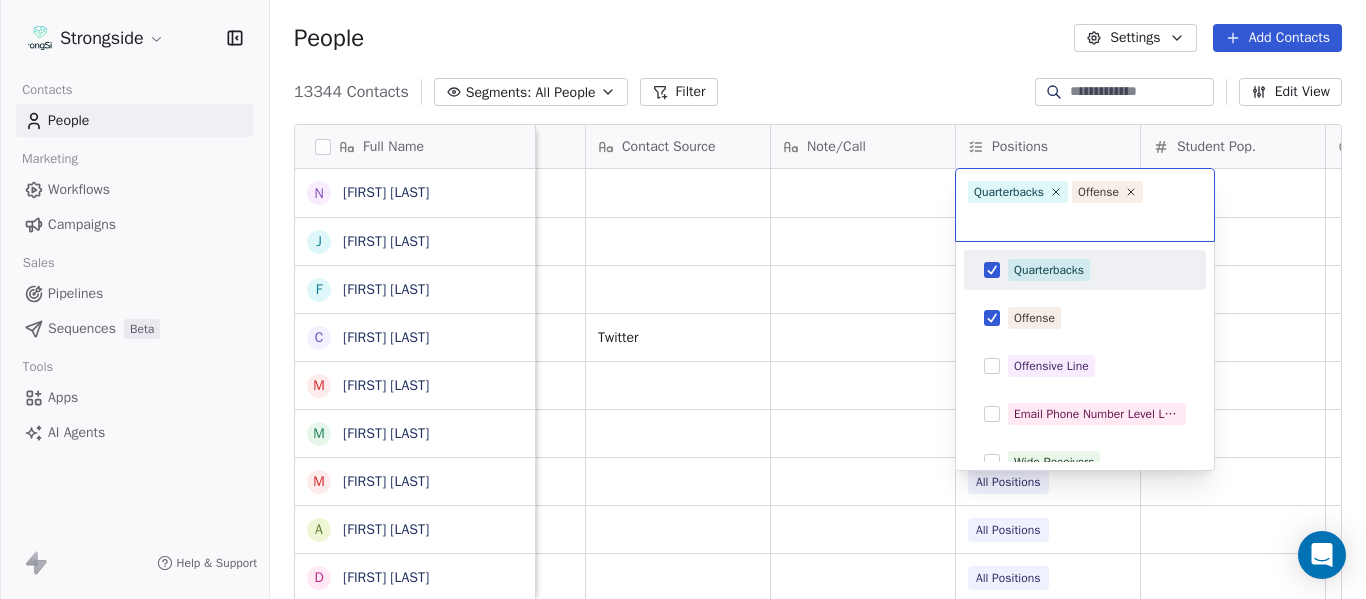 click on "Strongside Contacts People Marketing Workflows Campaigns Sales Pipelines Sequences Beta Tools Apps AI Agents Help & Support People Settings  Add Contacts 13344 Contacts Segments: All People Filter  Edit View Tag Add to Sequence Export Full Name N Nick Coleman J Jovan Dewitt F Frank Ponce C Clarence McDougal M Manny Rivero M Matt Hickmann M Mateo Agudelo A Ayssa Roza D Darin Yrigoyen R Randy Press D Donald Reed A Alyse King W Willie Simmons S Sebastian Blanco S Scott Carr J Jose Jefferson H Heath Glick K KD Willis K Kevin Chavez C Cam DiFede L LaTroy Johnson D Drew Auguste K Kal-El Statham B Braylon Jones C Cagen Clark D Dominique Bradshaw K Kosi Eldridge K Korel Smith C Colin Spencer T Trent Vasey Priority Emails Auto Clicked Last Activity Date BST In Open Phone Contact Source Note/Call Positions Student Pop. Lead Account   False   False Defensive Coordinator   False Tight Ends   Jul 22, 2025 09:17 AM Twitter   True All Positions   True All Positions   True All Positions   True All Positions   False   True" at bounding box center [683, 299] 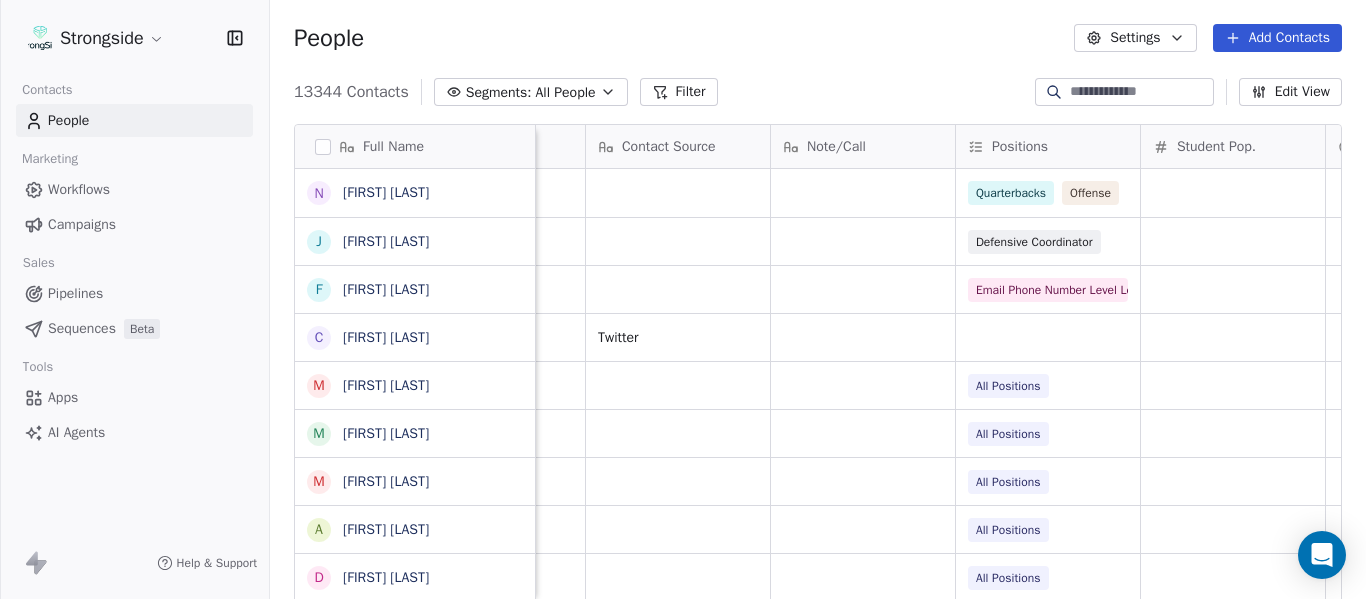 click on "Add Contacts" at bounding box center (1277, 38) 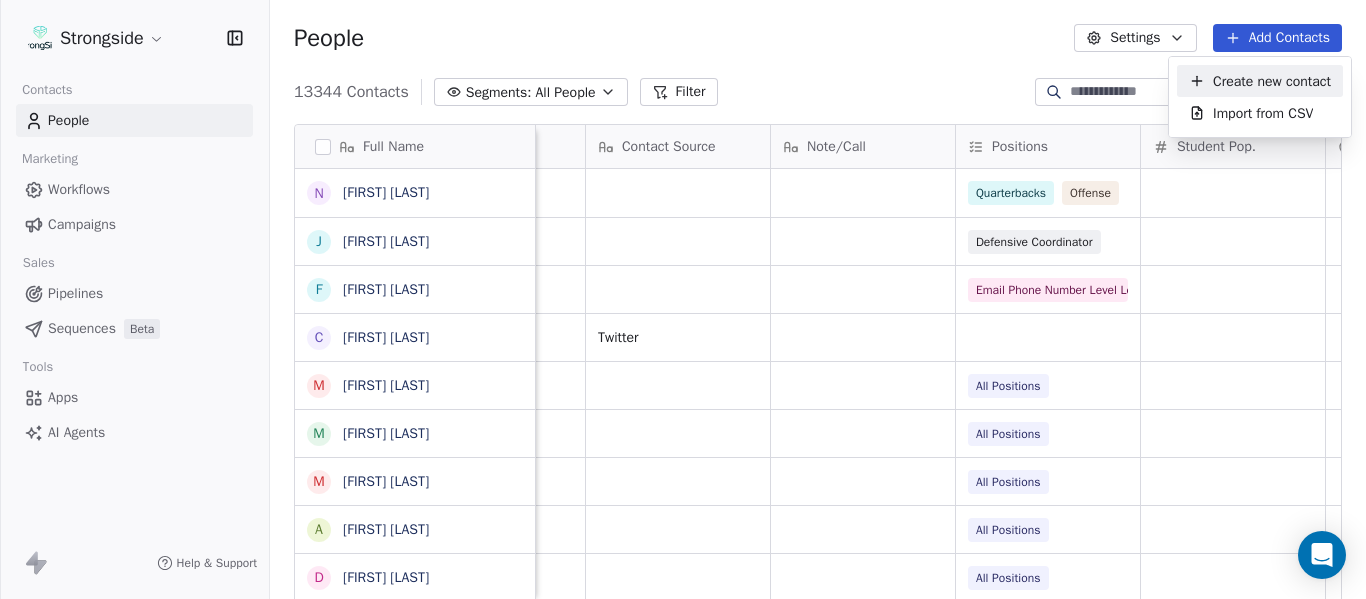 click on "Create new contact" at bounding box center (1272, 81) 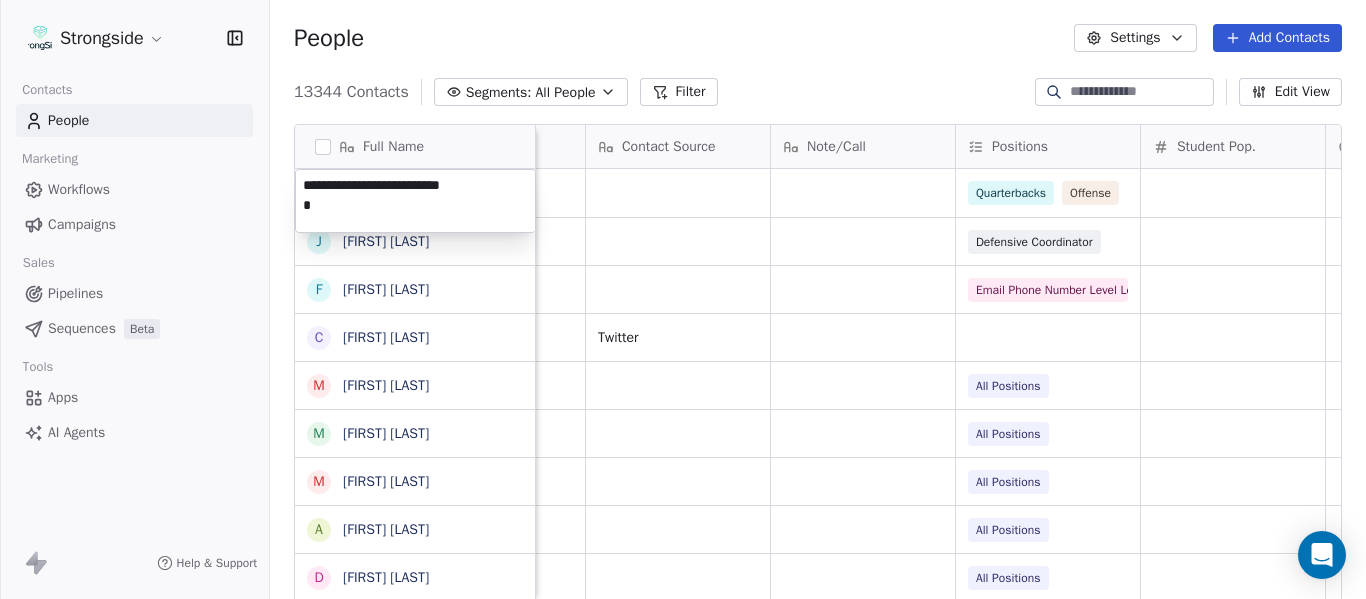 type on "**********" 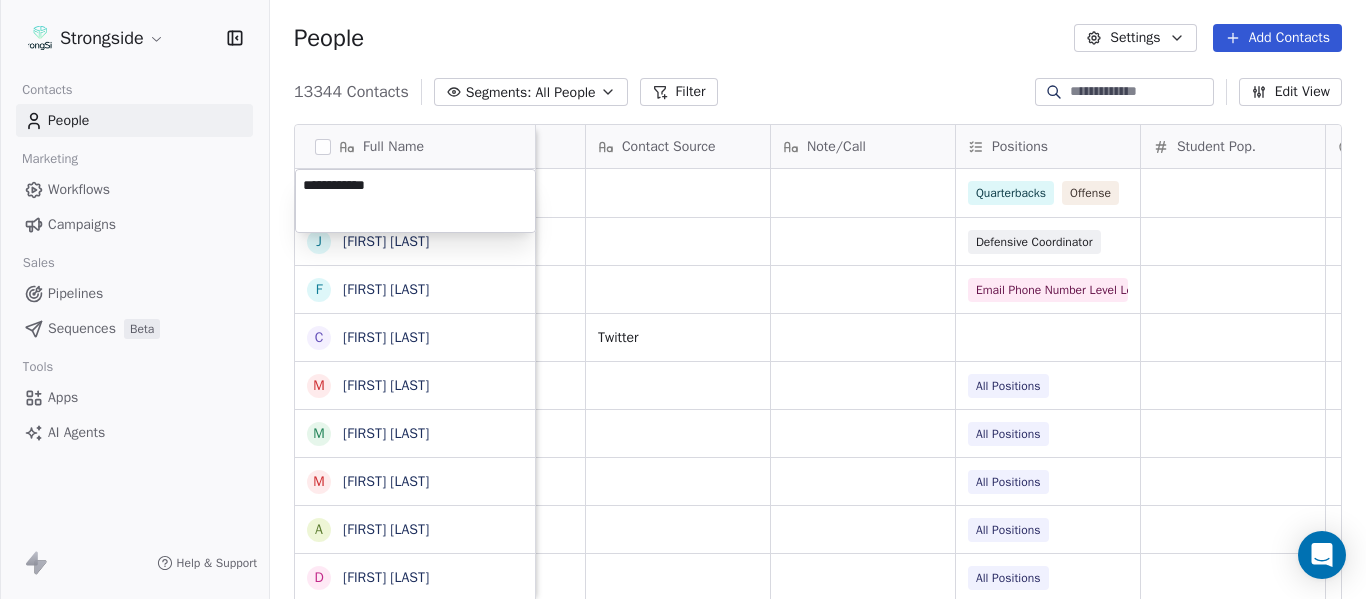 click on "Strongside Contacts People Marketing Workflows Campaigns Sales Pipelines Sequences Beta Tools Apps AI Agents Help & Support People Settings  Add Contacts 13344 Contacts Segments: All People Filter  Edit View Tag Add to Sequence Export Full Name N Nick Coleman J Jovan Dewitt F Frank Ponce C Clarence McDougal M Manny Rivero M Matt Hickmann M Mateo Agudelo A Ayssa Roza D Darin Yrigoyen R Randy Press D Donald Reed A Alyse King W Willie Simmons S Sebastian Blanco S Scott Carr J Jose Jefferson H Heath Glick K KD Willis K Kevin Chavez C Cam DiFede L LaTroy Johnson D Drew Auguste K Kal-El Statham B Braylon Jones C Cagen Clark D Dominique Bradshaw K Kosi Eldridge K Korel Smith C Colin Spencer T Trent Vasey Priority Emails Auto Clicked Last Activity Date BST In Open Phone Contact Source Note/Call Positions Student Pop. Lead Account   False Quarterbacks Offense   False Defensive Coordinator   False Tight Ends   Jul 22, 2025 09:17 AM Twitter   True All Positions   True All Positions   True All Positions   True   False" at bounding box center [683, 299] 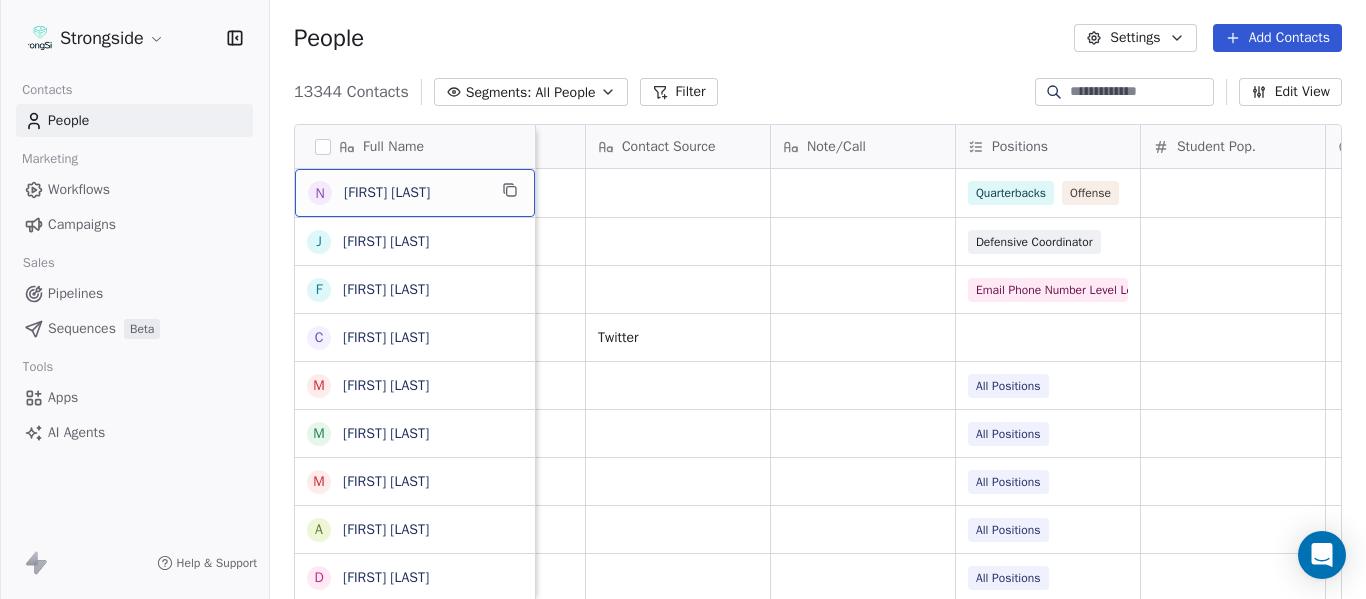 scroll, scrollTop: 5, scrollLeft: 0, axis: vertical 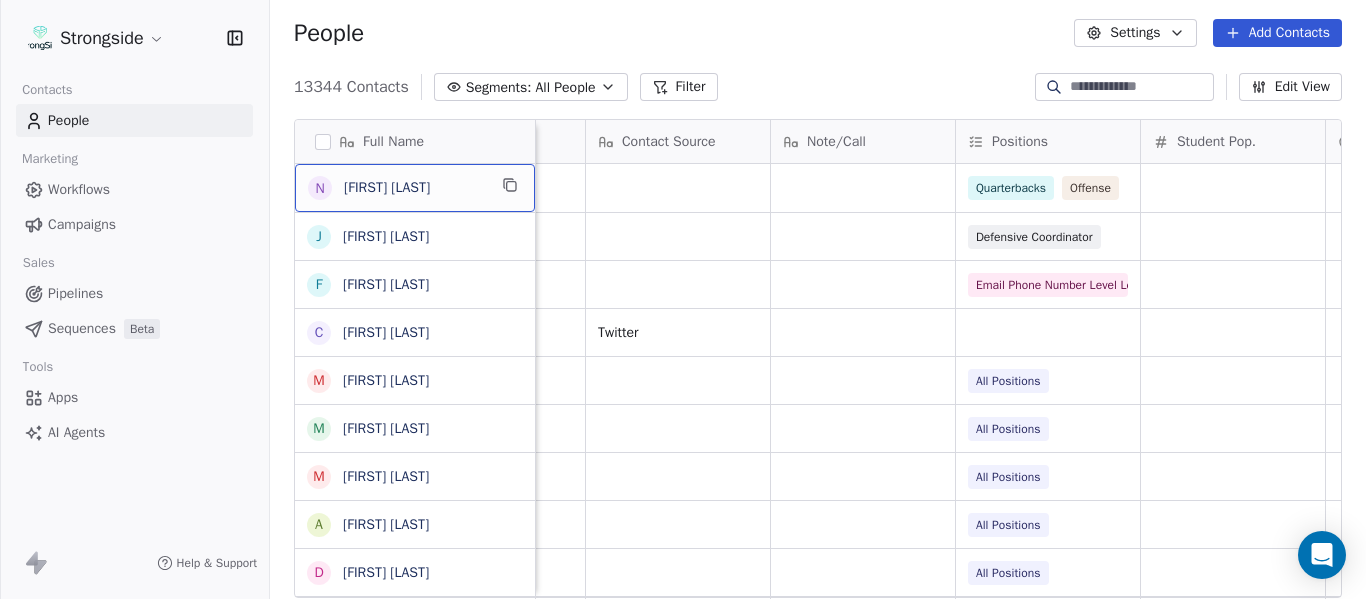 drag, startPoint x: 1127, startPoint y: 588, endPoint x: 657, endPoint y: 609, distance: 470.4689 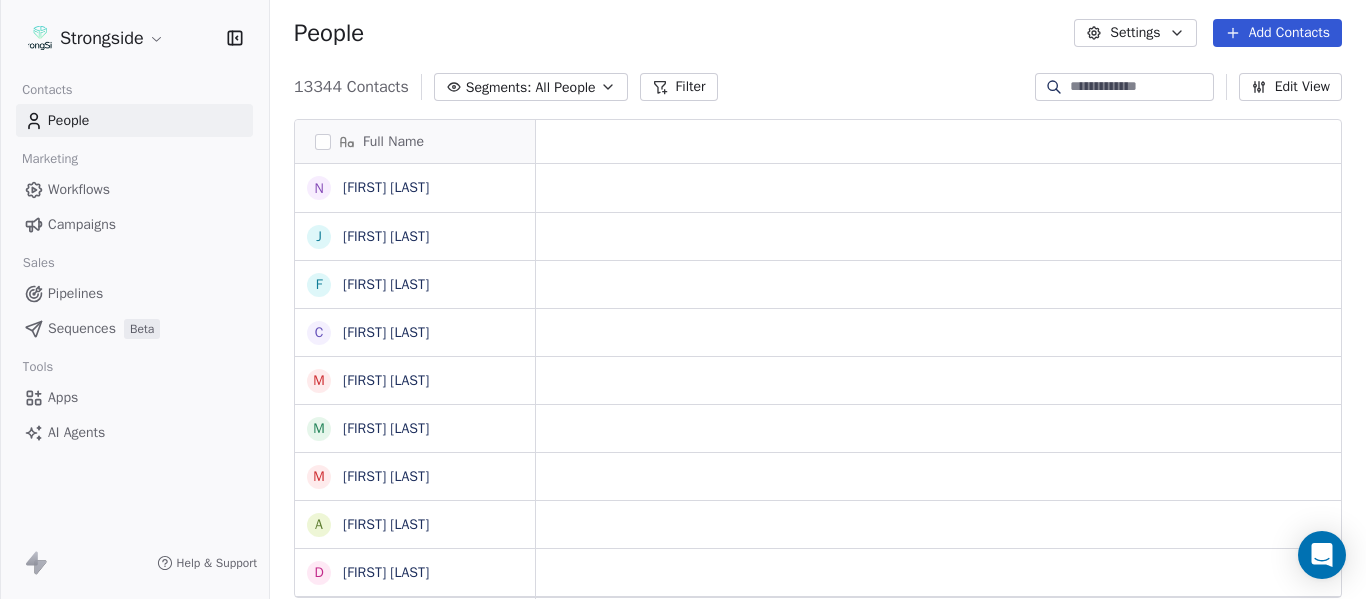 scroll, scrollTop: 0, scrollLeft: 0, axis: both 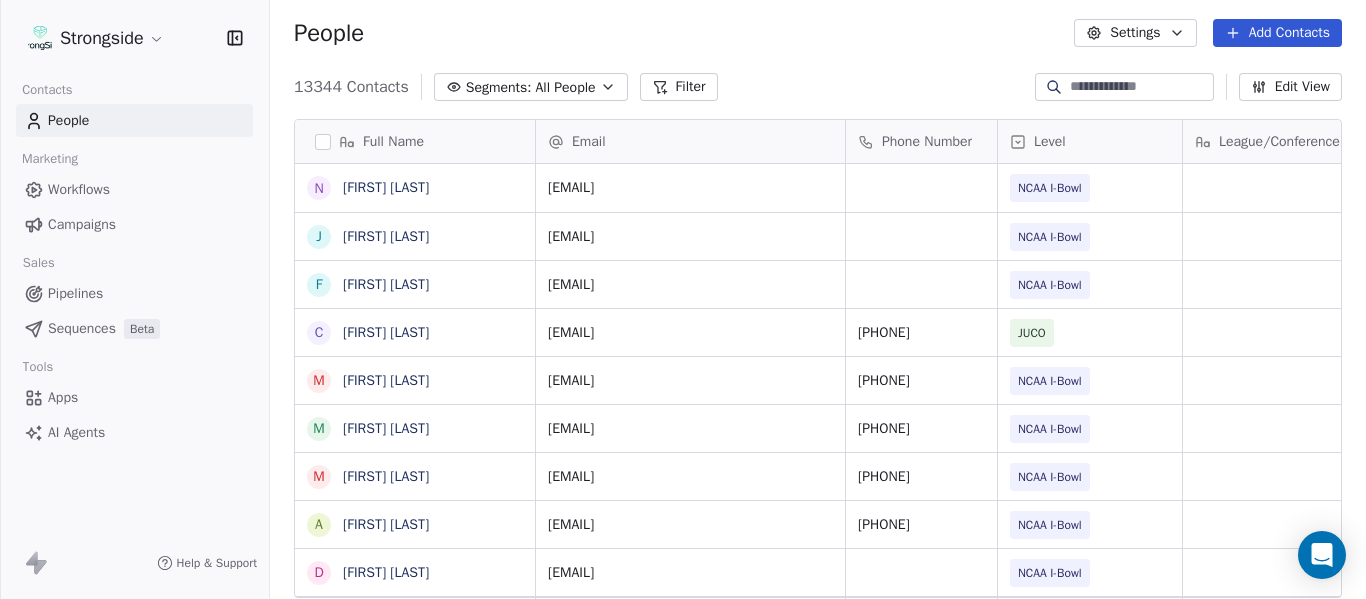 click on "Add Contacts" at bounding box center (1277, 33) 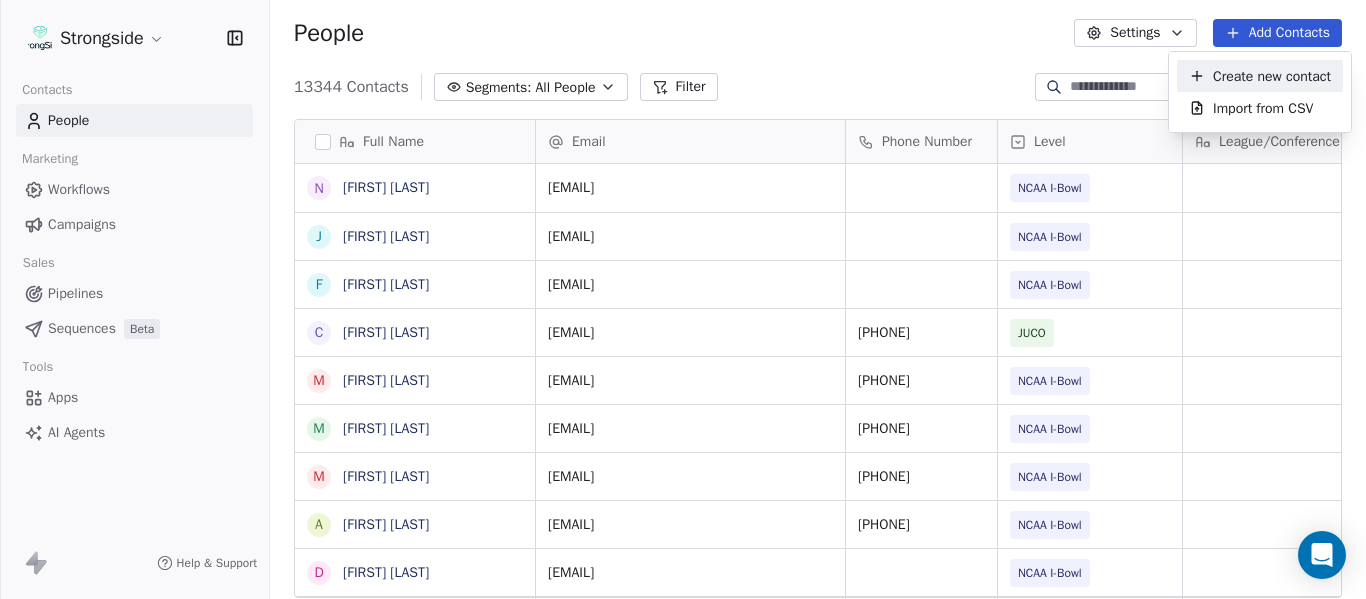 click on "Create new contact" at bounding box center (1272, 76) 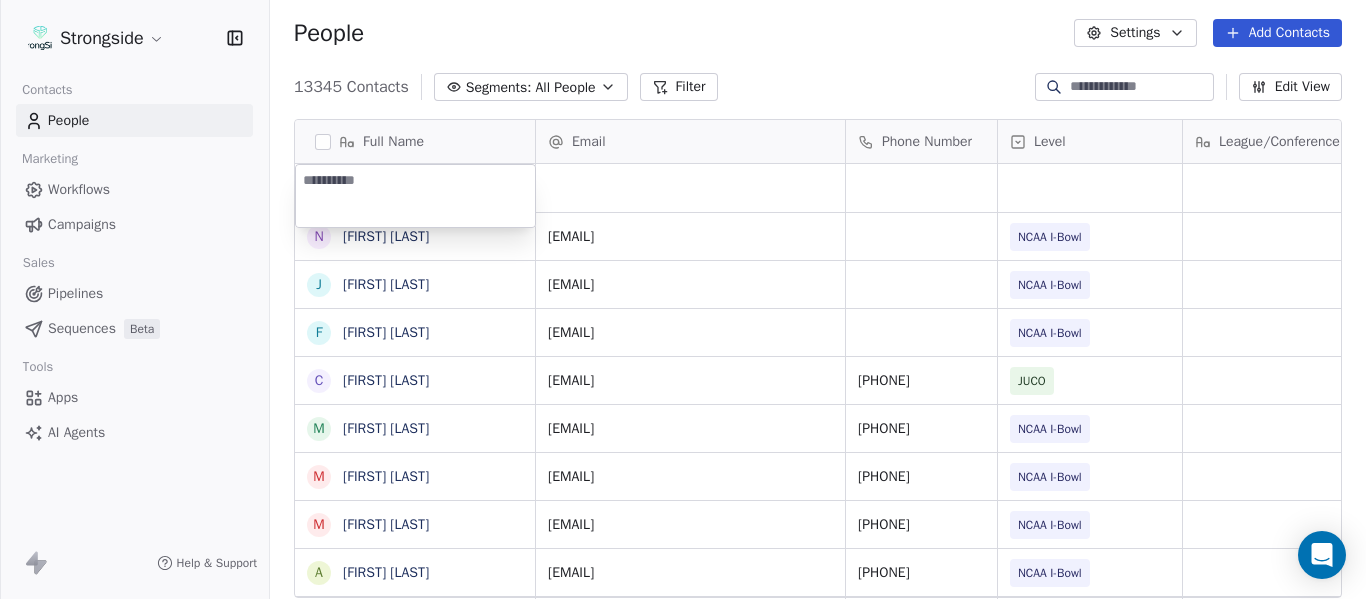 type on "**********" 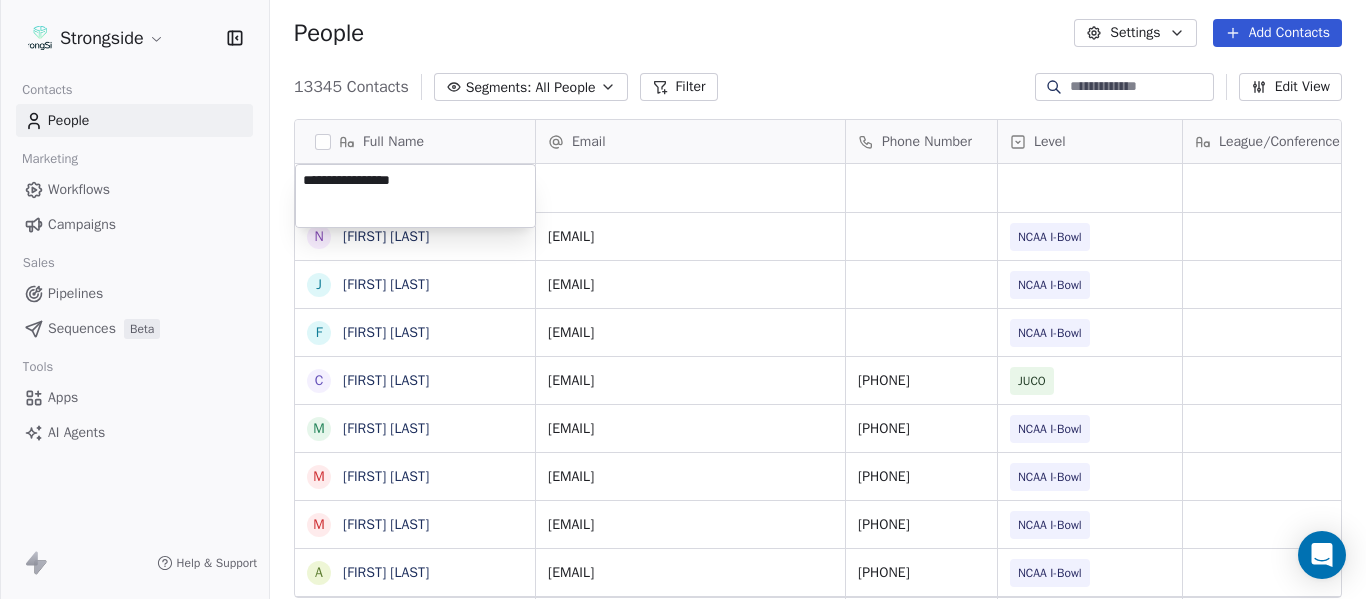 click on "Strongside Contacts People Marketing Workflows Campaigns Sales Pipelines Sequences Beta Tools Apps AI Agents Help & Support People Settings  Add Contacts 13345 Contacts Segments: All People Filter  Edit View Tag Add to Sequence Export Full Name N Nick Coleman J Jovan Dewitt F Frank Ponce C Clarence McDougal M Manny Rivero M Matt Hickmann M Mateo Agudelo A Ayssa Roza D Darin Yrigoyen R Randy Press D Donald Reed A Alyse King W Willie Simmons S Sebastian Blanco S Scott Carr J Jose Jefferson H Heath Glick K KD Willis K Kevin Chavez C Cam DiFede L LaTroy Johnson D Drew Auguste K Kal-El Statham B Braylon Jones C Cagen Clark D Dominique Bradshaw K Kosi Eldridge K Korel Smith C Colin Spencer Email Phone Number Level League/Conference Organization Tags Created Date BST Jul 22, 2025 10:22 AM nicholas.coleman@fiu.edu NCAA I-Bowl FLORIDA INTERNATIONAL UNIV Jul 22, 2025 10:20 AM jovan.dewitt@fiu.edu NCAA I-Bowl FLORIDA INTERNATIONAL UNIV Jul 22, 2025 10:18 AM francisco.ponce@fiu.edu NCAA I-Bowl Jul 22, 2025 10:16 AM" at bounding box center [683, 299] 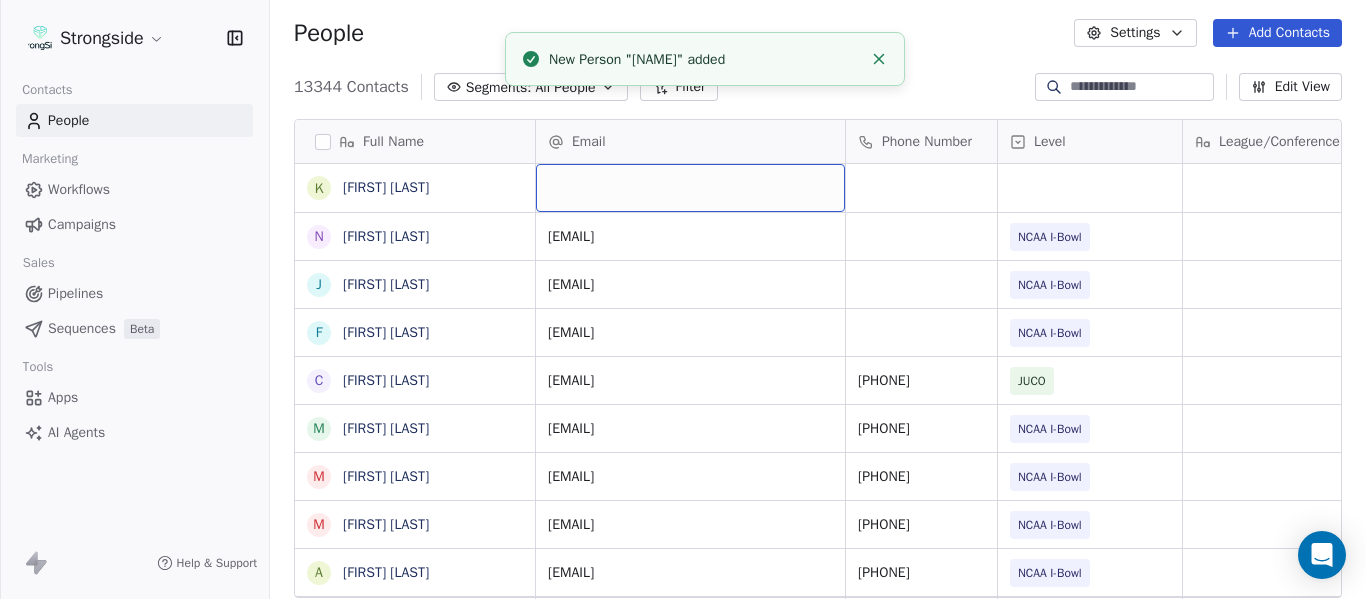 click at bounding box center [690, 188] 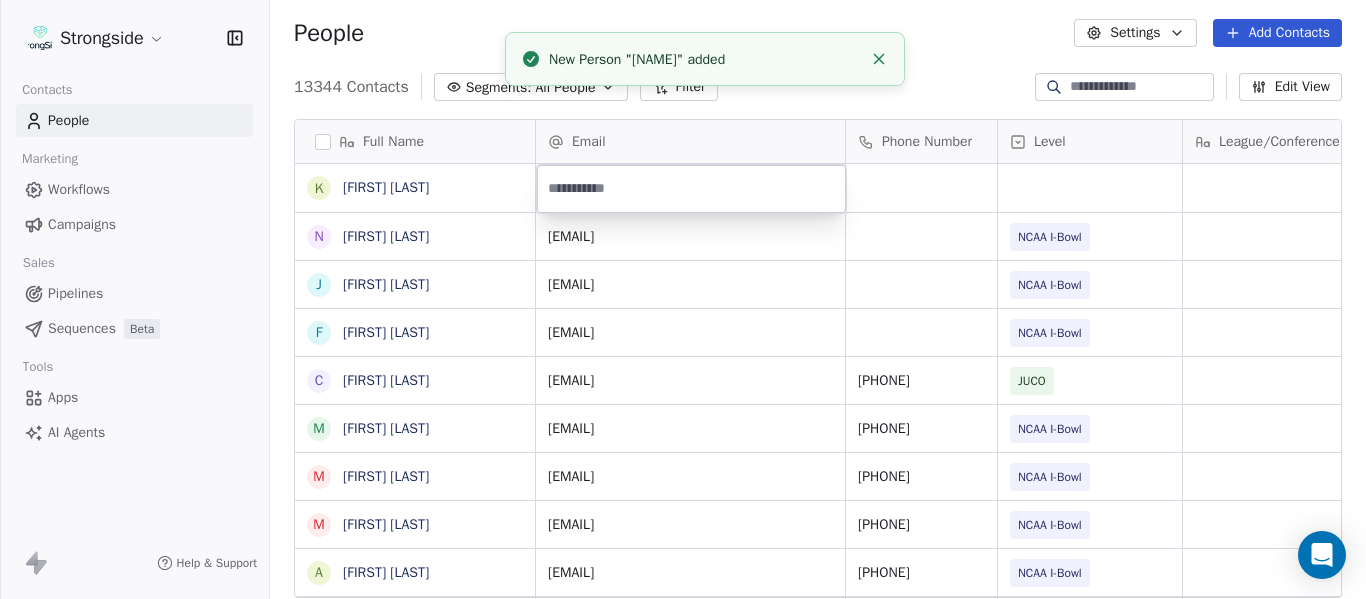 type on "**********" 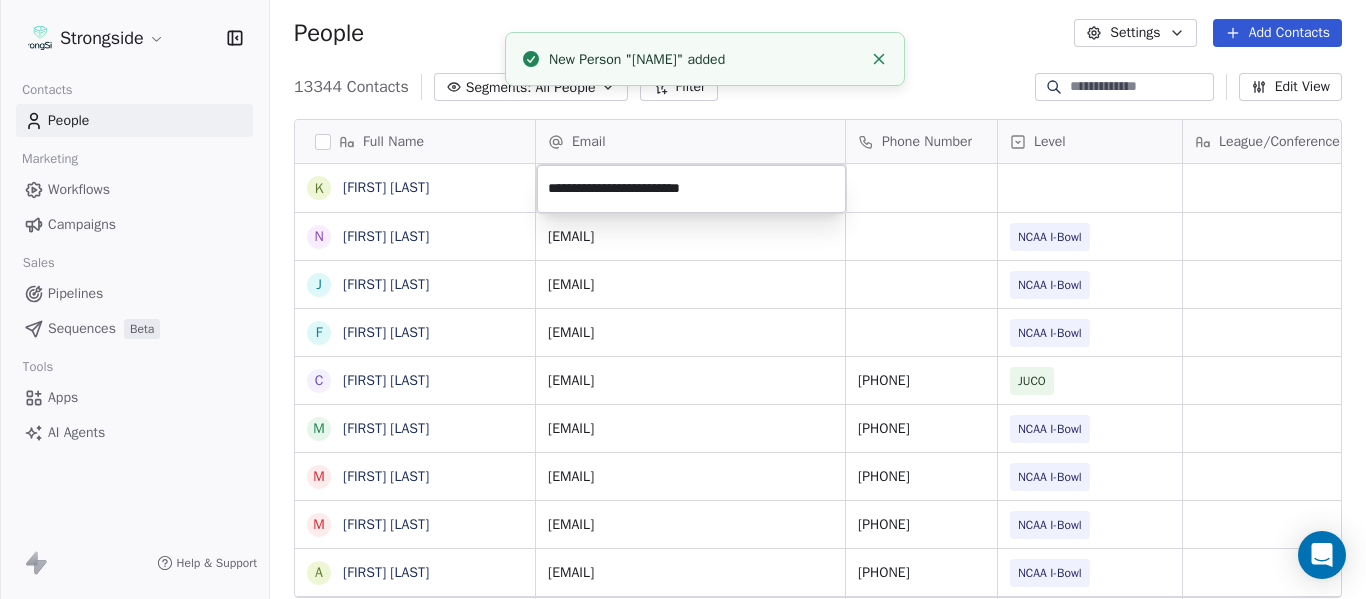 click 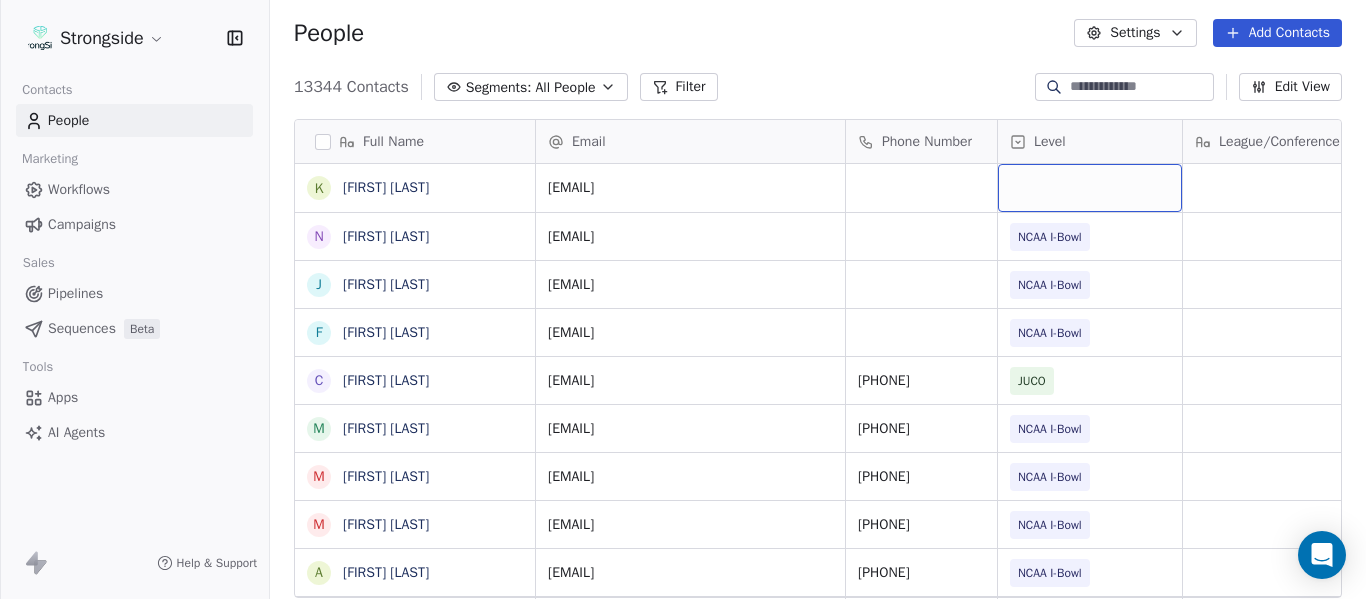 click at bounding box center [1090, 188] 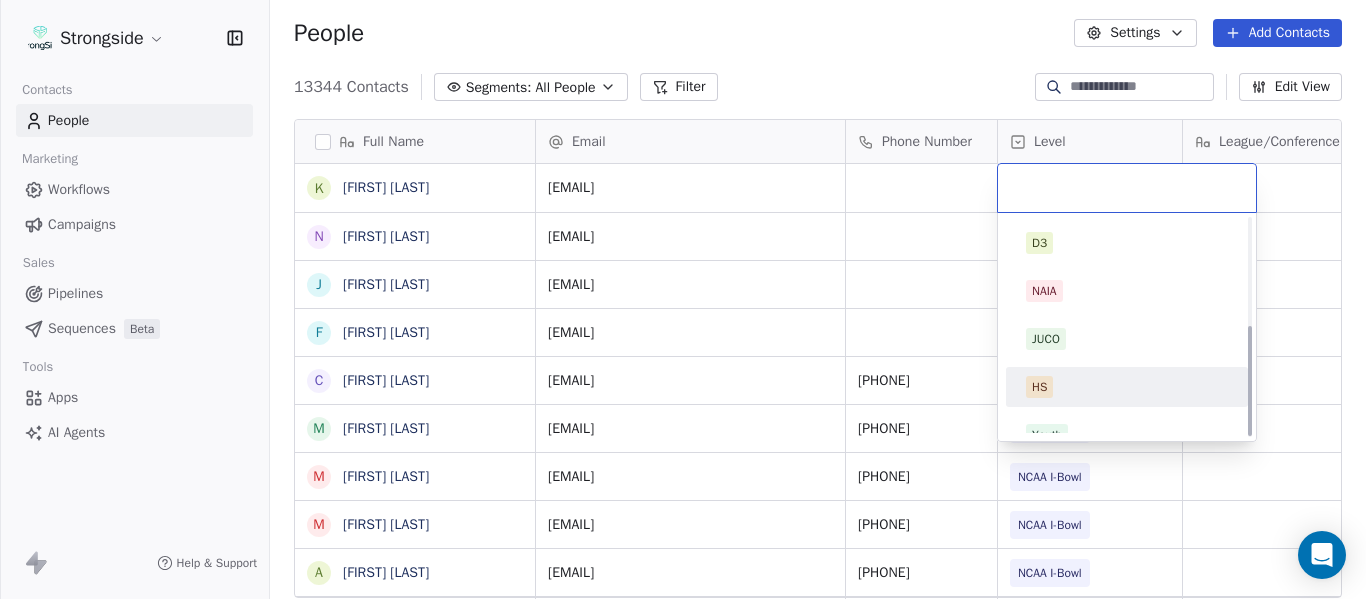 scroll, scrollTop: 212, scrollLeft: 0, axis: vertical 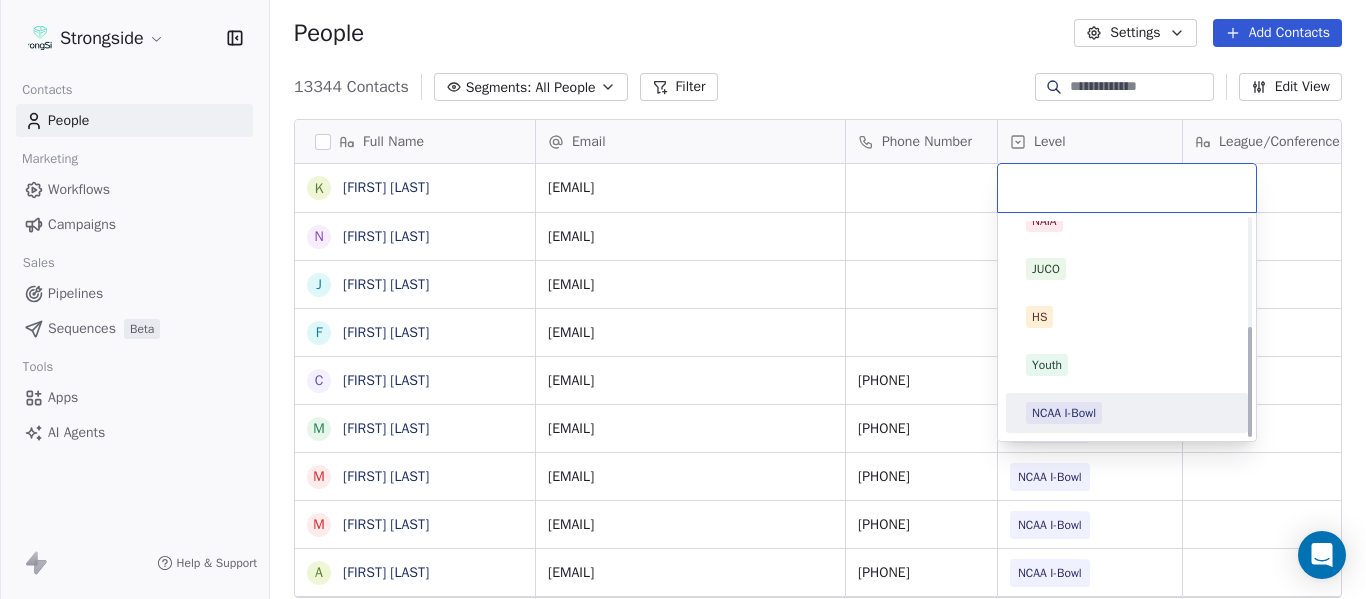 click on "NCAA I-Bowl" at bounding box center (1064, 413) 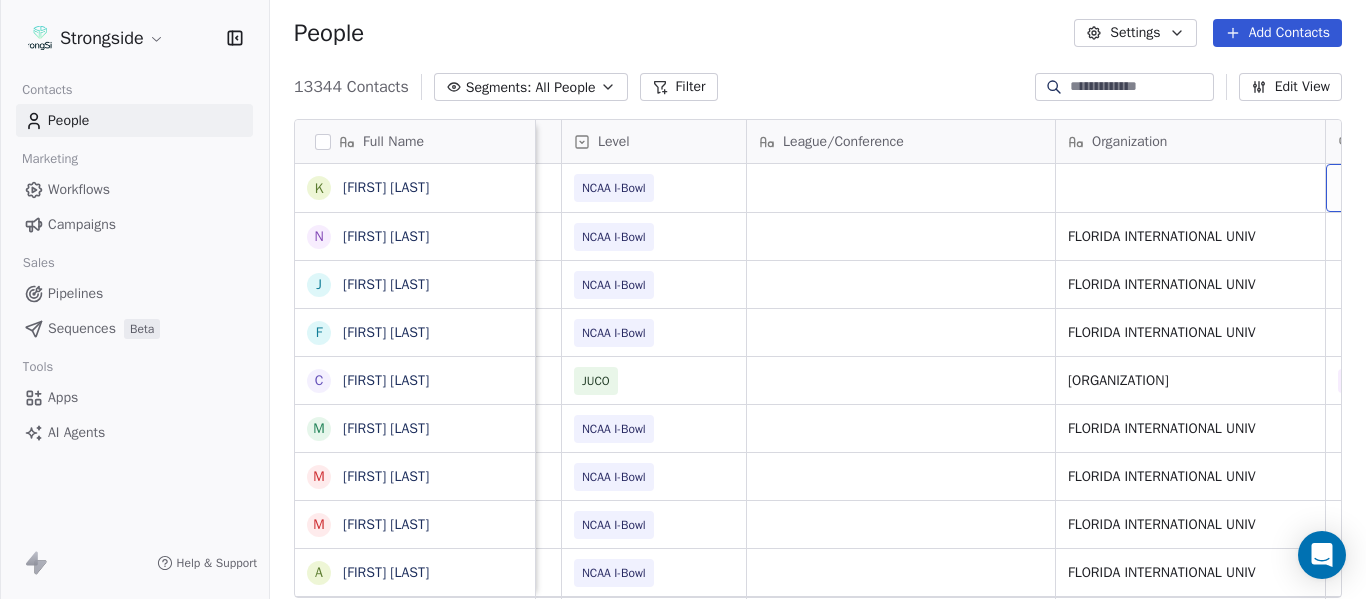 scroll, scrollTop: 0, scrollLeft: 536, axis: horizontal 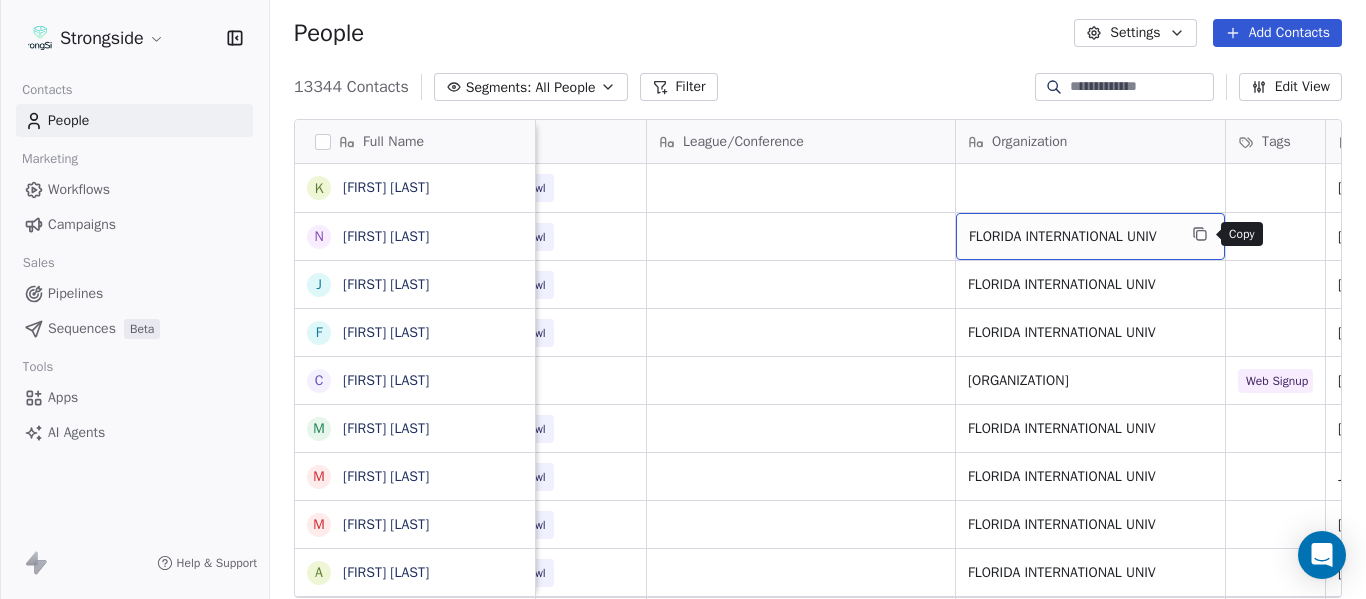 click 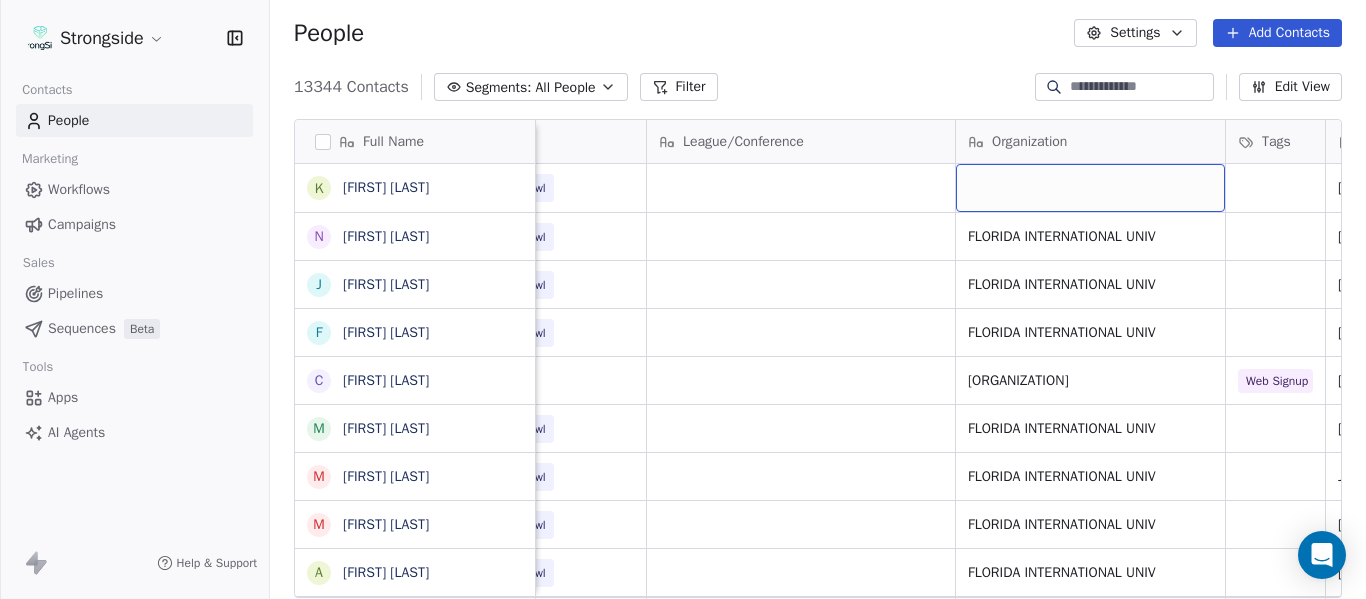 click at bounding box center [1090, 188] 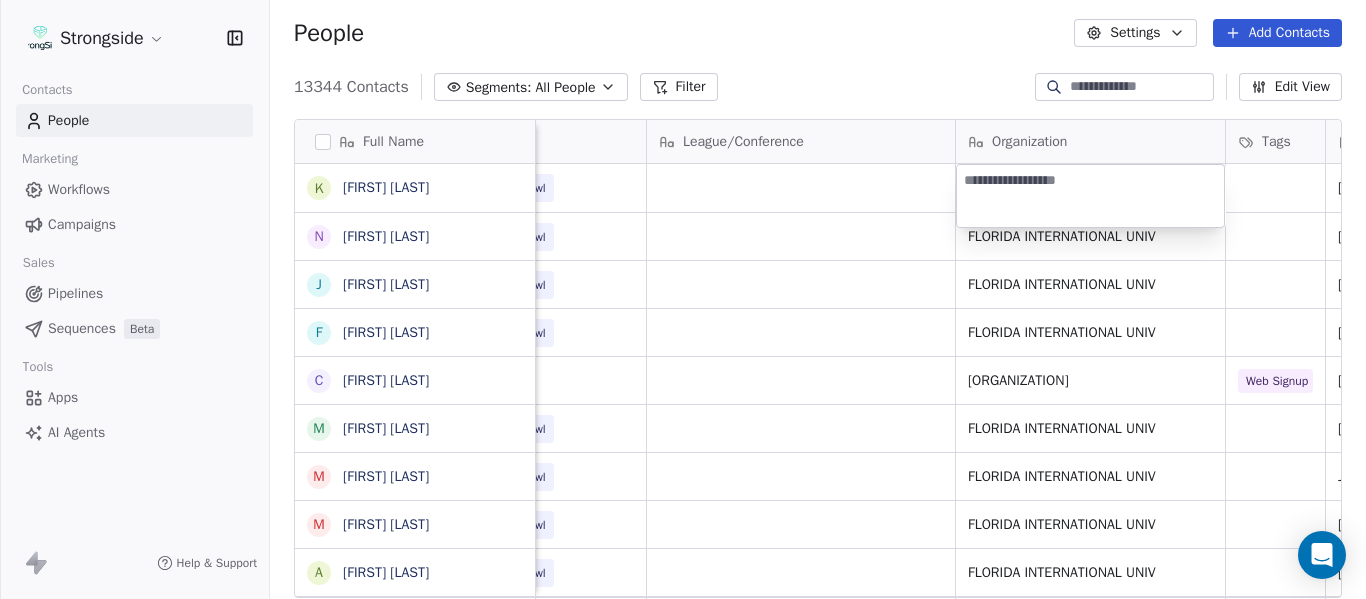 type on "**********" 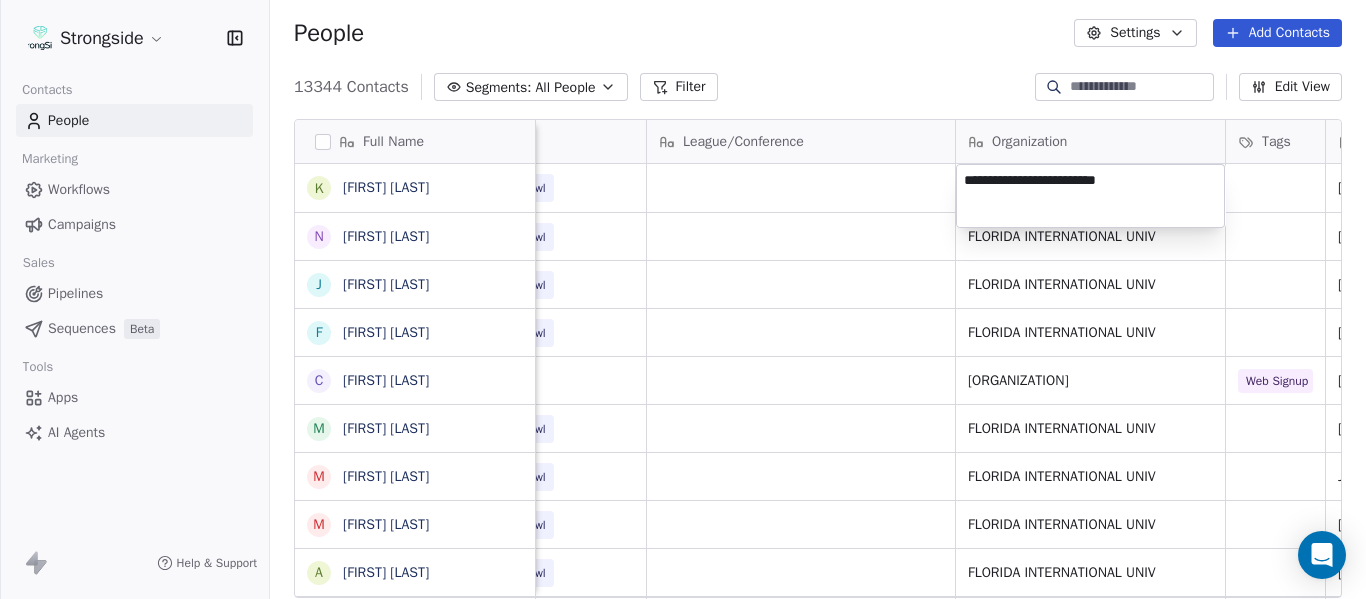 click on "Strongside Contacts People Marketing Workflows Campaigns Sales Pipelines Sequences Beta Tools Apps AI Agents Help & Support People Settings  Add Contacts 13344 Contacts Segments: All People Filter  Edit View Tag Add to Sequence Export Full Name K Kenneth Gilstrap N Nick Coleman J Jovan Dewitt F Frank Ponce C Clarence McDougal M Manny Rivero M Matt Hickmann M Mateo Agudelo A Ayssa Roza D Darin Yrigoyen R Randy Press D Donald Reed A Alyse King W Willie Simmons S Sebastian Blanco S Scott Carr J Jose Jefferson H Heath Glick K KD Willis K Kevin Chavez C Cam DiFede L LaTroy Johnson D Drew Auguste K Kal-El Statham B Braylon Jones C Cagen Clark D Dominique Bradshaw K Kosi Eldridge K Korel Smith C Colin Spencer Email Phone Number Level League/Conference Organization Tags Created Date BST Status Job Title Priority kenneth.gilstrapii@fiu.edu NCAA I-Bowl Jul 22, 2025 10:22 AM nicholas.coleman@fiu.edu NCAA I-Bowl FLORIDA INTERNATIONAL UNIV Jul 22, 2025 10:20 AM Assistant Coach jovan.dewitt@fiu.edu NCAA I-Bowl JUCO SID" at bounding box center (683, 299) 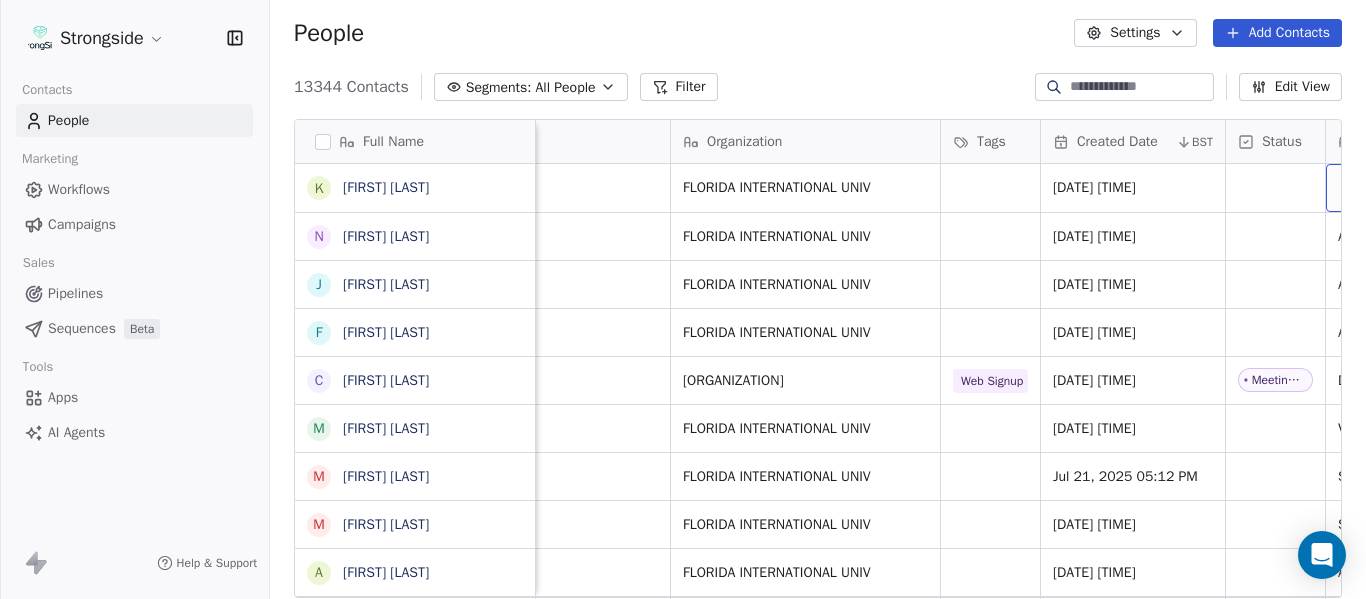 scroll, scrollTop: 0, scrollLeft: 1088, axis: horizontal 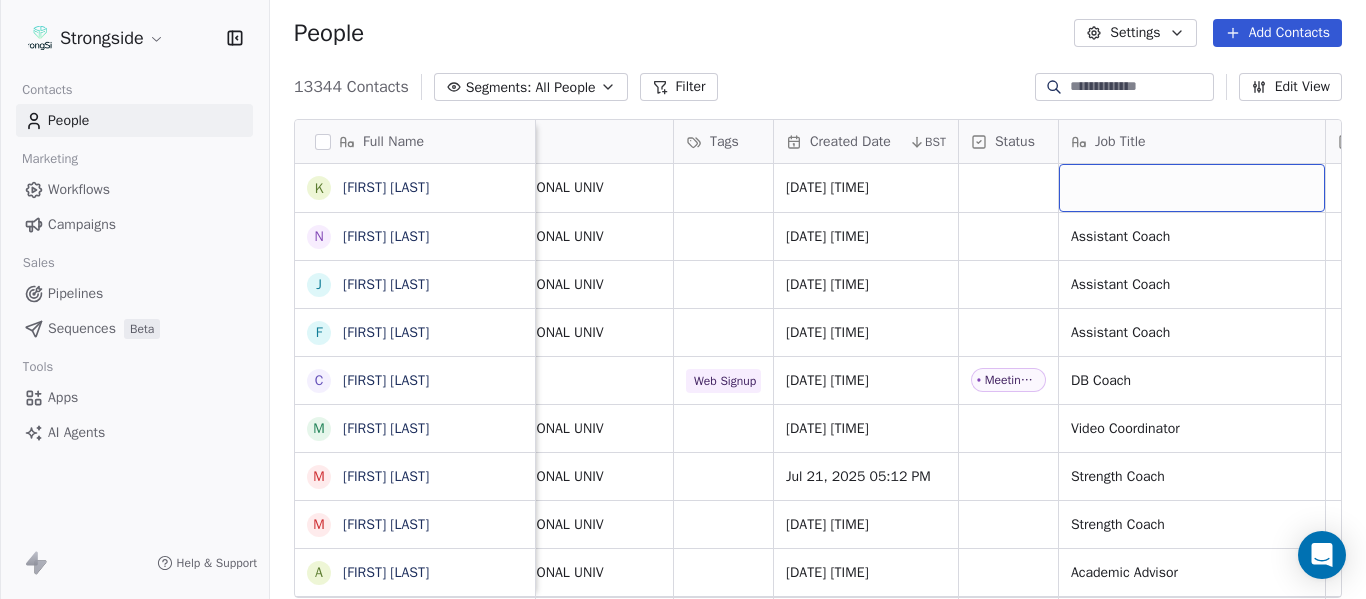click at bounding box center [1192, 188] 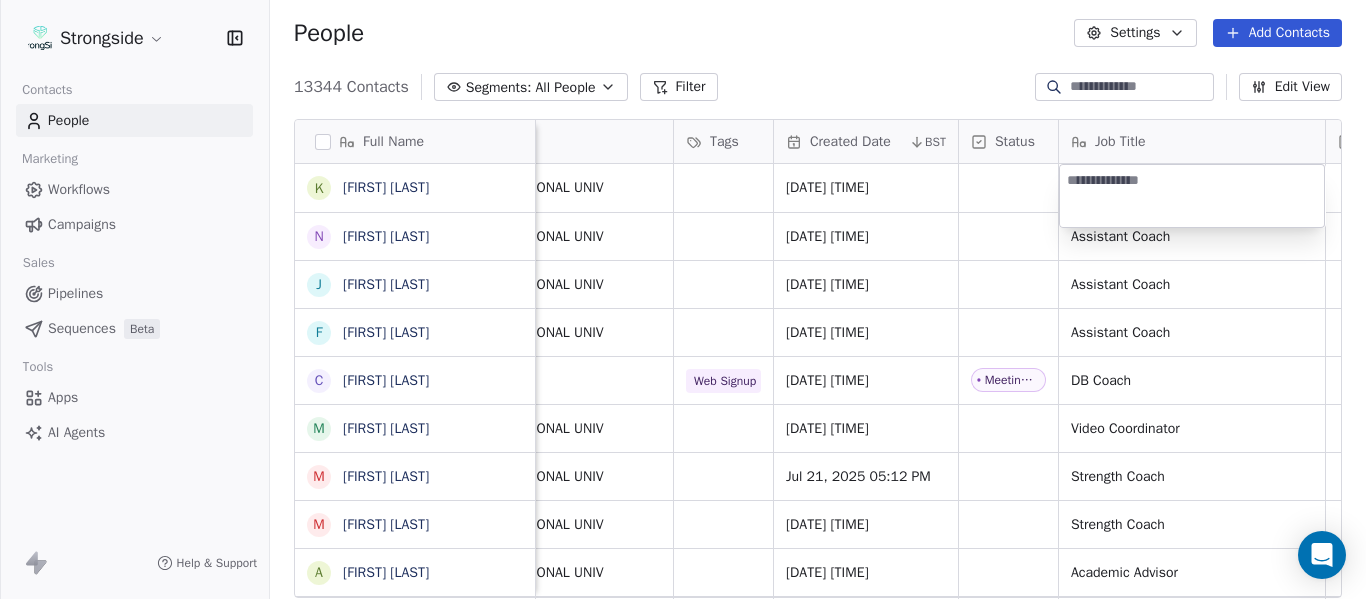 click on "Strongside Contacts People Marketing Workflows Campaigns Sales Pipelines Sequences Beta Tools Apps AI Agents Help & Support People Settings  Add Contacts 13344 Contacts Segments: All People Filter  Edit View Tag Add to Sequence Export Full Name K Kenneth Gilstrap N Nick Coleman J Jovan Dewitt F Frank Ponce C Clarence McDougal M Manny Rivero M Matt Hickmann M Mateo Agudelo A Ayssa Roza D Darin Yrigoyen R Randy Press D Donald Reed A Alyse King W Willie Simmons S Sebastian Blanco S Scott Carr J Jose Jefferson H Heath Glick K KD Willis K Kevin Chavez C Cam DiFede L LaTroy Johnson D Drew Auguste K Kal-El Statham B Braylon Jones C Cagen Clark D Dominique Bradshaw K Kosi Eldridge K Korel Smith C Colin Spencer Phone Number Level League/Conference Organization Tags Created Date BST Status Job Title Priority Emails Auto Clicked Last Activity Date BST In Open Phone   NCAA I-Bowl FLORIDA INTERNATIONAL UNIV Jul 22, 2025 10:22 AM   NCAA I-Bowl FLORIDA INTERNATIONAL UNIV Jul 22, 2025 10:20 AM Assistant Coach False   False" at bounding box center [683, 299] 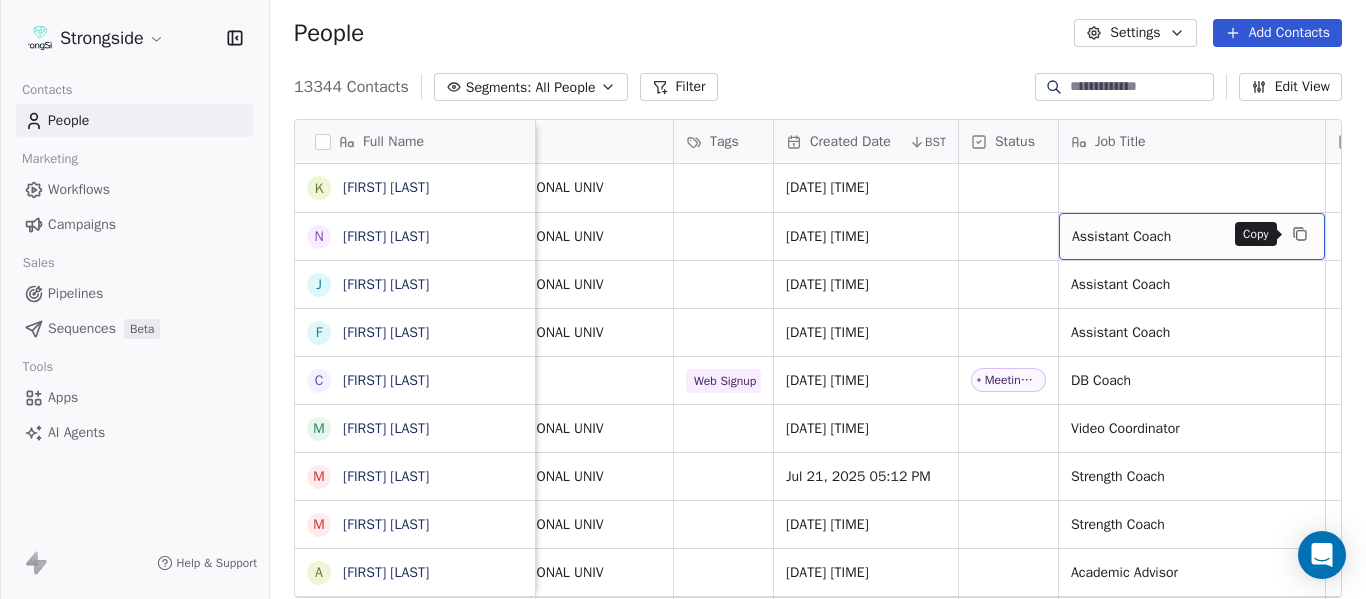 click 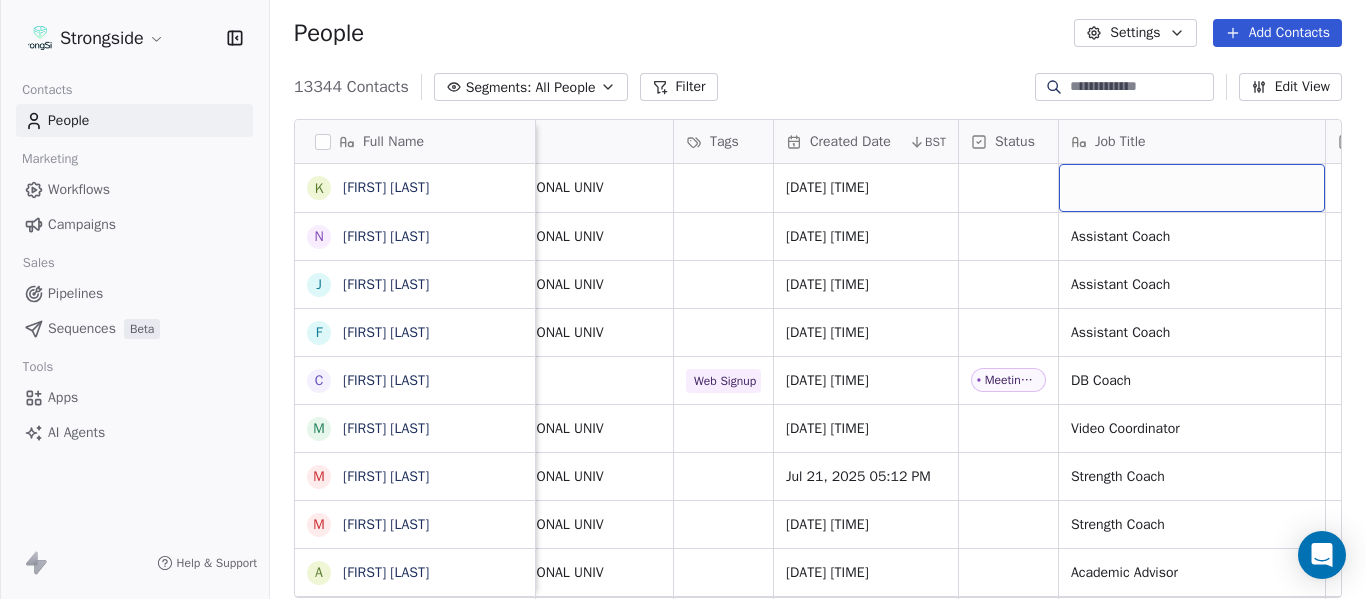 click at bounding box center [1192, 188] 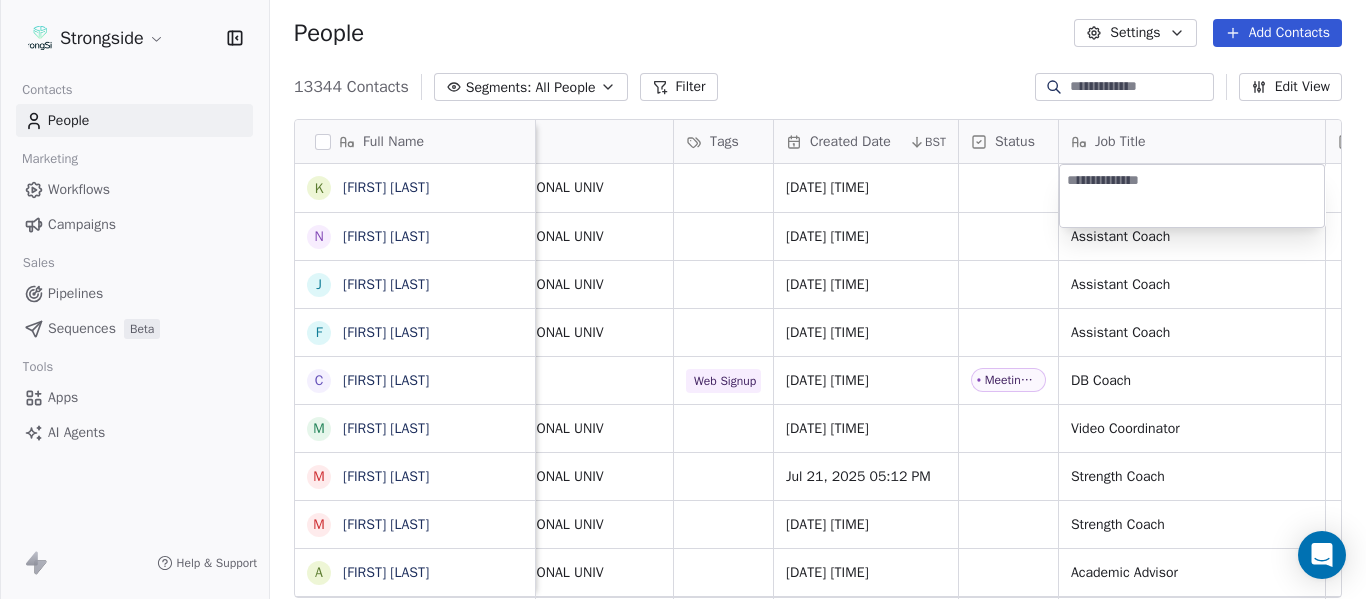 type on "**********" 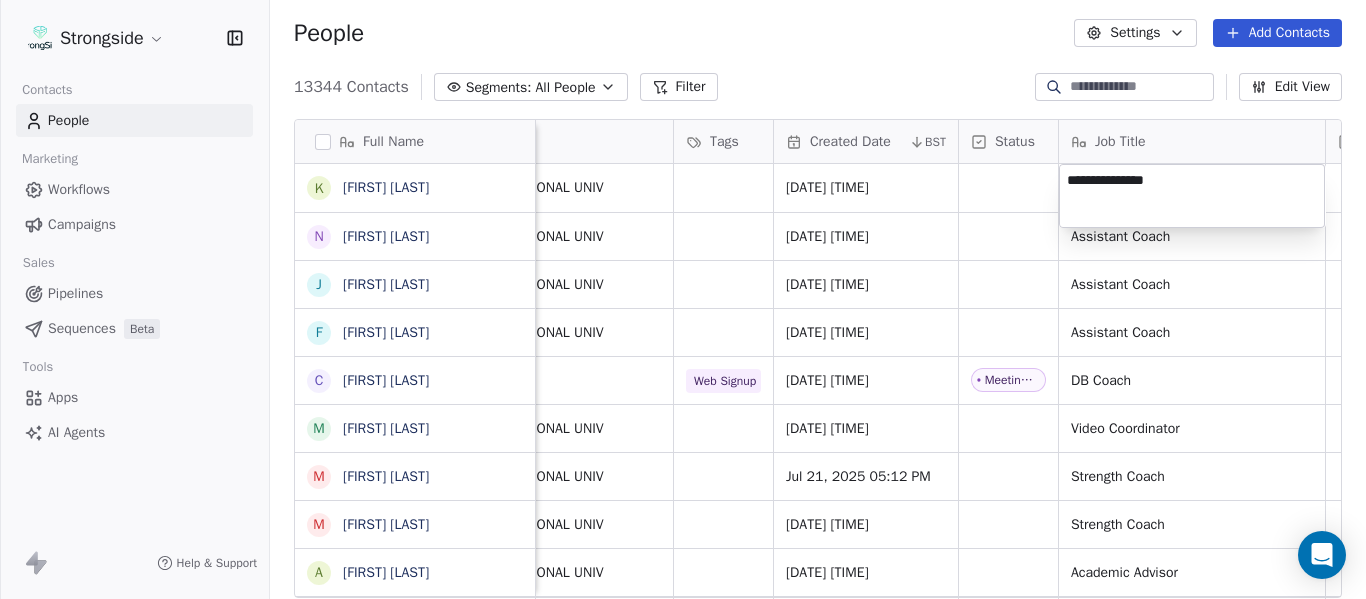 click on "Strongside Contacts People Marketing Workflows Campaigns Sales Pipelines Sequences Beta Tools Apps AI Agents Help & Support People Settings  Add Contacts 13344 Contacts Segments: All People Filter  Edit View Tag Add to Sequence Export Full Name K Kenneth Gilstrap N Nick Coleman J Jovan Dewitt F Frank Ponce C Clarence McDougal M Manny Rivero M Matt Hickmann M Mateo Agudelo A Ayssa Roza D Darin Yrigoyen R Randy Press D Donald Reed A Alyse King W Willie Simmons S Sebastian Blanco S Scott Carr J Jose Jefferson H Heath Glick K KD Willis K Kevin Chavez C Cam DiFede L LaTroy Johnson D Drew Auguste K Kal-El Statham B Braylon Jones C Cagen Clark D Dominique Bradshaw K Kosi Eldridge K Korel Smith C Colin Spencer Phone Number Level League/Conference Organization Tags Created Date BST Status Job Title Priority Emails Auto Clicked Last Activity Date BST In Open Phone   NCAA I-Bowl FLORIDA INTERNATIONAL UNIV Jul 22, 2025 10:22 AM   NCAA I-Bowl FLORIDA INTERNATIONAL UNIV Jul 22, 2025 10:20 AM Assistant Coach False   False" at bounding box center [683, 299] 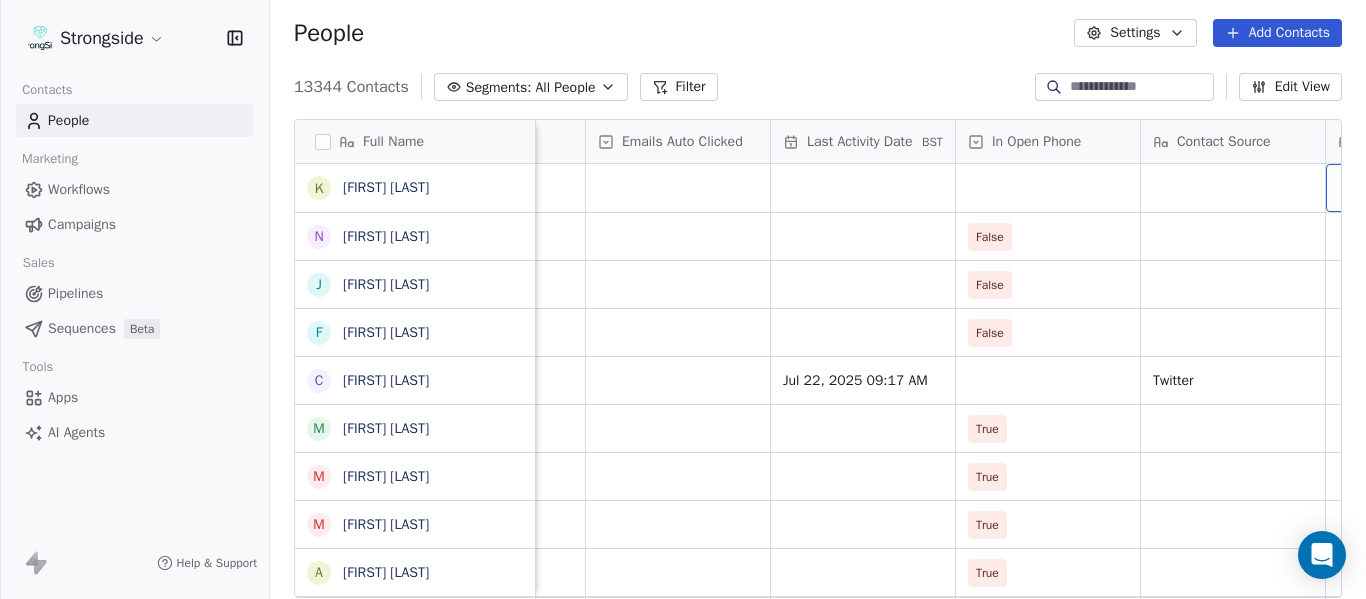 scroll, scrollTop: 0, scrollLeft: 2198, axis: horizontal 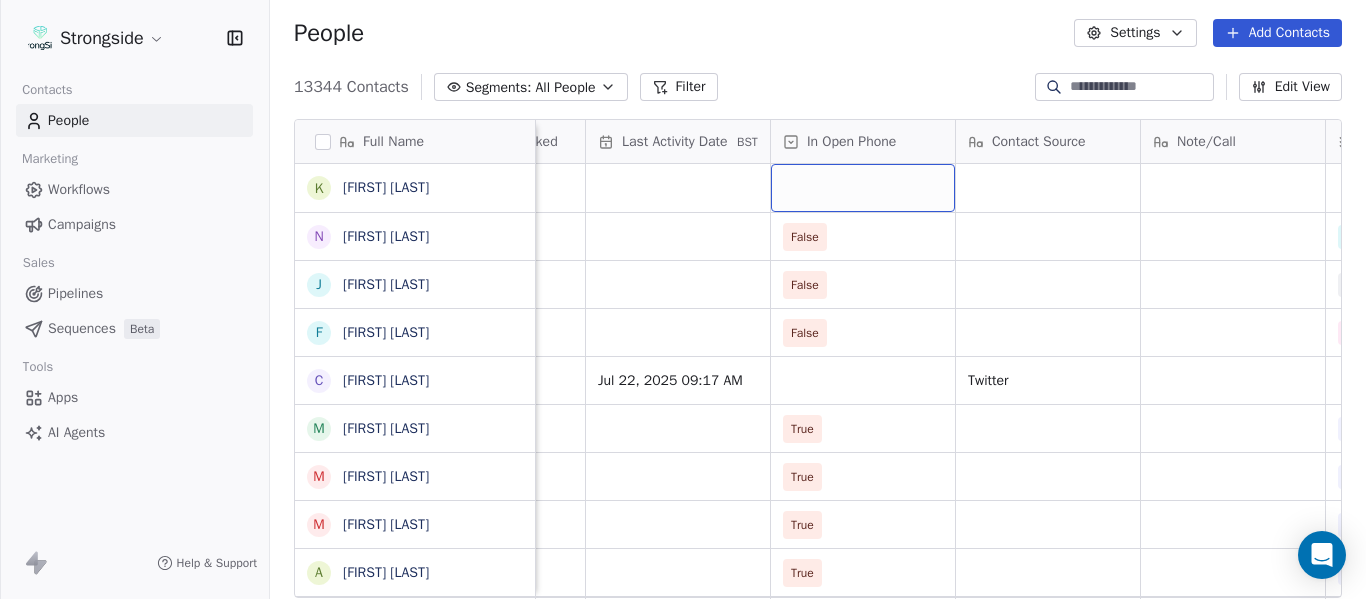 click at bounding box center (863, 188) 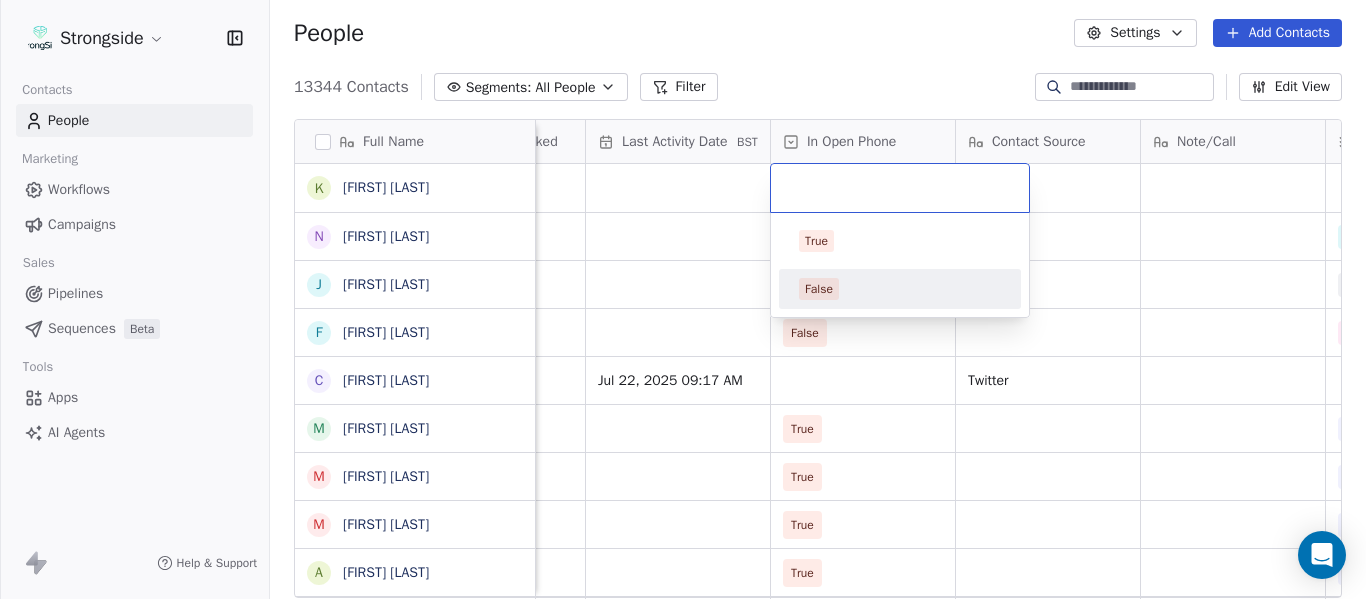 click on "False" at bounding box center (900, 289) 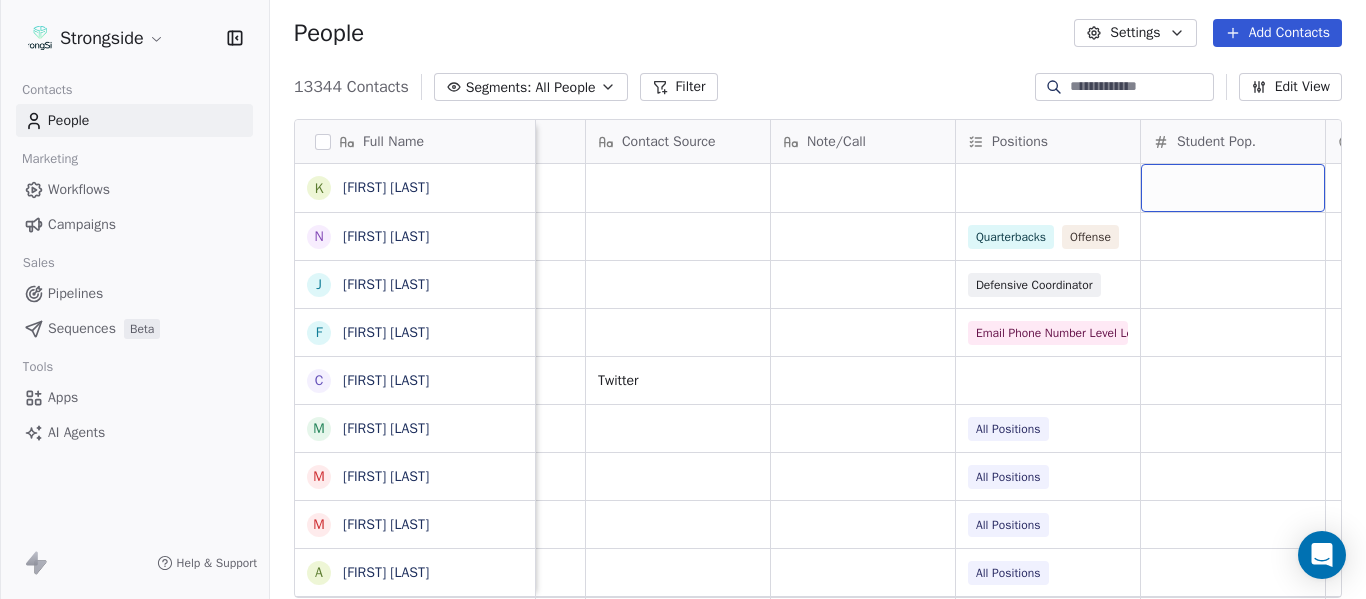 scroll, scrollTop: 0, scrollLeft: 2753, axis: horizontal 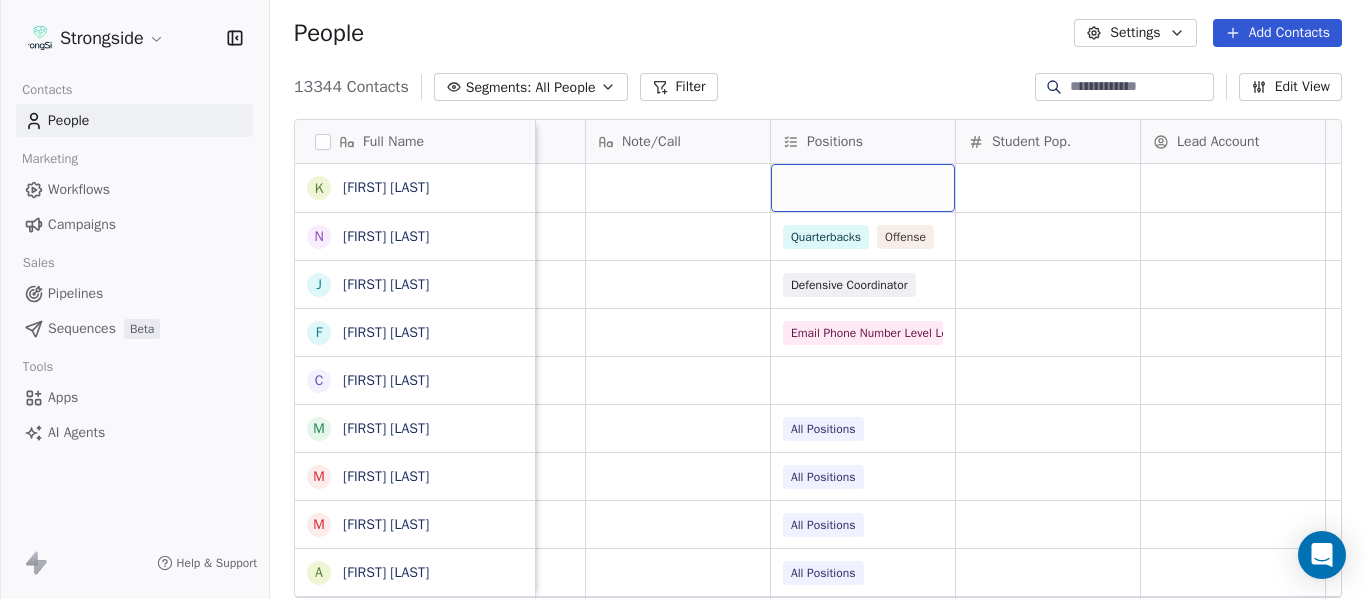 click at bounding box center [863, 188] 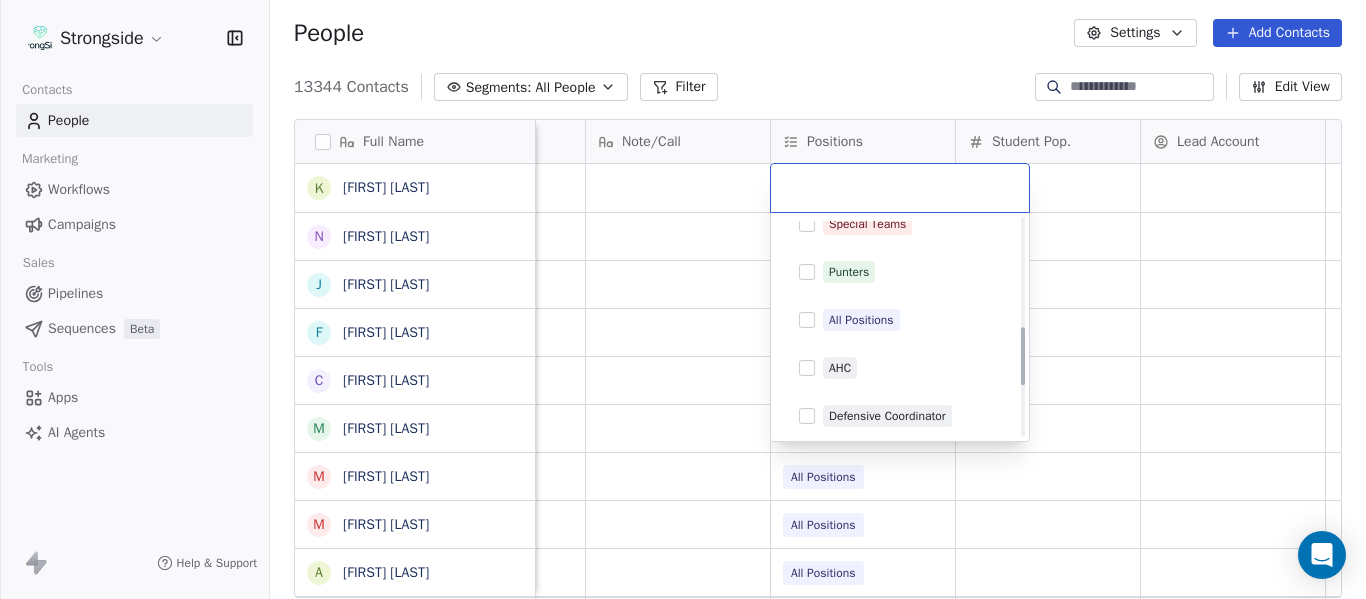 scroll, scrollTop: 400, scrollLeft: 0, axis: vertical 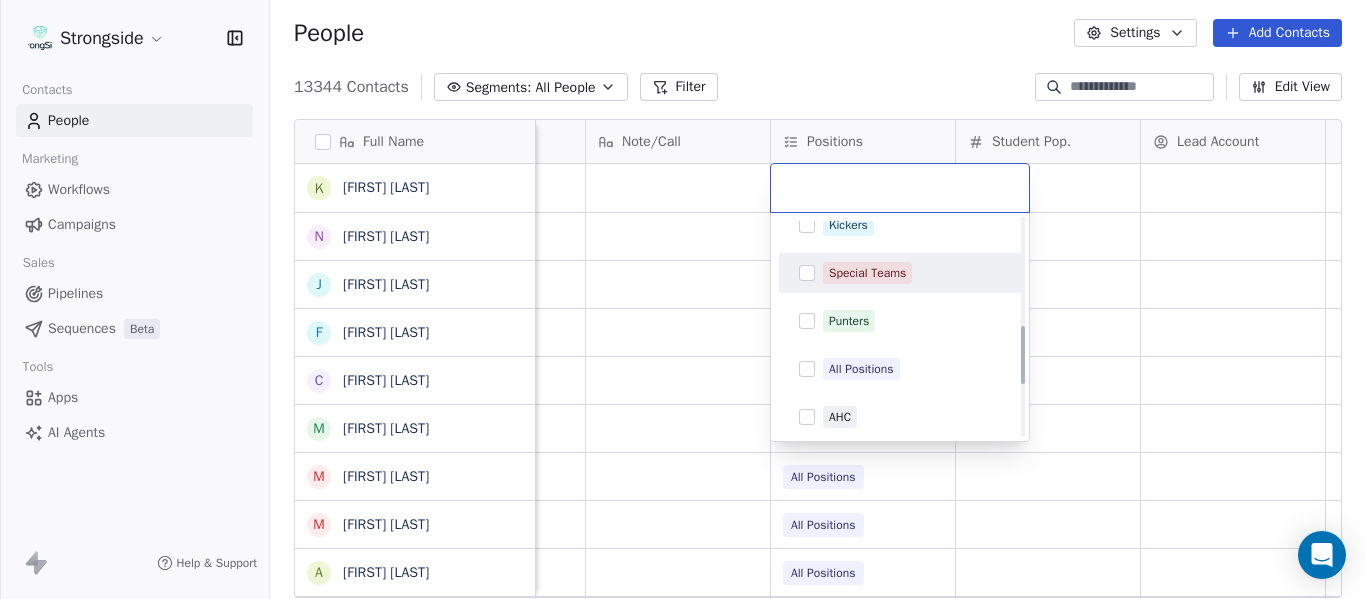 click on "Special Teams" at bounding box center (900, 273) 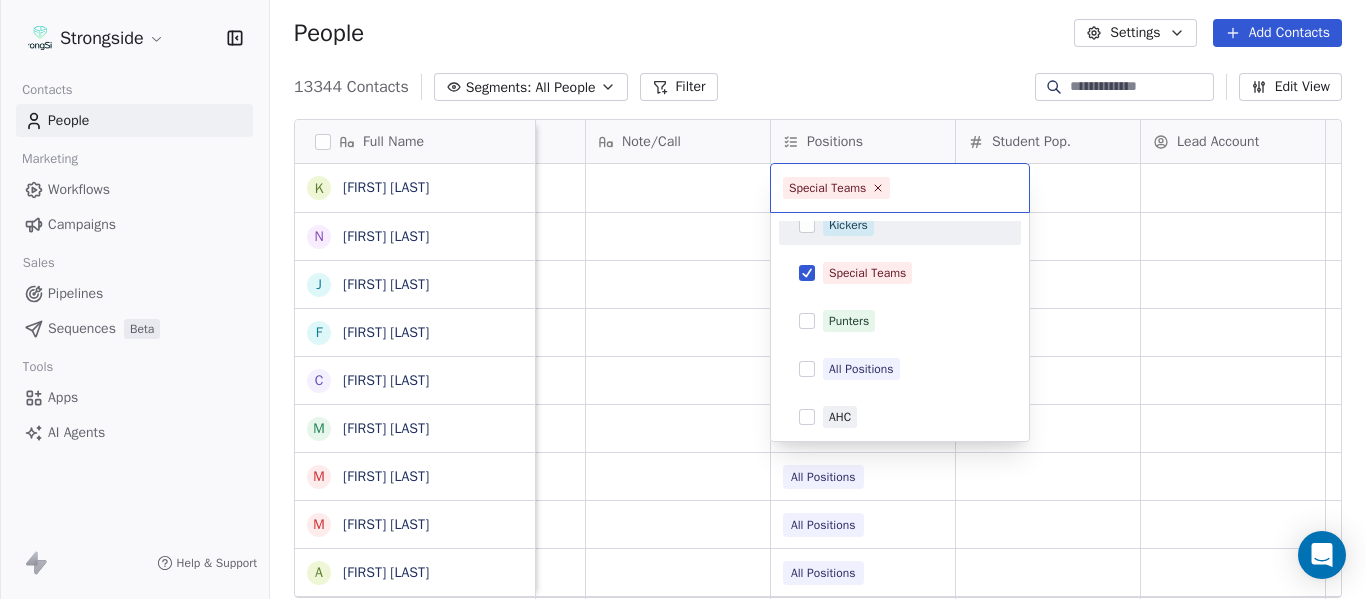click on "Strongside Contacts People Marketing Workflows Campaigns Sales Pipelines Sequences Beta Tools Apps AI Agents Help & Support People Settings  Add Contacts 13344 Contacts Segments: All People Filter  Edit View Tag Add to Sequence Export Full Name K Kenneth Gilstrap N Nick Coleman J Jovan Dewitt F Frank Ponce C Clarence McDougal M Manny Rivero M Matt Hickmann M Mateo Agudelo A Ayssa Roza D Darin Yrigoyen R Randy Press D Donald Reed A Alyse King W Willie Simmons S Sebastian Blanco S Scott Carr J Jose Jefferson H Heath Glick K KD Willis K Kevin Chavez C Cam DiFede L LaTroy Johnson D Drew Auguste K Kal-El Statham B Braylon Jones C Cagen Clark D Dominique Bradshaw K Kosi Eldridge K Korel Smith C Colin Spencer Emails Auto Clicked Last Activity Date BST In Open Phone Contact Source Note/Call Positions Student Pop. Lead Account   False   False Quarterbacks Offense   False Defensive Coordinator   False Tight Ends   Jul 22, 2025 09:17 AM Twitter   True All Positions   True All Positions   True All Positions   True" at bounding box center (683, 299) 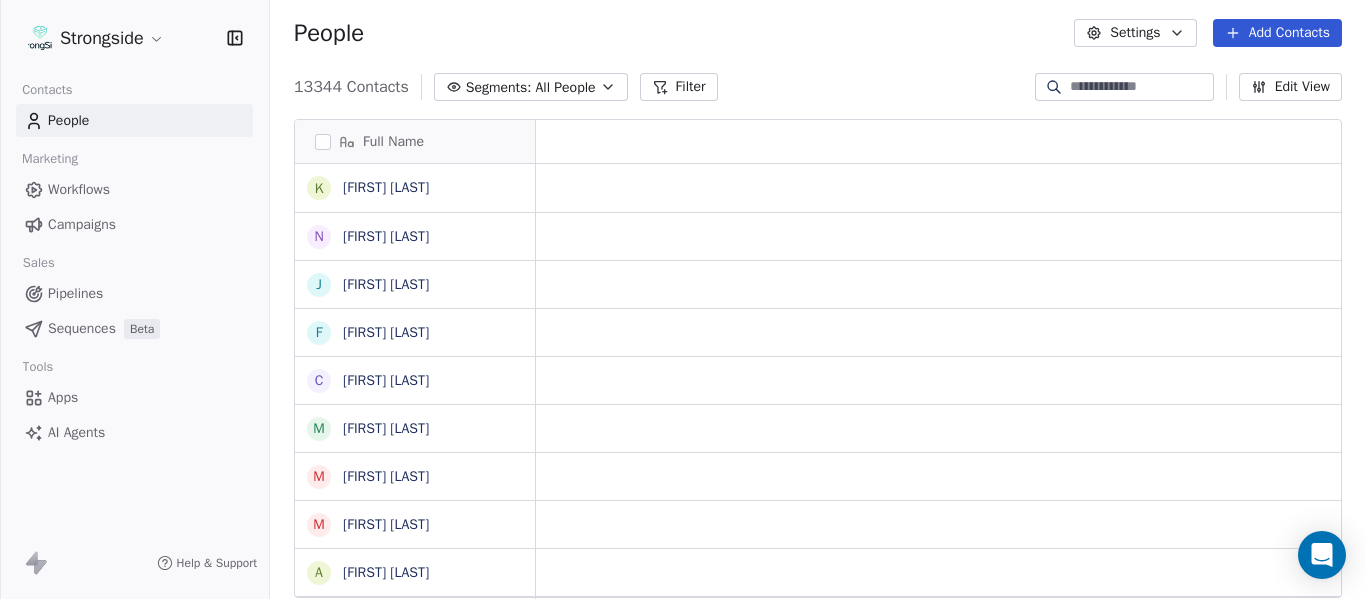 scroll, scrollTop: 0, scrollLeft: 0, axis: both 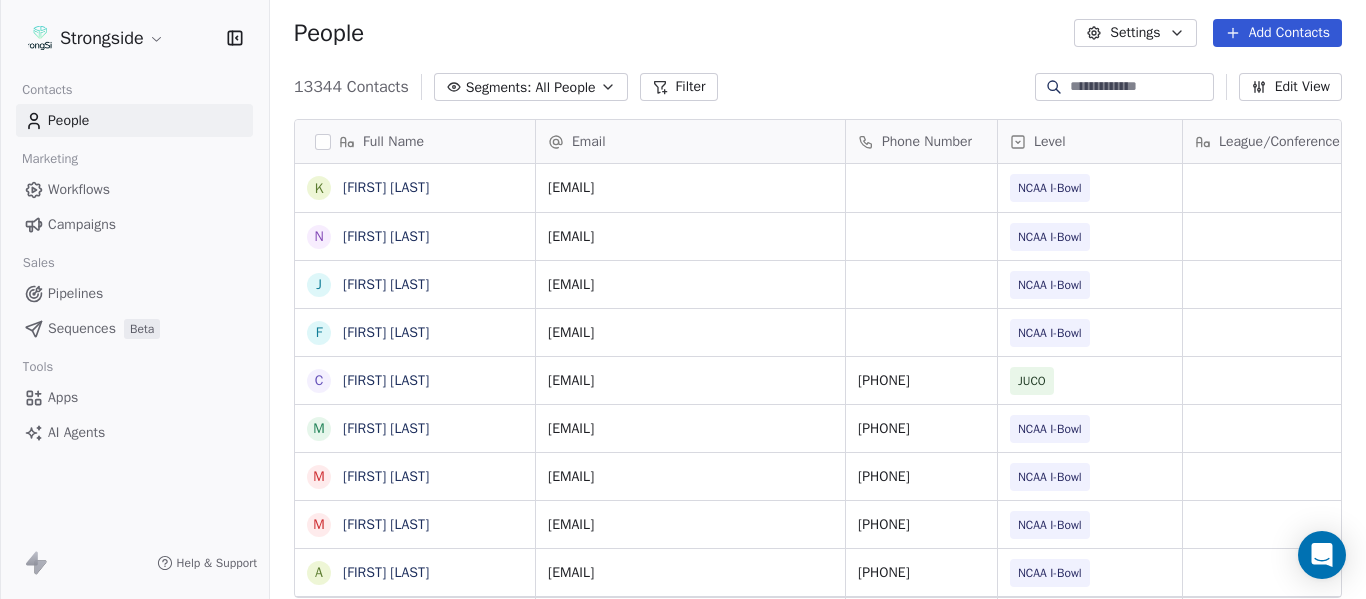 click on "Add Contacts" at bounding box center [1277, 33] 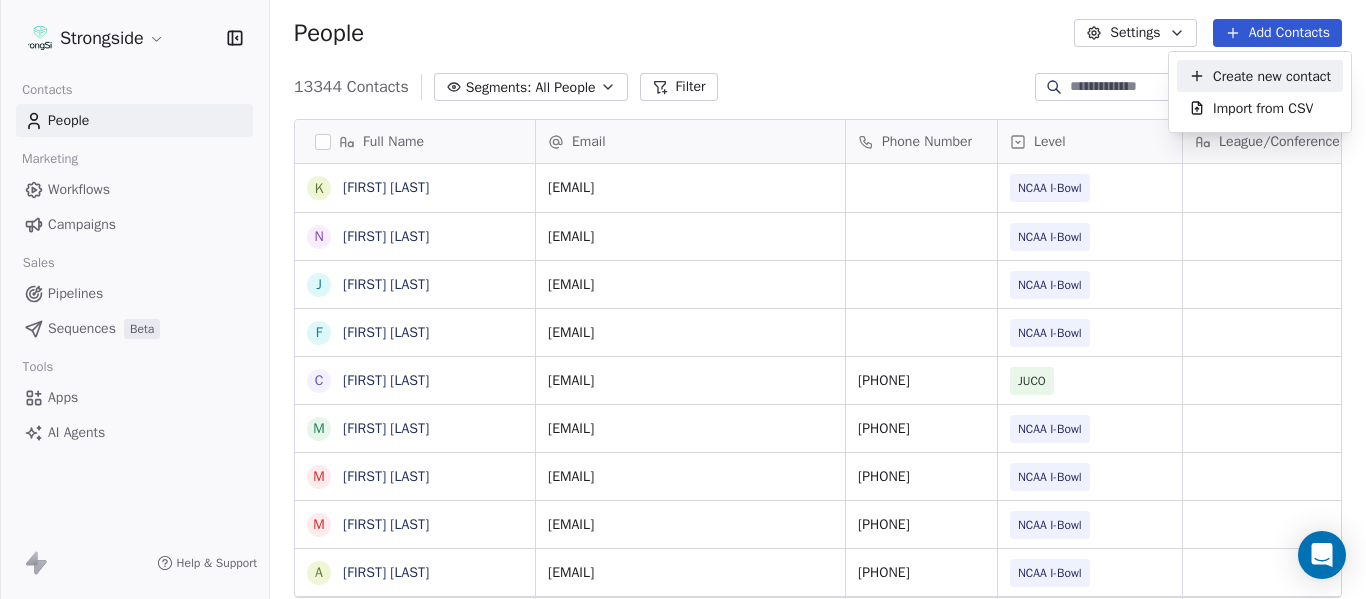 click on "Create new contact" at bounding box center (1272, 76) 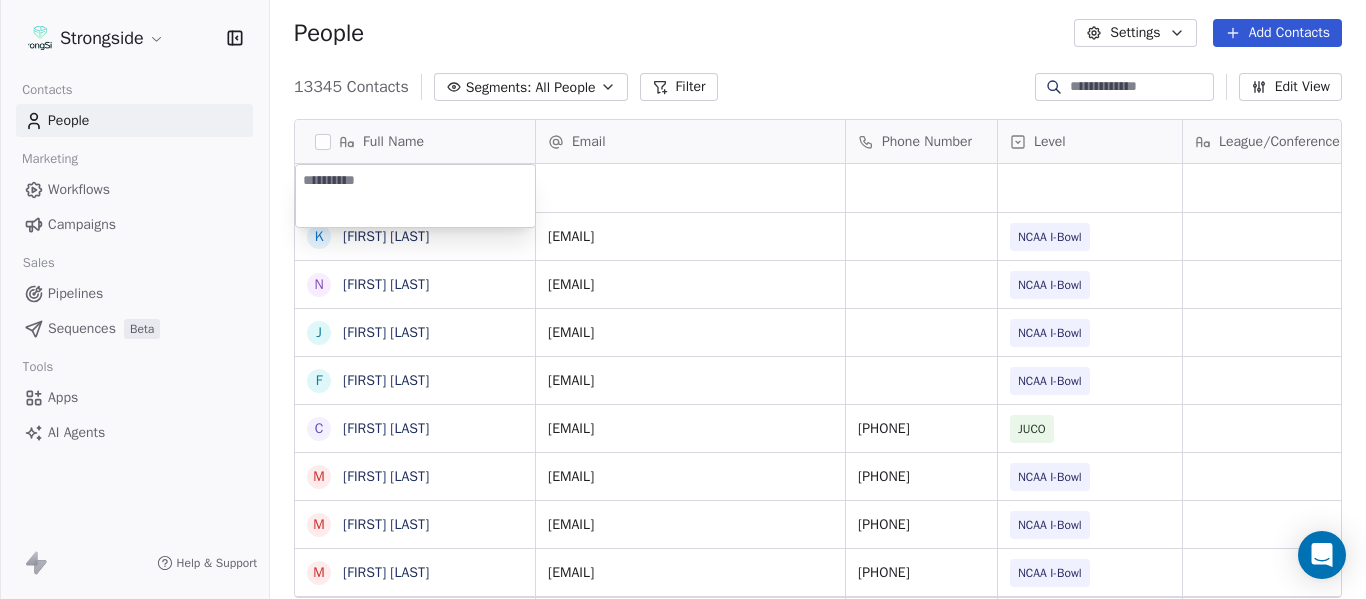 type on "**********" 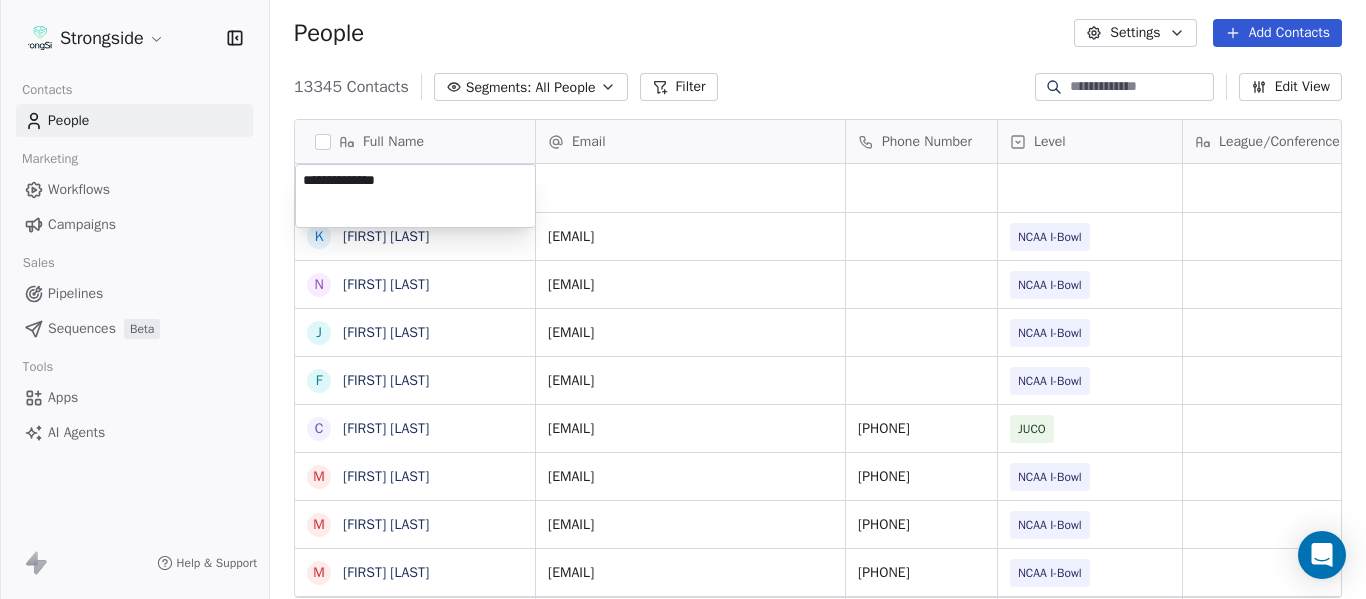 click on "Strongside Contacts People Marketing Workflows Campaigns Sales Pipelines Sequences Beta Tools Apps AI Agents Help & Support People Settings  Add Contacts 13345 Contacts Segments: All People Filter  Edit View Tag Add to Sequence Export Full Name K Kenneth Gilstrap N Nick Coleman J Jovan Dewitt F Frank Ponce C Clarence McDougal M Manny Rivero M Matt Hickmann M Mateo Agudelo A Ayssa Roza D Darin Yrigoyen R Randy Press D Donald Reed A Alyse King W Willie Simmons S Sebastian Blanco S Scott Carr J Jose Jefferson H Heath Glick K KD Willis K Kevin Chavez C Cam DiFede L LaTroy Johnson D Drew Auguste K Kal-El Statham B Braylon Jones C Cagen Clark D Dominique Bradshaw K Kosi Eldridge K Korel Smith Email Phone Number Level League/Conference Organization Tags Created Date BST Jul 22, 2025 10:23 AM kenneth.gilstrapii@fiu.edu NCAA I-Bowl FLORIDA INTERNATIONAL UNIV Jul 22, 2025 10:22 AM nicholas.coleman@fiu.edu NCAA I-Bowl FLORIDA INTERNATIONAL UNIV Jul 22, 2025 10:20 AM jovan.dewitt@fiu.edu NCAA I-Bowl NCAA I-Bowl JUCO" at bounding box center [683, 299] 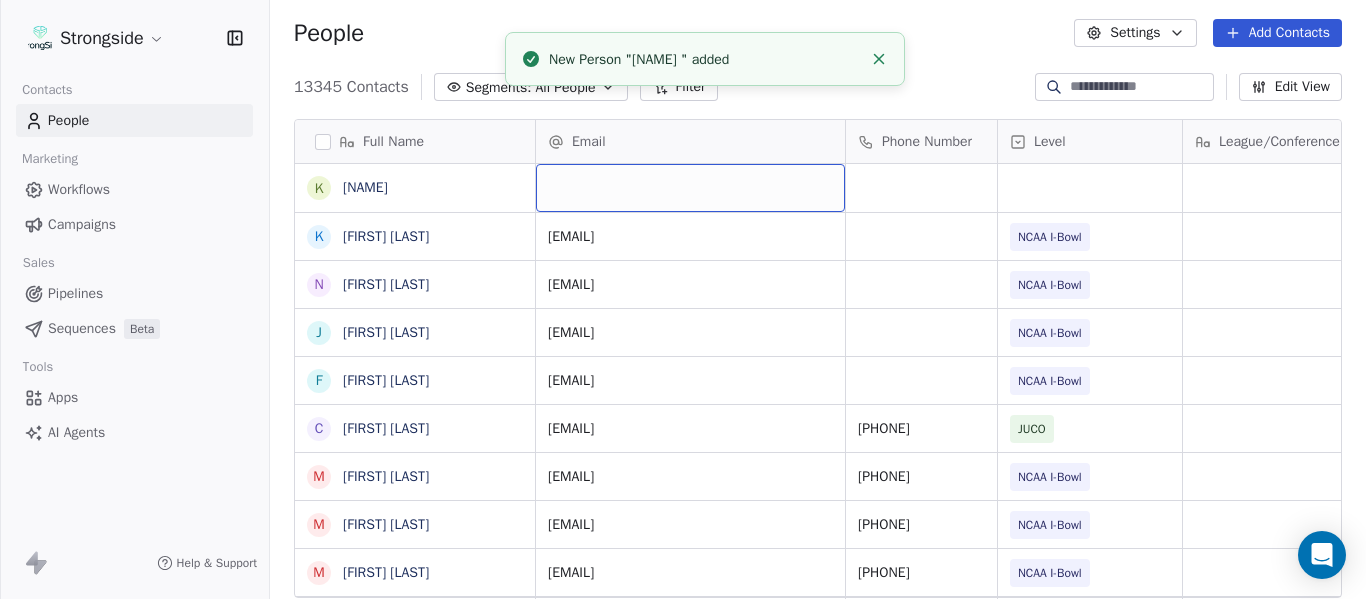 click at bounding box center (690, 188) 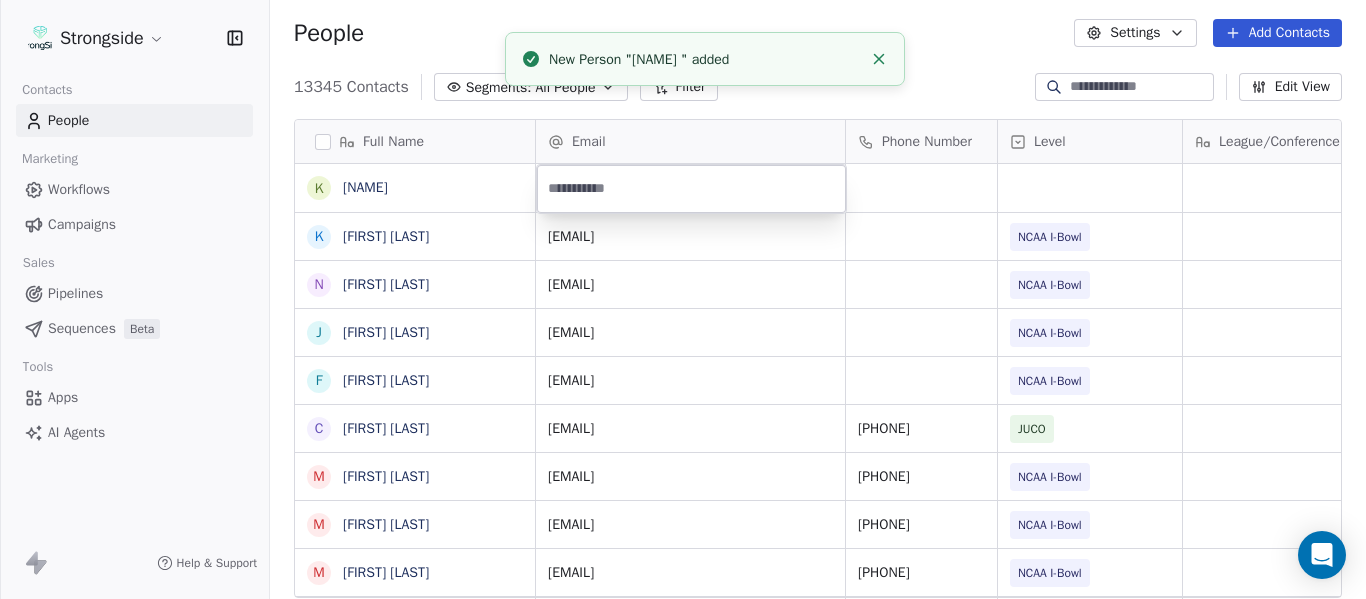 type on "**********" 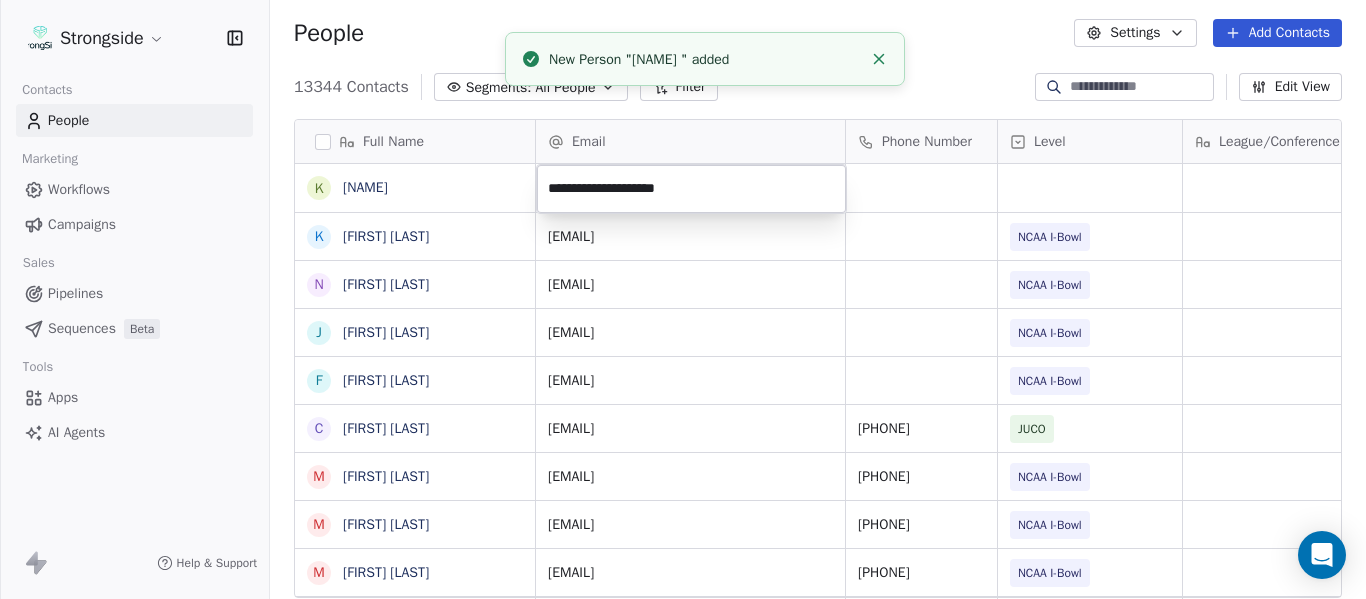 click on "Strongside Contacts People Marketing Workflows Campaigns Sales Pipelines Sequences Beta Tools Apps AI Agents Help & Support People Settings  Add Contacts 13344 Contacts Segments: All People Filter  Edit View Tag Add to Sequence Export Full Name K Kenechi Udeze K Kenneth Gilstrap N Nick Coleman J Jovan Dewitt F Frank Ponce C Clarence McDougal M Manny Rivero M Matt Hickmann M Mateo Agudelo A Ayssa Roza D Darin Yrigoyen R Randy Press D Donald Reed A Alyse King W Willie Simmons S Sebastian Blanco S Scott Carr J Jose Jefferson H Heath Glick K KD Willis K Kevin Chavez C Cam DiFede L LaTroy Johnson D Drew Auguste K Kal-El Statham B Braylon Jones C Cagen Clark D Dominique Bradshaw K Kosi Eldridge K Korel Smith Email Phone Number Level League/Conference Organization Tags Created Date BST Jul 22, 2025 10:23 AM kenneth.gilstrapii@fiu.edu NCAA I-Bowl FLORIDA INTERNATIONAL UNIV Jul 22, 2025 10:22 AM nicholas.coleman@fiu.edu NCAA I-Bowl FLORIDA INTERNATIONAL UNIV Jul 22, 2025 10:20 AM jovan.dewitt@fiu.edu NCAA I-Bowl" at bounding box center [683, 299] 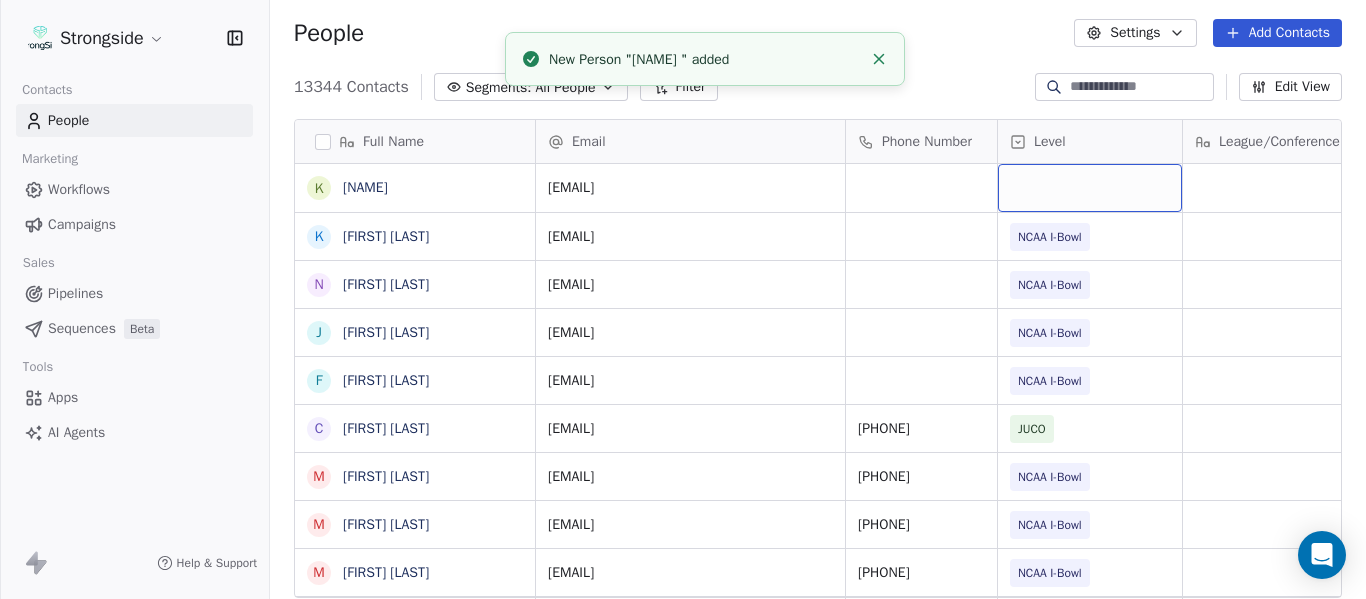 click at bounding box center (1090, 188) 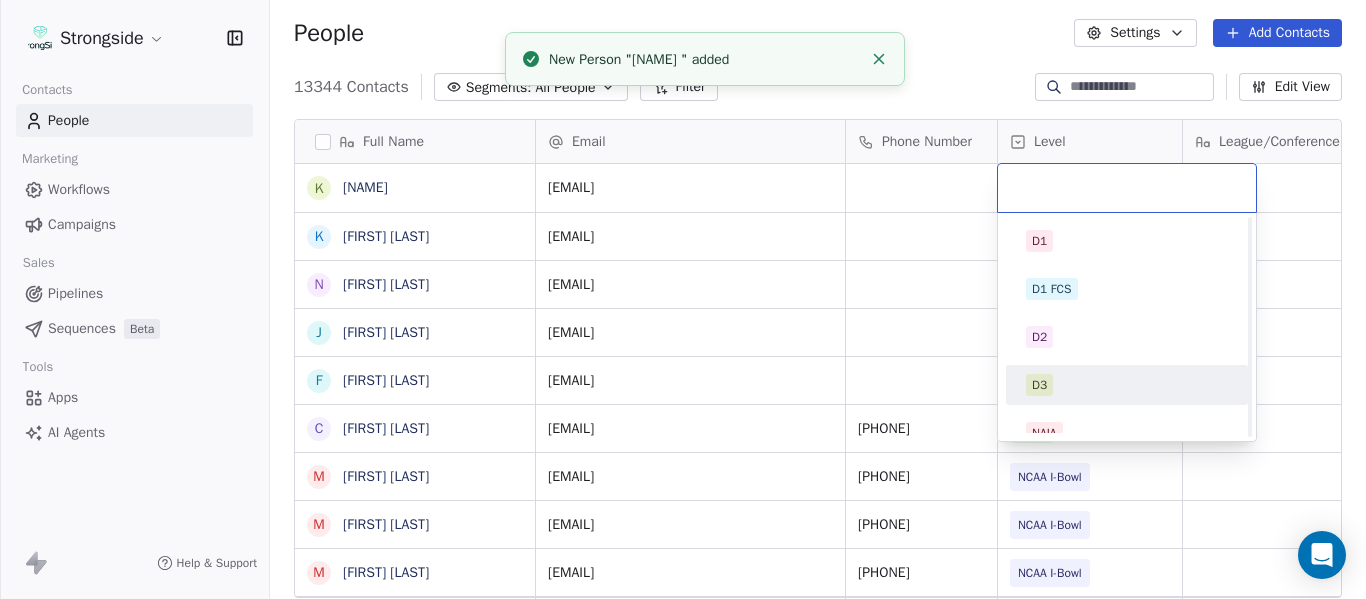 scroll, scrollTop: 212, scrollLeft: 0, axis: vertical 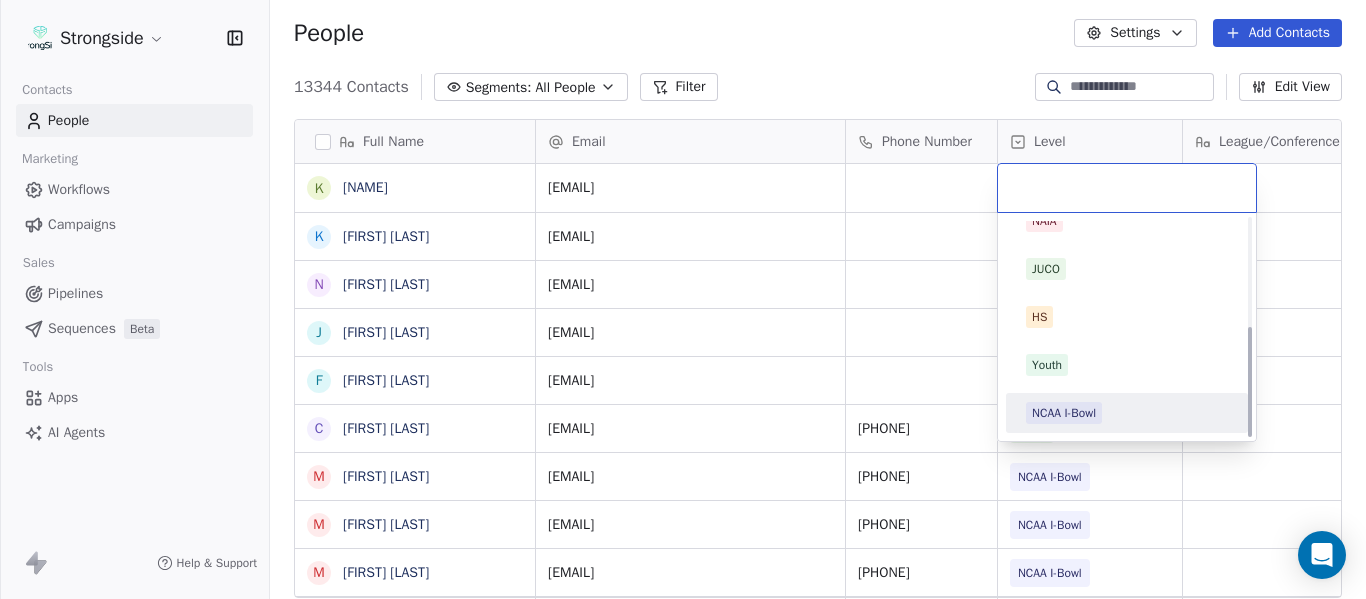 click on "NCAA I-Bowl" at bounding box center (1064, 413) 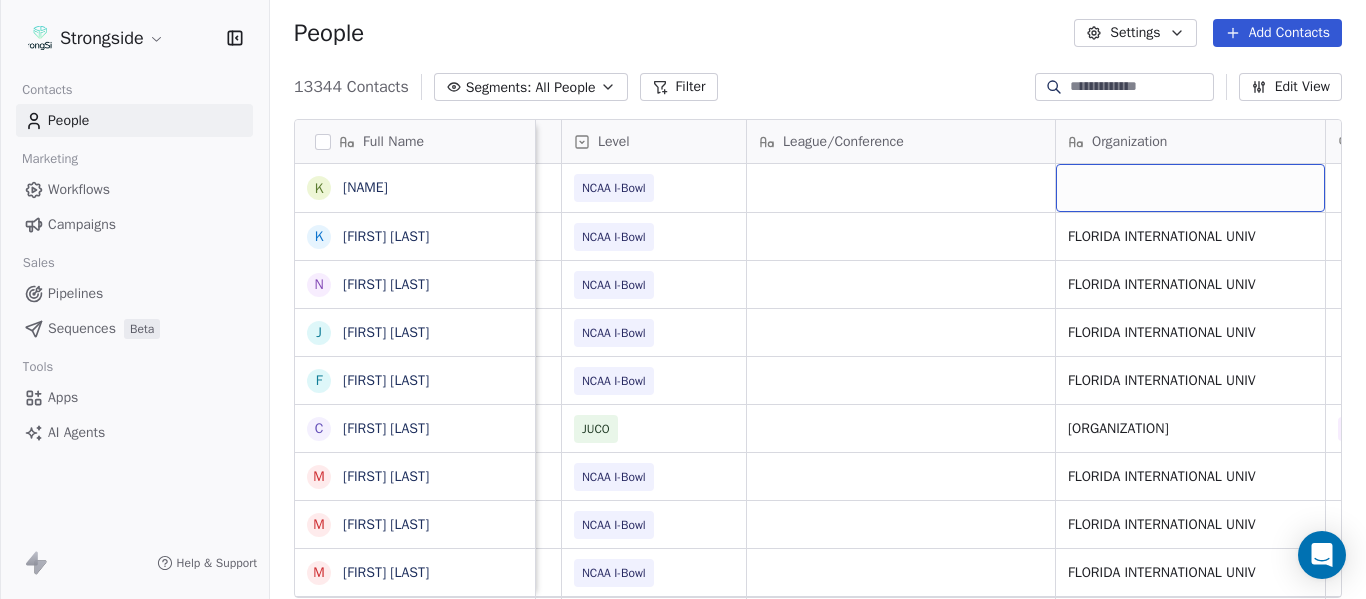 scroll, scrollTop: 0, scrollLeft: 536, axis: horizontal 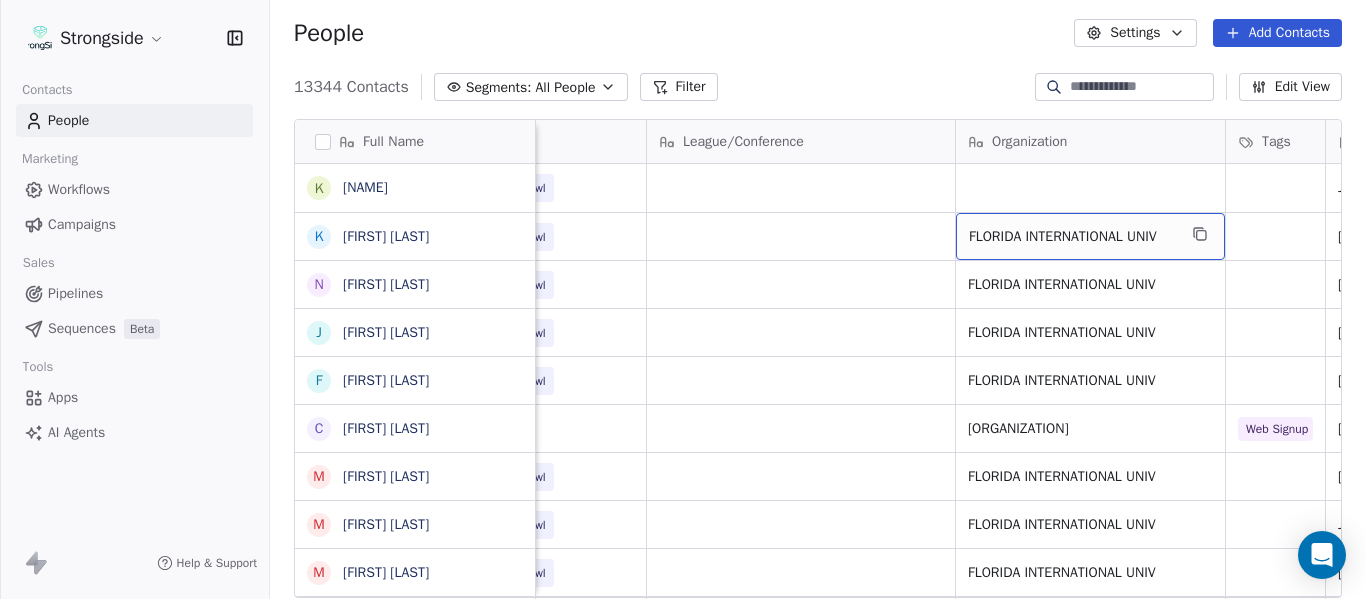 click on "[CITY] [STATE]" at bounding box center (1090, 236) 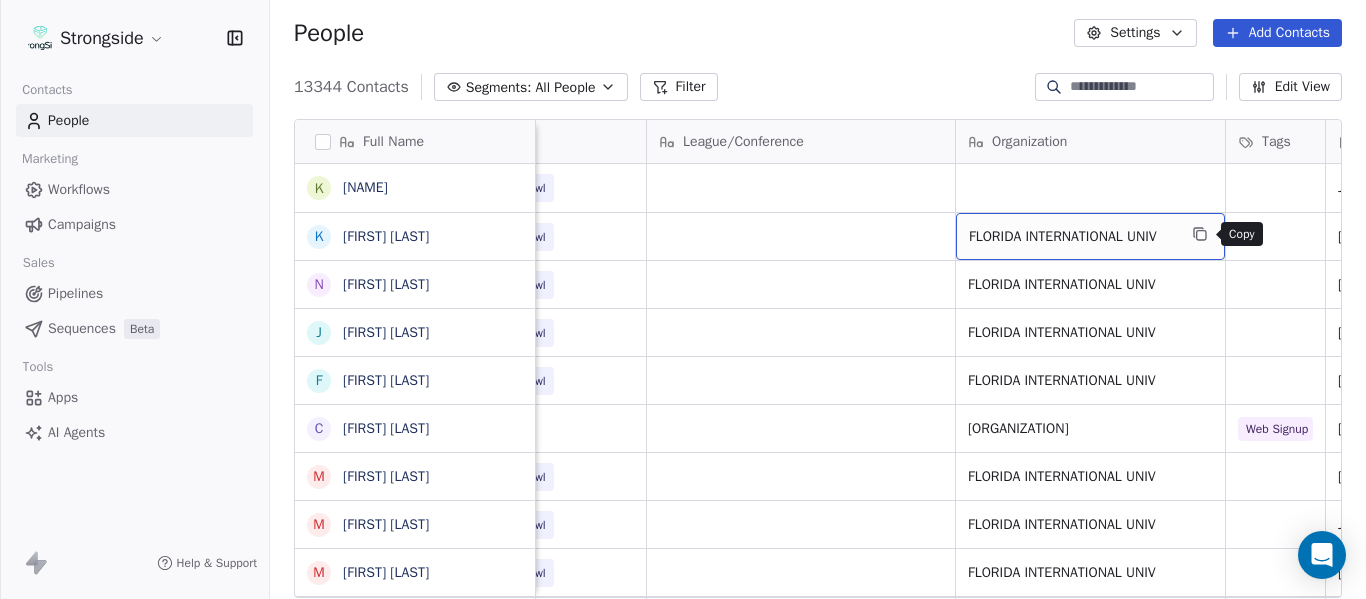 click 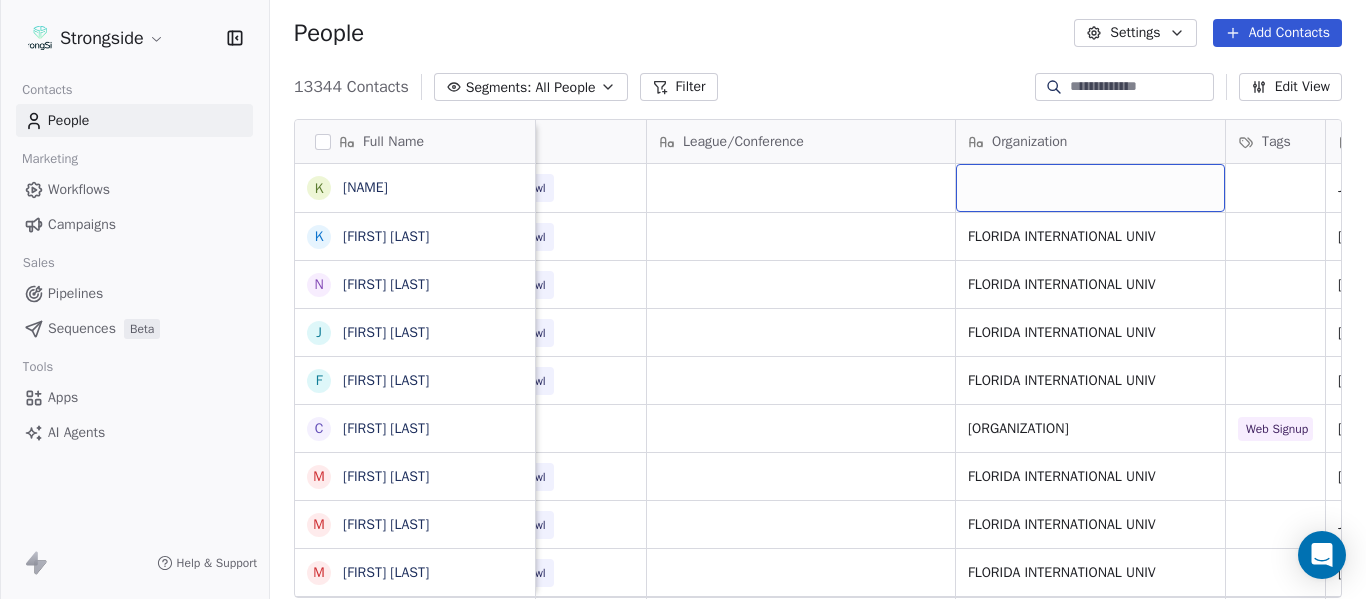 click at bounding box center [1090, 188] 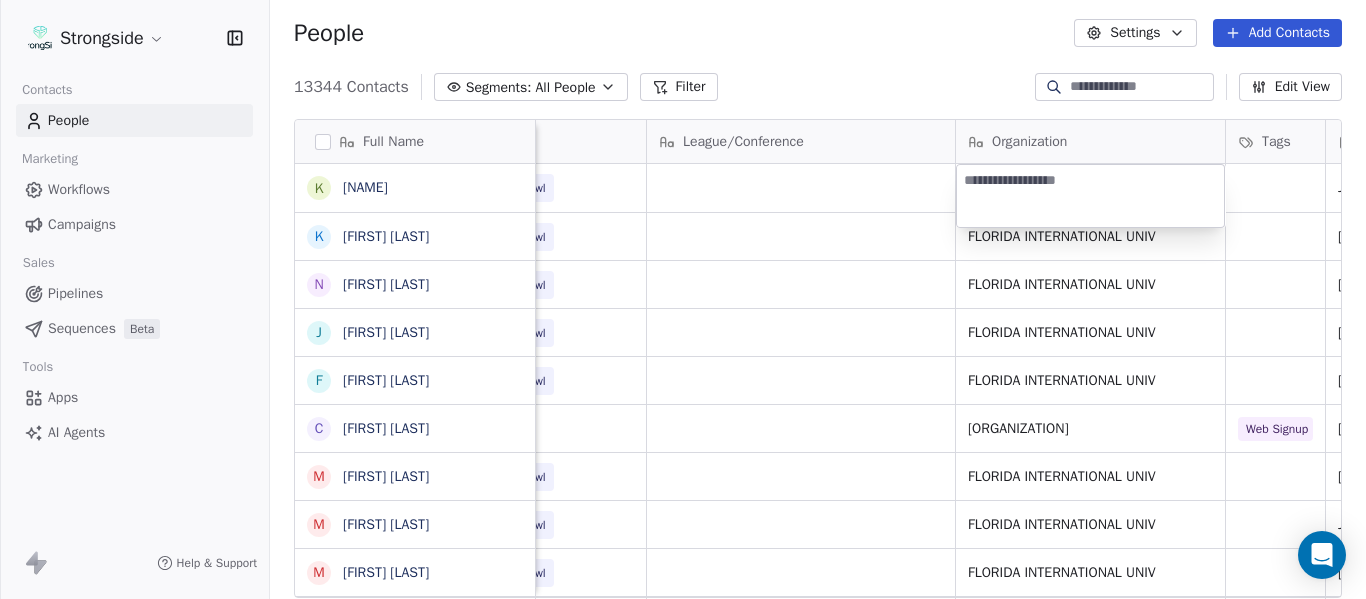 type on "**********" 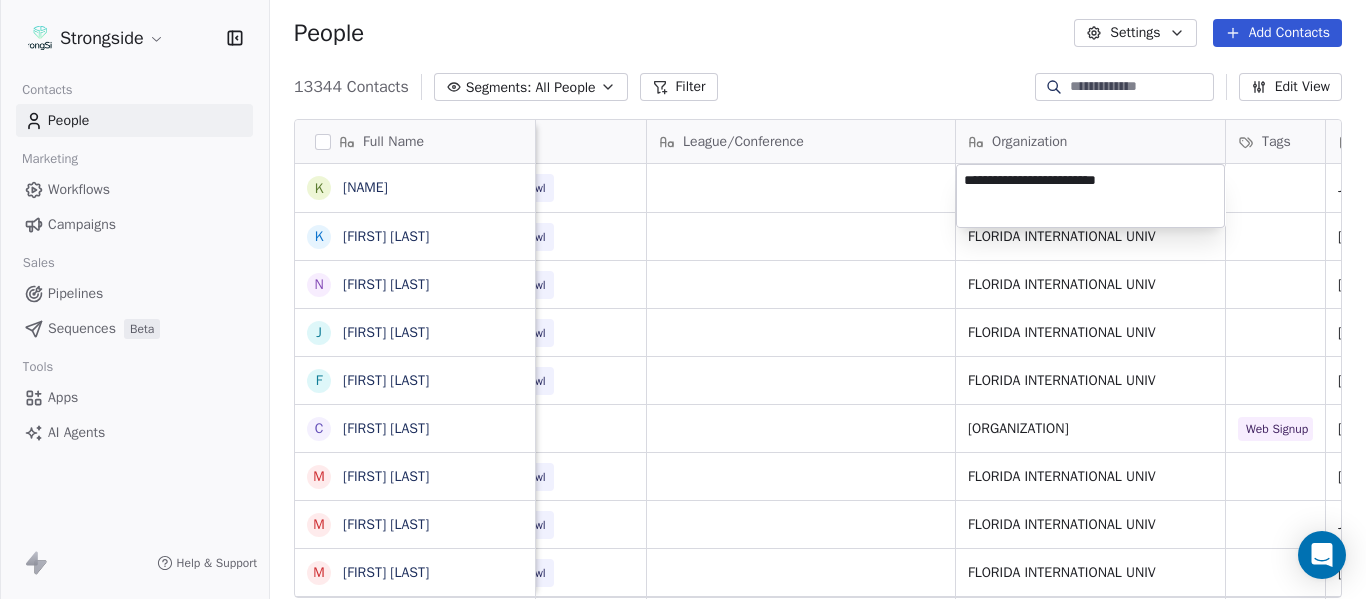 click on "Strongside Contacts People Marketing Workflows Campaigns Sales Pipelines Sequences Beta Tools Apps AI Agents Help & Support People Settings  Add Contacts 13344 Contacts Segments: All People Filter  Edit View Tag Add to Sequence Export Full Name K Kenechi Udeze K Kenneth Gilstrap N Nick Coleman J Jovan Dewitt F Frank Ponce C Clarence McDougal M Manny Rivero M Matt Hickmann M Mateo Agudelo A Ayssa Roza D Darin Yrigoyen R Randy Press D Donald Reed A Alyse King W Willie Simmons S Sebastian Blanco S Scott Carr J Jose Jefferson H Heath Glick K KD Willis K Kevin Chavez C Cam DiFede L LaTroy Johnson D Drew Auguste K Kal-El Statham B Braylon Jones C Cagen Clark D Dominique Bradshaw K Kosi Eldridge K Korel Smith Email Phone Number Level League/Conference Organization Tags Created Date BST Status Job Title Priority kenechi.udeze@fiu.edu NCAA I-Bowl Jul 22, 2025 10:23 AM kenneth.gilstrapii@fiu.edu NCAA I-Bowl FLORIDA INTERNATIONAL UNIV Jul 22, 2025 10:22 AM Assistant Coach nicholas.coleman@fiu.edu NCAA I-Bowl JUCO SID" at bounding box center [683, 299] 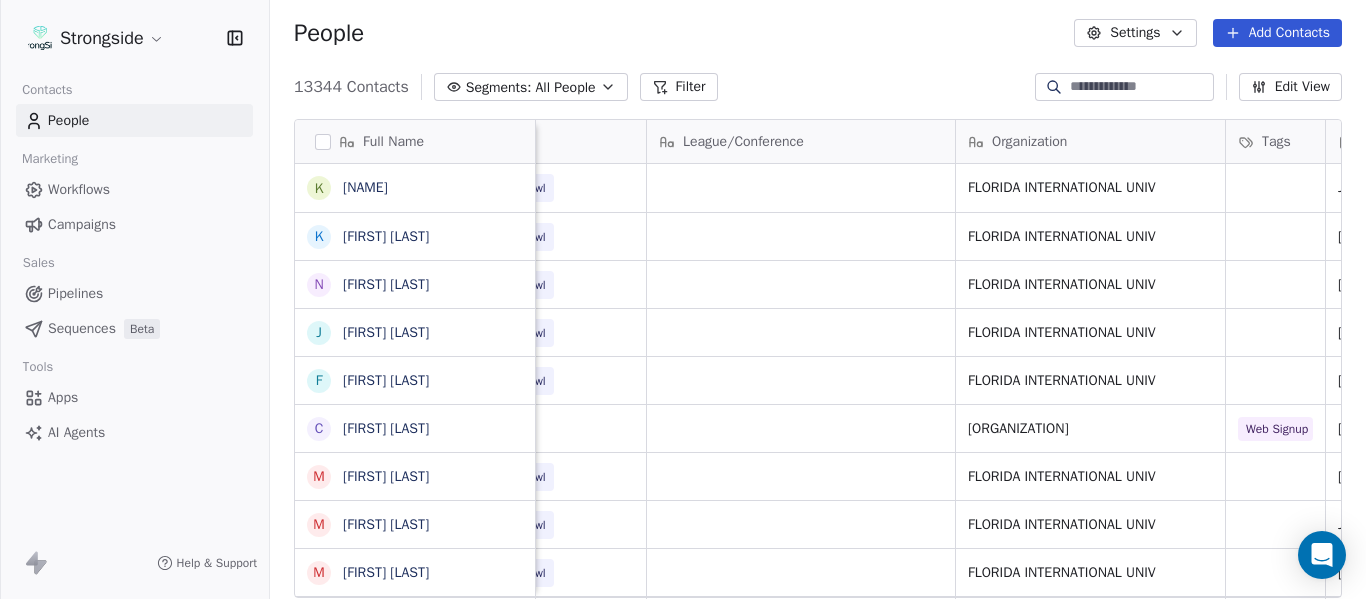 scroll, scrollTop: 0, scrollLeft: 1088, axis: horizontal 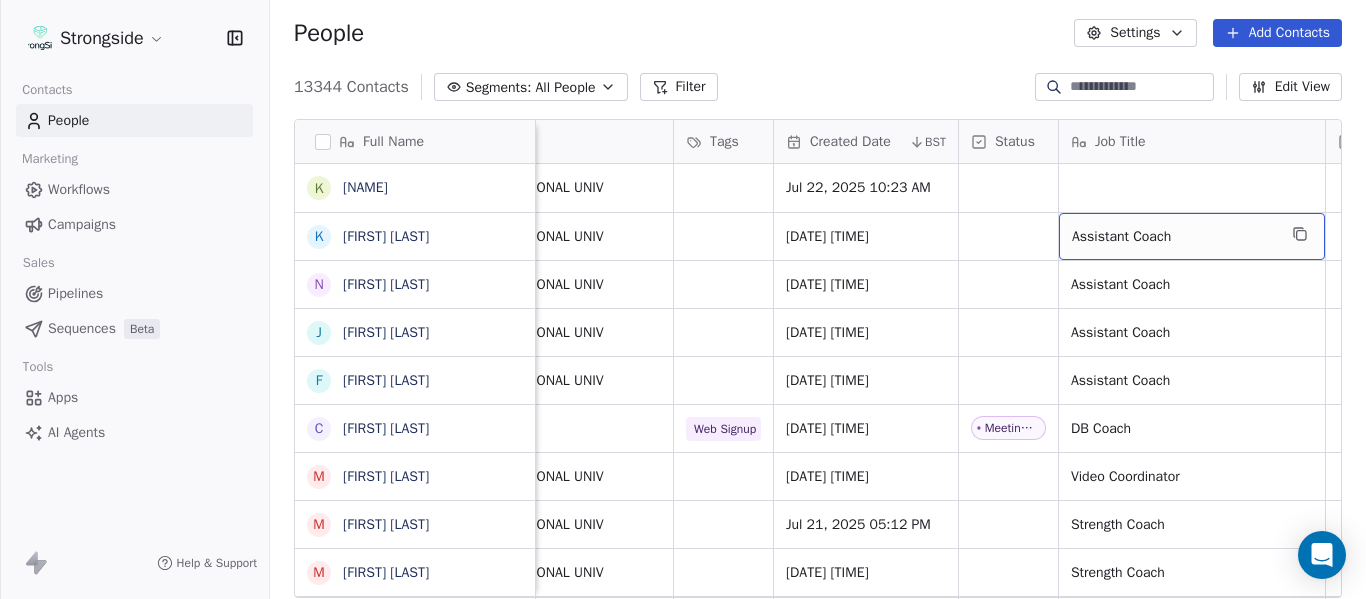 click at bounding box center (1300, 234) 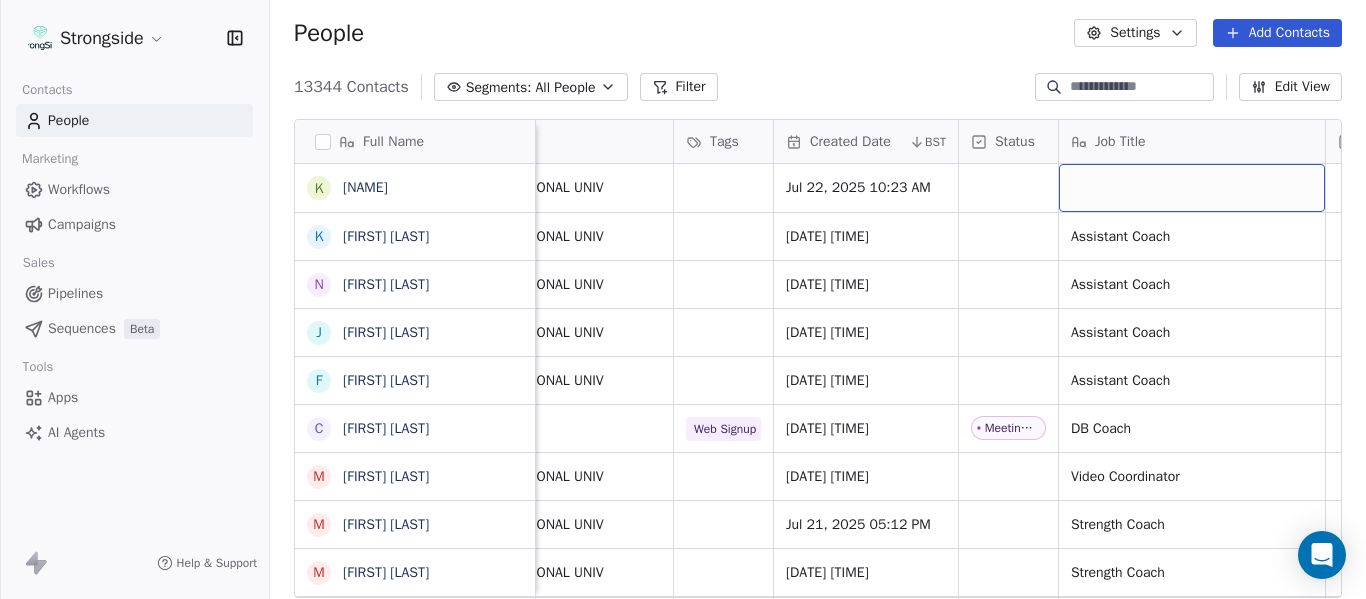 click at bounding box center (1192, 188) 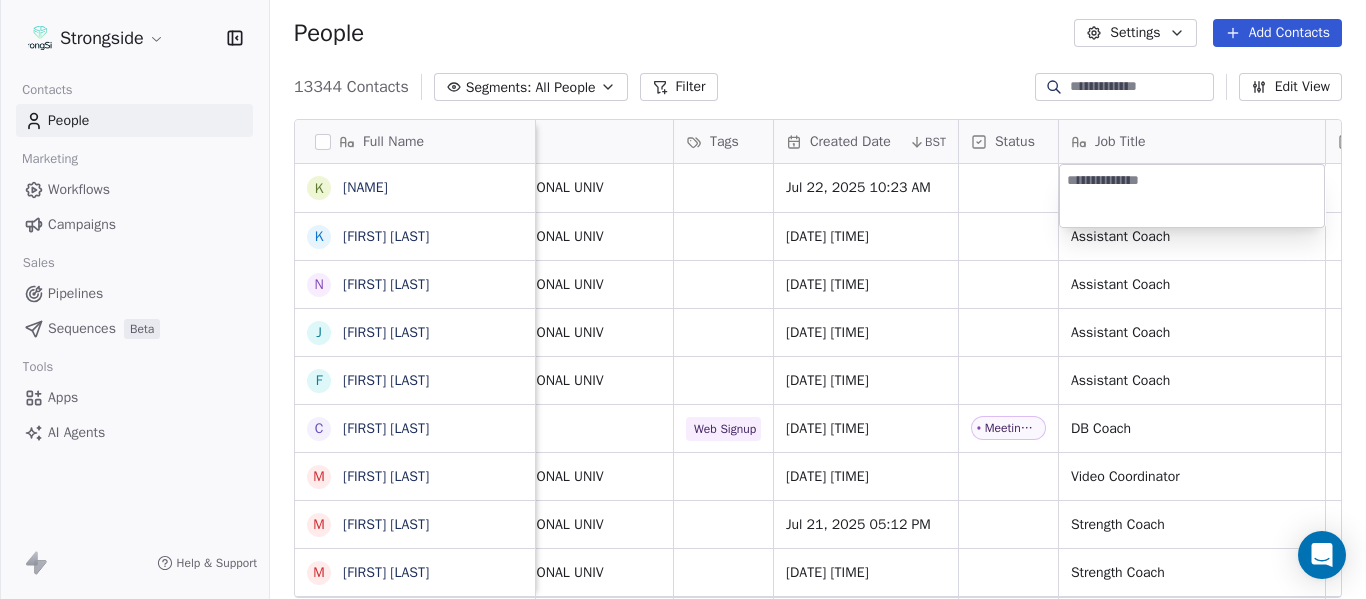 type on "**********" 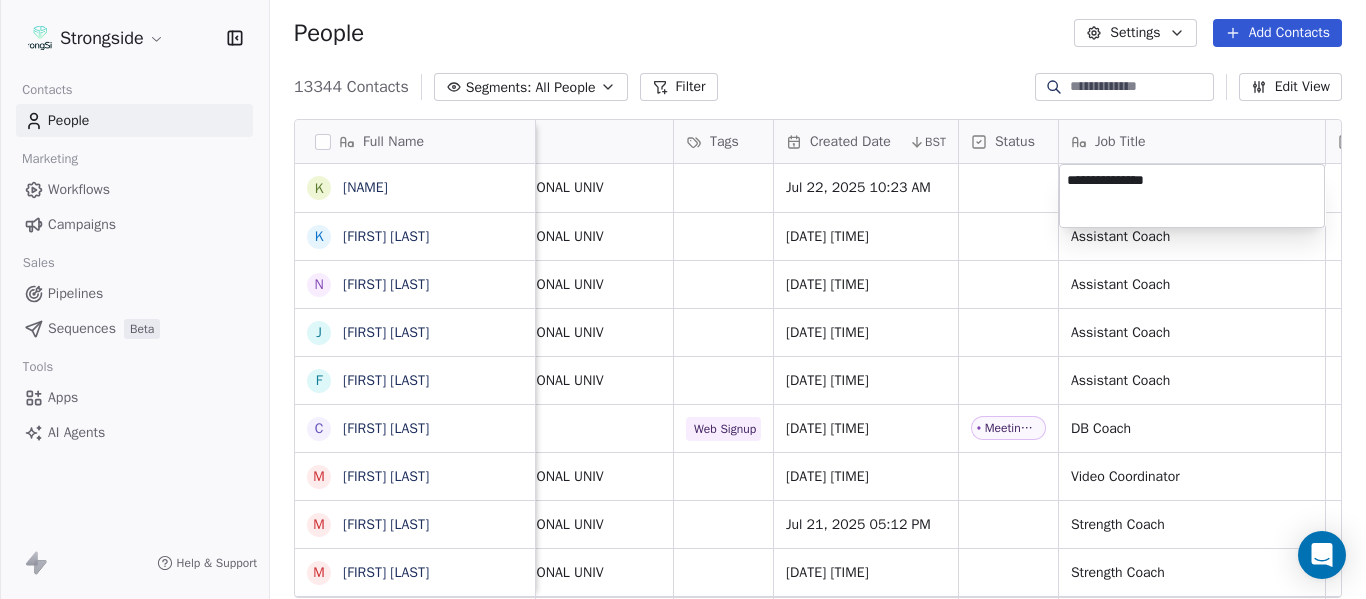 click on "Strongside Contacts People Marketing Workflows Campaigns Sales Pipelines Sequences Beta Tools Apps AI Agents Help & Support People Settings  Add Contacts 13344 Contacts Segments: All People Filter  Edit View Tag Add to Sequence Export Full Name K Kenechi Udeze K Kenneth Gilstrap N Nick Coleman J Jovan Dewitt F Frank Ponce C Clarence McDougal M Manny Rivero M Matt Hickmann M Mateo Agudelo A Ayssa Roza D Darin Yrigoyen R Randy Press D Donald Reed A Alyse King W Willie Simmons S Sebastian Blanco S Scott Carr J Jose Jefferson H Heath Glick K KD Willis K Kevin Chavez C Cam DiFede L LaTroy Johnson D Drew Auguste K Kal-El Statham B Braylon Jones C Cagen Clark D Dominique Bradshaw K Kosi Eldridge K Korel Smith Phone Number Level League/Conference Organization Tags Created Date BST Status Job Title Priority Emails Auto Clicked Last Activity Date BST In Open Phone   NCAA I-Bowl FLORIDA INTERNATIONAL UNIV Jul 22, 2025 10:23 AM   NCAA I-Bowl FLORIDA INTERNATIONAL UNIV Jul 22, 2025 10:22 AM Assistant Coach False   False" at bounding box center [683, 299] 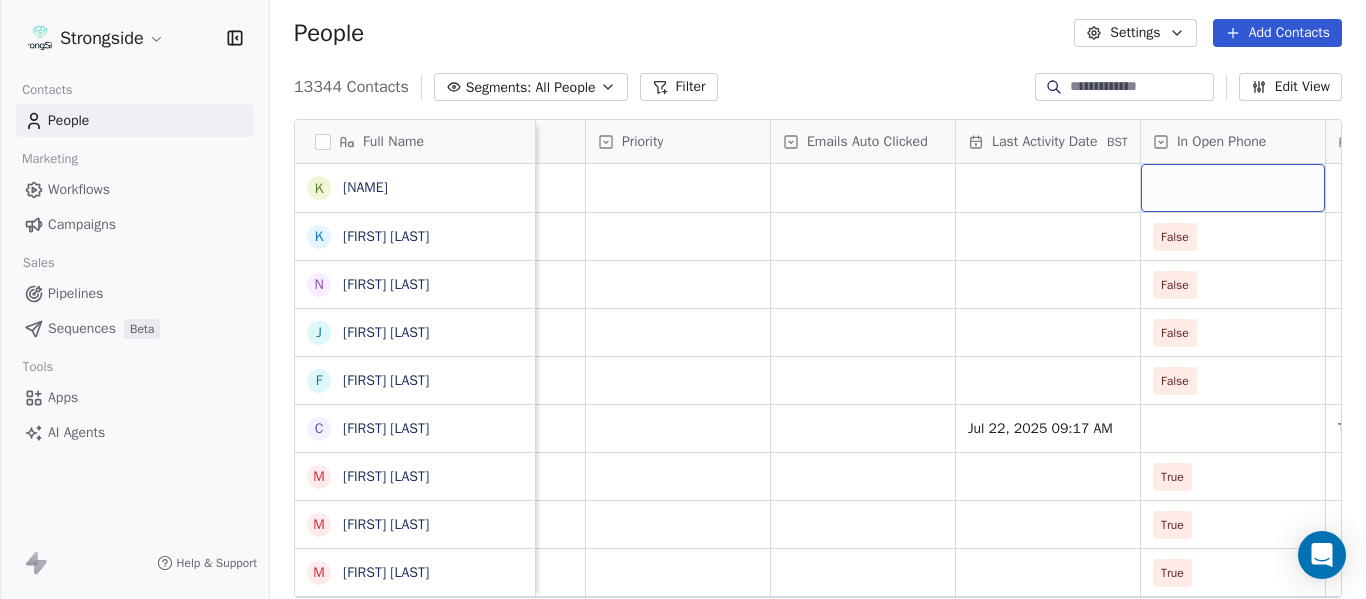 scroll, scrollTop: 0, scrollLeft: 2013, axis: horizontal 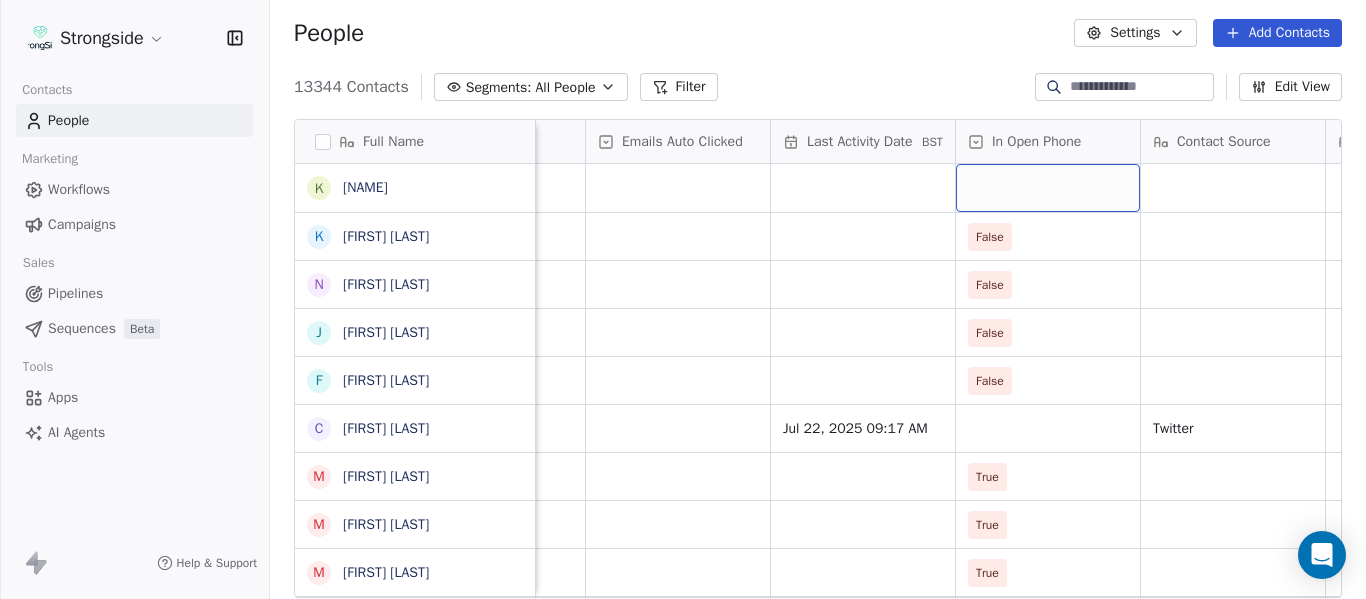 click at bounding box center (1048, 188) 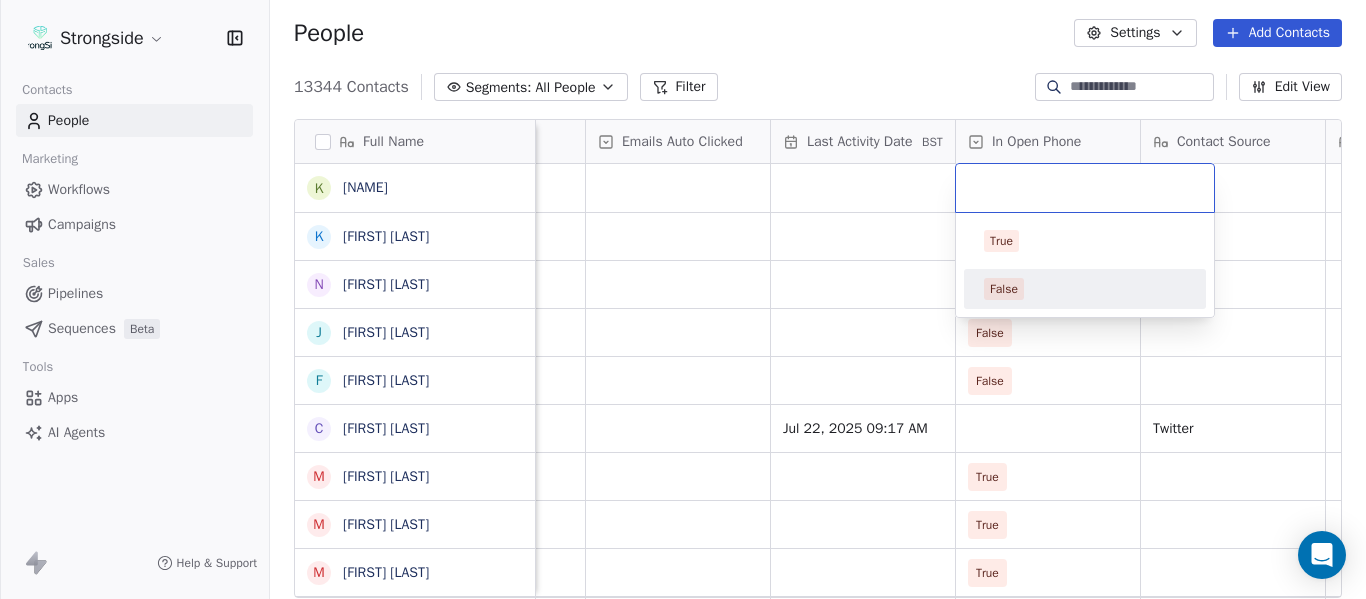 click on "False" at bounding box center [1085, 289] 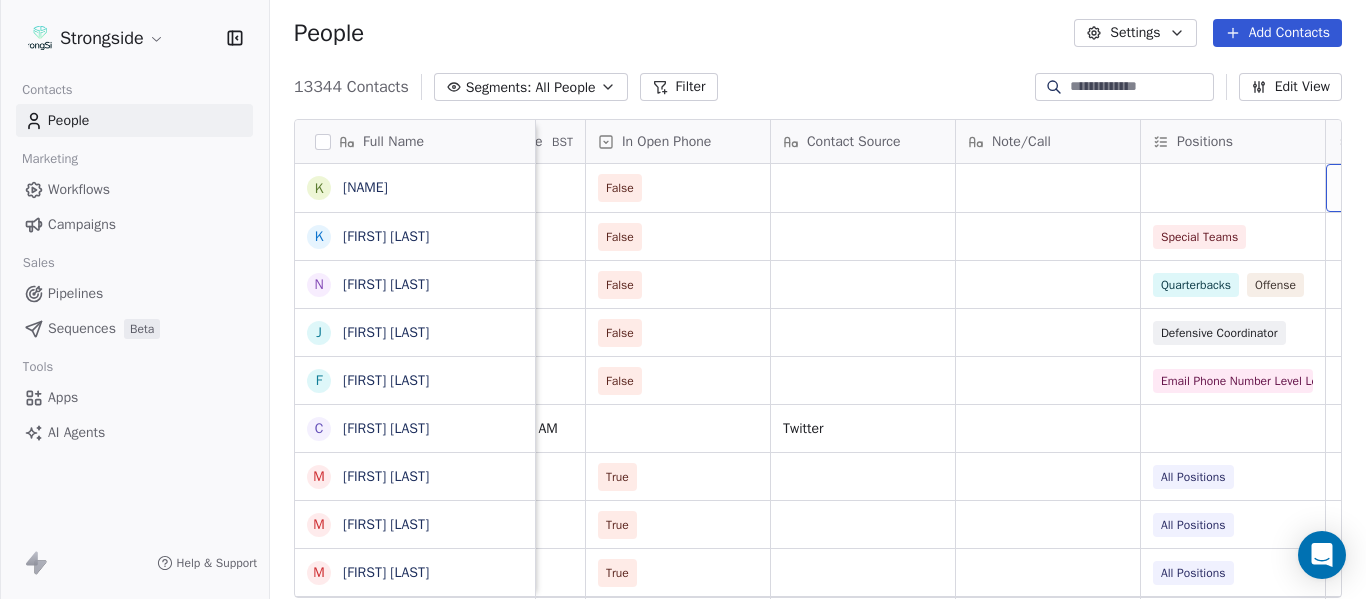 scroll, scrollTop: 0, scrollLeft: 2753, axis: horizontal 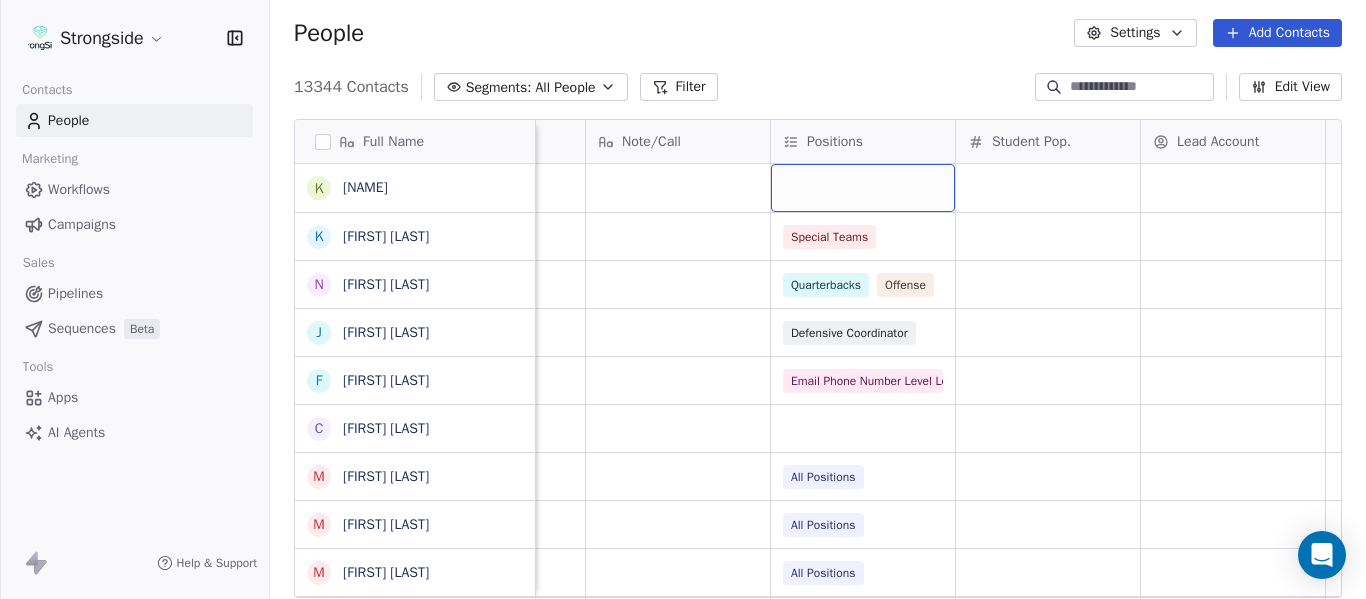 click at bounding box center (863, 188) 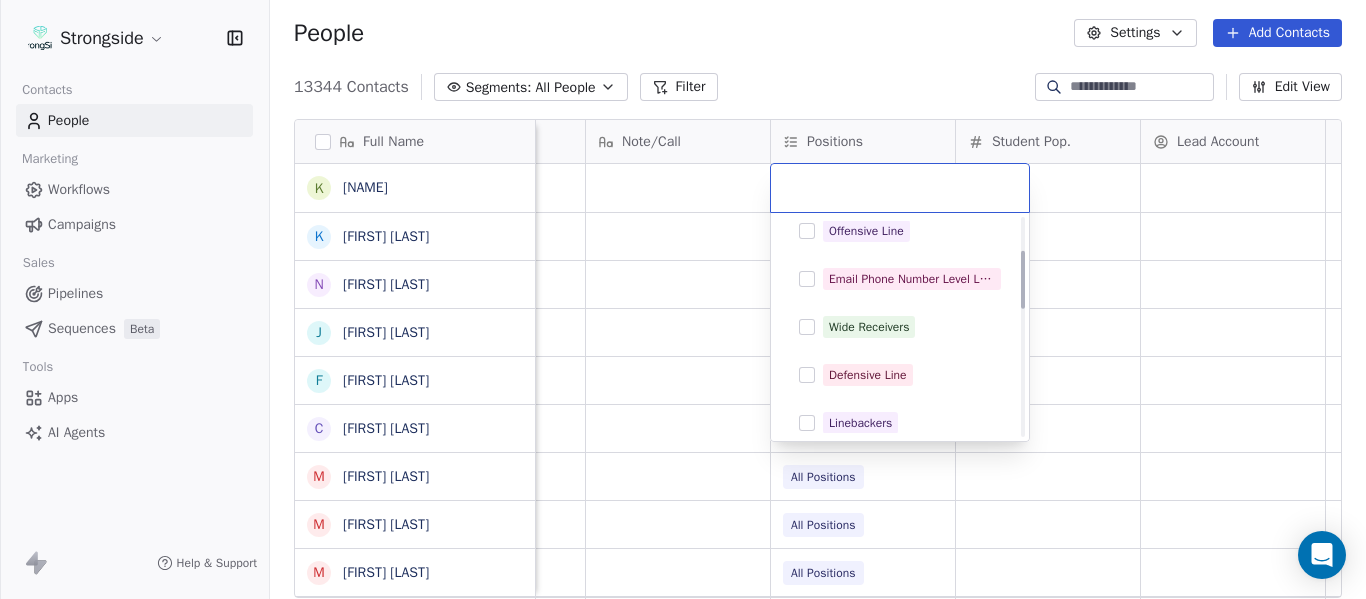 scroll, scrollTop: 200, scrollLeft: 0, axis: vertical 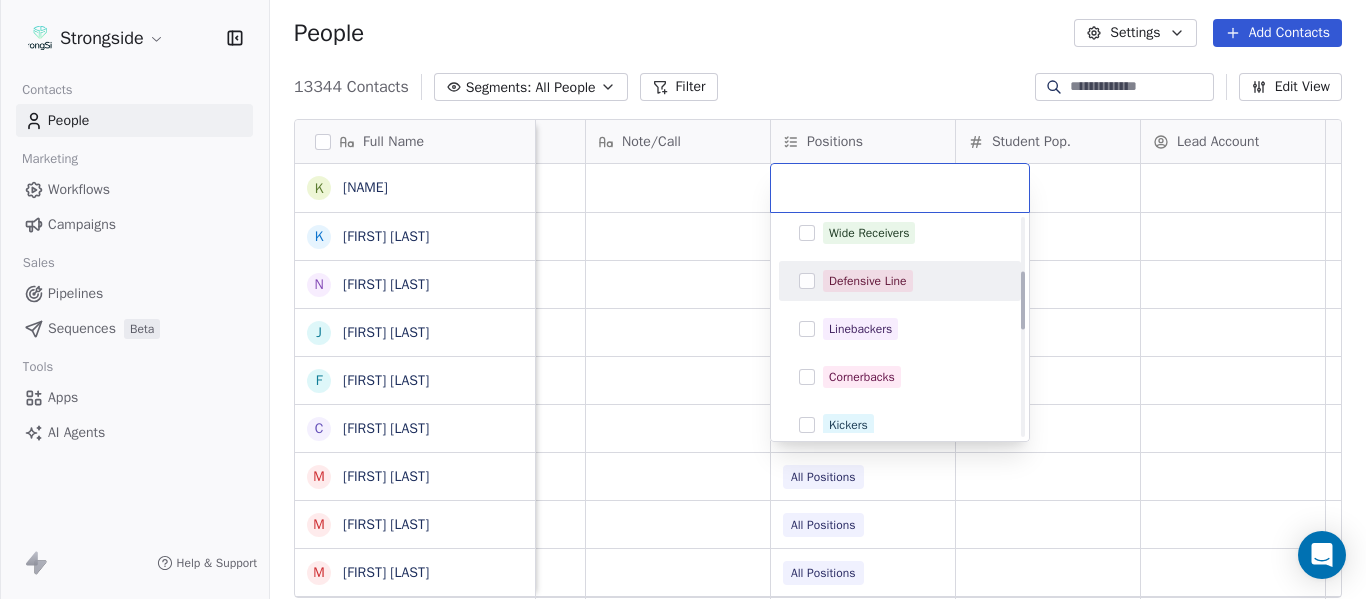click on "Defensive Line" at bounding box center (868, 281) 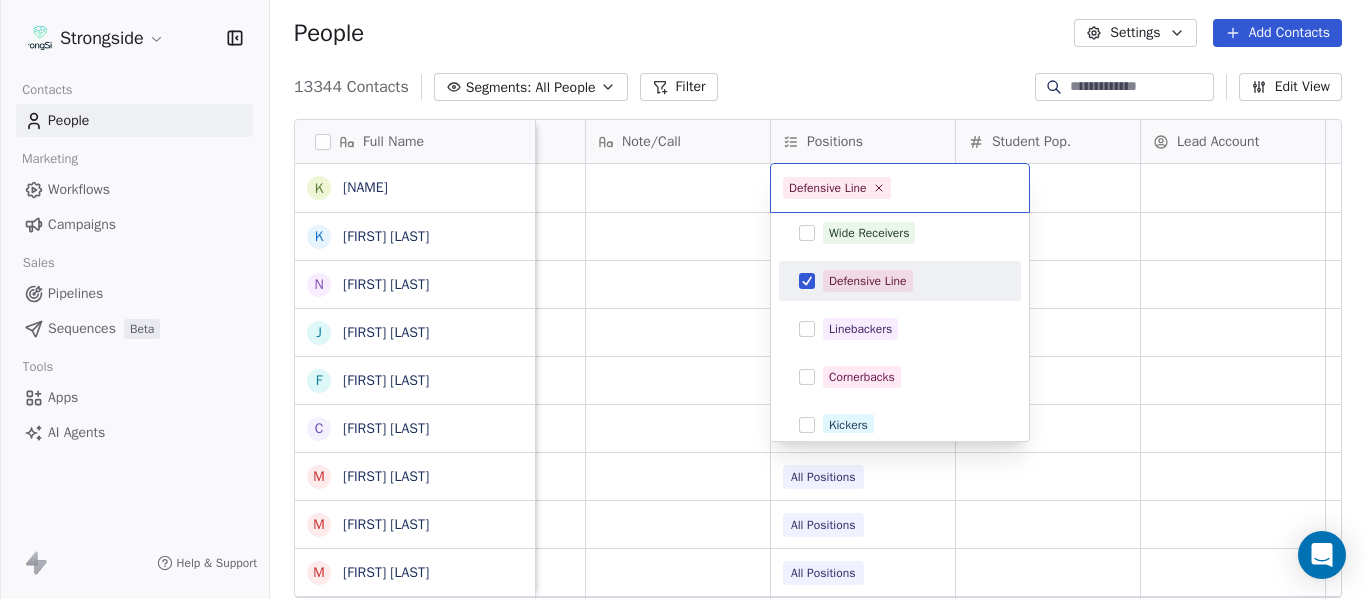 click on "Strongside Contacts People Marketing Workflows Campaigns Sales Pipelines Sequences Beta Tools Apps AI Agents Help & Support People Settings  Add Contacts 13344 Contacts Segments: All People Filter  Edit View Tag Add to Sequence Export Full Name K Kenechi Udeze K Kenneth Gilstrap N Nick Coleman J Jovan Dewitt F Frank Ponce C Clarence McDougal M Manny Rivero M Matt Hickmann M Mateo Agudelo A Ayssa Roza D Darin Yrigoyen R Randy Press D Donald Reed A Alyse King W Willie Simmons S Sebastian Blanco S Scott Carr J Jose Jefferson H Heath Glick K KD Willis K Kevin Chavez C Cam DiFede L LaTroy Johnson D Drew Auguste K Kal-El Statham B Braylon Jones C Cagen Clark D Dominique Bradshaw K Kosi Eldridge K Korel Smith Emails Auto Clicked Last Activity Date BST In Open Phone Contact Source Note/Call Positions Student Pop. Lead Account   False   False Special Teams   False Quarterbacks Offense   False Defensive Coordinator   False Tight Ends   Jul 22, 2025 09:17 AM Twitter   True All Positions   True All Positions   True" at bounding box center (683, 299) 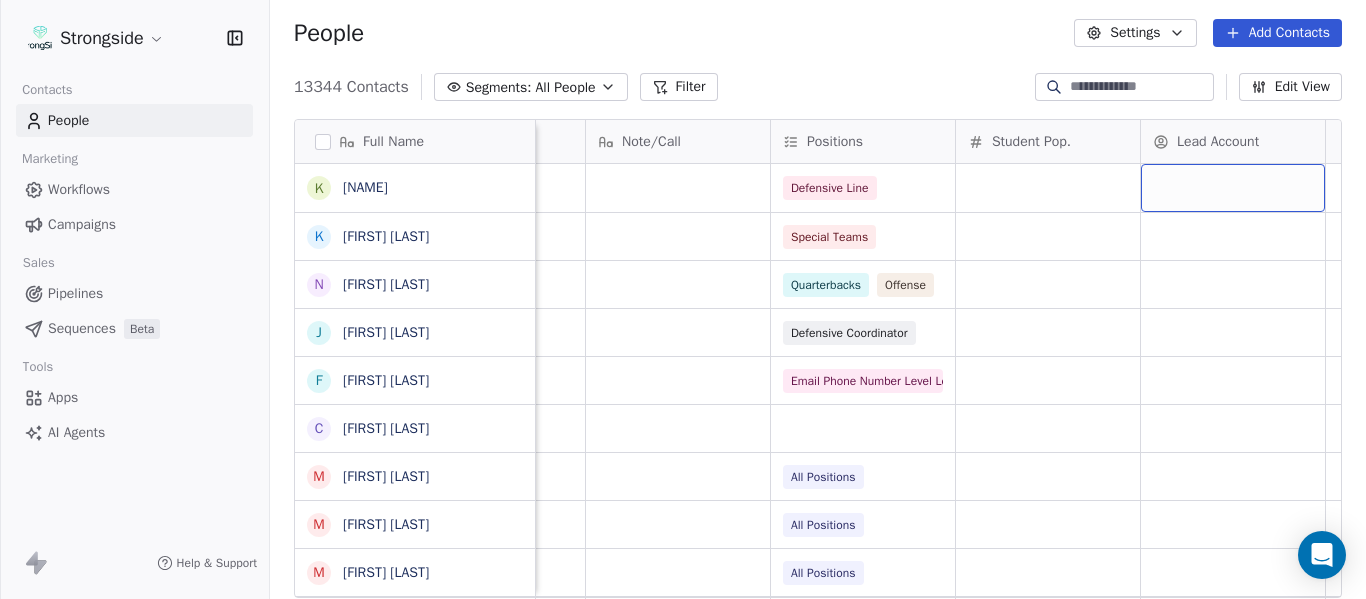 scroll, scrollTop: 0, scrollLeft: 2801, axis: horizontal 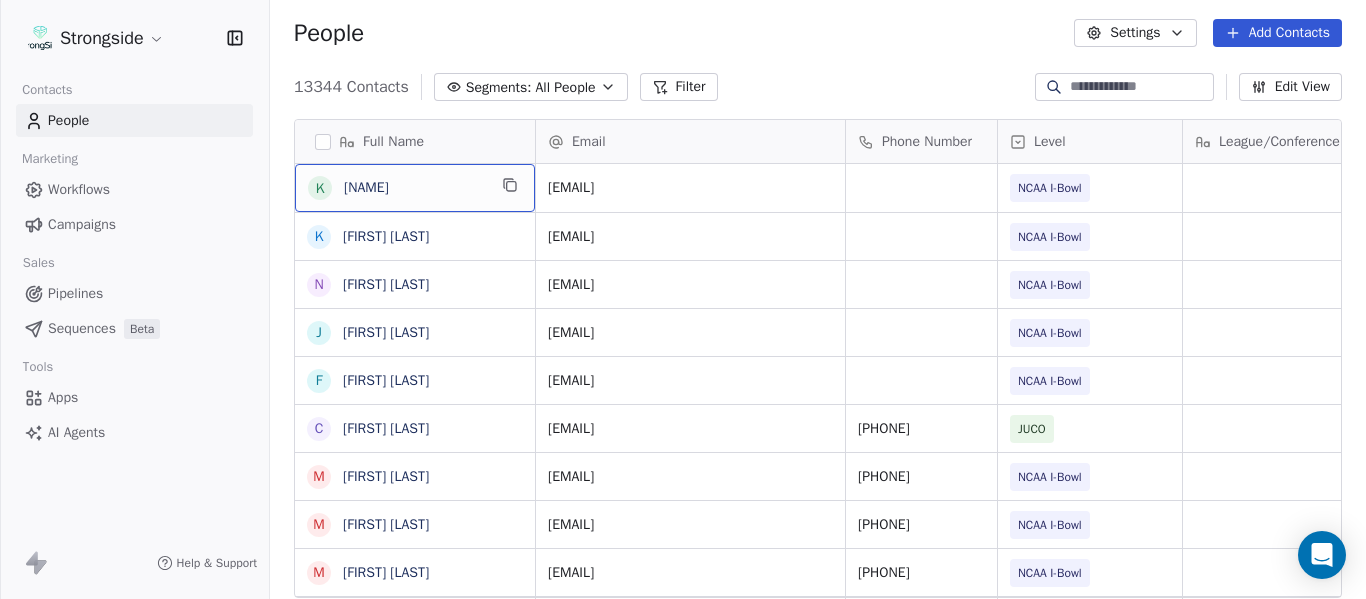 click on "People Settings  Add Contacts" at bounding box center (818, 33) 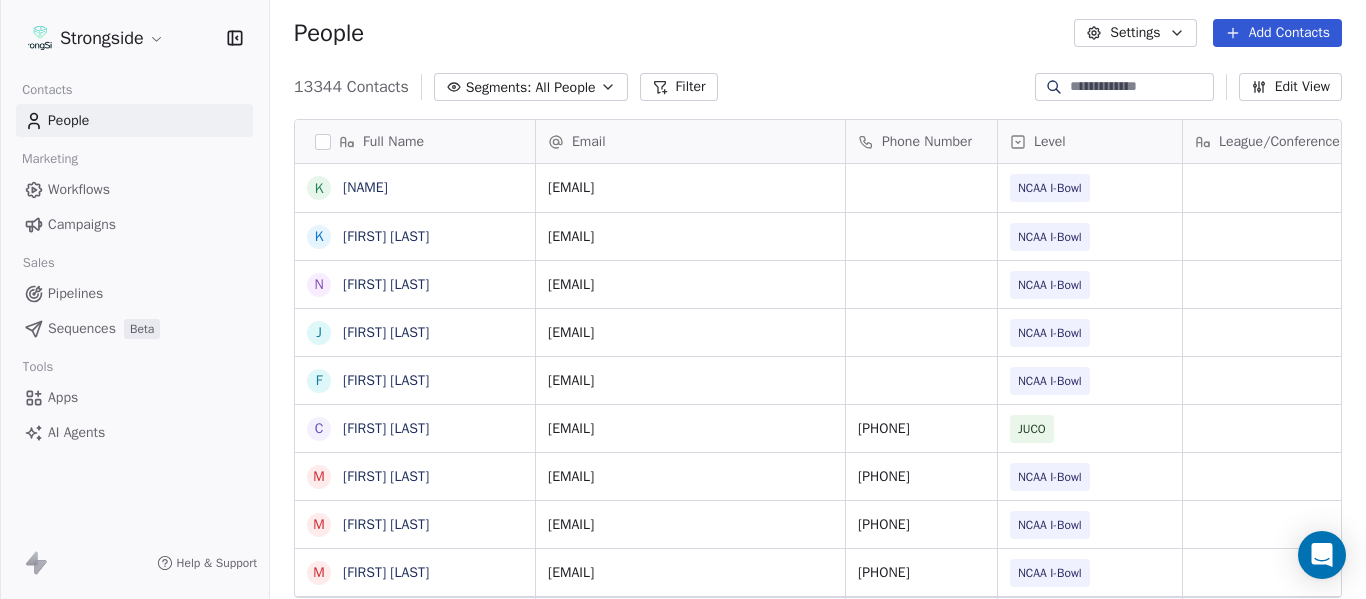 click on "Add Contacts" at bounding box center (1277, 33) 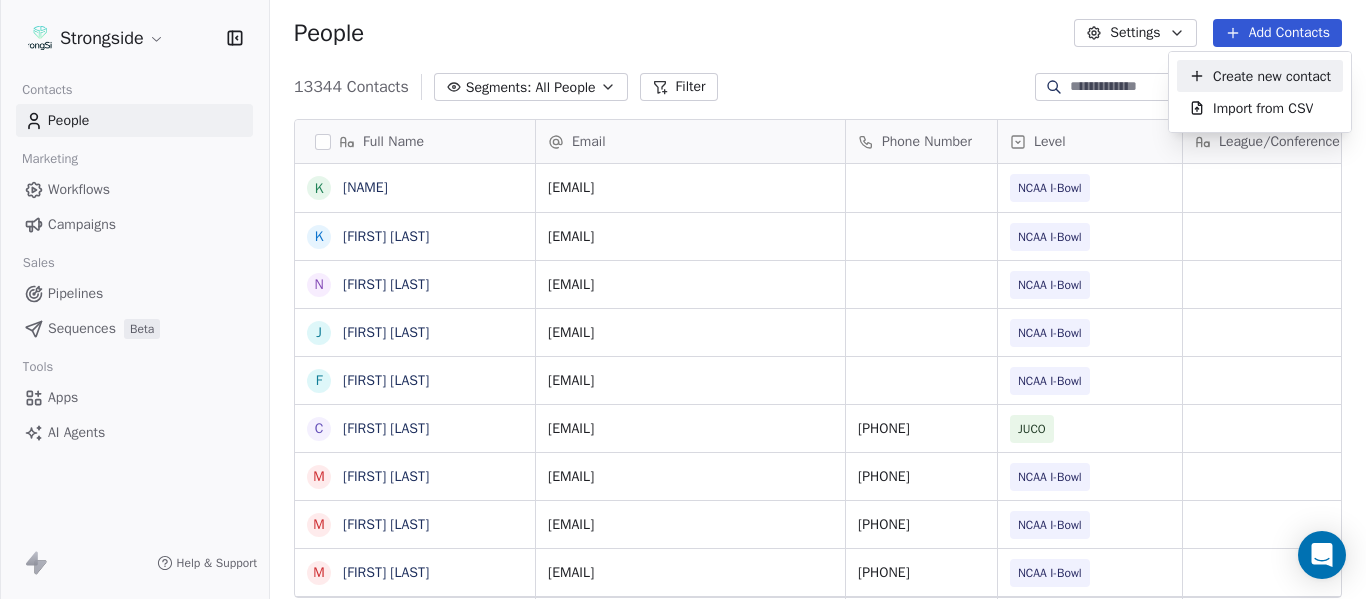 click on "Create new contact" at bounding box center [1272, 76] 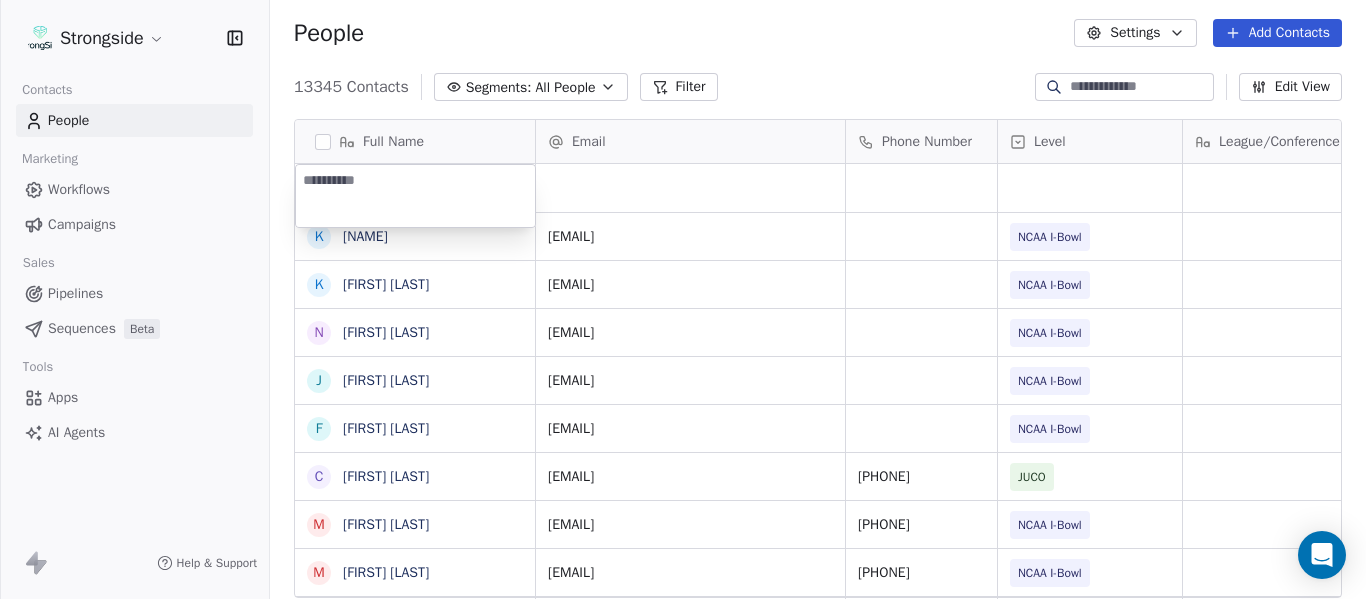 paste on "**********" 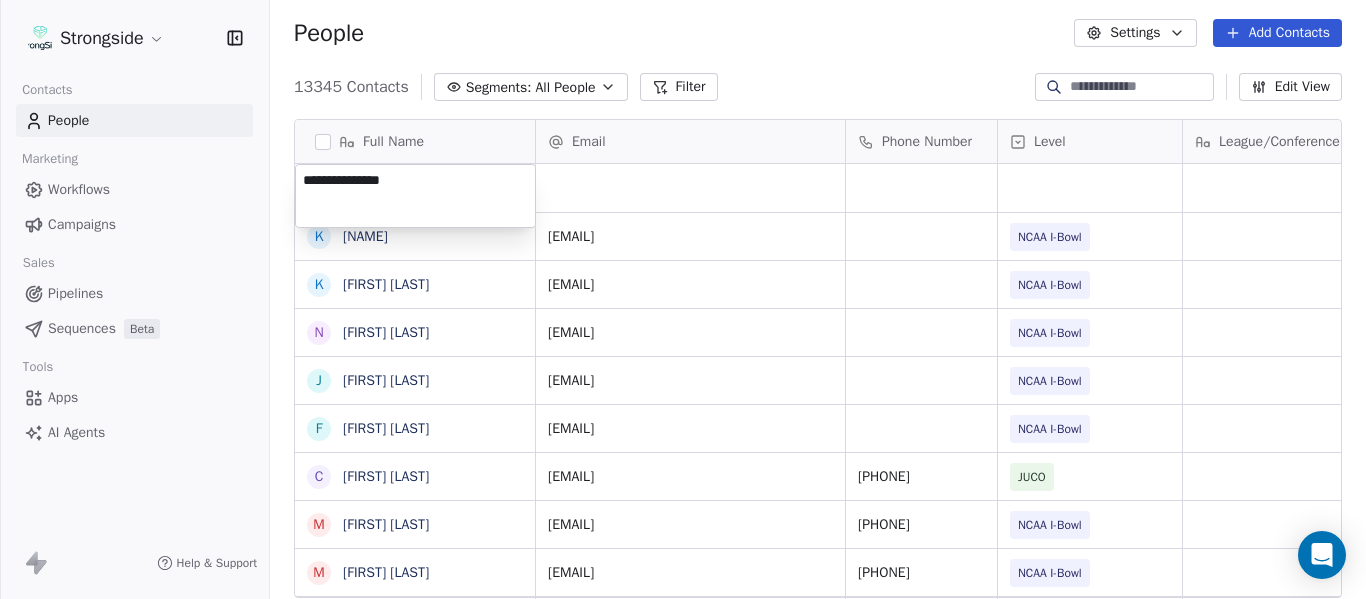 click on "Strongside Contacts People Marketing Workflows Campaigns Sales Pipelines Sequences Beta Tools Apps AI Agents Help & Support People Settings  Add Contacts 13345 Contacts Segments: All People Filter  Edit View Tag Add to Sequence Export Full Name K Kenechi Udeze K Kenneth Gilstrap N Nick Coleman J Jovan Dewitt F Frank Ponce C Clarence McDougal M Manny Rivero M Matt Hickmann M Mateo Agudelo A Ayssa Roza D Darin Yrigoyen R Randy Press D Donald Reed A Alyse King W Willie Simmons S Sebastian Blanco S Scott Carr J Jose Jefferson H Heath Glick K KD Willis K Kevin Chavez C Cam DiFede L LaTroy Johnson D Drew Auguste K Kal-El Statham B Braylon Jones C Cagen Clark D Dominique Bradshaw K Kosi Eldridge Email Phone Number Level League/Conference Organization Tags Created Date BST Jul 22, 2025 10:24 AM kenechi.udeze@fiu.edu NCAA I-Bowl FLORIDA INTERNATIONAL UNIV Jul 22, 2025 10:23 AM kenneth.gilstrapii@fiu.edu NCAA I-Bowl FLORIDA INTERNATIONAL UNIV Jul 22, 2025 10:22 AM nicholas.coleman@fiu.edu NCAA I-Bowl NCAA I-Bowl JUCO" at bounding box center (683, 299) 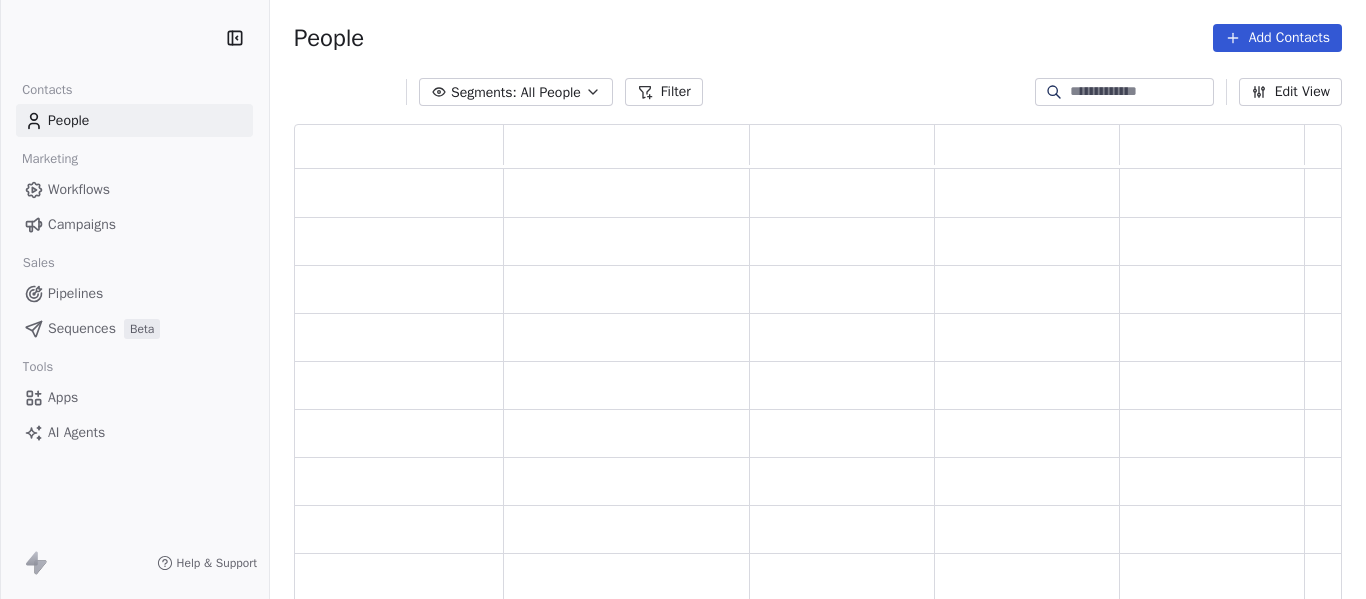 scroll, scrollTop: 0, scrollLeft: 0, axis: both 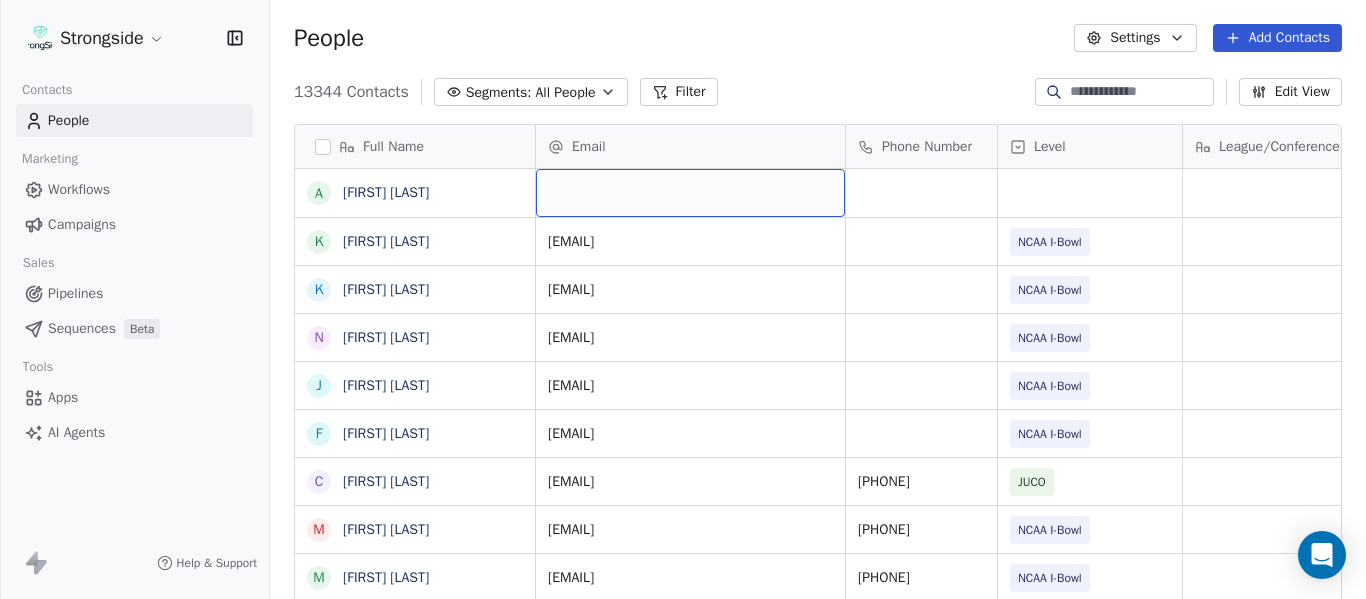 click at bounding box center (690, 193) 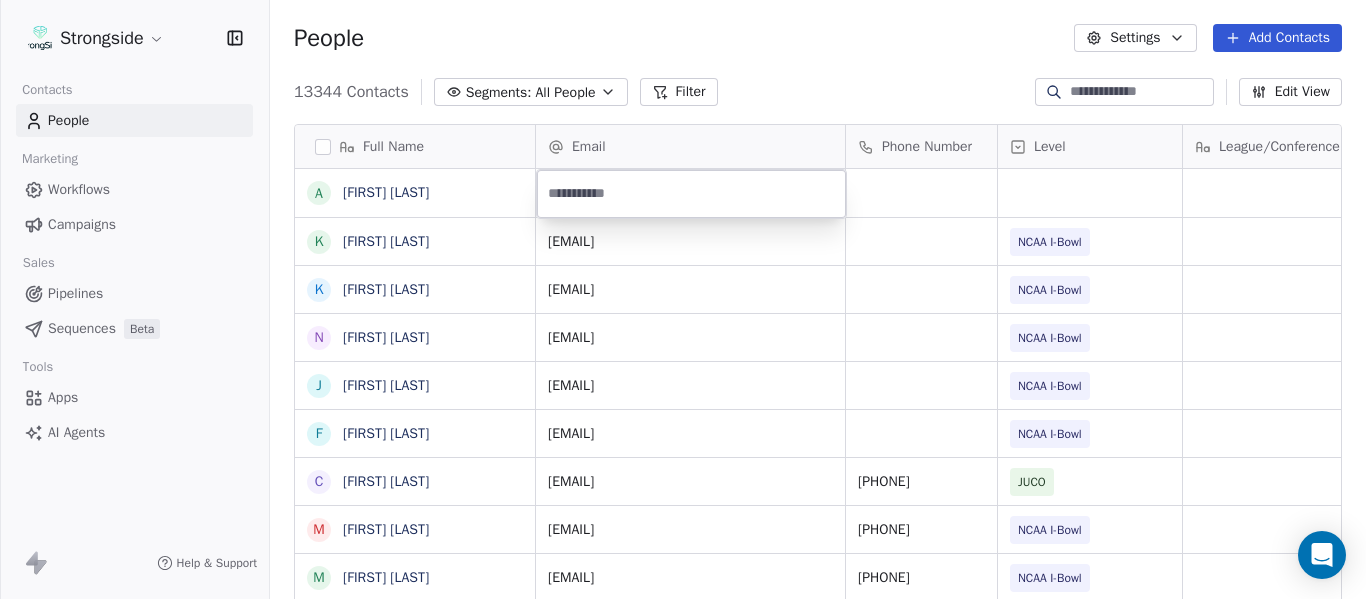 type on "**********" 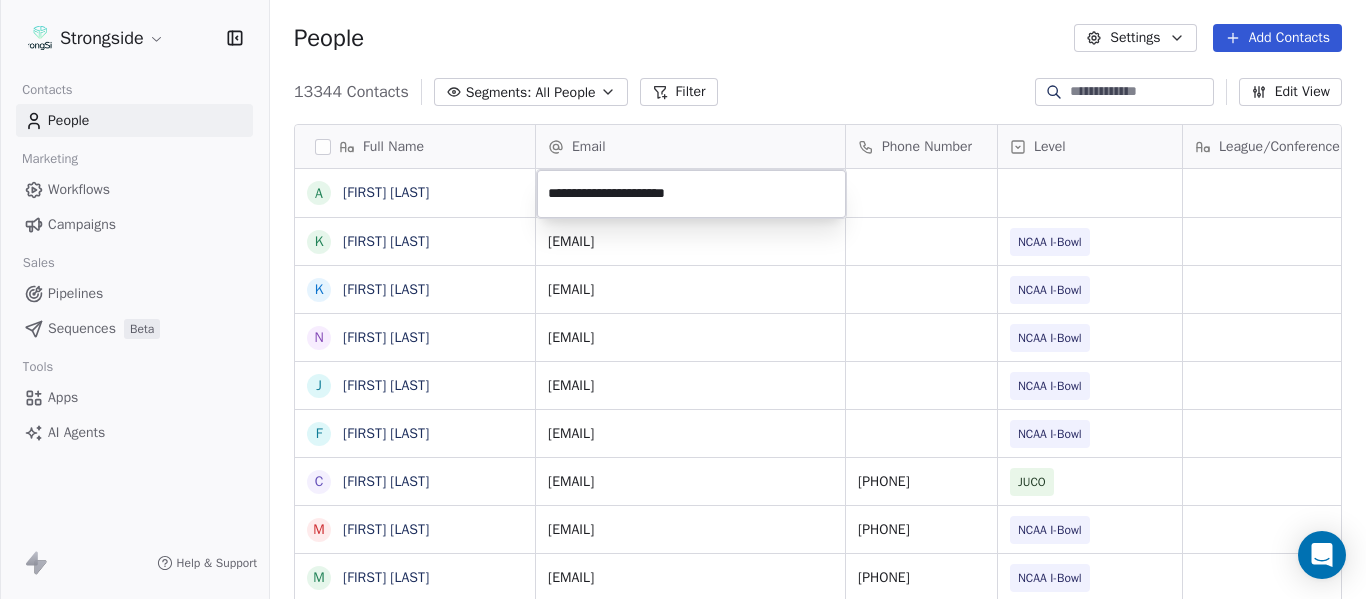 click on "Strongside Contacts People Marketing Workflows Campaigns Sales Pipelines Sequences Beta Tools Apps AI Agents Help & Support People Settings  Add Contacts 13344 Contacts Segments: All People Filter  Edit View Tag Add to Sequence Export Full Name A Anthony Gaitor K Kenechi Udeze K Kenneth Gilstrap N Nick Coleman J Jovan Dewitt F Frank Ponce C Clarence McDougal M Manny Rivero M Matt Hickmann M Mateo Agudelo A Ayssa Roza D Darin Yrigoyen R Randy Press D Donald Reed A Alyse King W Willie Simmons S Sebastian Blanco S Scott Carr J Jose Jefferson H Heath Glick K KD Willis K Kevin Chavez C Cam DiFede L LaTroy Johnson D Drew Auguste K Kal-El Statham B Braylon Jones C Cagen Clark D Dominique Bradshaw K Kosi Eldridge Email Phone Number Level League/Conference Organization Tags Created Date BST Jul 22, 2025 10:24 AM kenechi.udeze@fiu.edu NCAA I-Bowl FLORIDA INTERNATIONAL UNIV Jul 22, 2025 10:23 AM kenneth.gilstrapii@fiu.edu NCAA I-Bowl FLORIDA INTERNATIONAL UNIV Jul 22, 2025 10:22 AM nicholas.coleman@fiu.edu NCAA I-Bowl" at bounding box center [683, 299] 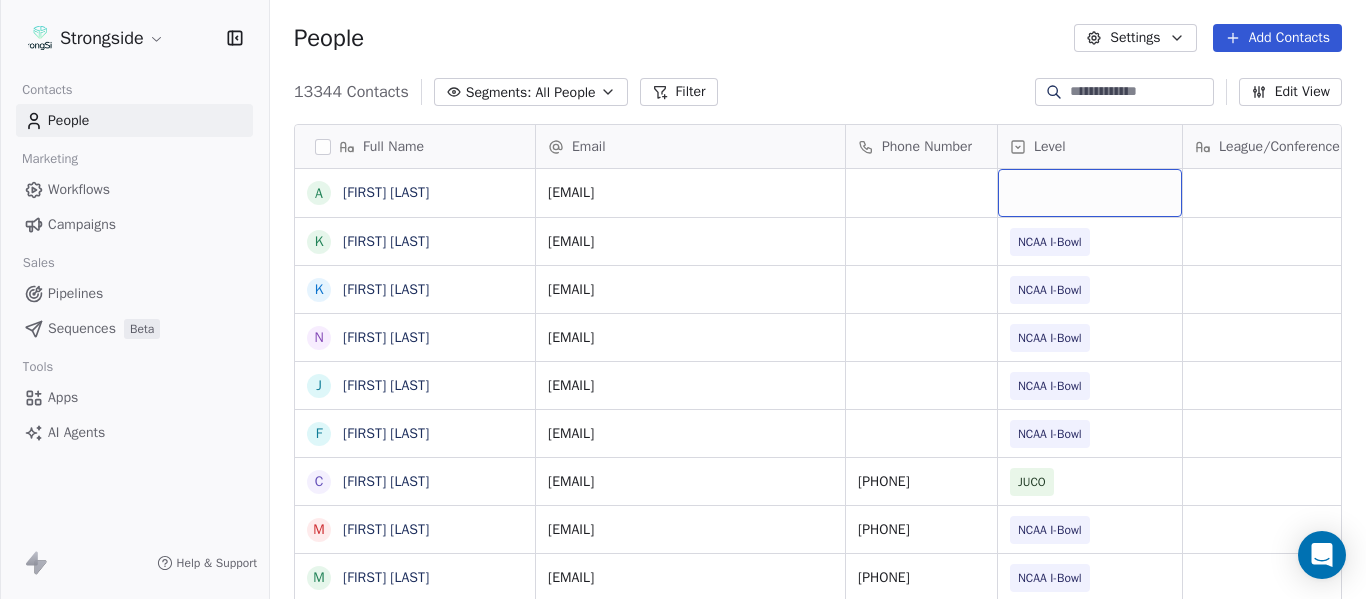 click at bounding box center [1090, 193] 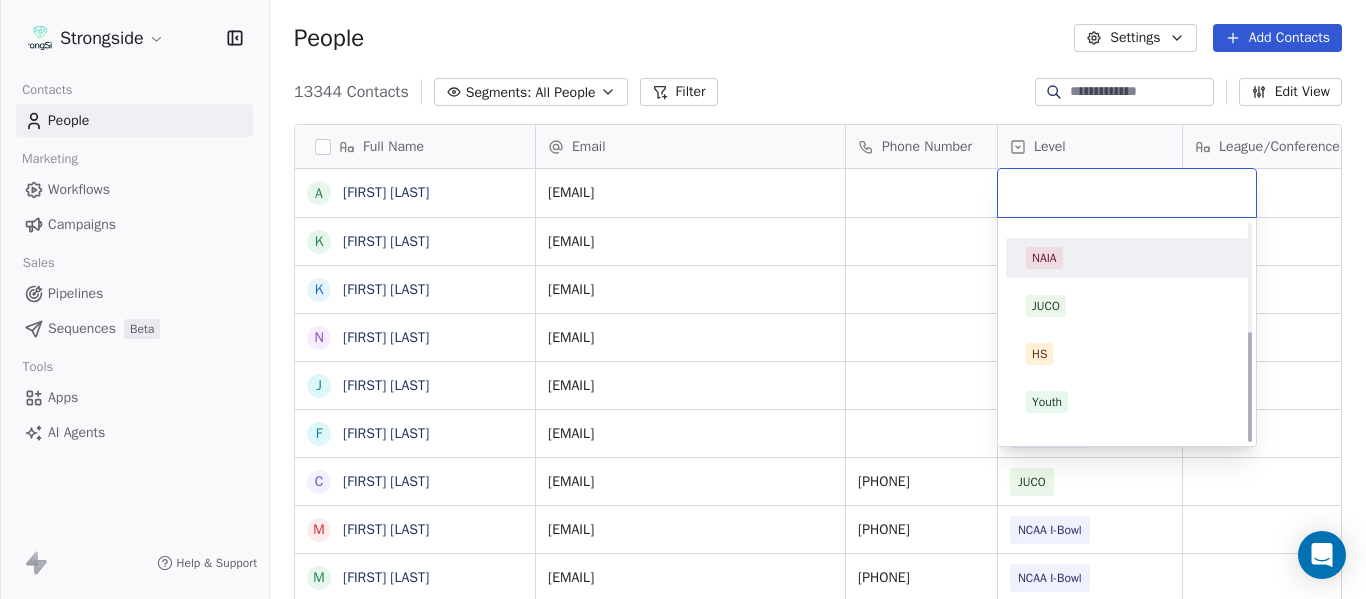 scroll, scrollTop: 212, scrollLeft: 0, axis: vertical 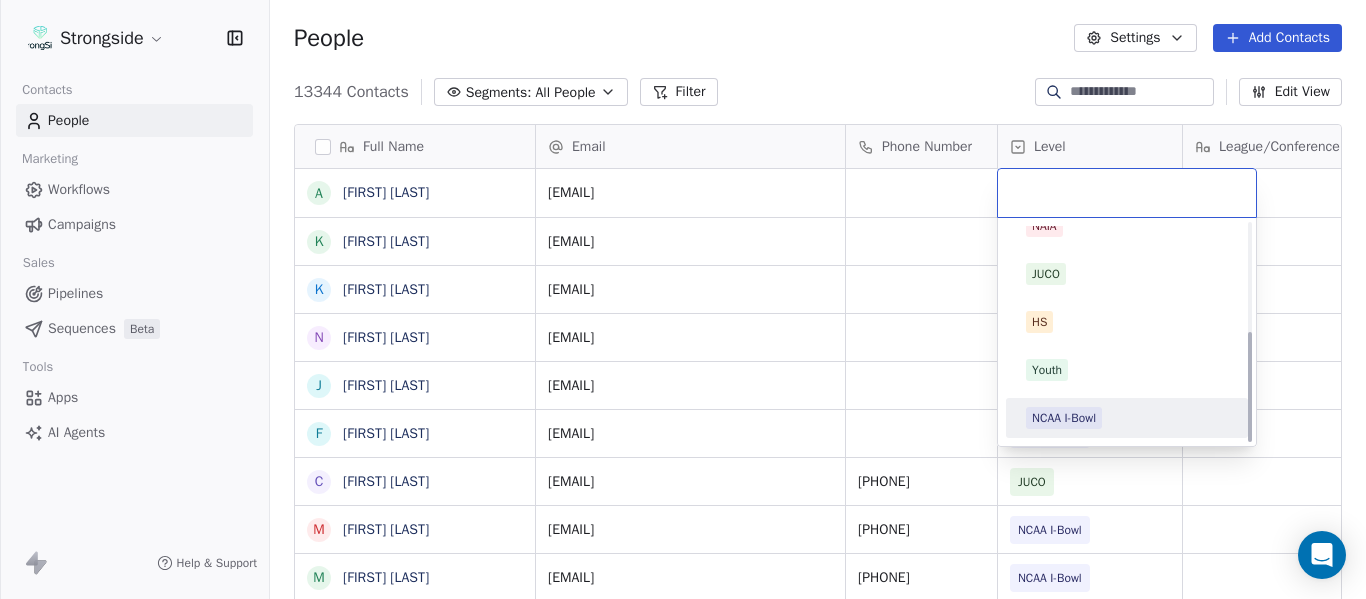 click on "NCAA I-Bowl" at bounding box center (1064, 418) 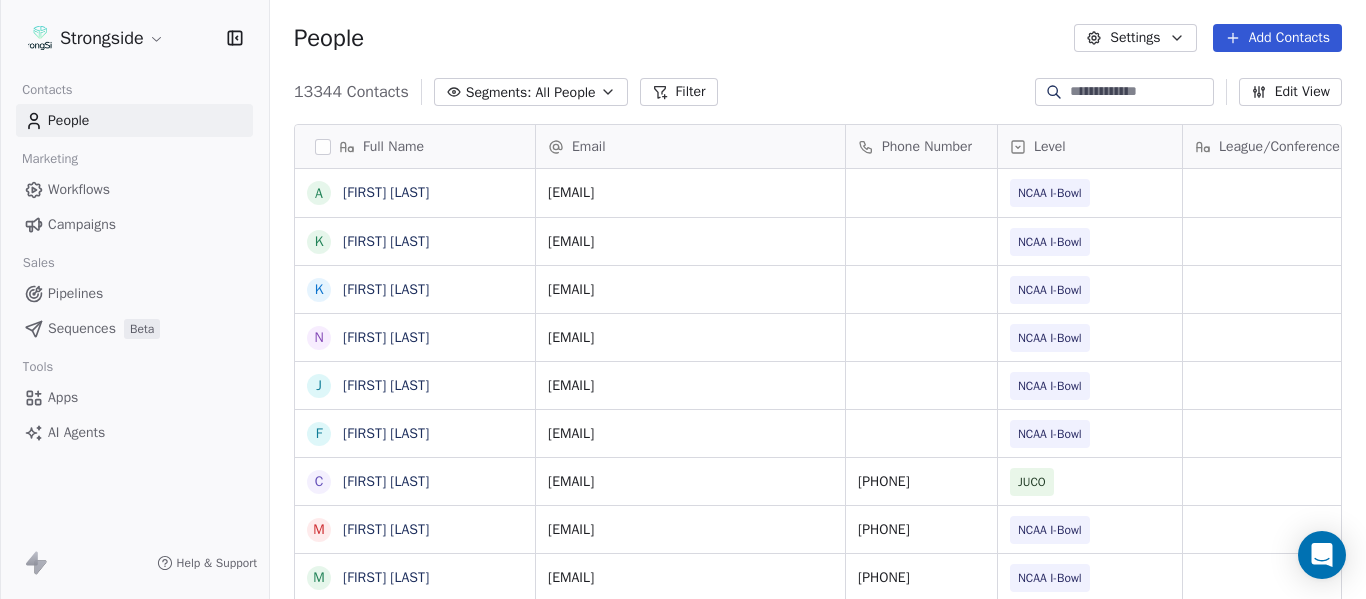 click on "kenechi.udeze@fiu.edu NCAA I-Bowl FLORIDA INTERNATIONAL UNIV Jul 22, 2025 10:23 AM" at bounding box center [2331, 241] 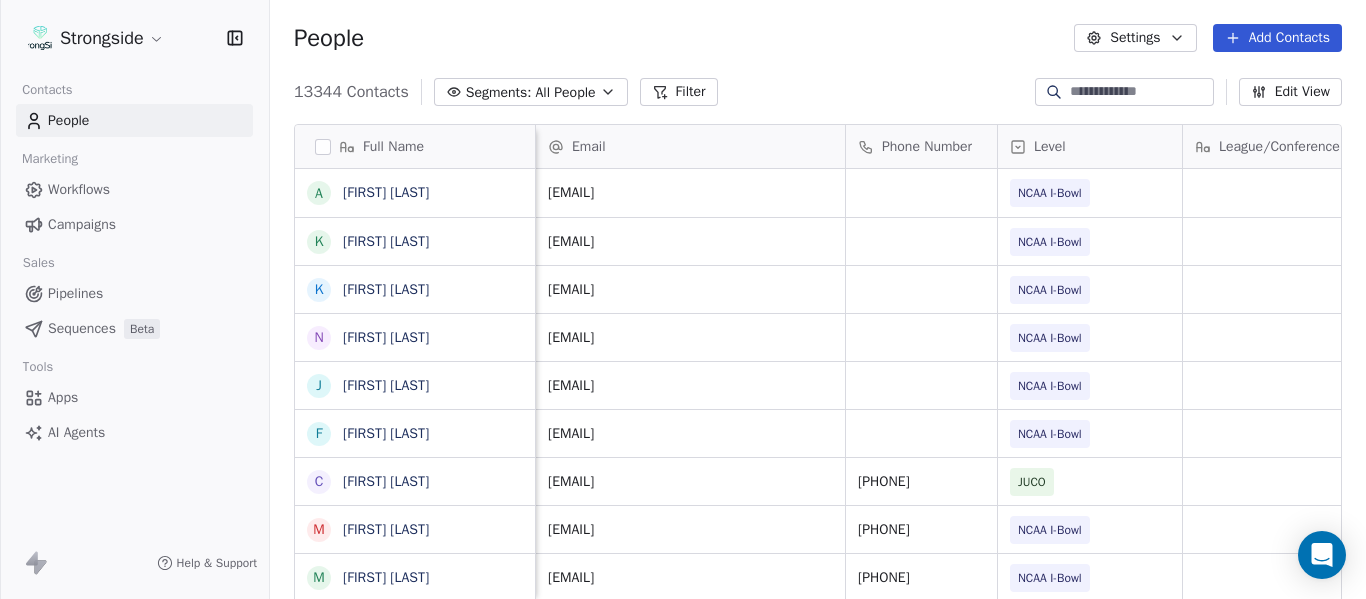 scroll, scrollTop: 0, scrollLeft: 536, axis: horizontal 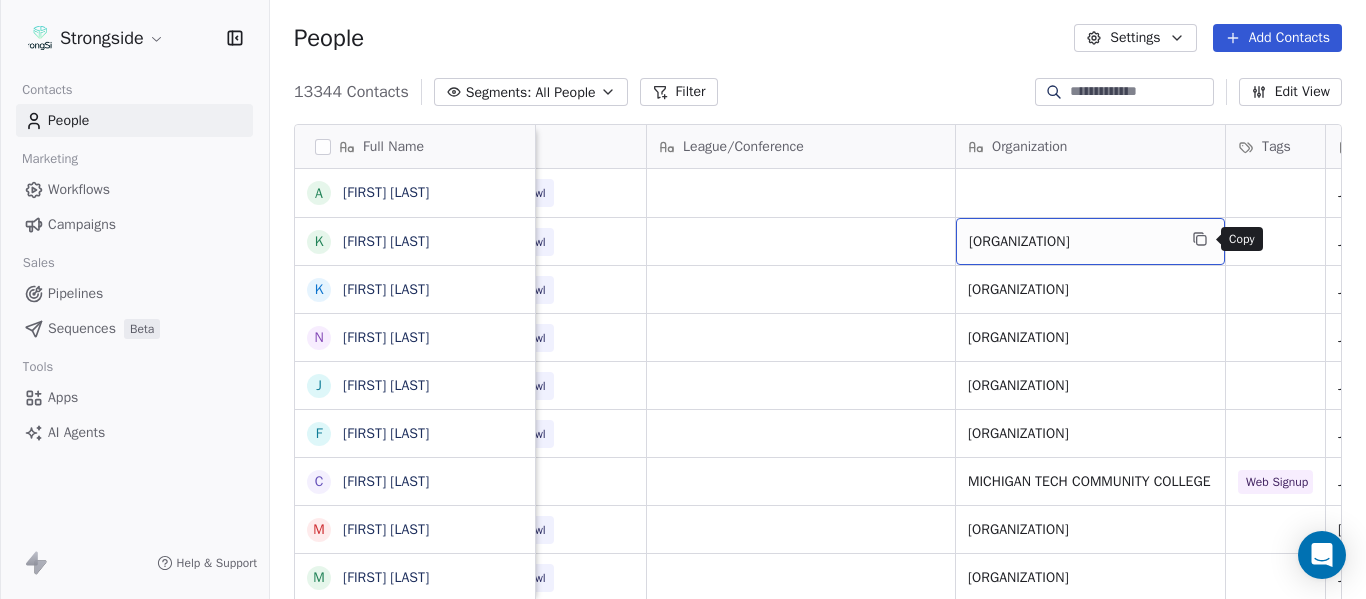 click 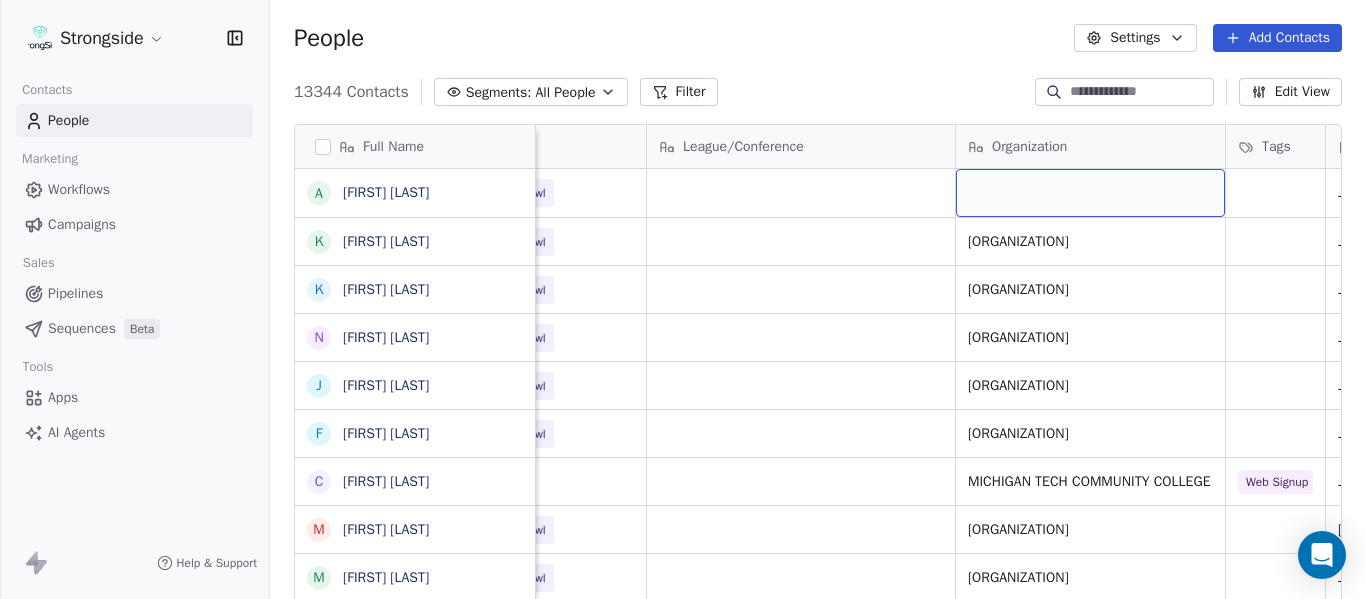 click at bounding box center (1090, 193) 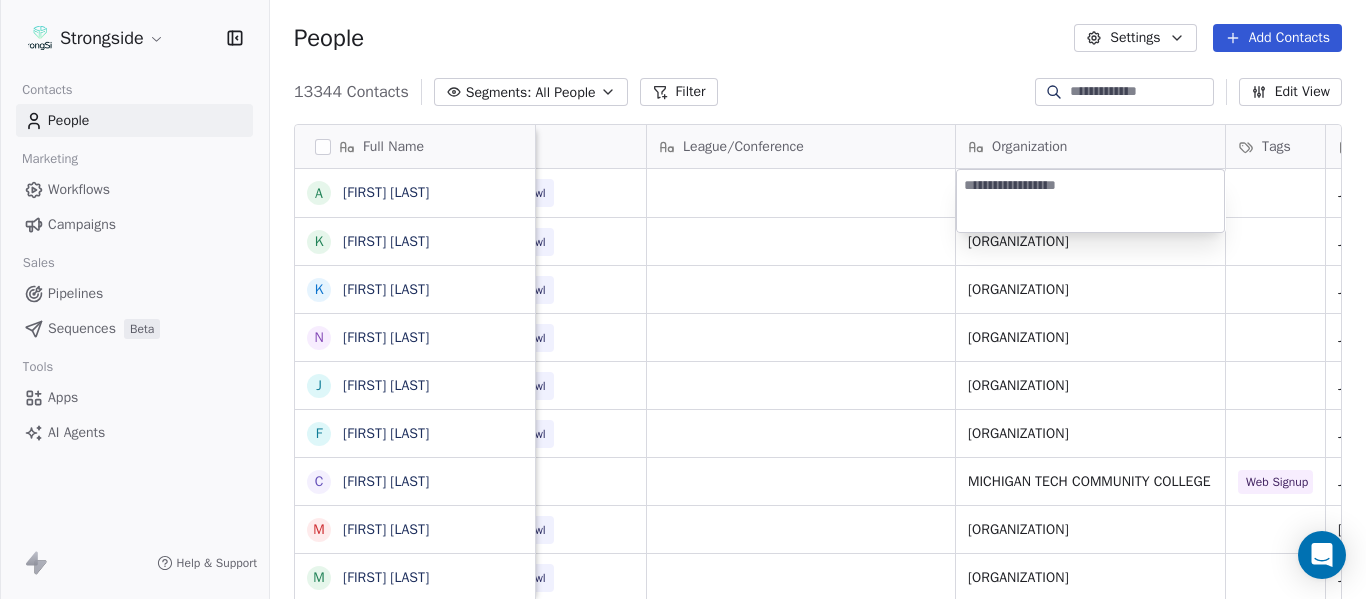 type on "**********" 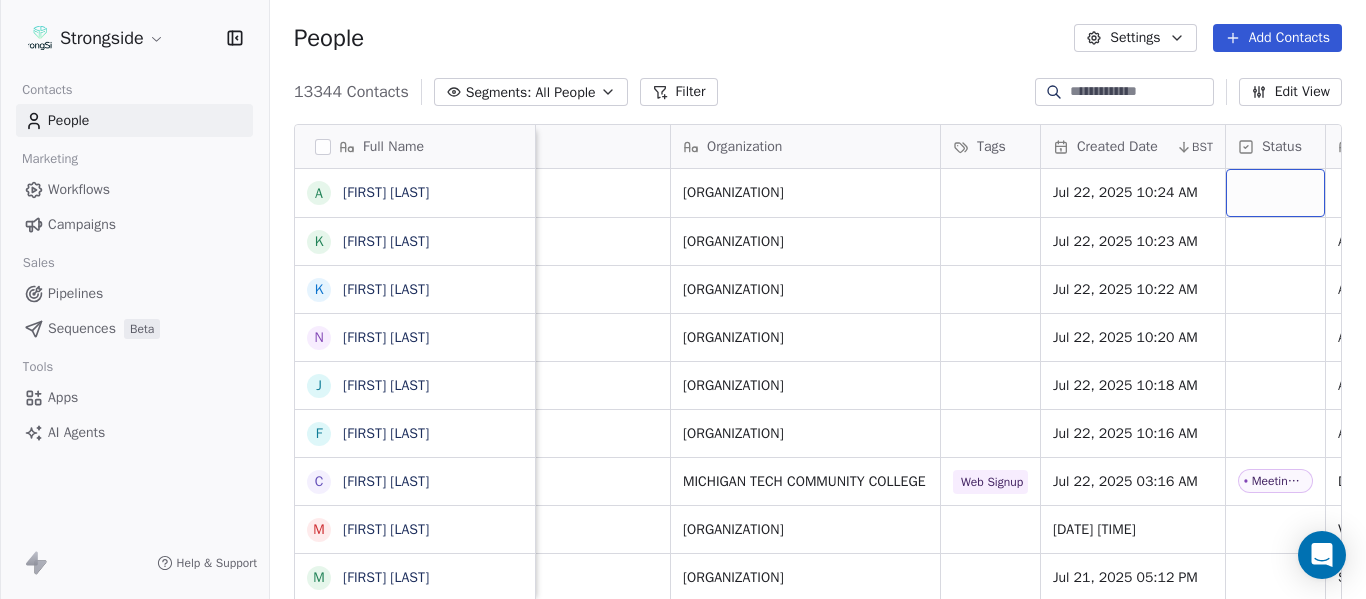 scroll, scrollTop: 0, scrollLeft: 1088, axis: horizontal 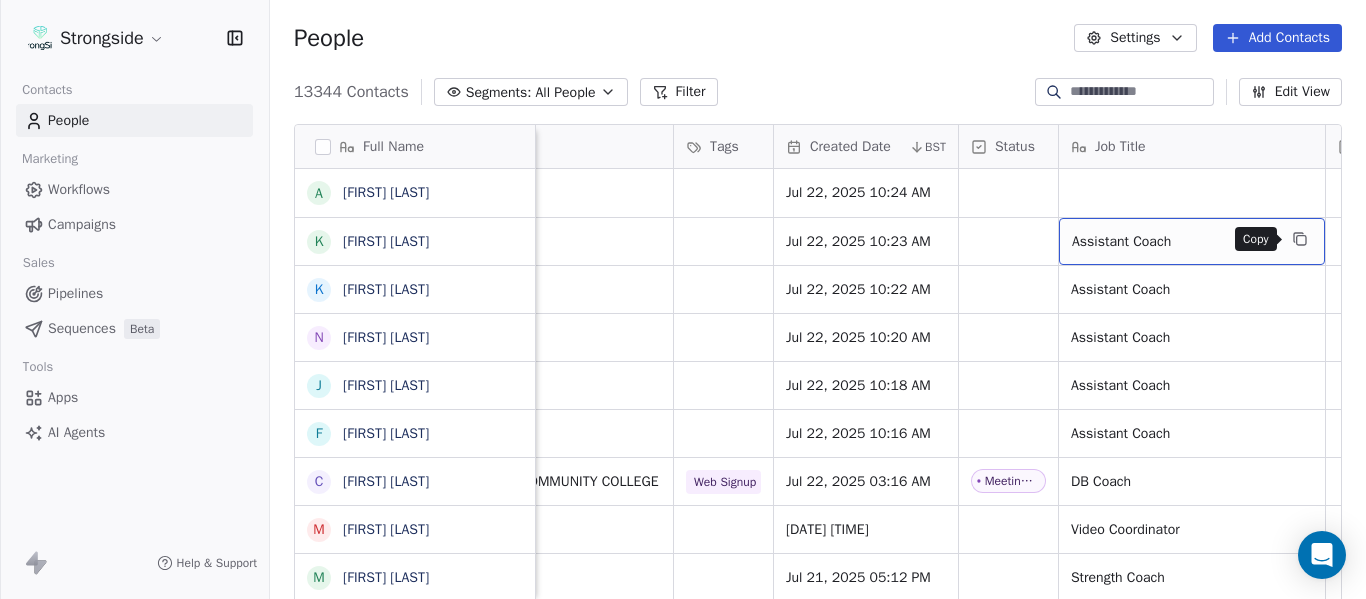 click 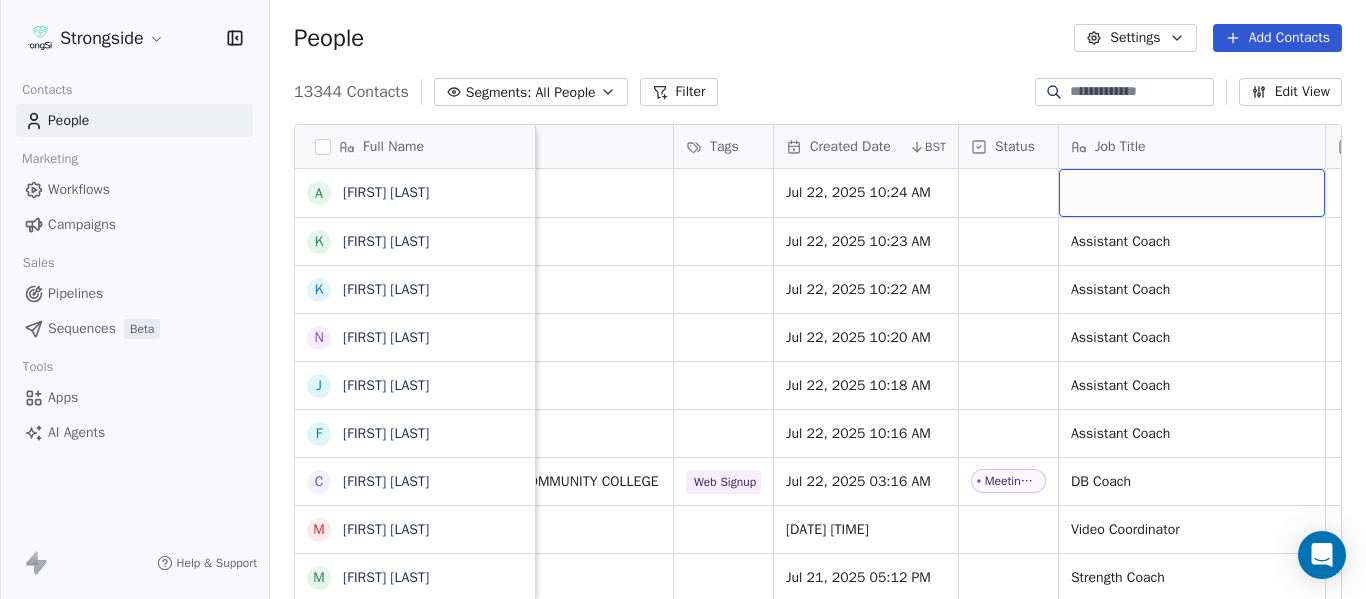 click at bounding box center [1192, 193] 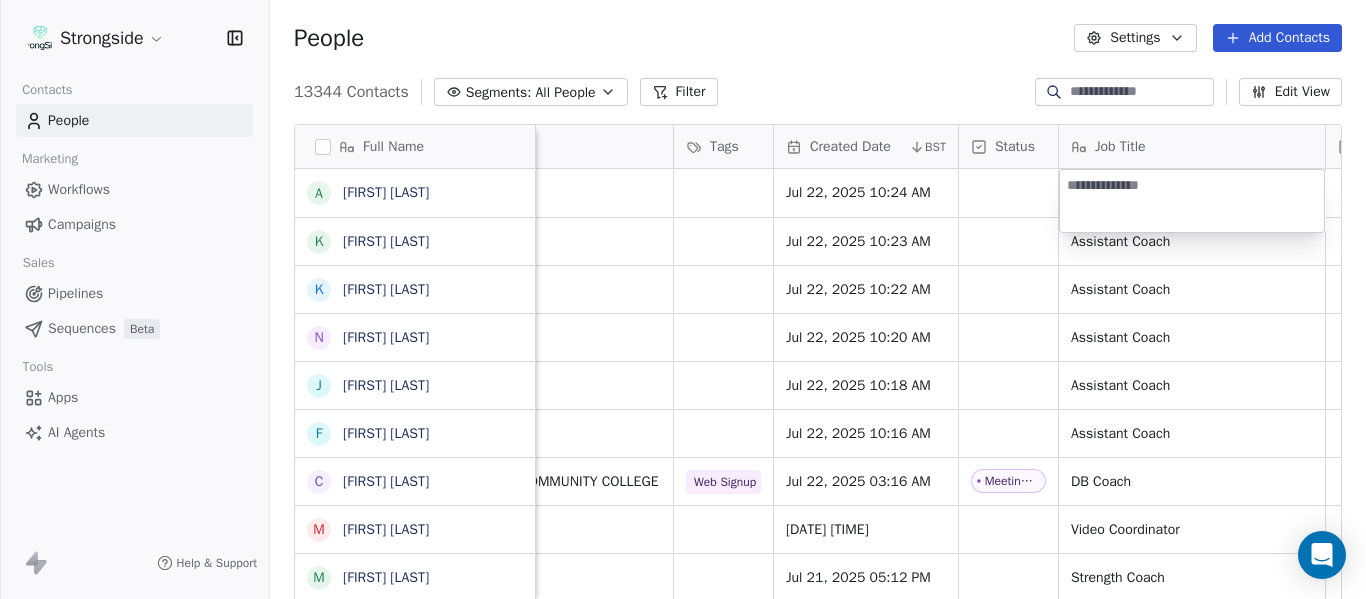 type on "**********" 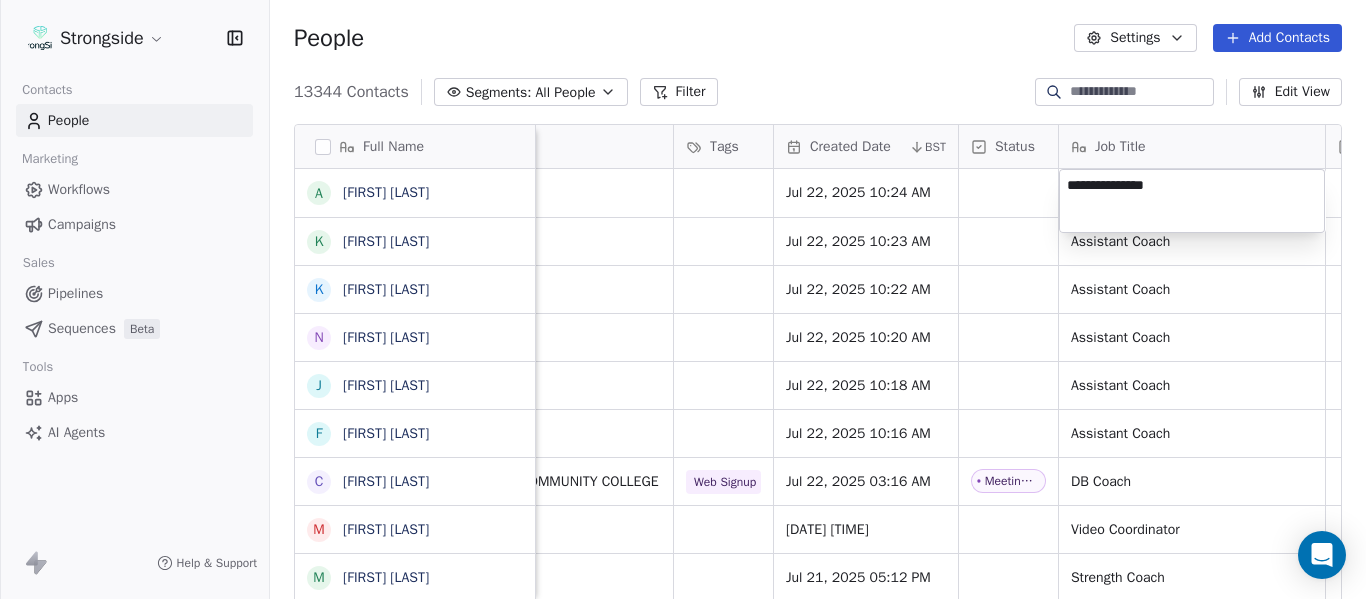 click on "Strongside Contacts People Marketing Workflows Campaigns Sales Pipelines Sequences Beta Tools Apps AI Agents Help & Support People Settings  Add Contacts 13344 Contacts Segments: All People Filter  Edit View Tag Add to Sequence Export Full Name A Anthony Gaitor K Kenechi Udeze K Kenneth Gilstrap N Nick Coleman J Jovan Dewitt F Frank Ponce C Clarence McDougal M Manny Rivero M Matt Hickmann M Mateo Agudelo A Ayssa Roza D Darin Yrigoyen R Randy Press D Donald Reed A Alyse King W Willie Simmons S Sebastian Blanco S Scott Carr J Jose Jefferson H Heath Glick K KD Willis K Kevin Chavez C Cam DiFede L LaTroy Johnson D Drew Auguste K Kal-El Statham B Braylon Jones C Cagen Clark D Dominique Bradshaw K Kosi Eldridge Phone Number Level League/Conference Organization Tags Created Date BST Status Job Title Priority Emails Auto Clicked Last Activity Date BST In Open Phone   NCAA I-Bowl FLORIDA INTERNATIONAL UNIV Jul 22, 2025 10:24 AM   NCAA I-Bowl FLORIDA INTERNATIONAL UNIV Jul 22, 2025 10:23 AM Assistant Coach False" at bounding box center [683, 299] 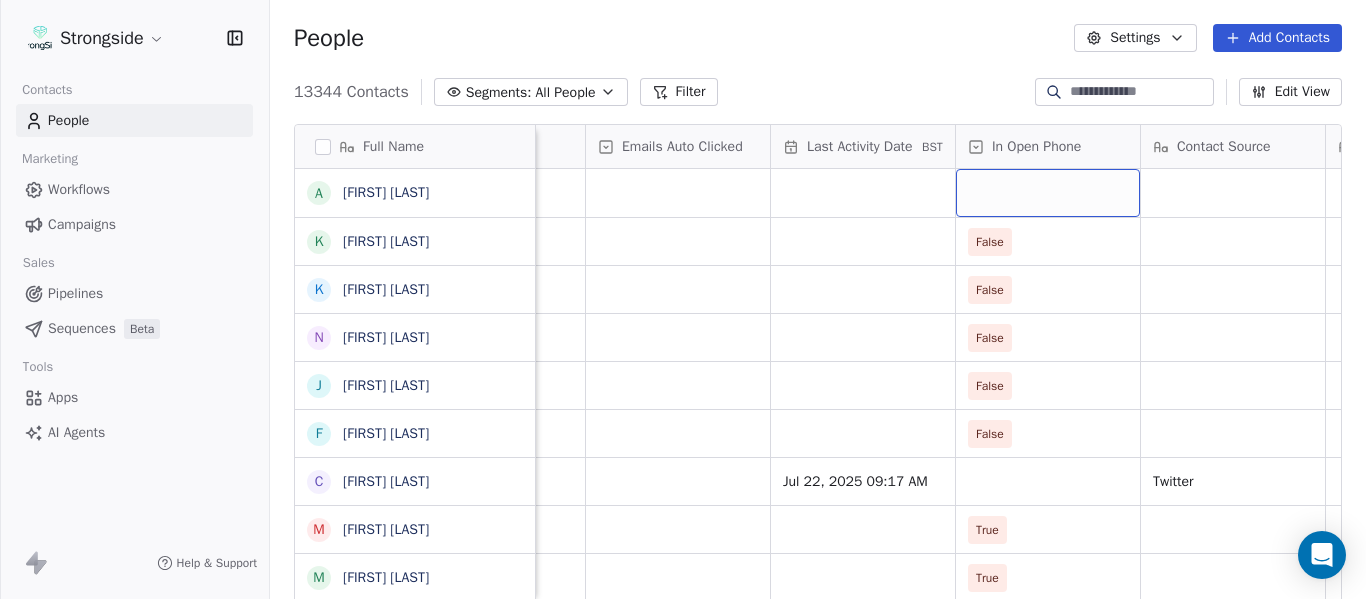 click at bounding box center [1048, 193] 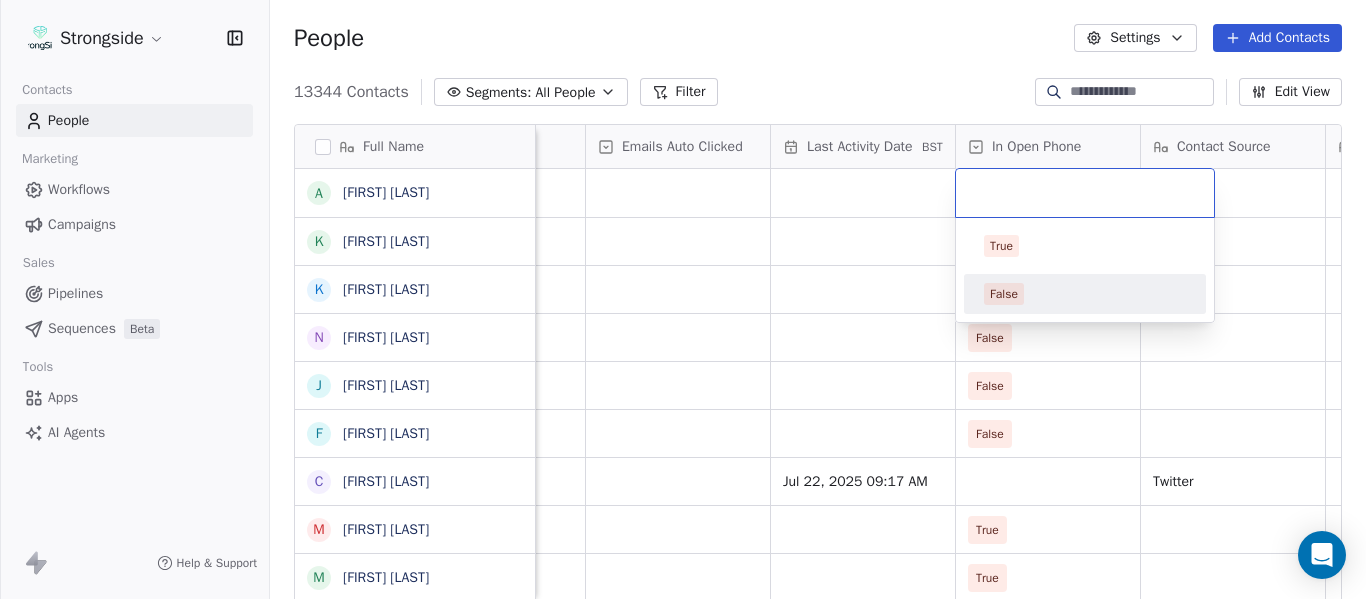 click on "False" at bounding box center [1085, 294] 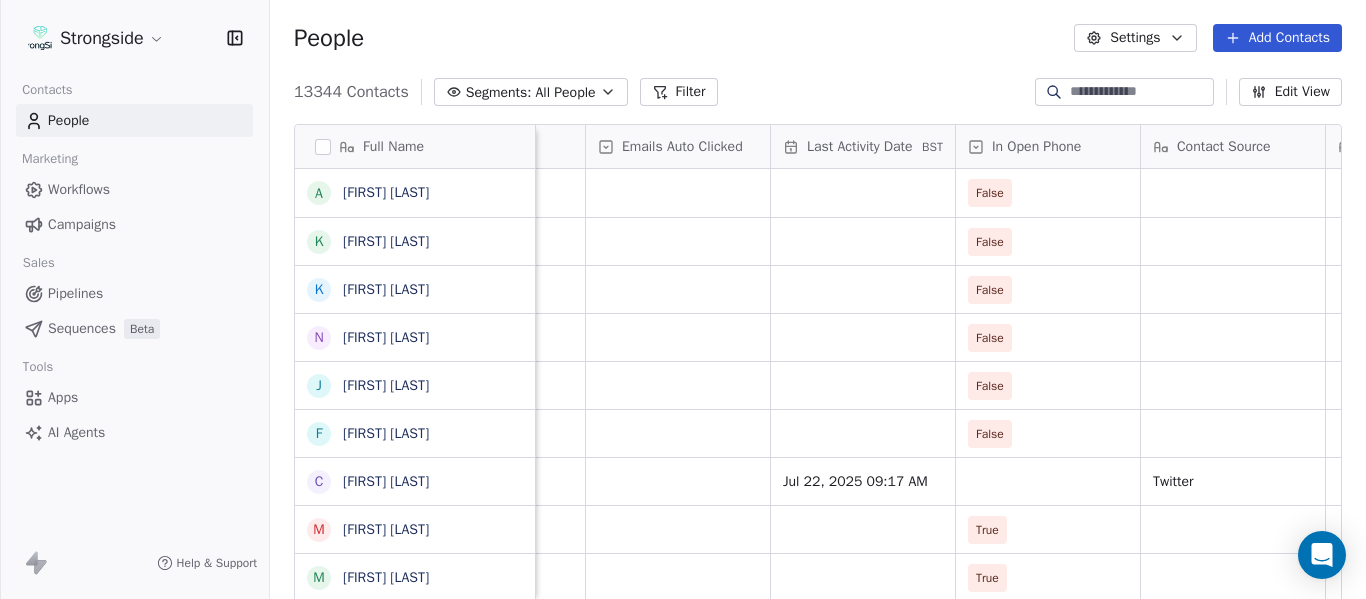 scroll, scrollTop: 0, scrollLeft: 2568, axis: horizontal 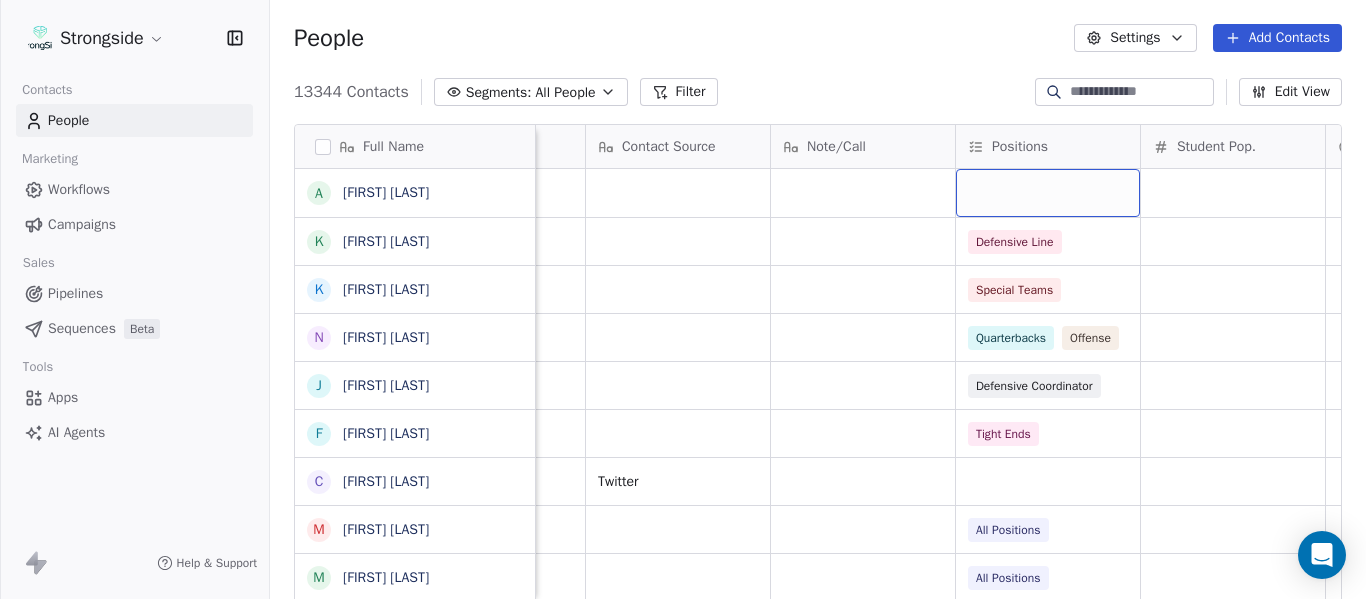 click at bounding box center (1048, 193) 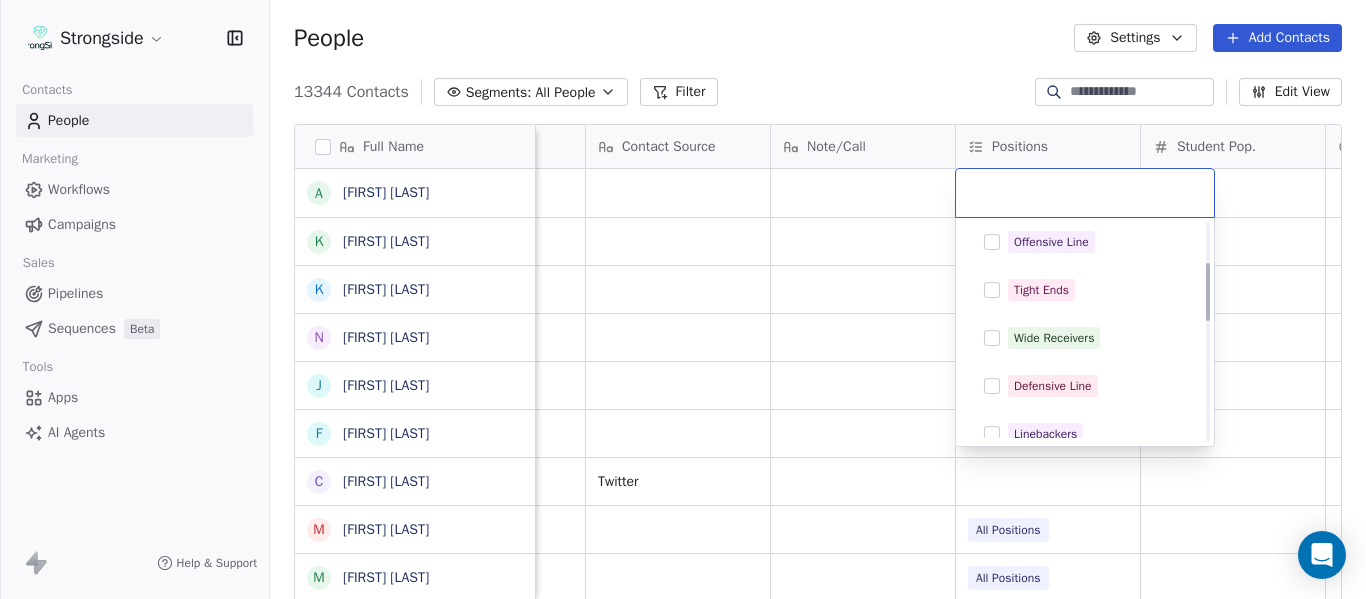 scroll, scrollTop: 200, scrollLeft: 0, axis: vertical 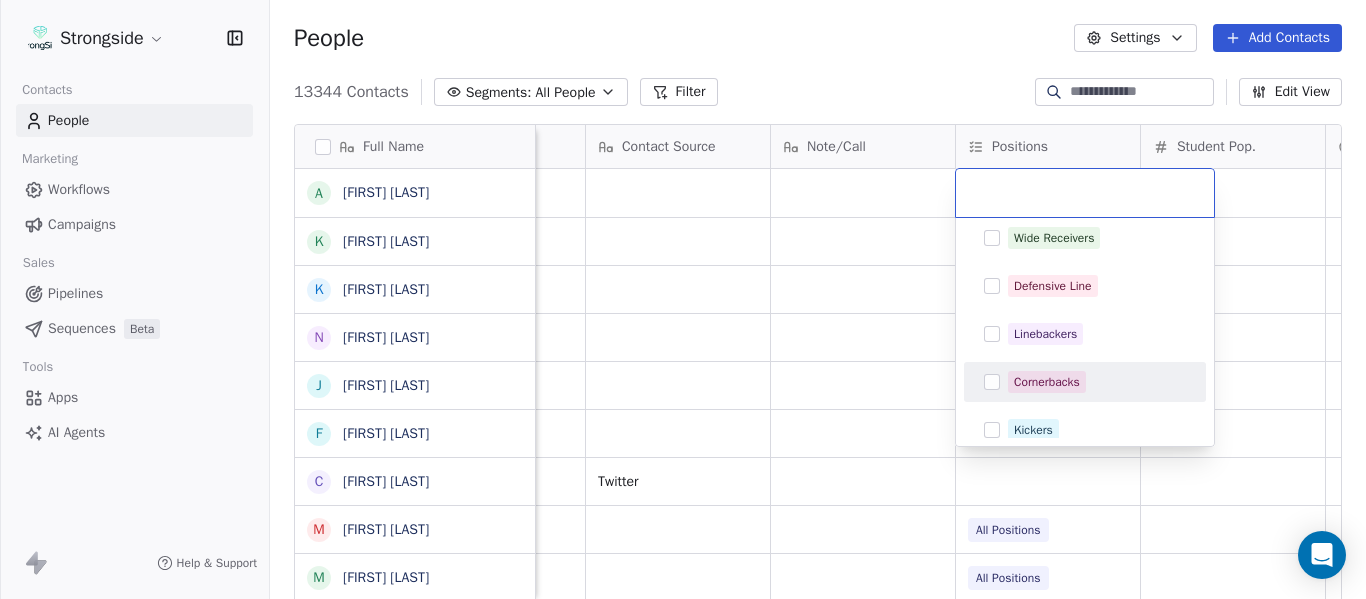 click on "Cornerbacks" at bounding box center (1047, 382) 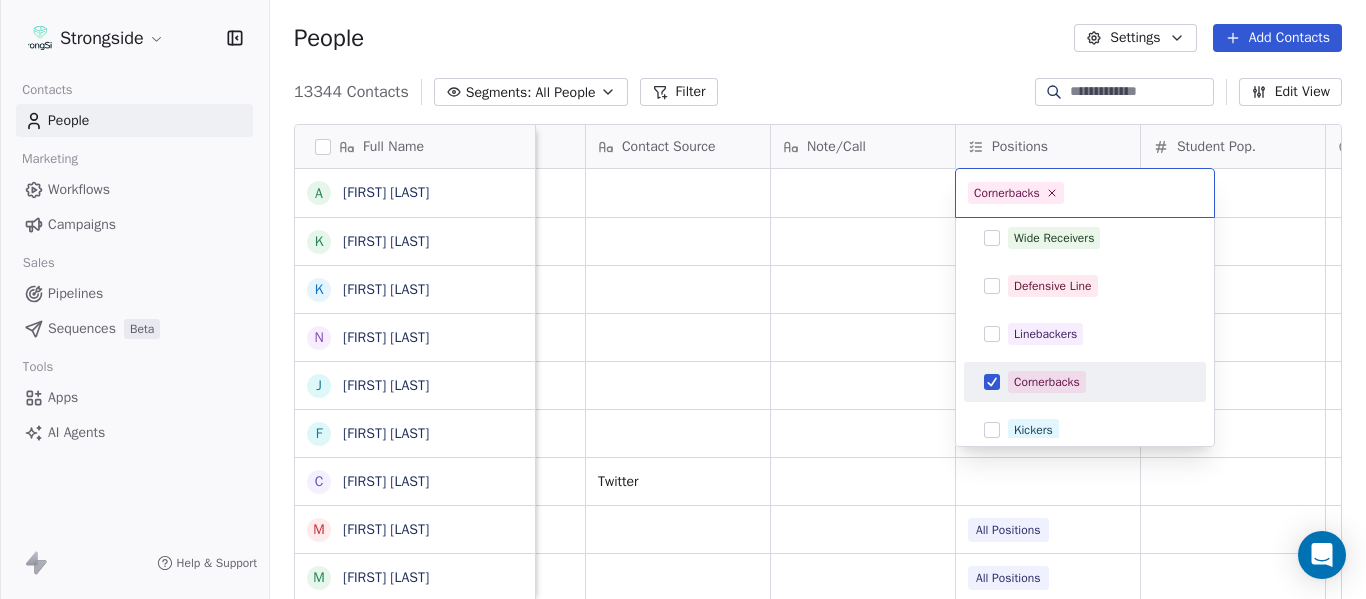 click on "Cornerbacks" at bounding box center [1047, 382] 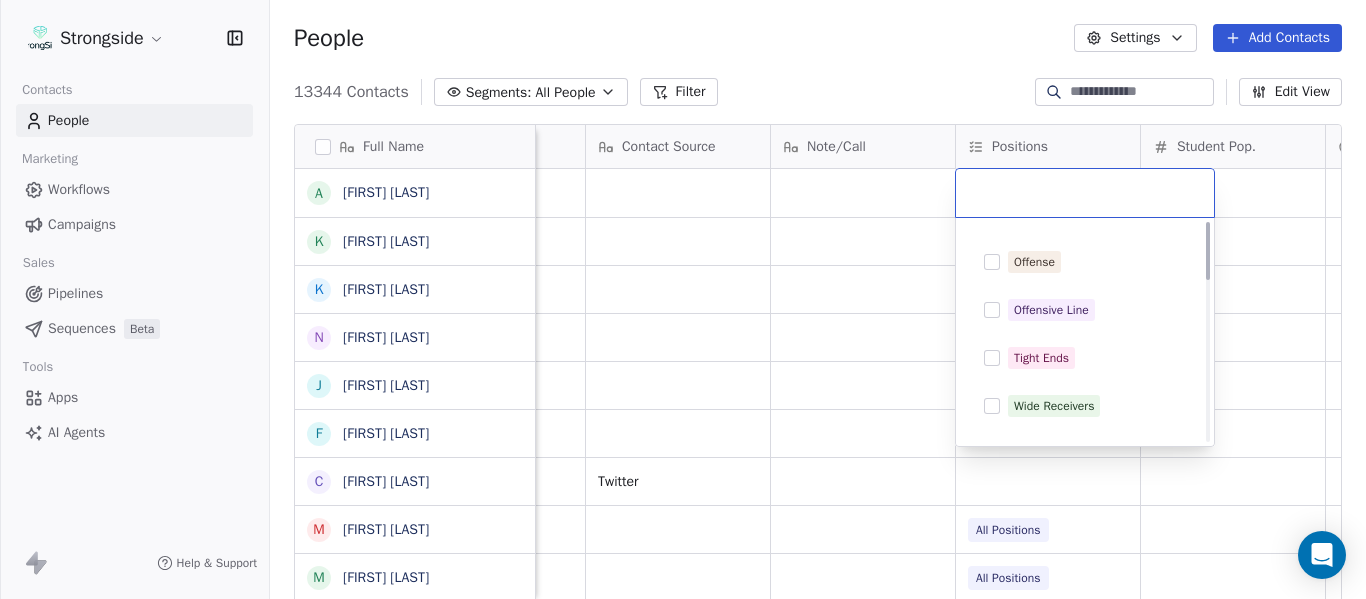 scroll, scrollTop: 0, scrollLeft: 0, axis: both 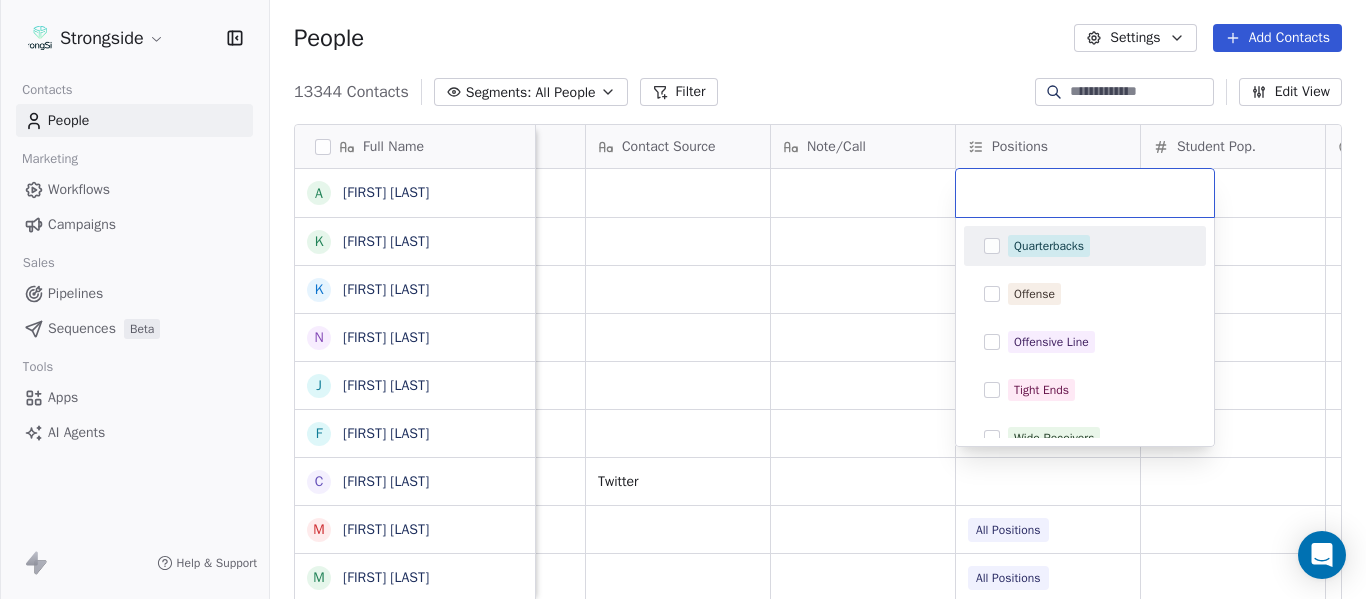 click on "Quarterbacks" at bounding box center [1049, 246] 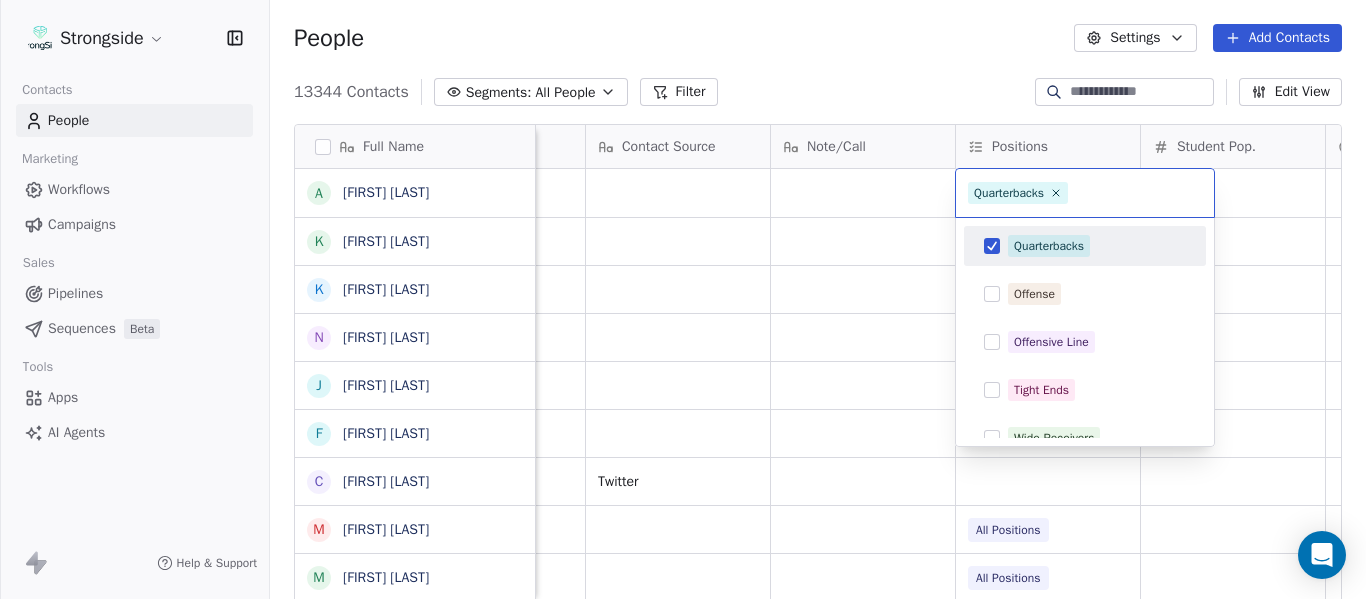 click on "Strongside Contacts People Marketing Workflows Campaigns Sales Pipelines Sequences Beta Tools Apps AI Agents Help & Support People Settings  Add Contacts 13344 Contacts Segments: All People Filter  Edit View Tag Add to Sequence Export Full Name A Anthony Gaitor K Kenechi Udeze K Kenneth Gilstrap N Nick Coleman J Jovan Dewitt F Frank Ponce C Clarence McDougal M Manny Rivero M Matt Hickmann M Mateo Agudelo A Ayssa Roza D Darin Yrigoyen R Randy Press D Donald Reed A Alyse King W Willie Simmons S Sebastian Blanco S Scott Carr J Jose Jefferson H Heath Glick K KD Willis K Kevin Chavez C Cam DiFede L LaTroy Johnson D Drew Auguste K Kal-El Statham B Braylon Jones C Cagen Clark D Dominique Bradshaw K Kosi Eldridge Priority Emails Auto Clicked Last Activity Date BST In Open Phone Contact Source Note/Call Positions Student Pop. Lead Account   False   False Defensive Line   False Special Teams   False Quarterbacks Offense   False Defensive Coordinator   False Tight Ends   Jul 22, 2025 09:17 AM Twitter   True   True" at bounding box center (683, 299) 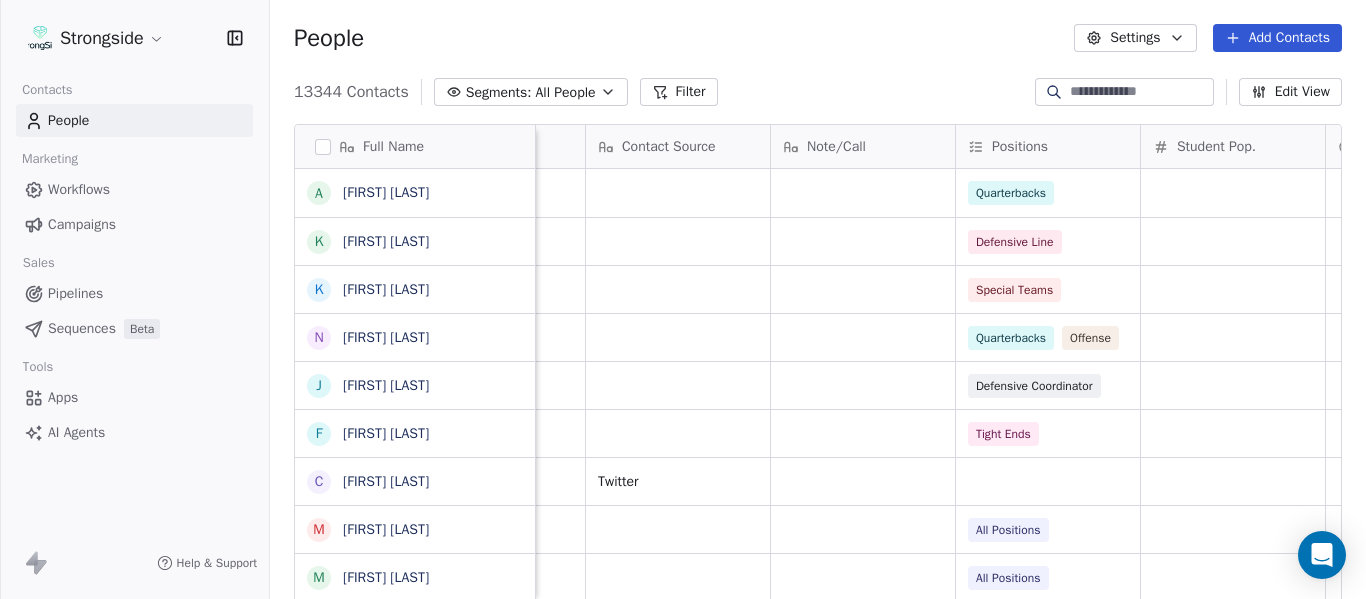click on "Add Contacts" at bounding box center [1277, 38] 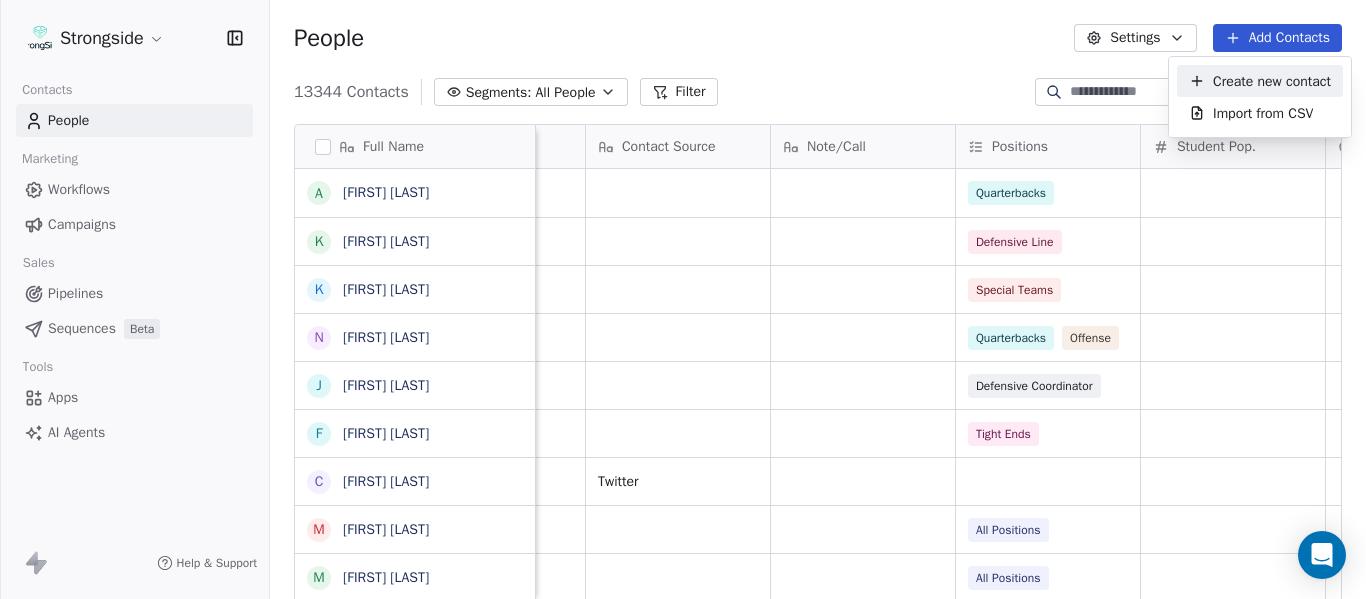 click on "Create new contact" at bounding box center [1272, 81] 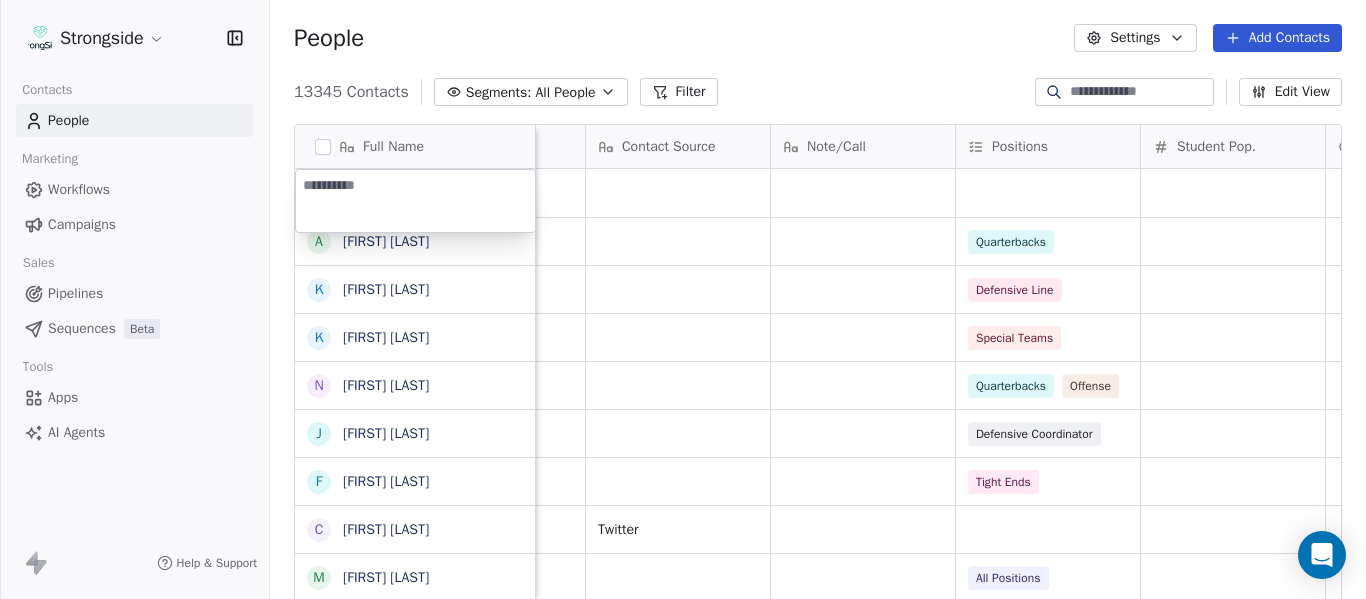 type on "**********" 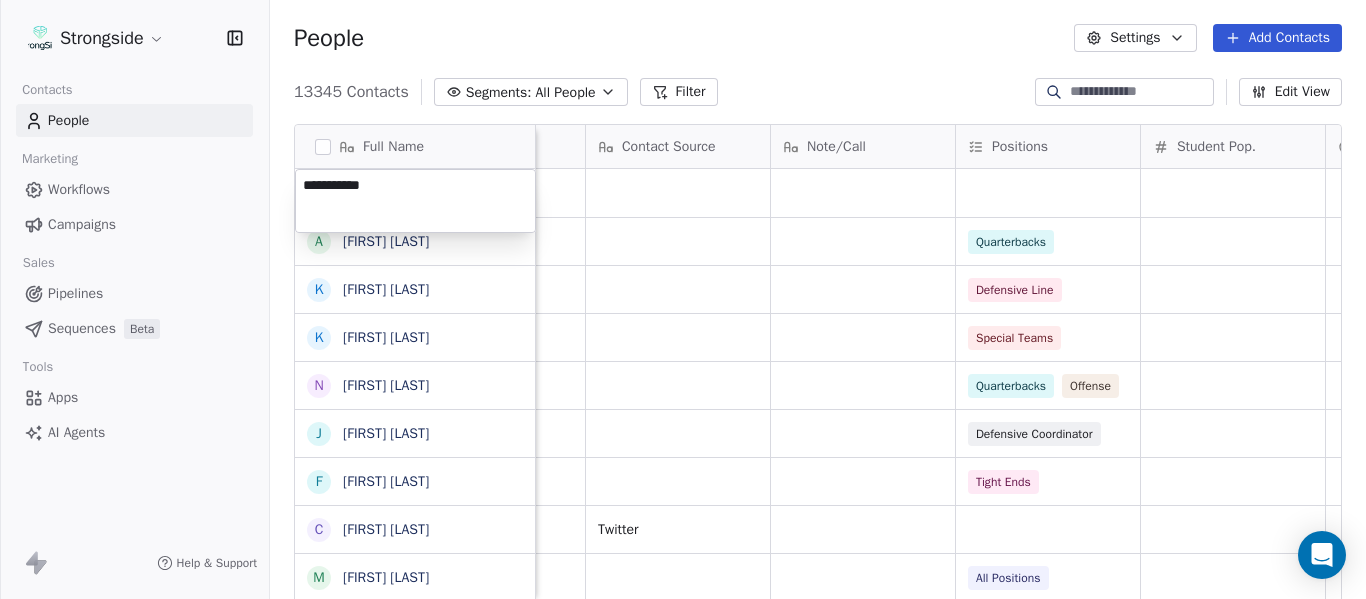 click on "Strongside Contacts People Marketing Workflows Campaigns Sales Pipelines Sequences Beta Tools Apps AI Agents Help & Support People Settings  Add Contacts 13345 Contacts Segments: All People Filter  Edit View Tag Add to Sequence Export Full Name A Anthony Gaitor K Kenechi Udeze K Kenneth Gilstrap N Nick Coleman J Jovan Dewitt F Frank Ponce C Clarence McDougal M Manny Rivero M Matt Hickmann M Mateo Agudelo A Ayssa Roza D Darin Yrigoyen R Randy Press D Donald Reed A Alyse King W Willie Simmons S Sebastian Blanco S Scott Carr J Jose Jefferson H Heath Glick K KD Willis K Kevin Chavez C Cam DiFede L LaTroy Johnson D Drew Auguste K Kal-El Statham B Braylon Jones C Cagen Clark D Dominique Bradshaw Priority Emails Auto Clicked Last Activity Date BST In Open Phone Contact Source Note/Call Positions Student Pop. Lead Account     False Quarterbacks   False Defensive Line   False Special Teams   False Quarterbacks Offense   False Defensive Coordinator   False Tight Ends   Jul 22, 2025 09:17 AM Twitter   True   True" at bounding box center (683, 299) 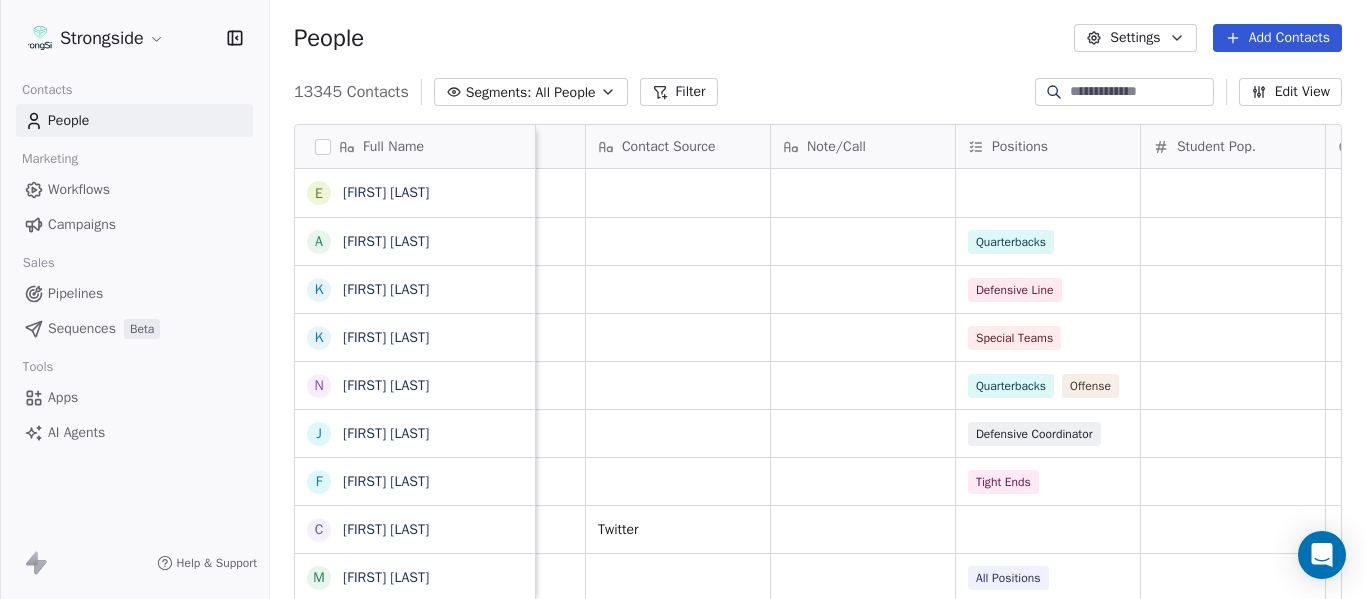 scroll, scrollTop: 5, scrollLeft: 0, axis: vertical 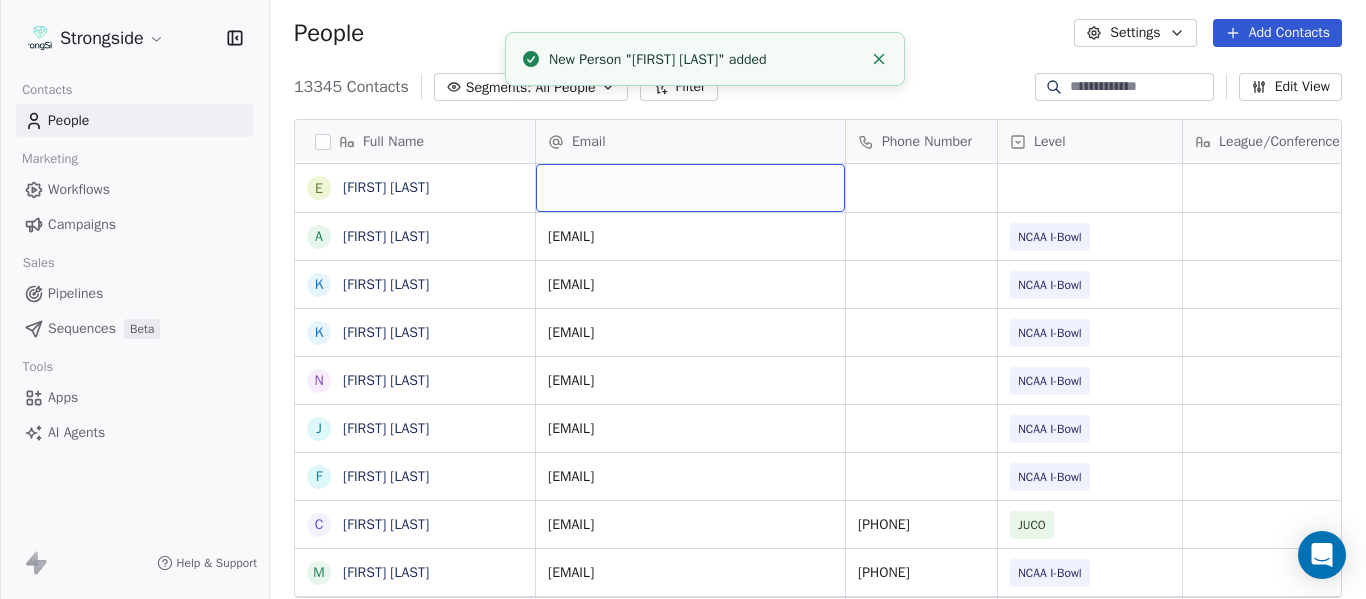 click 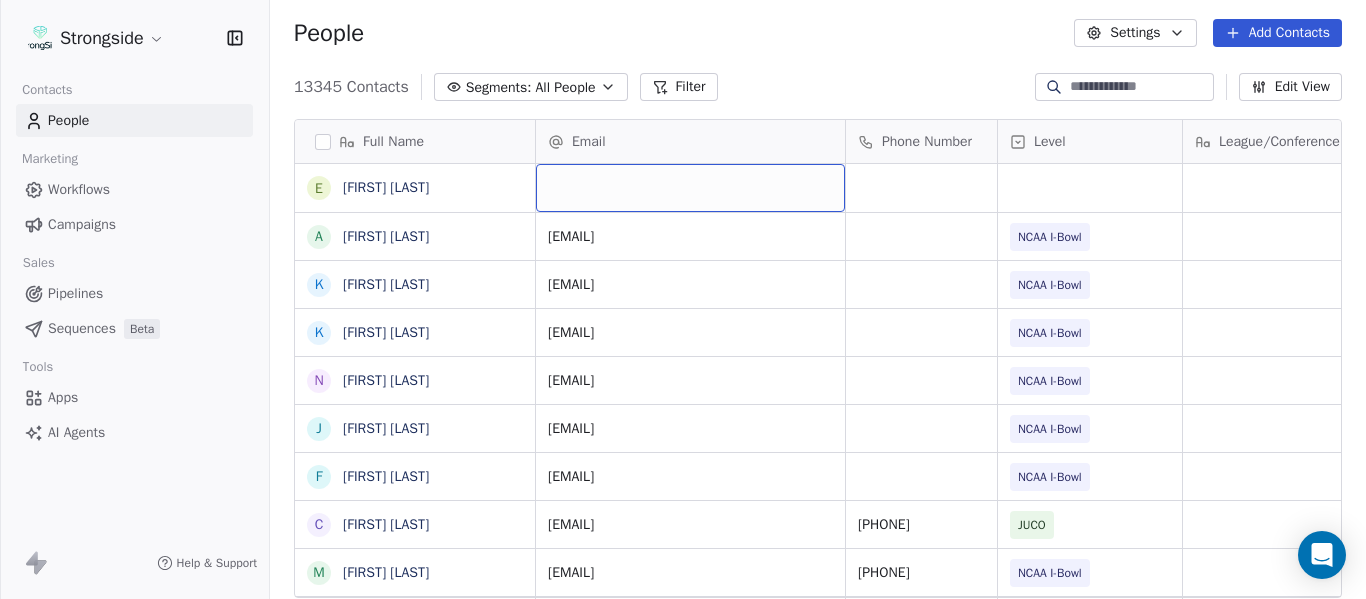 click at bounding box center (690, 188) 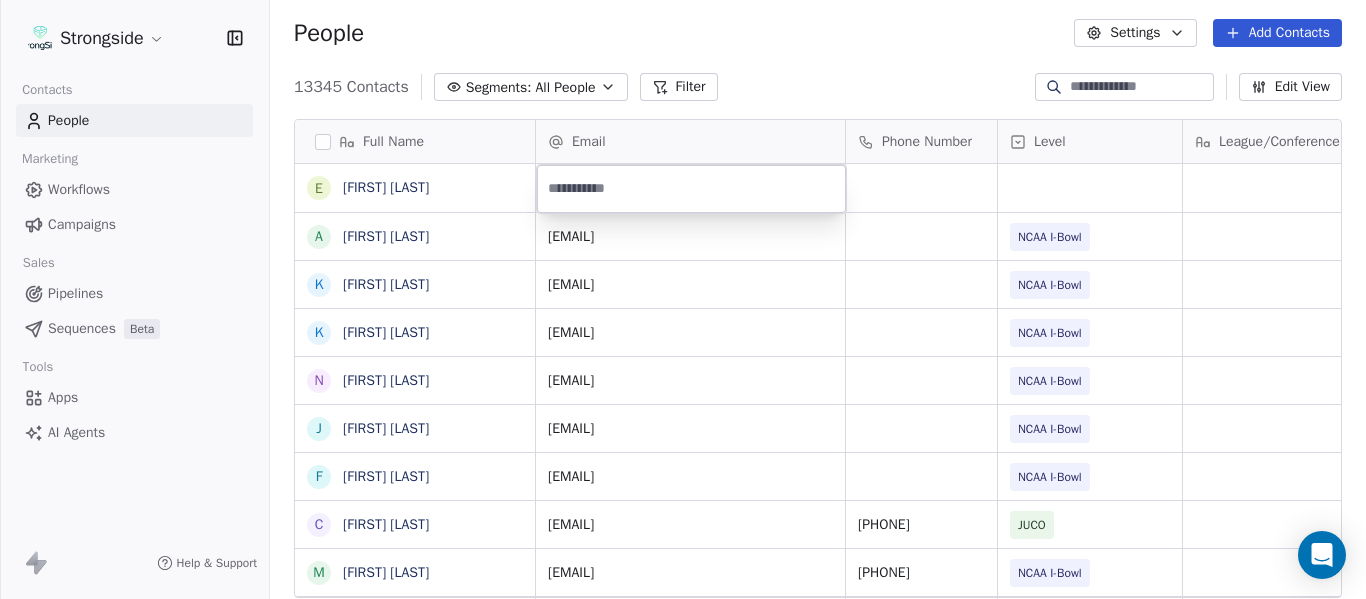 type on "**********" 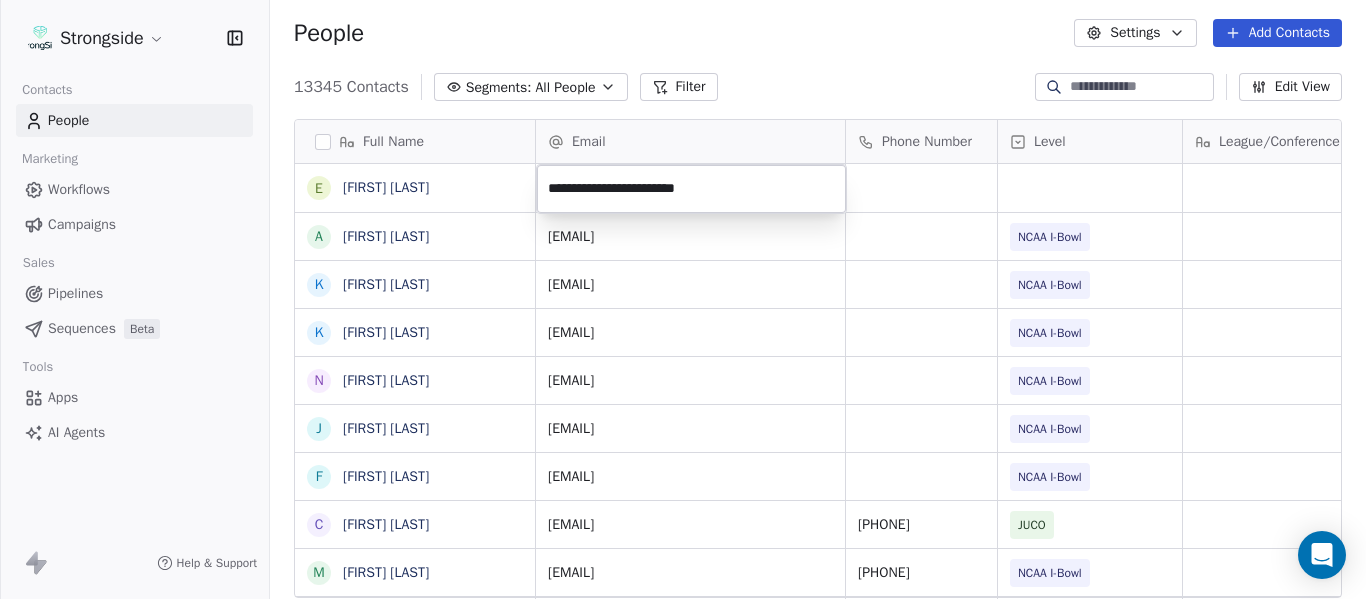 click on "Strongside Contacts People Marketing Workflows Campaigns Sales Pipelines Sequences Beta Tools Apps AI Agents Help & Support People Settings  Add Contacts 13345 Contacts Segments: All People Filter  Edit View Tag Add to Sequence Export Full Name E Edwin Pata A Anthony Gaitor K Kenechi Udeze K Kenneth Gilstrap N Nick Coleman J Jovan Dewitt F Frank Ponce C Clarence McDougal M Manny Rivero M Matt Hickmann M Mateo Agudelo A Ayssa Roza D Darin Yrigoyen R Randy Press D Donald Reed A Alyse King W Willie Simmons S Sebastian Blanco S Scott Carr J Jose Jefferson H Heath Glick K KD Willis K Kevin Chavez C Cam DiFede L LaTroy Johnson D Drew Auguste K Kal-El Statham B Braylon Jones C Cagen Clark D Dominique Bradshaw Email Phone Number Level League/Conference Organization Tags Created Date BST Jul 22, 2025 10:25 AM anthony.gaitor1@fiu.edu NCAA I-Bowl FLORIDA INTERNATIONAL UNIV Jul 22, 2025 10:24 AM kenechi.udeze@fiu.edu NCAA I-Bowl FLORIDA INTERNATIONAL UNIV Jul 22, 2025 10:23 AM kenneth.gilstrapii@fiu.edu NCAA I-Bowl" at bounding box center (683, 299) 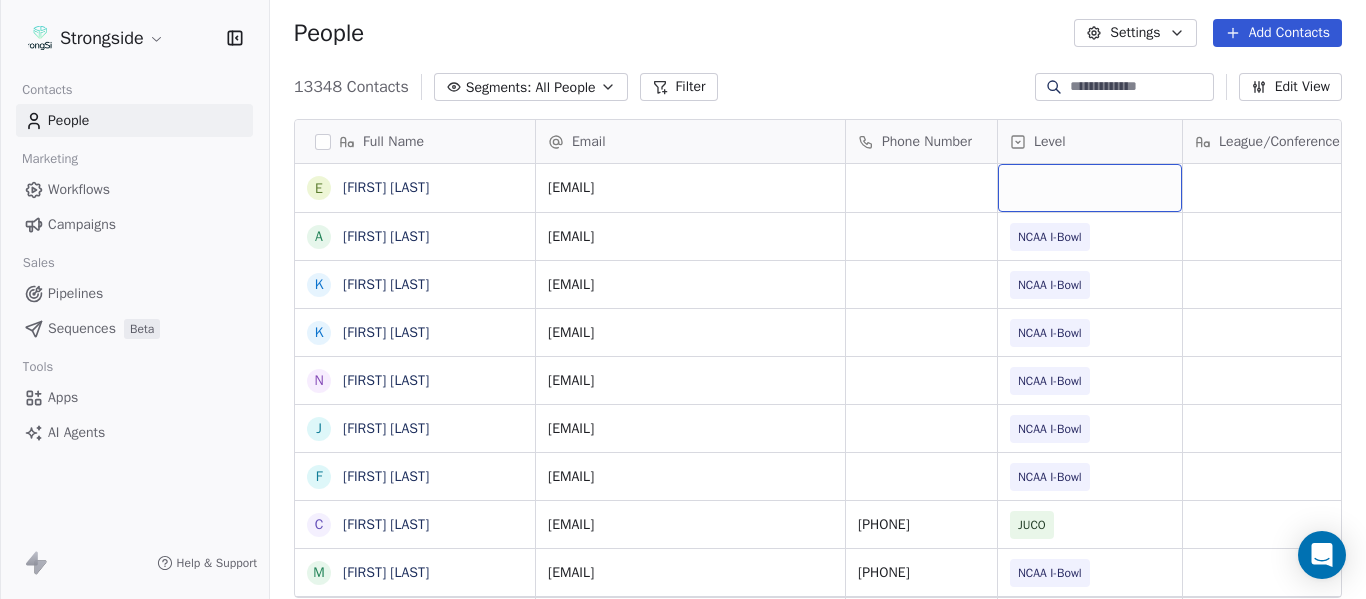 click at bounding box center (1090, 188) 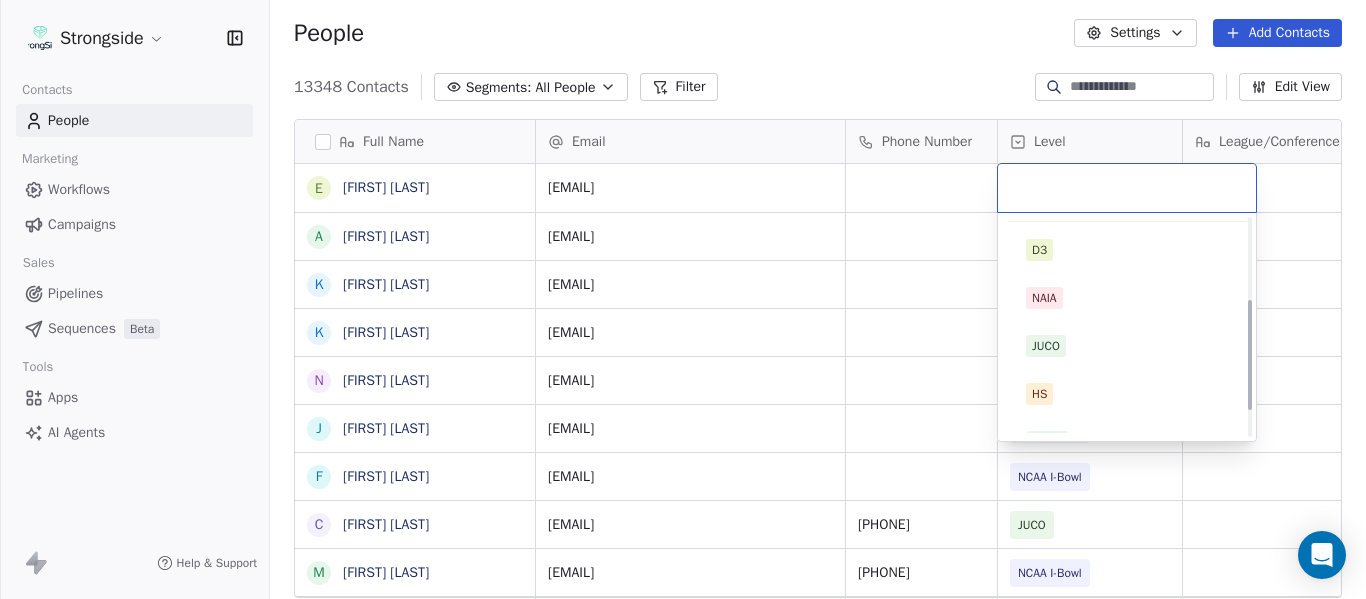 scroll, scrollTop: 212, scrollLeft: 0, axis: vertical 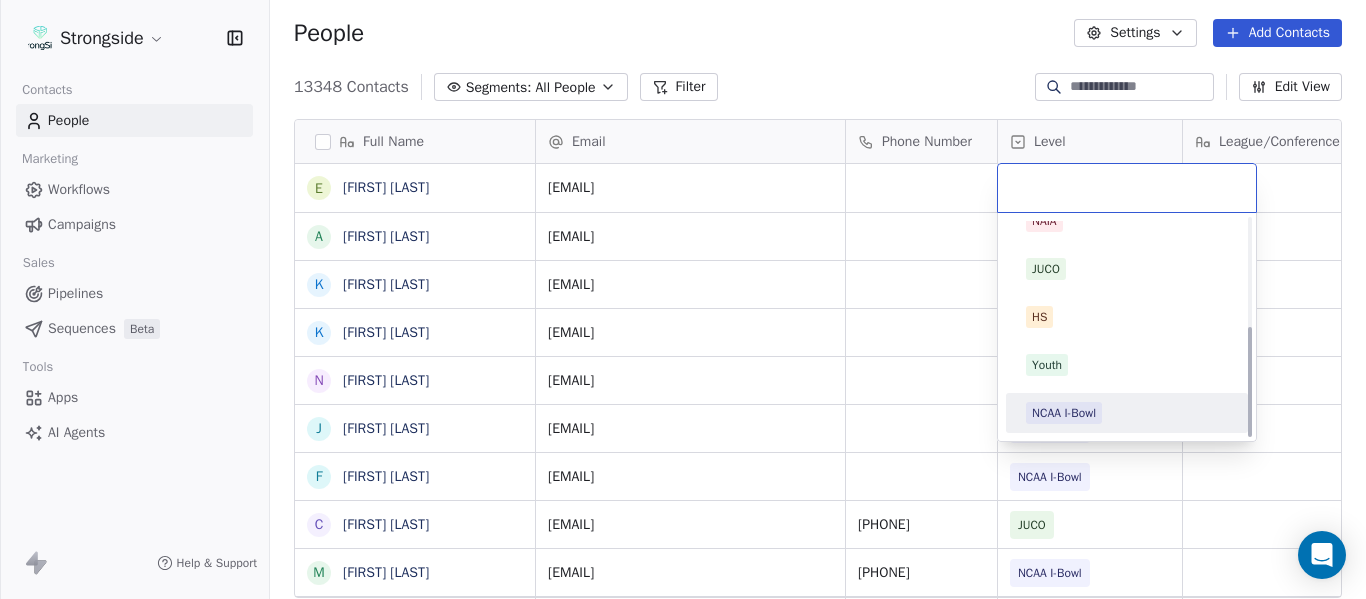 click on "NCAA I-Bowl" at bounding box center [1064, 413] 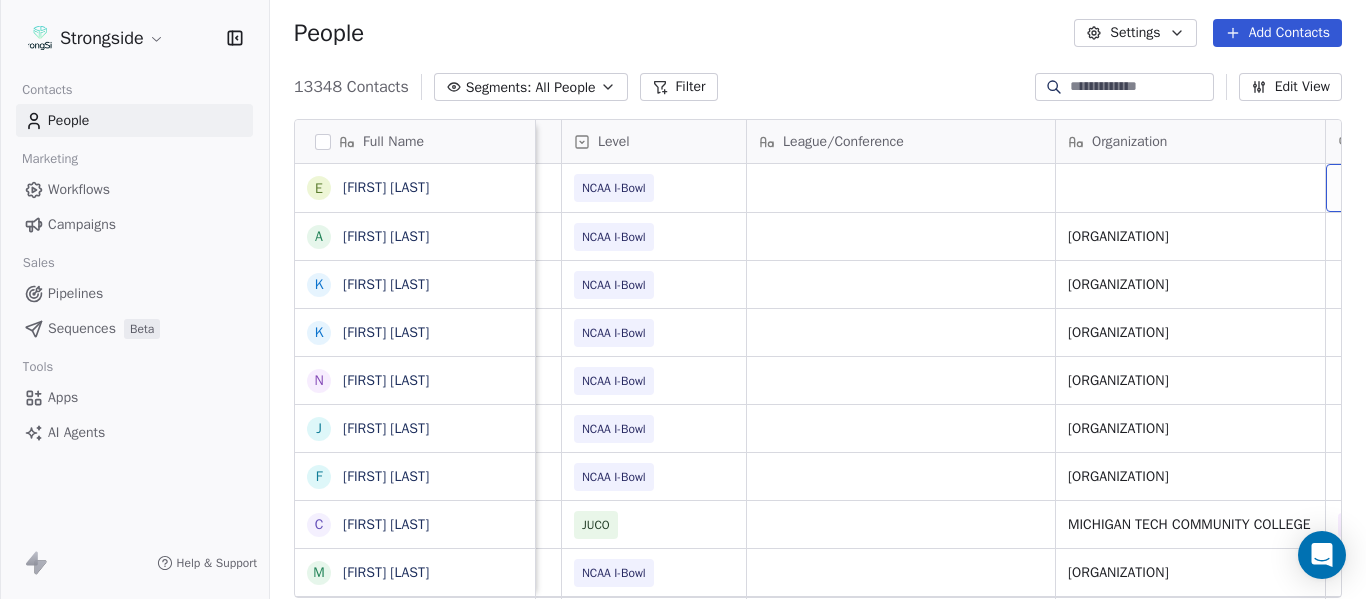 scroll, scrollTop: 0, scrollLeft: 536, axis: horizontal 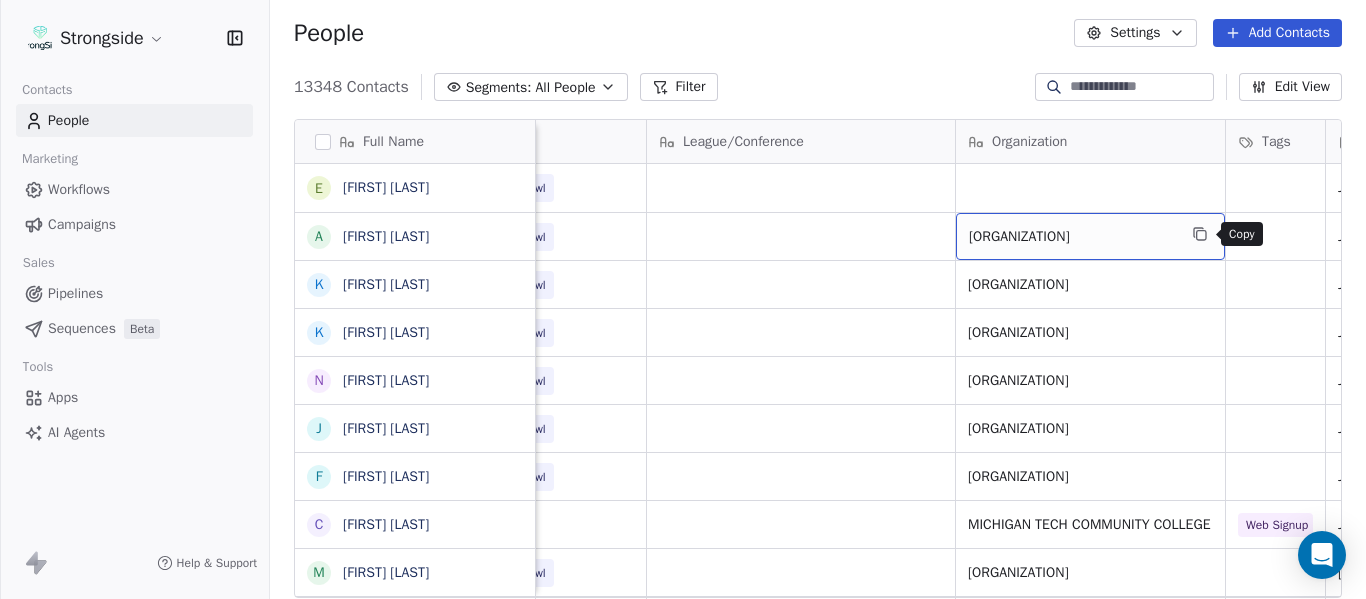 click 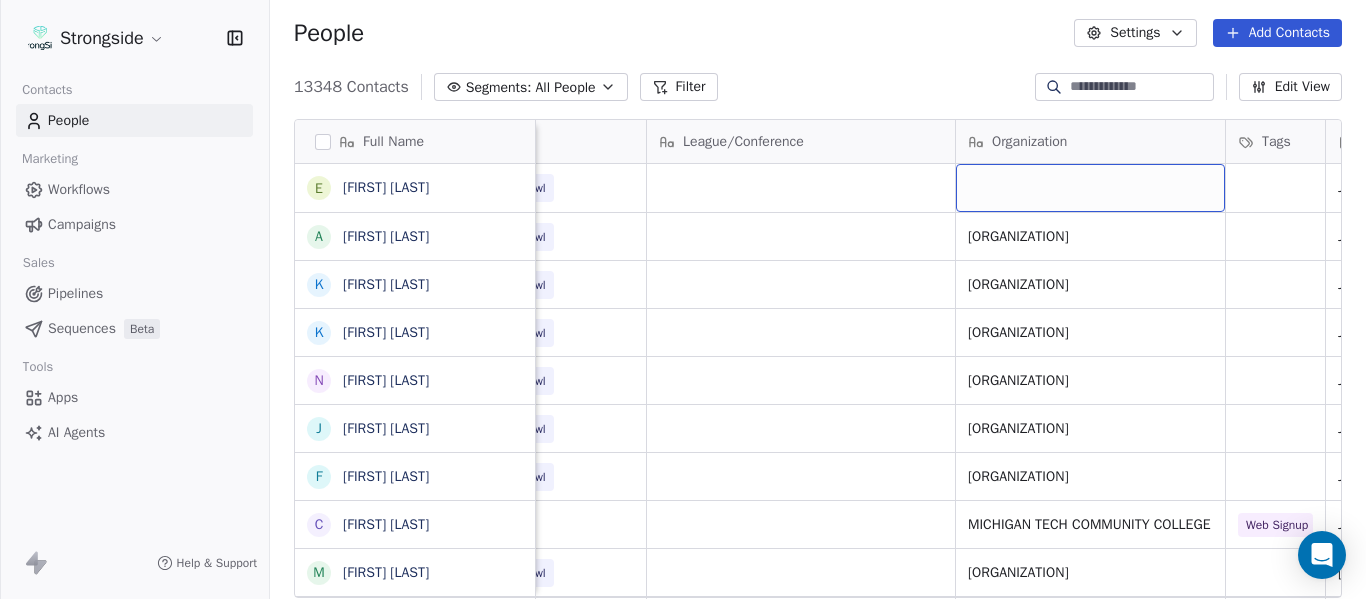 click at bounding box center (1090, 188) 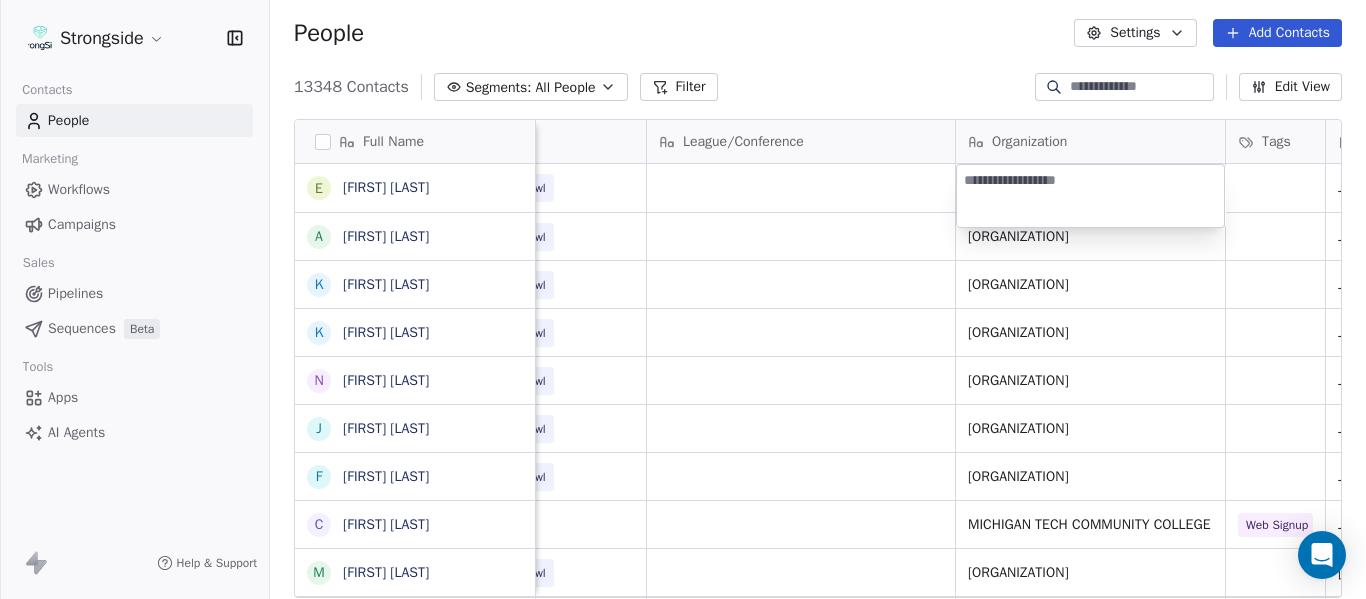 type on "**********" 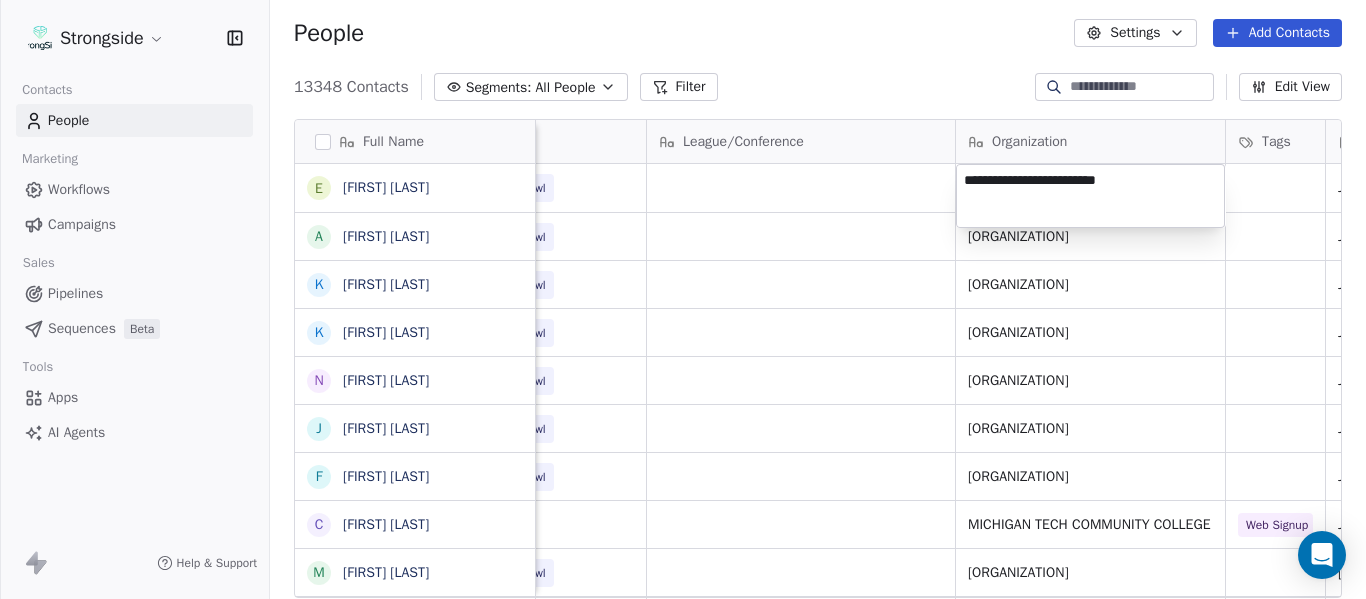 click on "Strongside Contacts People Marketing Workflows Campaigns Sales Pipelines Sequences Beta Tools Apps AI Agents Help & Support People Settings  Add Contacts 13348 Contacts Segments: All People Filter  Edit View Tag Add to Sequence Export Full Name E Edwin Pata A Anthony Gaitor K Kenechi Udeze K Kenneth Gilstrap N Nick Coleman J Jovan Dewitt F Frank Ponce C Clarence McDougal M Manny Rivero M Matt Hickmann M Mateo Agudelo A Ayssa Roza D Darin Yrigoyen R Randy Press D Donald Reed A Alyse King W Willie Simmons S Sebastian Blanco S Scott Carr J Jose Jefferson H Heath Glick K KD Willis K Kevin Chavez C Cam DiFede L LaTroy Johnson D Drew Auguste K Kal-El Statham B Braylon Jones C Cagen Clark D Dominique Bradshaw Email Phone Number Level League/Conference Organization Tags Created Date BST Status Job Title Priority edwin.pierrepata1@fiu.edu NCAA I-Bowl Jul 22, 2025 10:25 AM anthony.gaitor1@fiu.edu NCAA I-Bowl FLORIDA INTERNATIONAL UNIV Jul 22, 2025 10:24 AM Assistant Coach kenechi.udeze@fiu.edu NCAA I-Bowl NCAA I-Bowl" at bounding box center [683, 299] 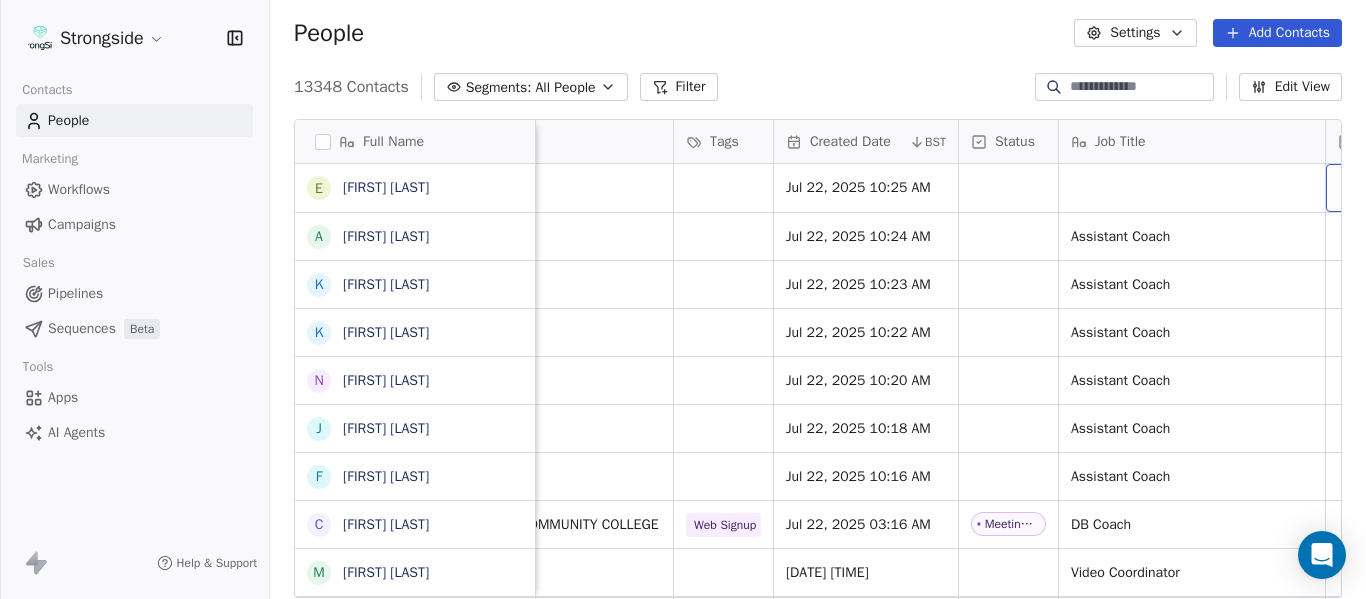 scroll, scrollTop: 0, scrollLeft: 1273, axis: horizontal 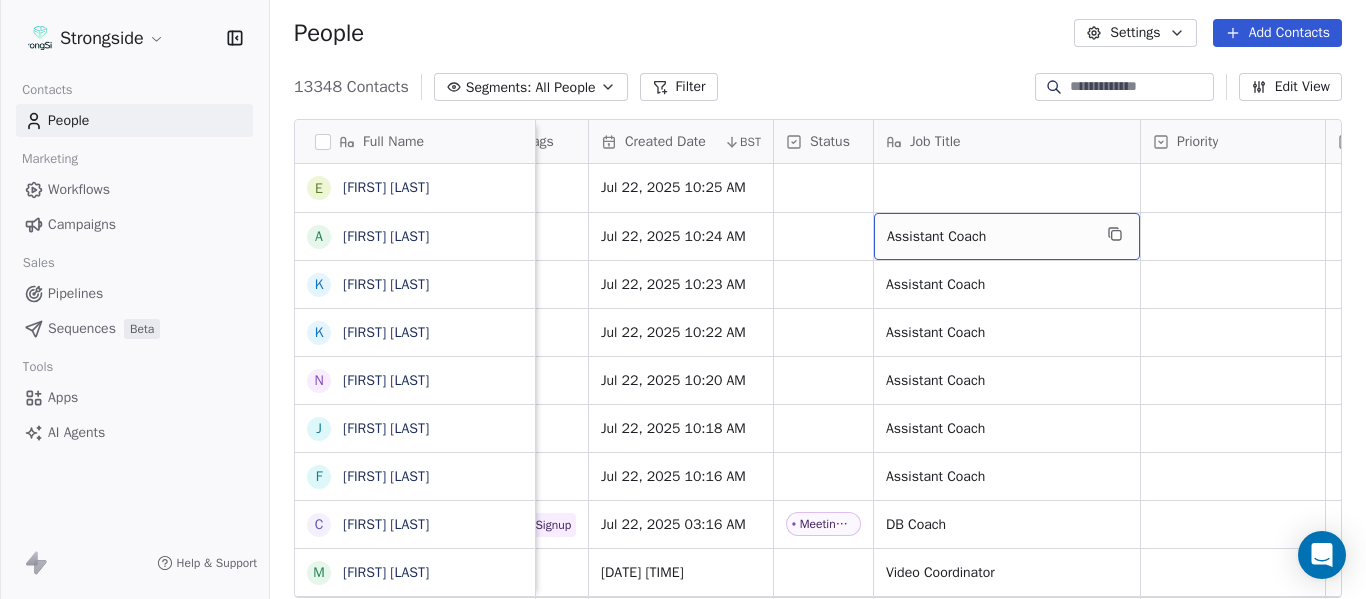 click on "Assistant Coach" at bounding box center [1007, 236] 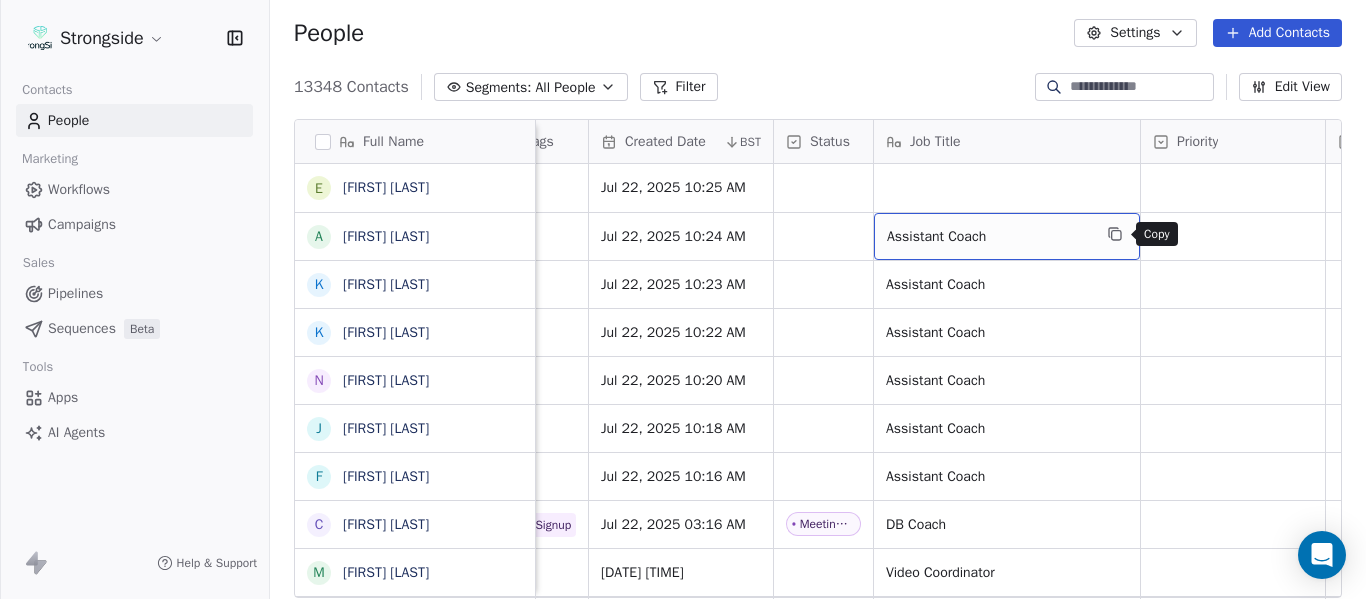 click 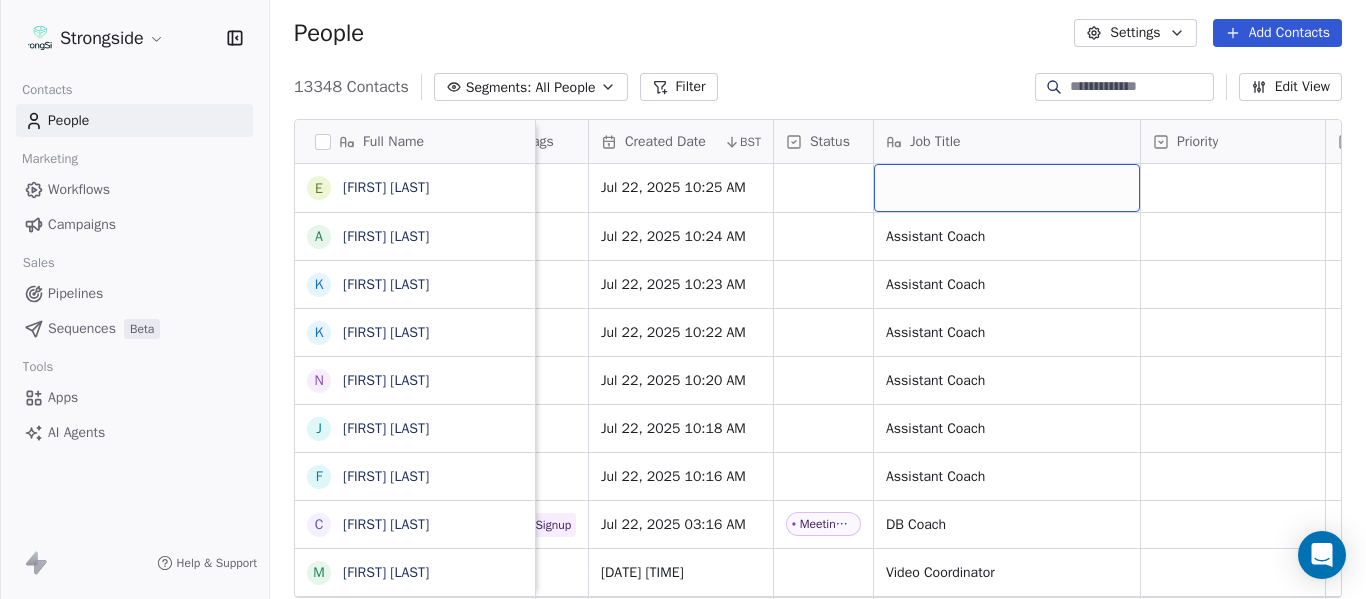 click at bounding box center [1007, 188] 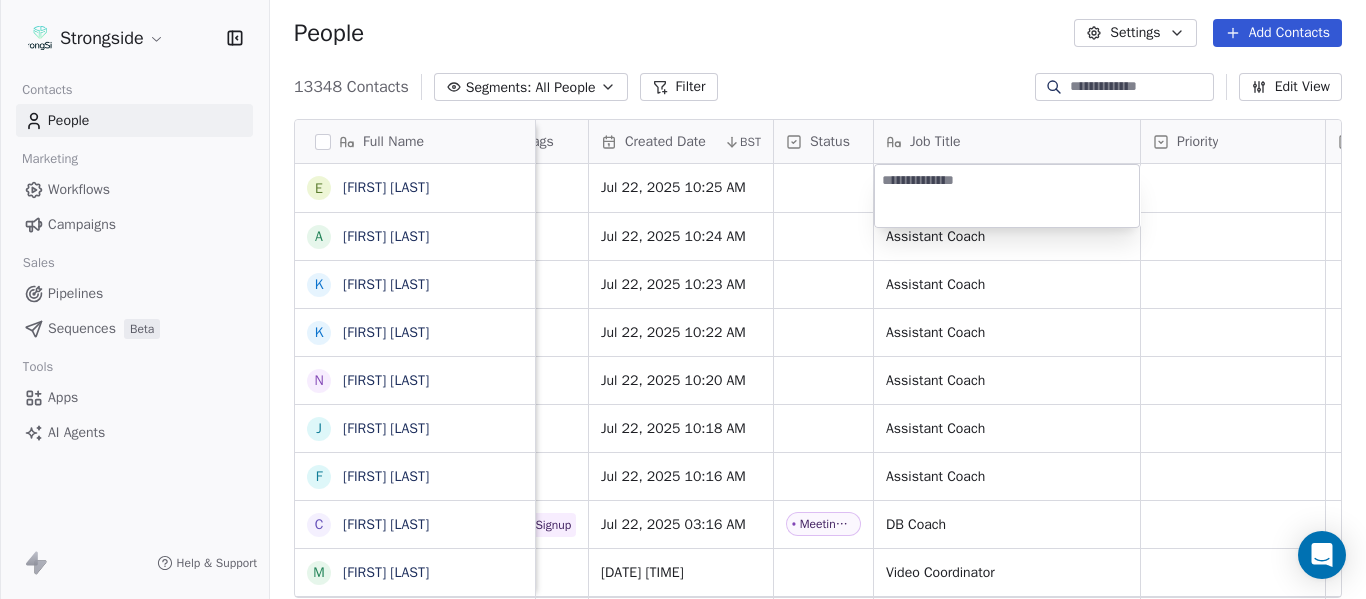 type on "**********" 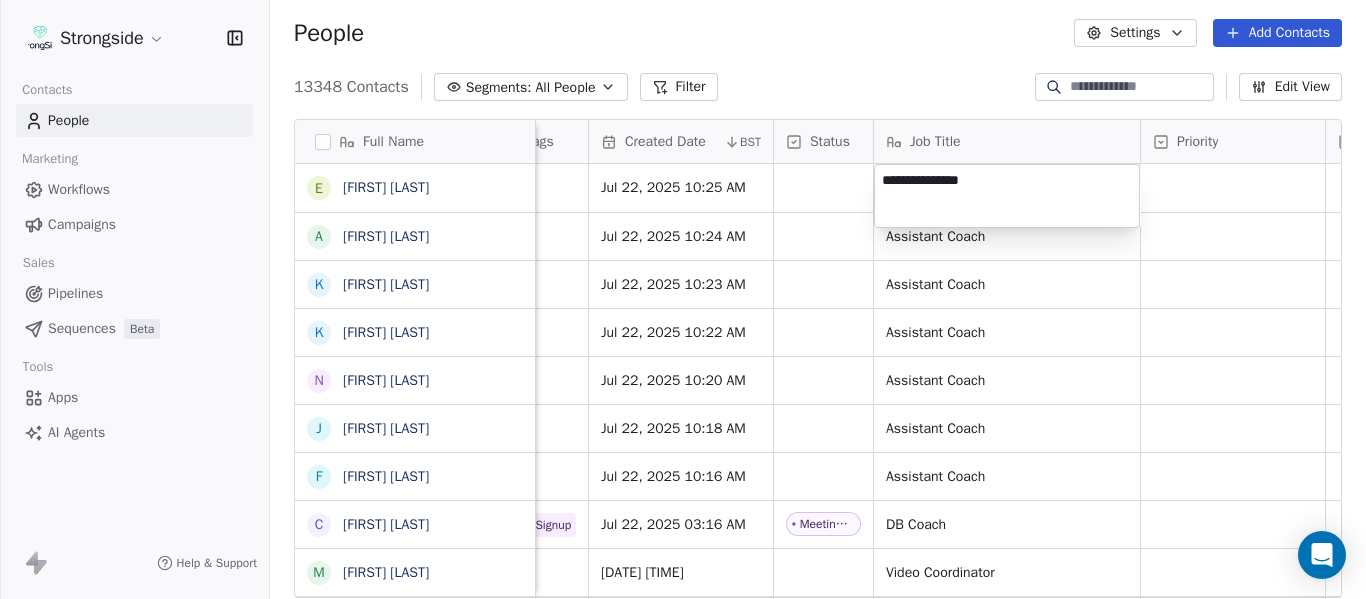 click on "Strongside Contacts People Marketing Workflows Campaigns Sales Pipelines Sequences Beta Tools Apps AI Agents Help & Support People Settings  Add Contacts 13348 Contacts Segments: All People Filter  Edit View Tag Add to Sequence Export Full Name E Edwin Pata A Anthony Gaitor K Kenechi Udeze K Kenneth Gilstrap N Nick Coleman J Jovan Dewitt F Frank Ponce C Clarence McDougal M Manny Rivero M Matt Hickmann M Mateo Agudelo A Ayssa Roza D Darin Yrigoyen R Randy Press D Donald Reed A Alyse King W Willie Simmons S Sebastian Blanco S Scott Carr J Jose Jefferson H Heath Glick K KD Willis K Kevin Chavez C Cam DiFede L LaTroy Johnson D Drew Auguste K Kal-El Statham B Braylon Jones C Cagen Clark D Dominique Bradshaw Level League/Conference Organization Tags Created Date BST Status Job Title Priority Emails Auto Clicked Last Activity Date BST In Open Phone Contact Source   NCAA I-Bowl FLORIDA INTERNATIONAL UNIV Jul 22, 2025 10:25 AM   NCAA I-Bowl FLORIDA INTERNATIONAL UNIV Jul 22, 2025 10:24 AM Assistant Coach False" at bounding box center (683, 299) 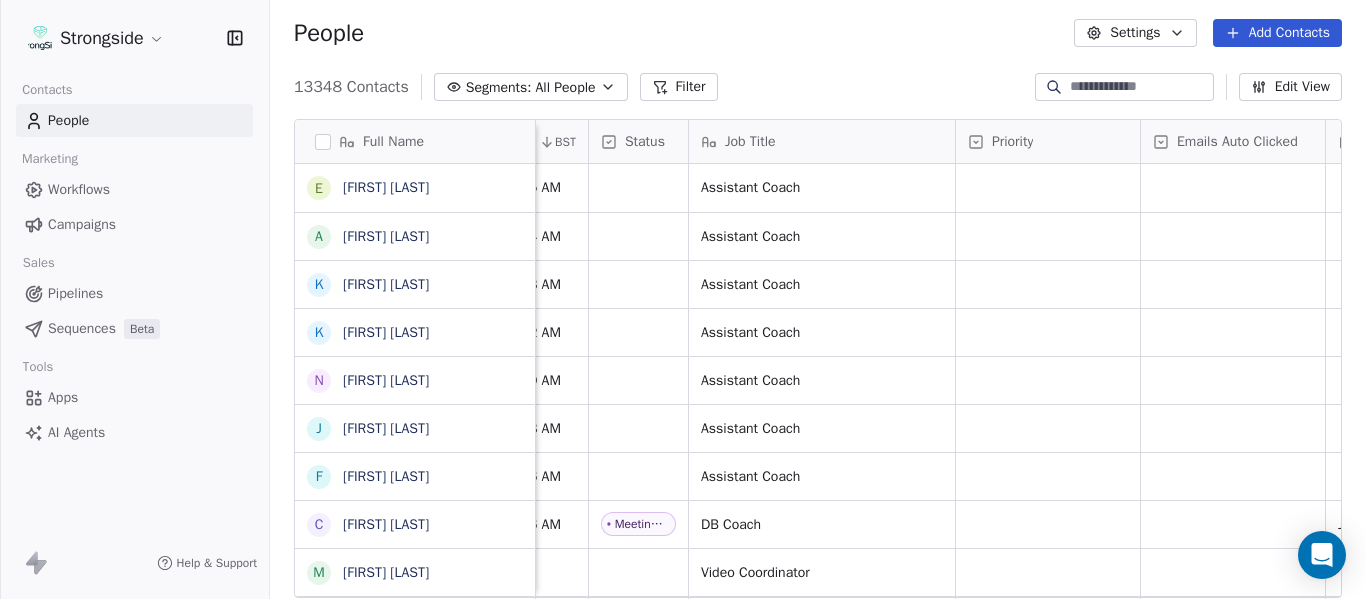 scroll, scrollTop: 0, scrollLeft: 1828, axis: horizontal 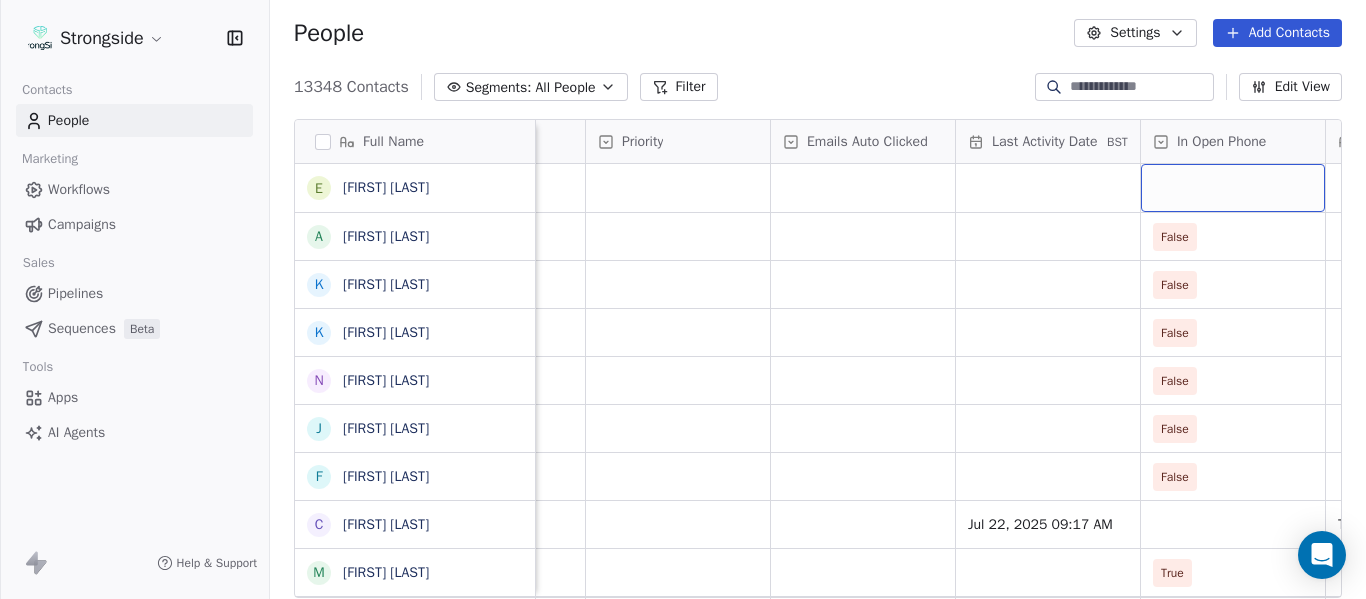 click at bounding box center [1233, 188] 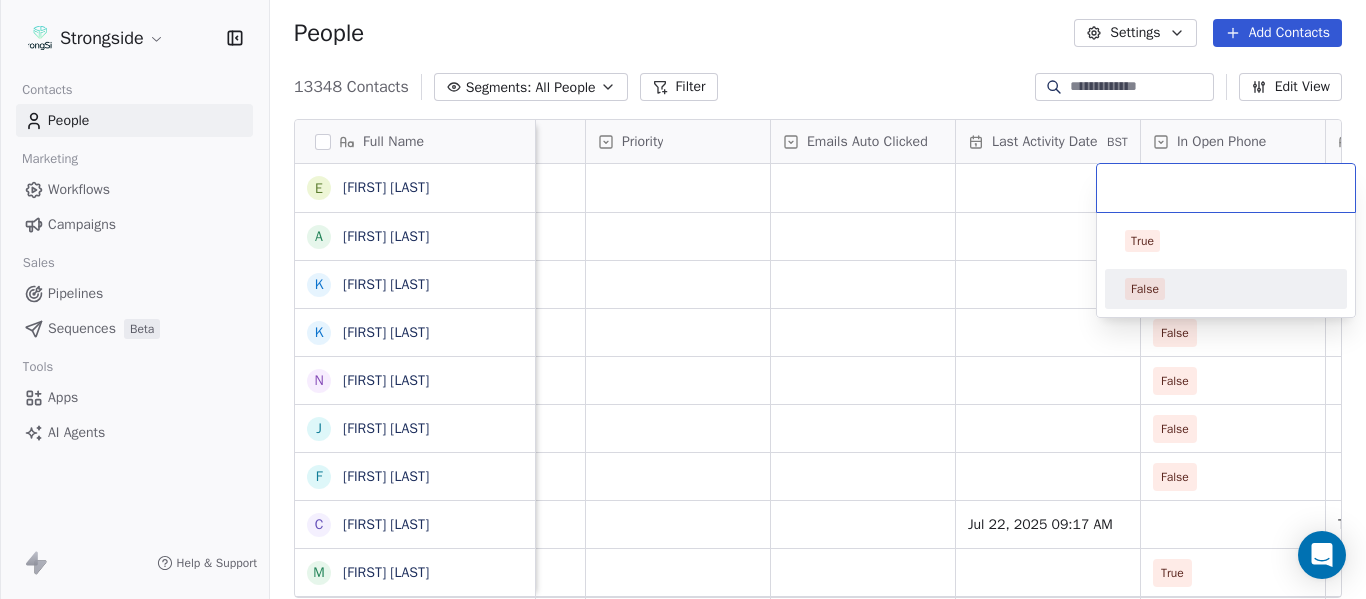click on "False" at bounding box center (1226, 289) 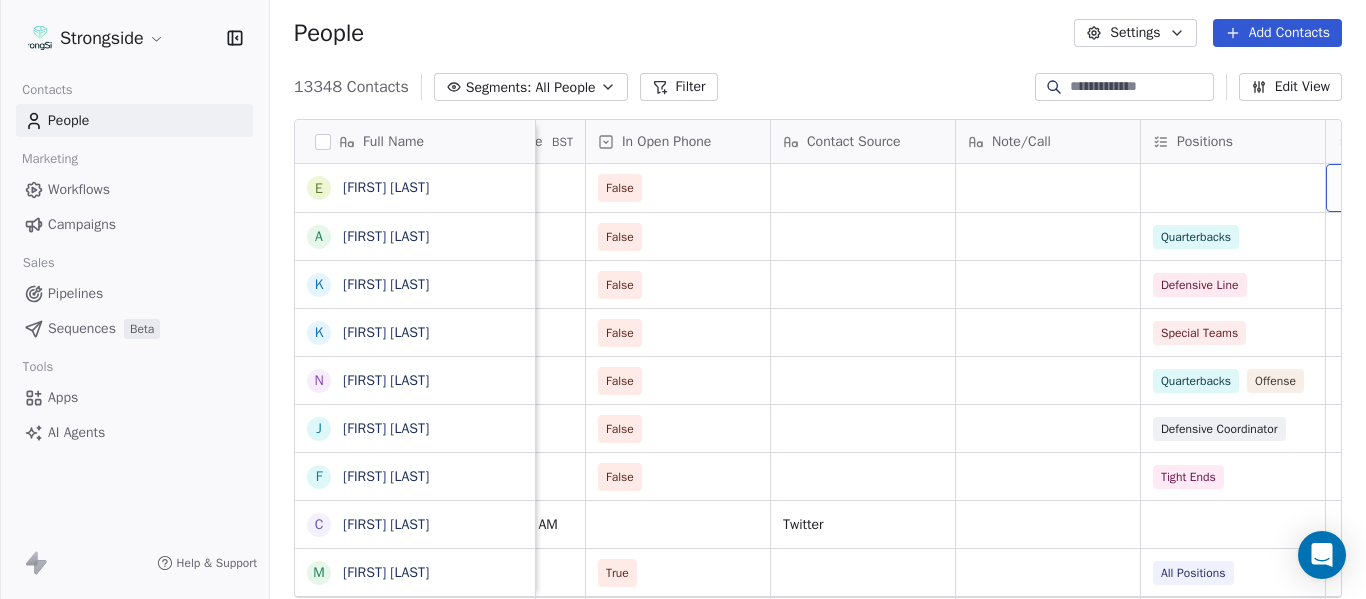 scroll, scrollTop: 0, scrollLeft: 2568, axis: horizontal 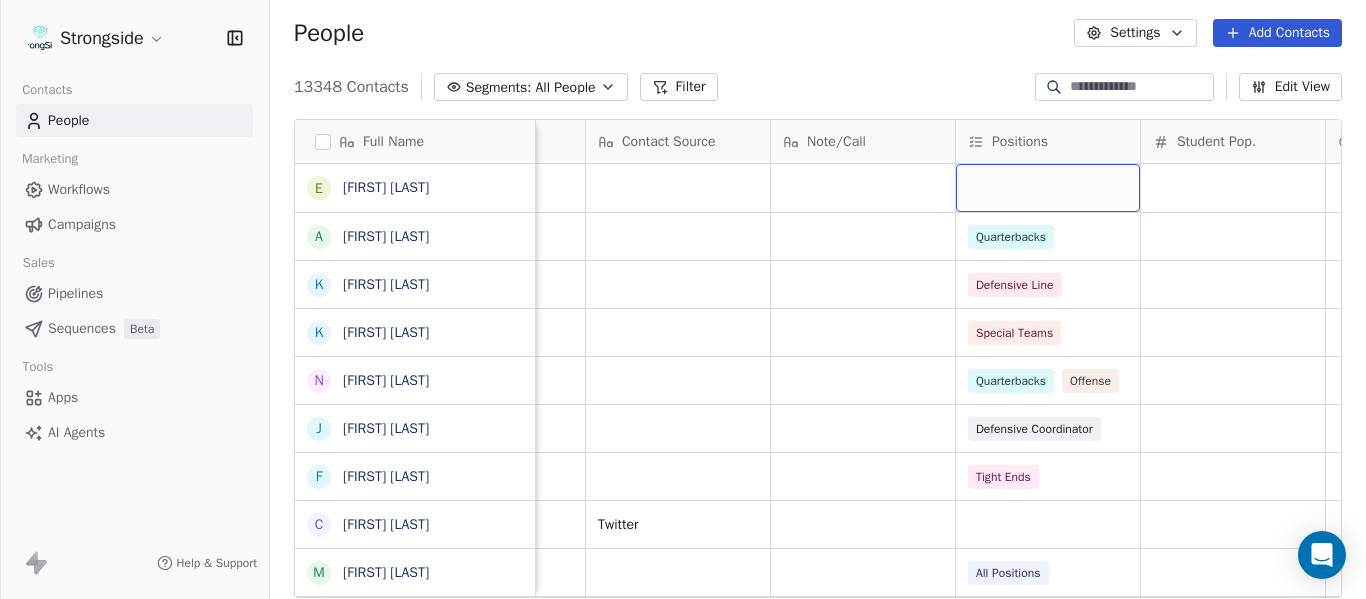 click at bounding box center [1048, 188] 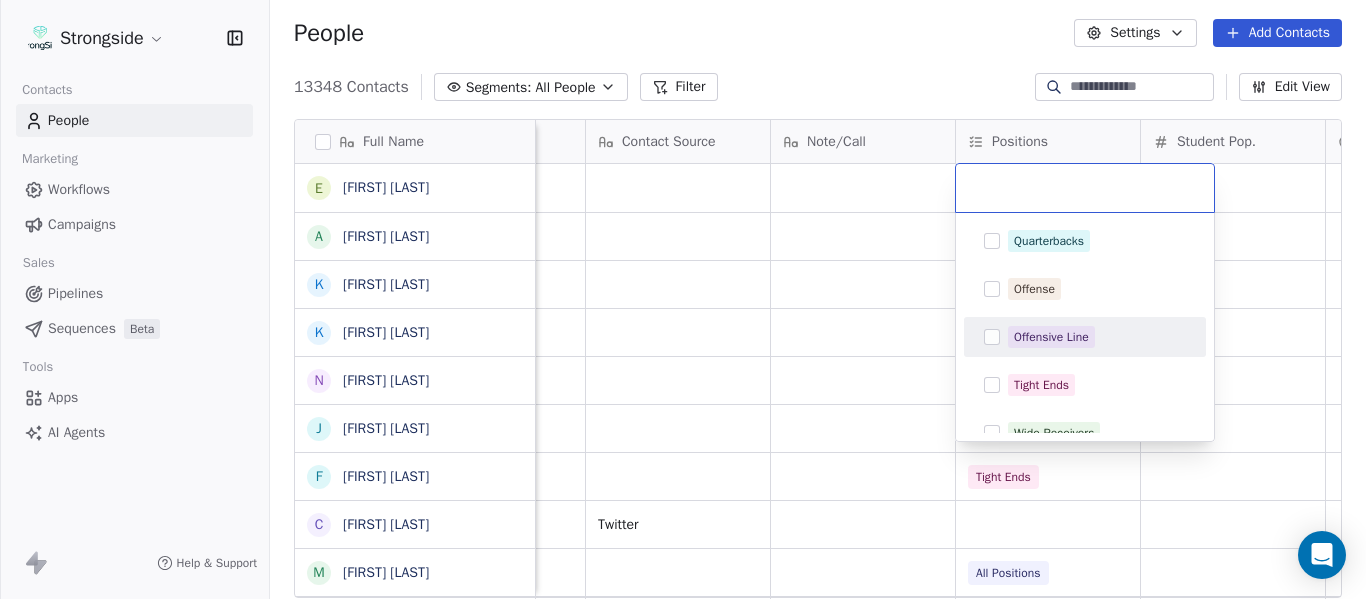 click on "Offensive Line" at bounding box center (1051, 337) 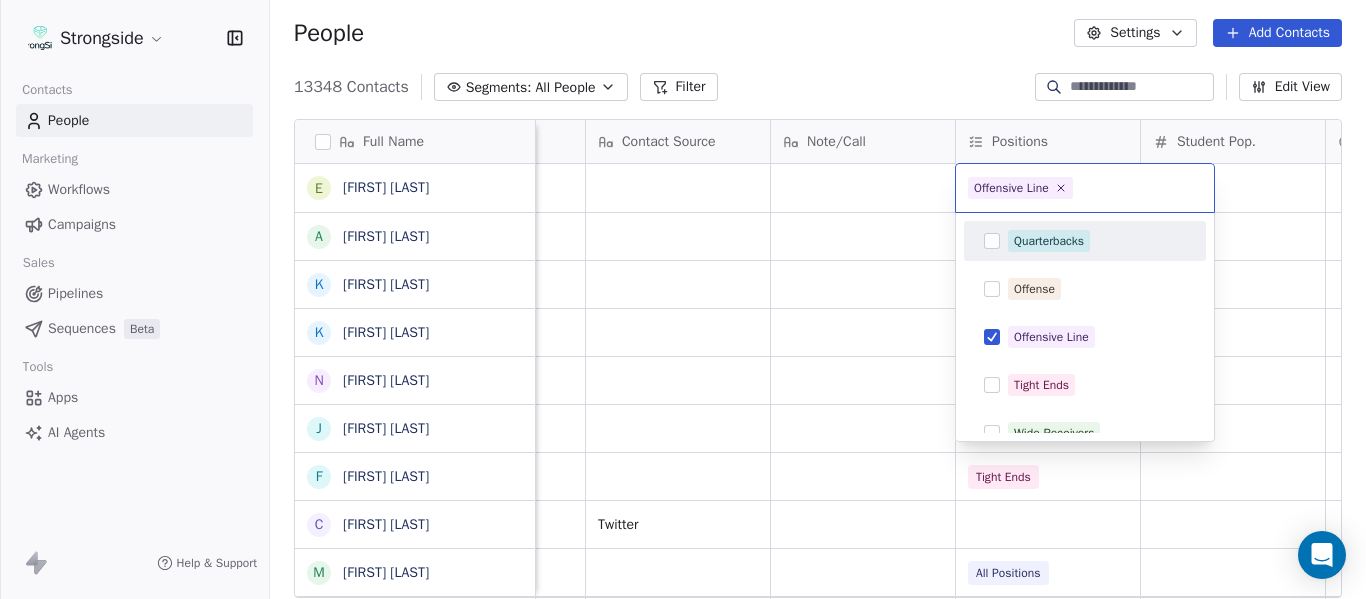 click on "Strongside Contacts People Marketing Workflows Campaigns Sales Pipelines Sequences Beta Tools Apps AI Agents Help & Support People Settings  Add Contacts 13348 Contacts Segments: All People Filter  Edit View Tag Add to Sequence Export Full Name E Edwin Pata A Anthony Gaitor K Kenechi Udeze K Kenneth Gilstrap N Nick Coleman J Jovan Dewitt F Frank Ponce C Clarence McDougal M Manny Rivero M Matt Hickmann M Mateo Agudelo A Ayssa Roza D Darin Yrigoyen R Randy Press D Donald Reed A Alyse King W Willie Simmons S Sebastian Blanco S Scott Carr J Jose Jefferson H Heath Glick K KD Willis K Kevin Chavez C Cam DiFede L LaTroy Johnson D Drew Auguste K Kal-El Statham B Braylon Jones C Cagen Clark D Dominique Bradshaw Priority Emails Auto Clicked Last Activity Date BST In Open Phone Contact Source Note/Call Positions Student Pop. Lead Account   False   False Quarterbacks   False Defensive Line   False Special Teams   False Quarterbacks Offense   False Defensive Coordinator   False Tight Ends   Jul 22, 2025 09:17 AM Twitter" at bounding box center [683, 299] 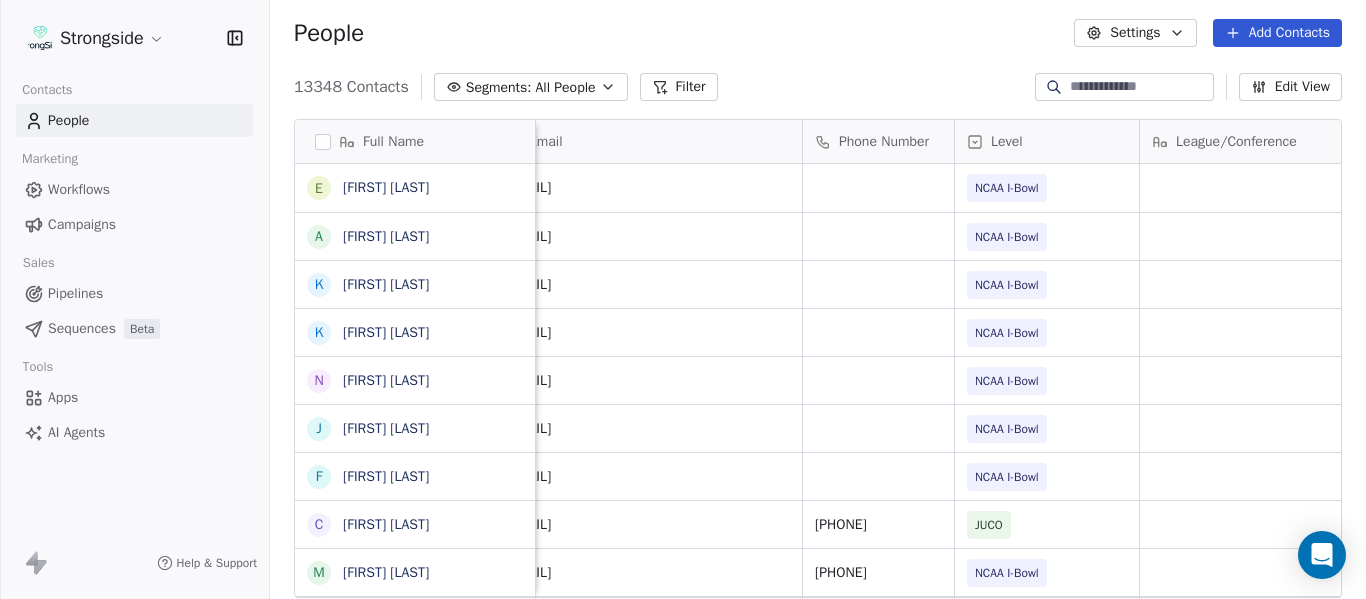 scroll, scrollTop: 0, scrollLeft: 0, axis: both 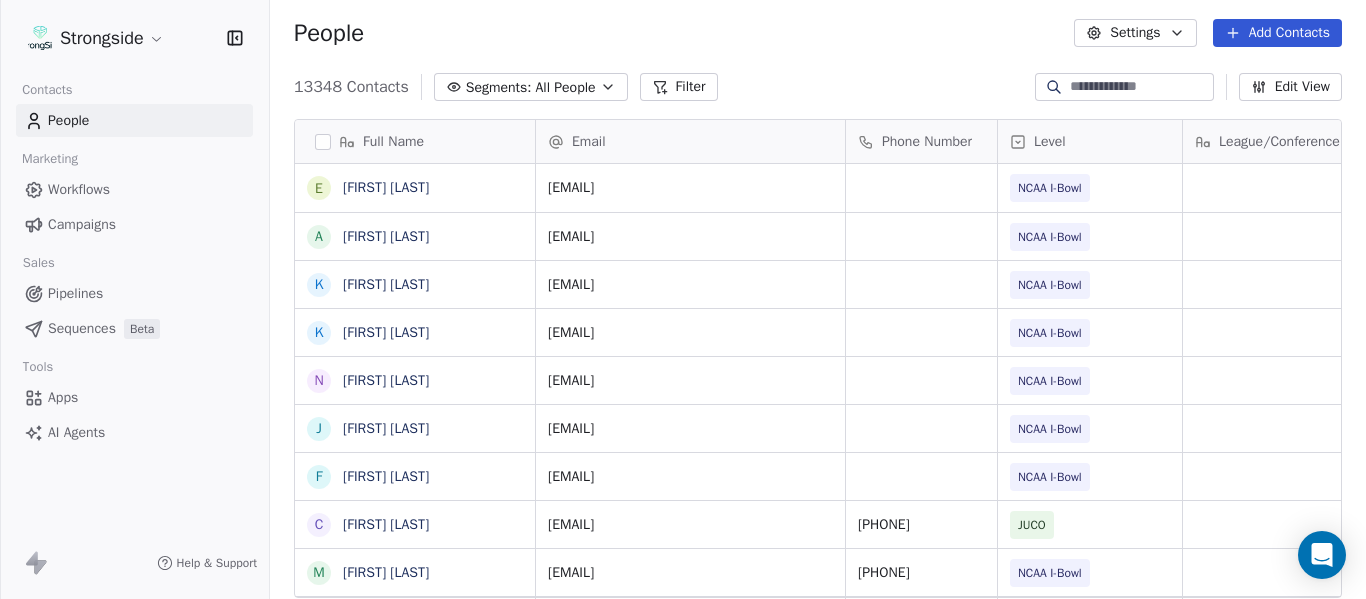 click 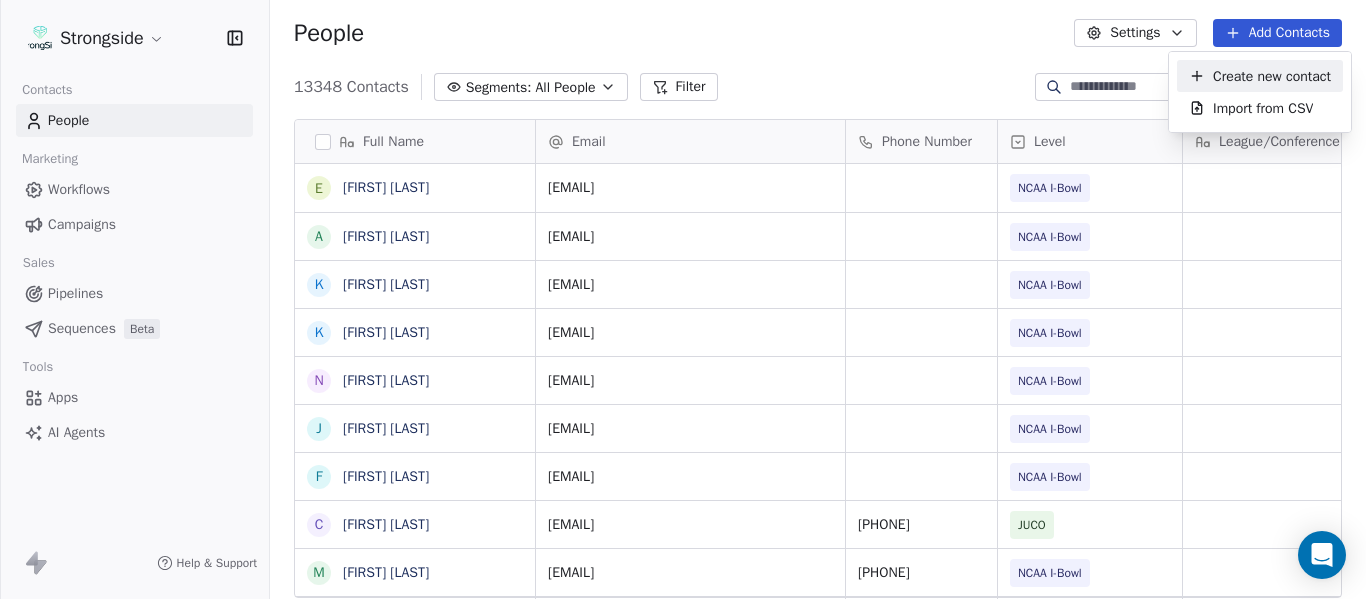 click on "Create new contact" at bounding box center (1272, 76) 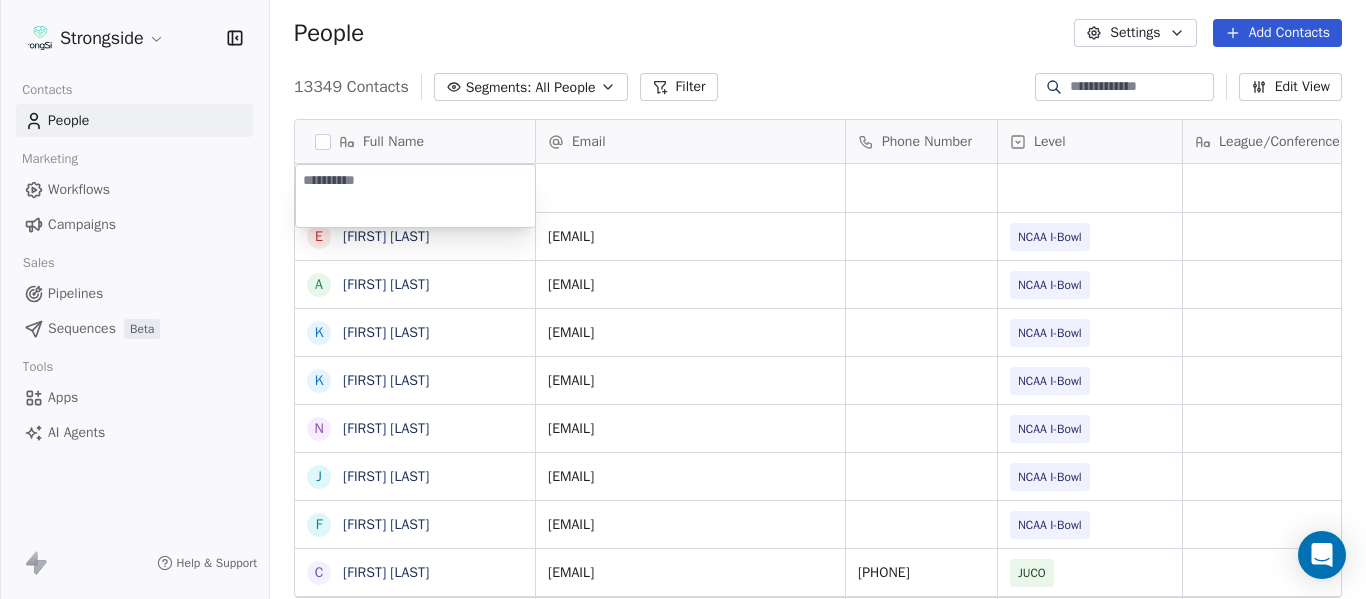 type on "**********" 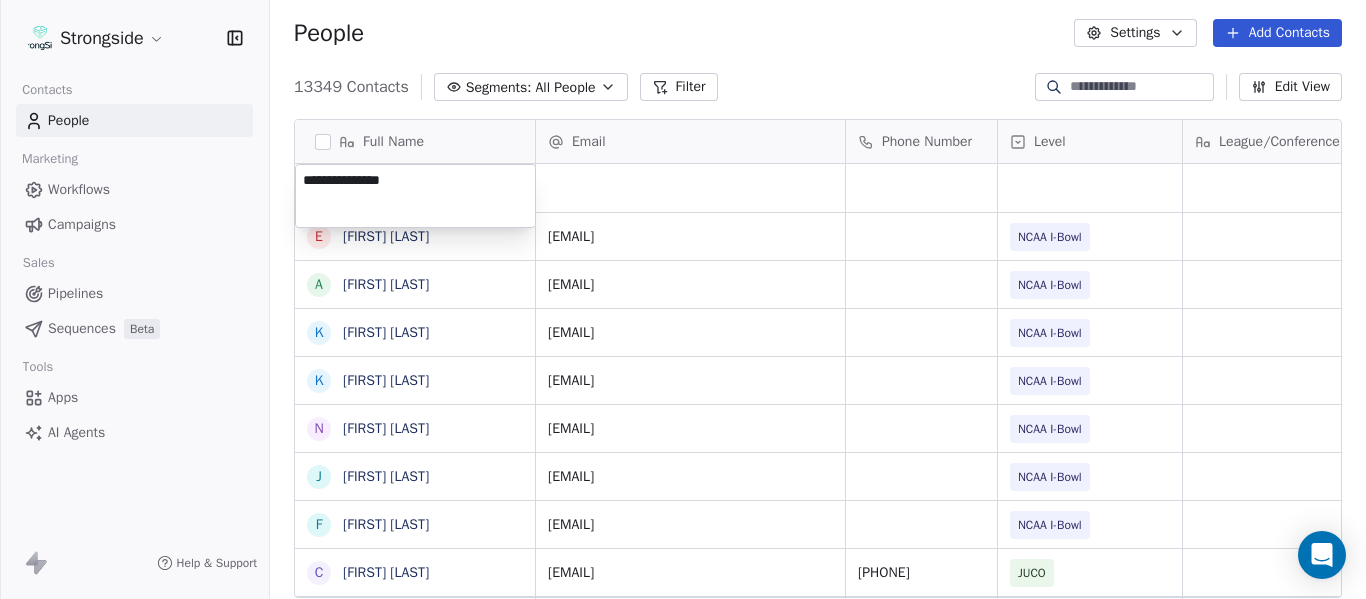 click on "Strongside Contacts People Marketing Workflows Campaigns Sales Pipelines Sequences Beta Tools Apps AI Agents Help & Support People Settings  Add Contacts 13349 Contacts Segments: All People Filter  Edit View Tag Add to Sequence Export Full Name E Edwin Pata A Anthony Gaitor K Kenechi Udeze K Kenneth Gilstrap N Nick Coleman J Jovan Dewitt F Frank Ponce C Clarence McDougal M Manny Rivero M Matt Hickmann M Mateo Agudelo A Ayssa Roza D Darin Yrigoyen R Randy Press D Donald Reed A Alyse King W Willie Simmons S Sebastian Blanco S Scott Carr J Jose Jefferson H Heath Glick K KD Willis K Kevin Chavez C Cam DiFede L LaTroy Johnson D Drew Auguste K Kal-El Statham B Braylon Jones C Cagen Clark Email Phone Number Level League/Conference Organization Tags Created Date BST Jul 22, 2025 10:26 AM edwin.pierrepata1@fiu.edu NCAA I-Bowl FLORIDA INTERNATIONAL UNIV Jul 22, 2025 10:25 AM anthony.gaitor1@fiu.edu NCAA I-Bowl FLORIDA INTERNATIONAL UNIV Jul 22, 2025 10:24 AM kenechi.udeze@fiu.edu NCAA I-Bowl Jul 22, 2025 10:23 AM" at bounding box center [683, 299] 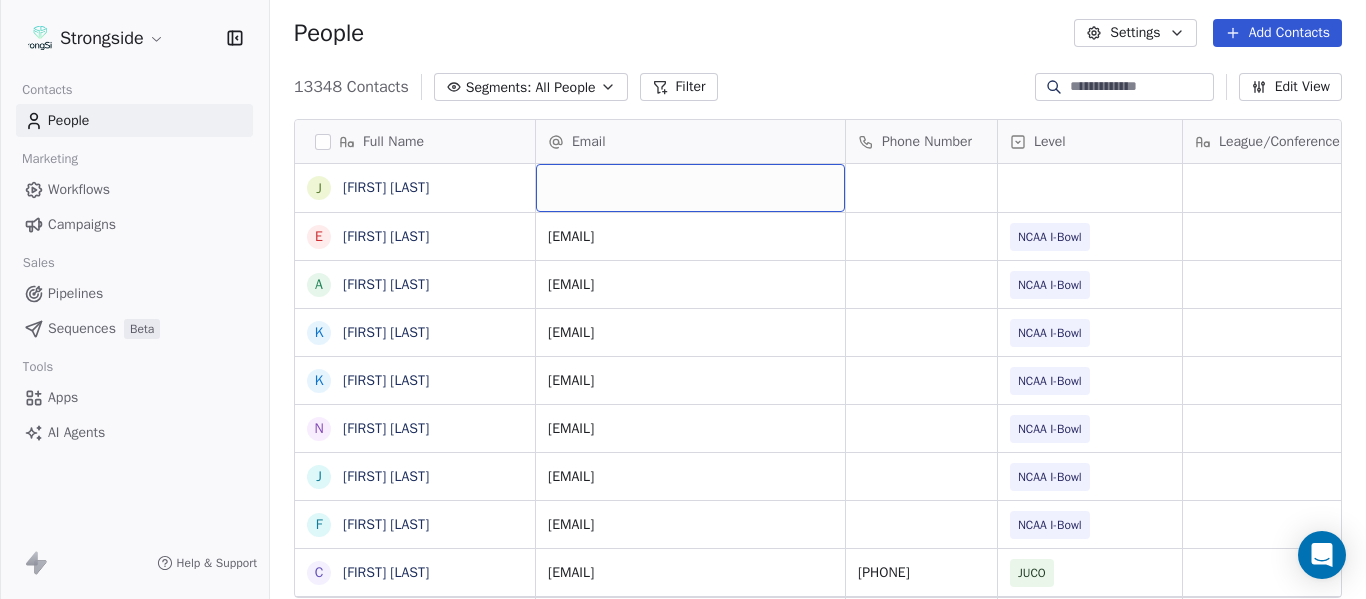 click at bounding box center (690, 188) 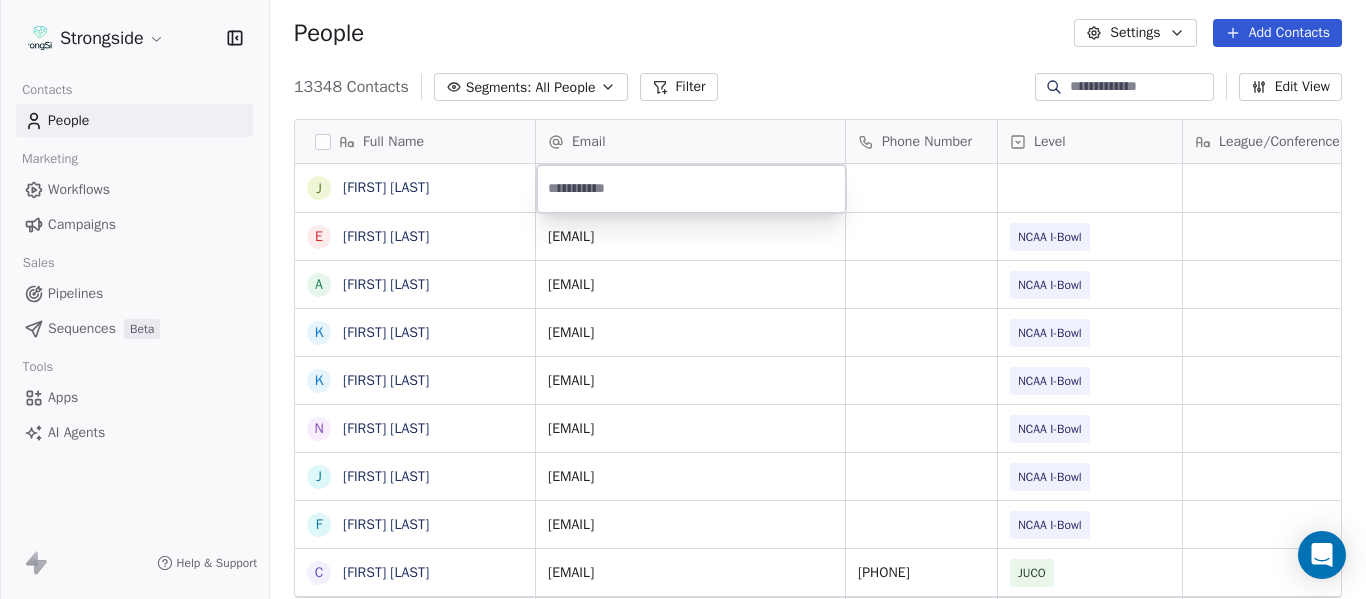 type on "**********" 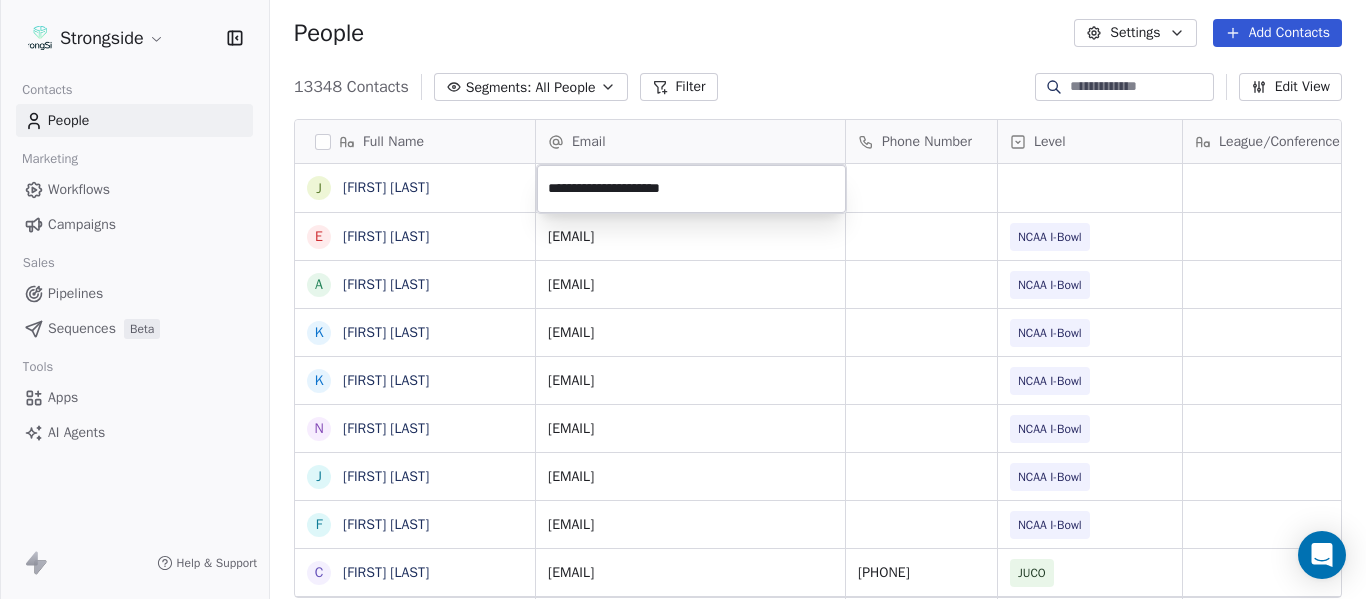 click on "Strongside Contacts People Marketing Workflows Campaigns Sales Pipelines Sequences Beta Tools Apps AI Agents Help & Support People Settings  Add Contacts 13348 Contacts Segments: All People Filter  Edit View Tag Add to Sequence Export Full Name J Jelani Berassa E Edwin Pata A Anthony Gaitor K Kenechi Udeze K Kenneth Gilstrap N Nick Coleman J Jovan Dewitt F Frank Ponce C Clarence McDougal M Manny Rivero M Matt Hickmann M Mateo Agudelo A Ayssa Roza D Darin Yrigoyen R Randy Press D Donald Reed A Alyse King W Willie Simmons S Sebastian Blanco S Scott Carr J Jose Jefferson H Heath Glick K KD Willis K Kevin Chavez C Cam DiFede L LaTroy Johnson D Drew Auguste K Kal-El Statham B Braylon Jones C Cagen Clark Email Phone Number Level League/Conference Organization Tags Created Date BST Jul 22, 2025 10:26 AM edwin.pierrepata1@fiu.edu NCAA I-Bowl FLORIDA INTERNATIONAL UNIV Jul 22, 2025 10:25 AM anthony.gaitor1@fiu.edu NCAA I-Bowl FLORIDA INTERNATIONAL UNIV Jul 22, 2025 10:24 AM kenechi.udeze@fiu.edu NCAA I-Bowl JUCO" at bounding box center [683, 299] 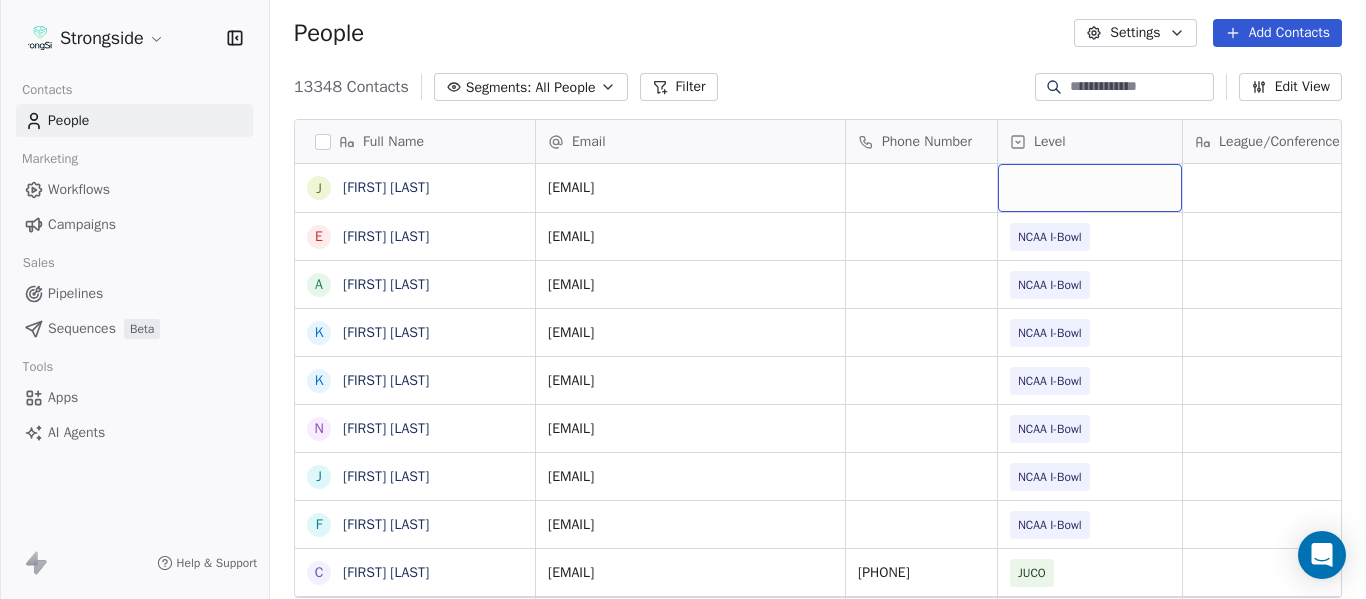 click at bounding box center [1090, 188] 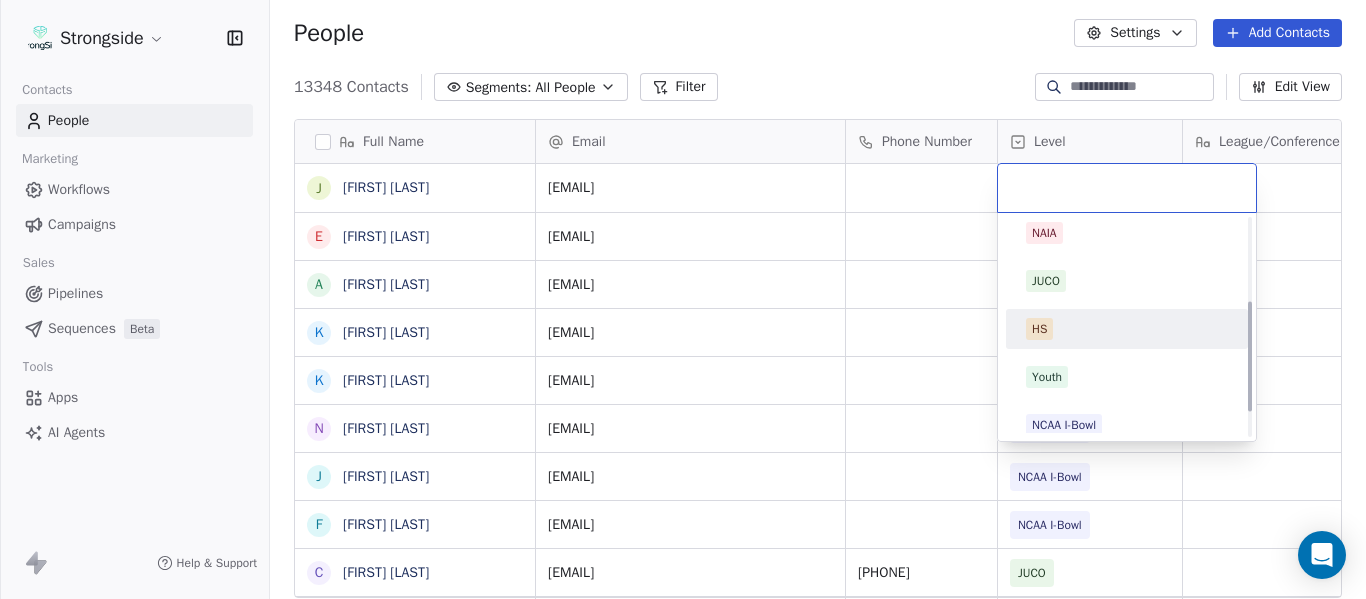 scroll, scrollTop: 212, scrollLeft: 0, axis: vertical 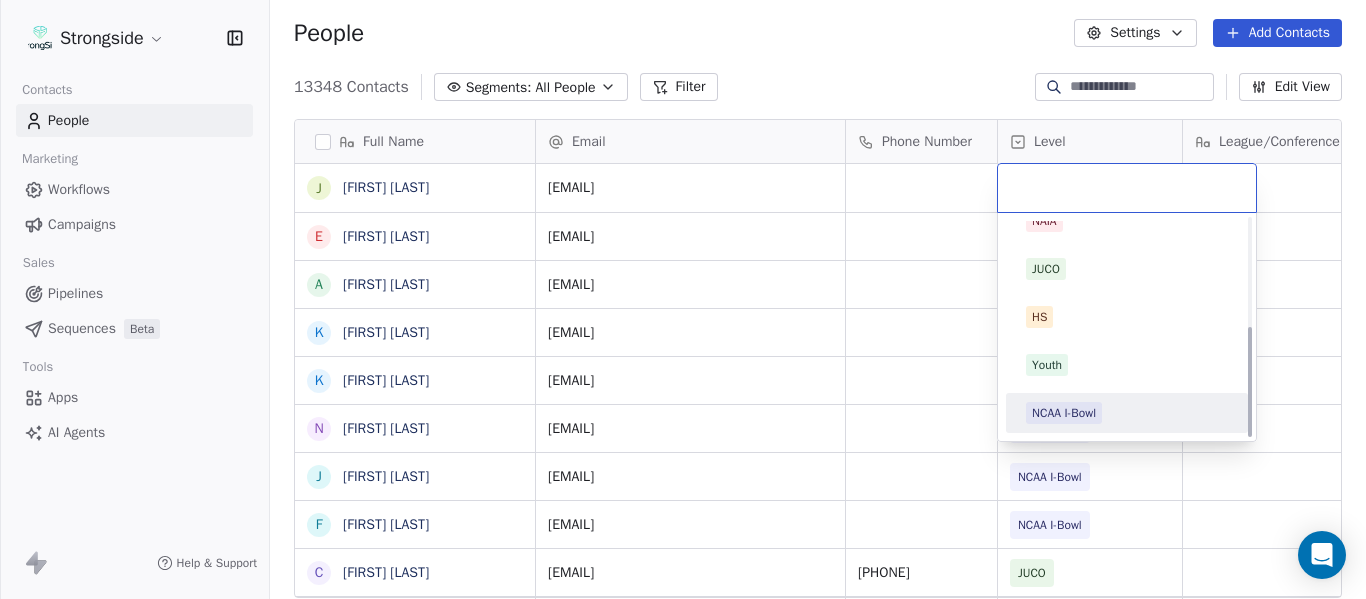 click on "NCAA I-Bowl" at bounding box center (1064, 413) 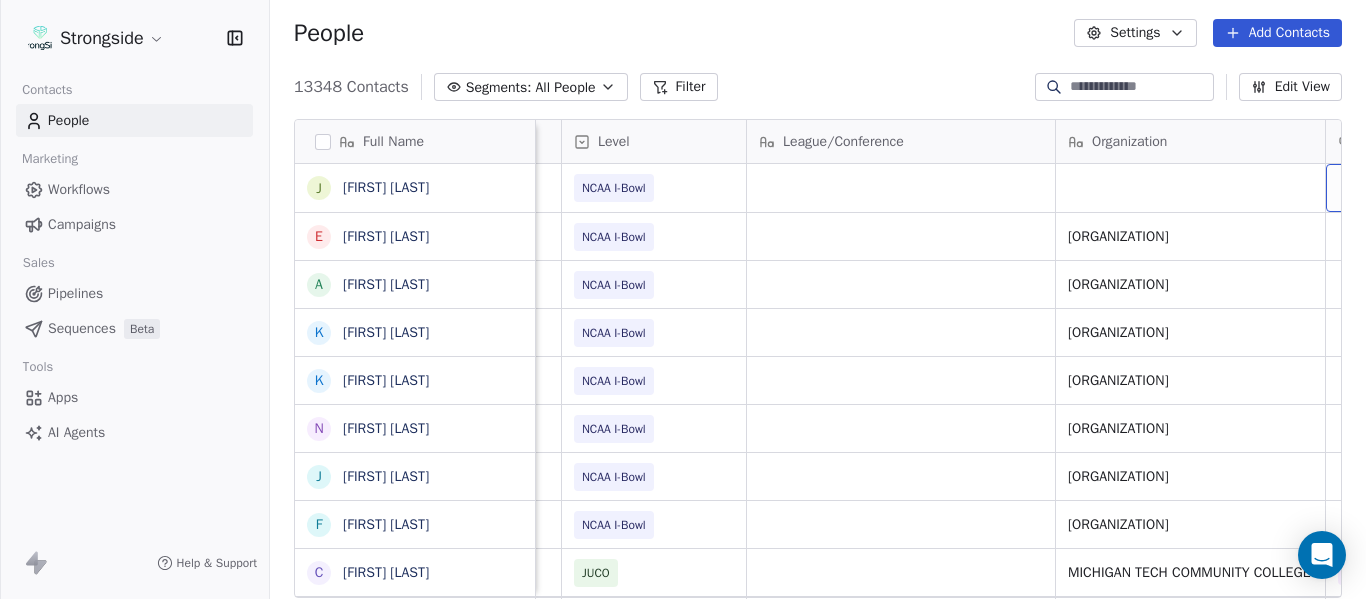 scroll, scrollTop: 0, scrollLeft: 721, axis: horizontal 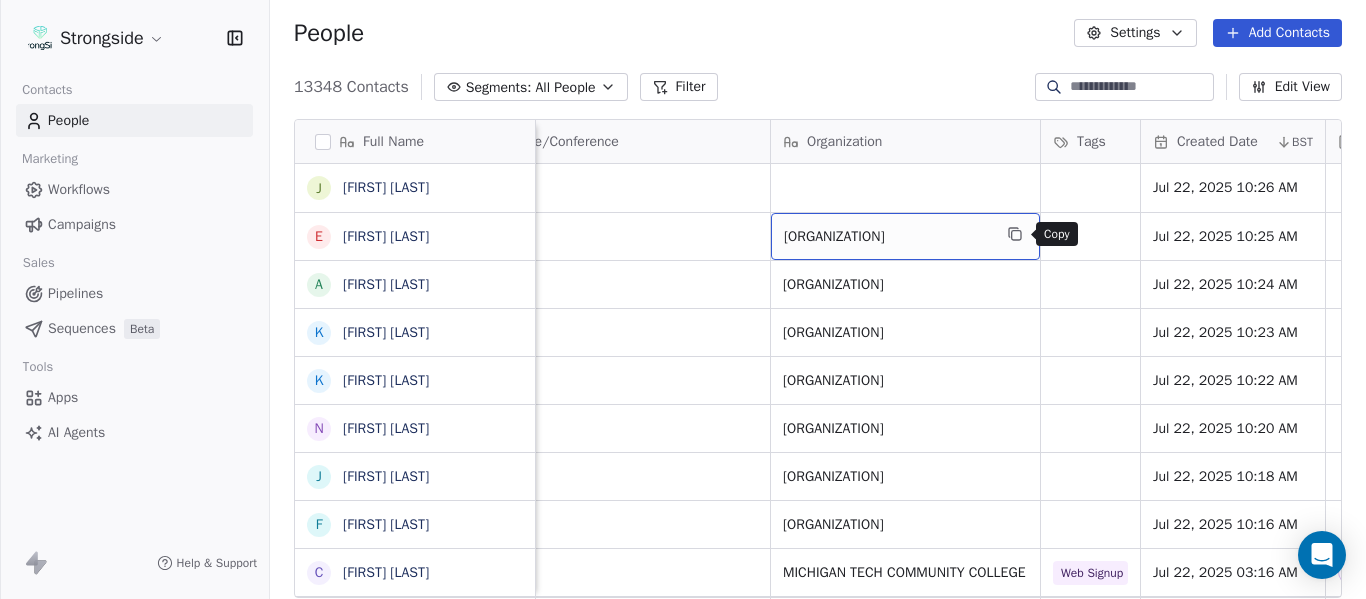 click 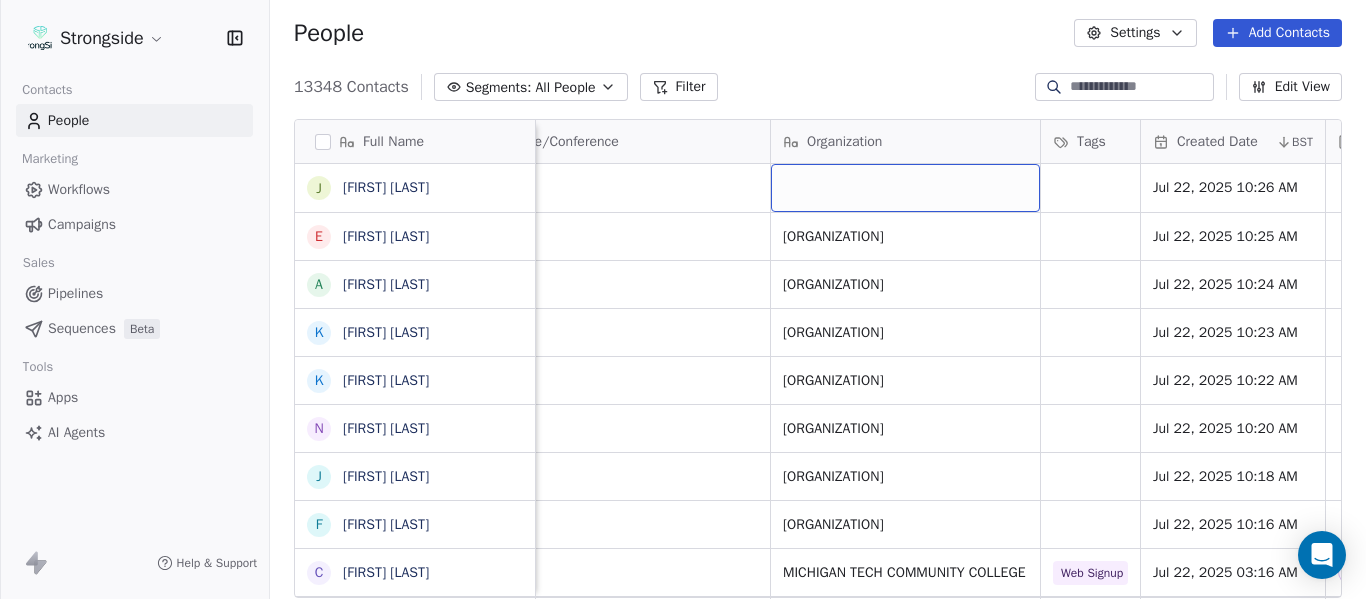 click at bounding box center [905, 188] 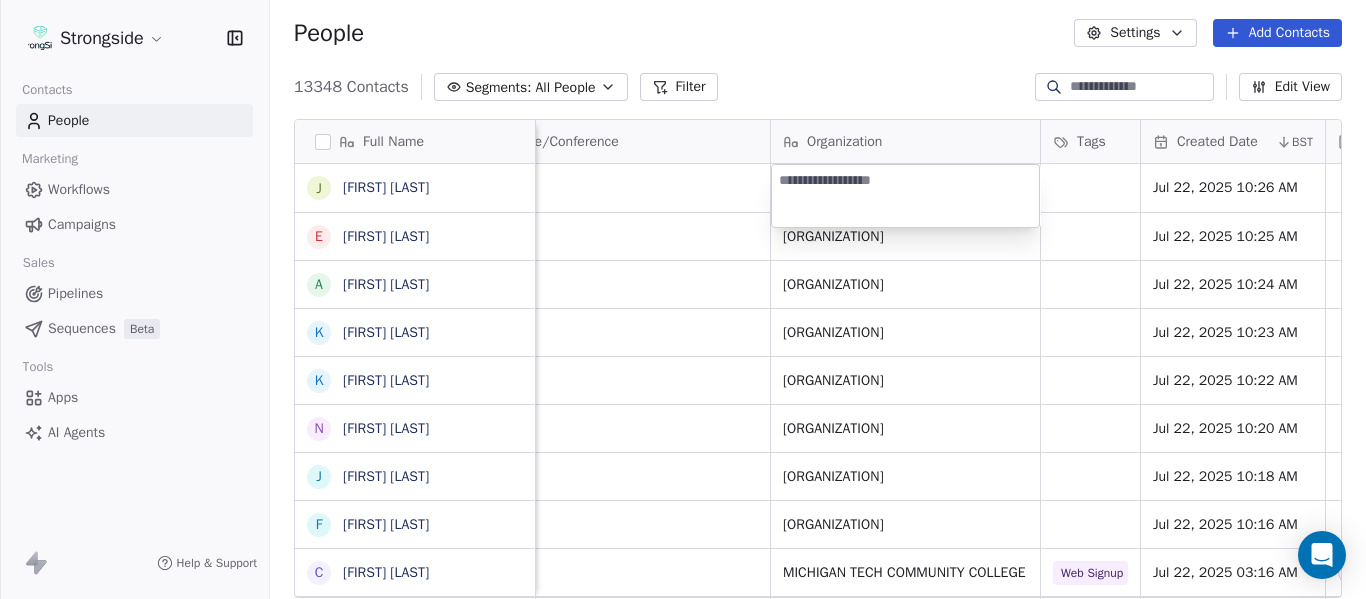 type on "**********" 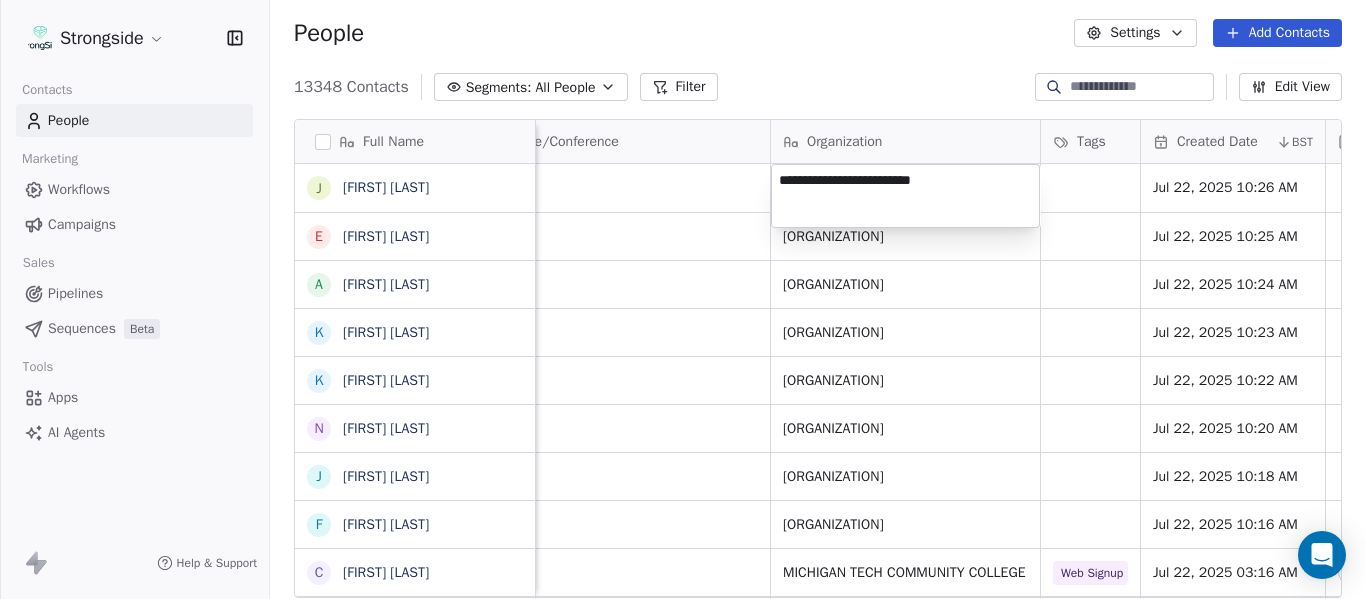 click on "Strongside Contacts People Marketing Workflows Campaigns Sales Pipelines Sequences Beta Tools Apps AI Agents Help & Support People Settings  Add Contacts 13348 Contacts Segments: All People Filter  Edit View Tag Add to Sequence Export Full Name J Jelani Berassa E Edwin Pata A Anthony Gaitor K Kenechi Udeze K Kenneth Gilstrap N Nick Coleman J Jovan Dewitt F Frank Ponce C Clarence McDougal M Manny Rivero M Matt Hickmann M Mateo Agudelo A Ayssa Roza D Darin Yrigoyen R Randy Press D Donald Reed A Alyse King W Willie Simmons S Sebastian Blanco S Scott Carr J Jose Jefferson H Heath Glick K KD Willis K Kevin Chavez C Cam DiFede L LaTroy Johnson D Drew Auguste K Kal-El Statham B Braylon Jones C Cagen Clark Email Phone Number Level League/Conference Organization Tags Created Date BST Status Job Title Priority Emails Auto Clicked jelani.berassa@fiu.edu NCAA I-Bowl Jul 22, 2025 10:26 AM edwin.pierrepata1@fiu.edu NCAA I-Bowl FLORIDA INTERNATIONAL UNIV Jul 22, 2025 10:25 AM Assistant Coach anthony.gaitor1@fiu.edu JUCO" at bounding box center (683, 299) 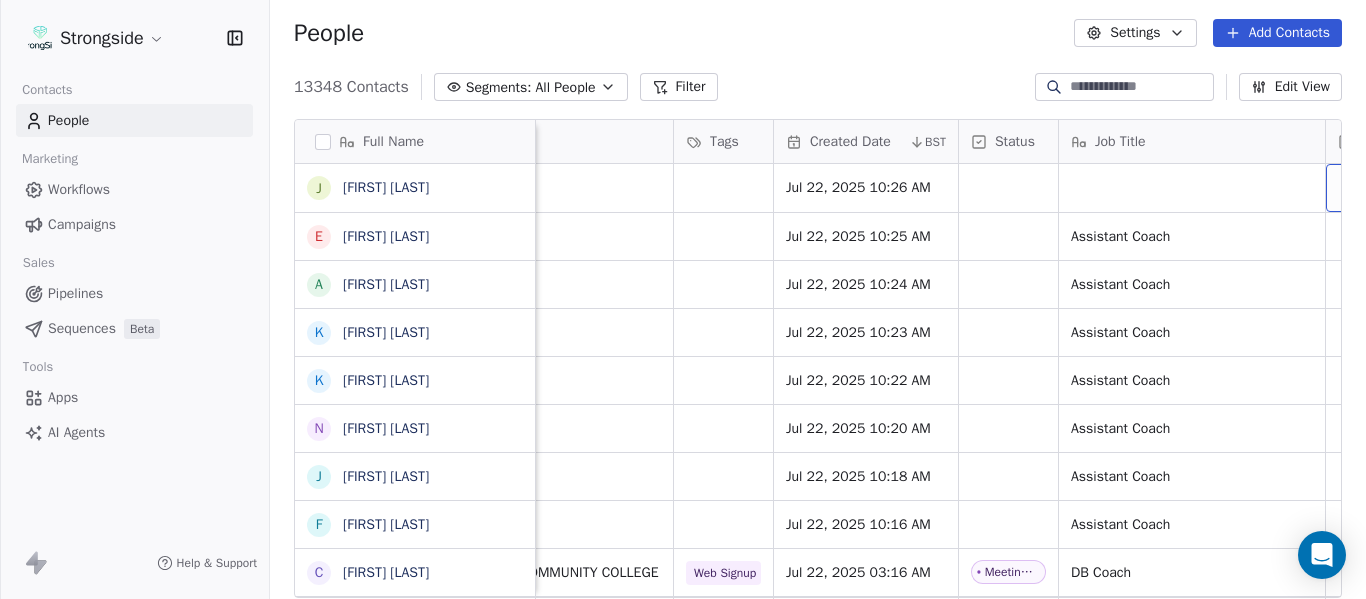 scroll, scrollTop: 0, scrollLeft: 1273, axis: horizontal 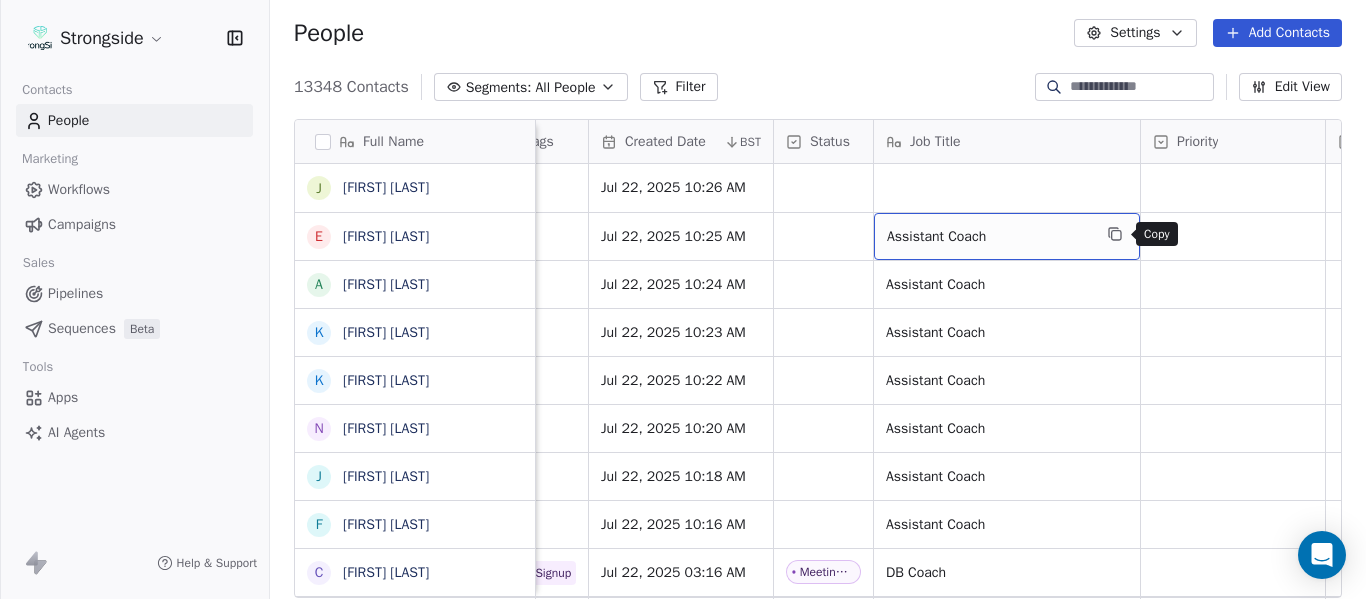click 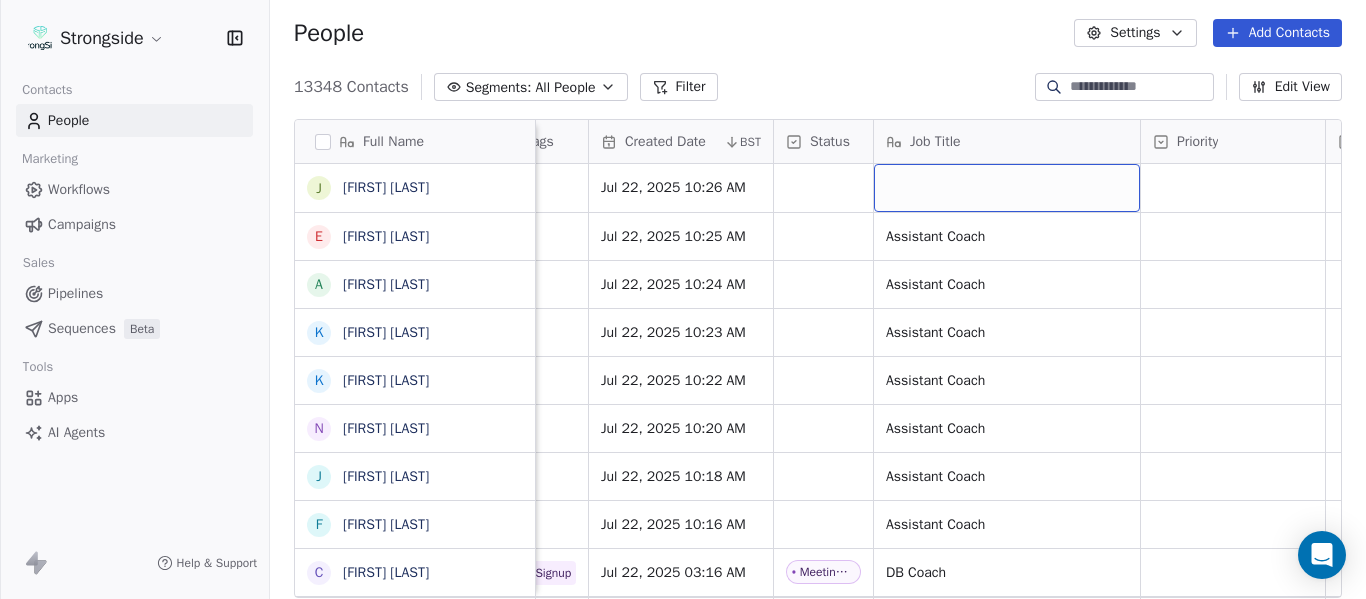 click at bounding box center (1007, 188) 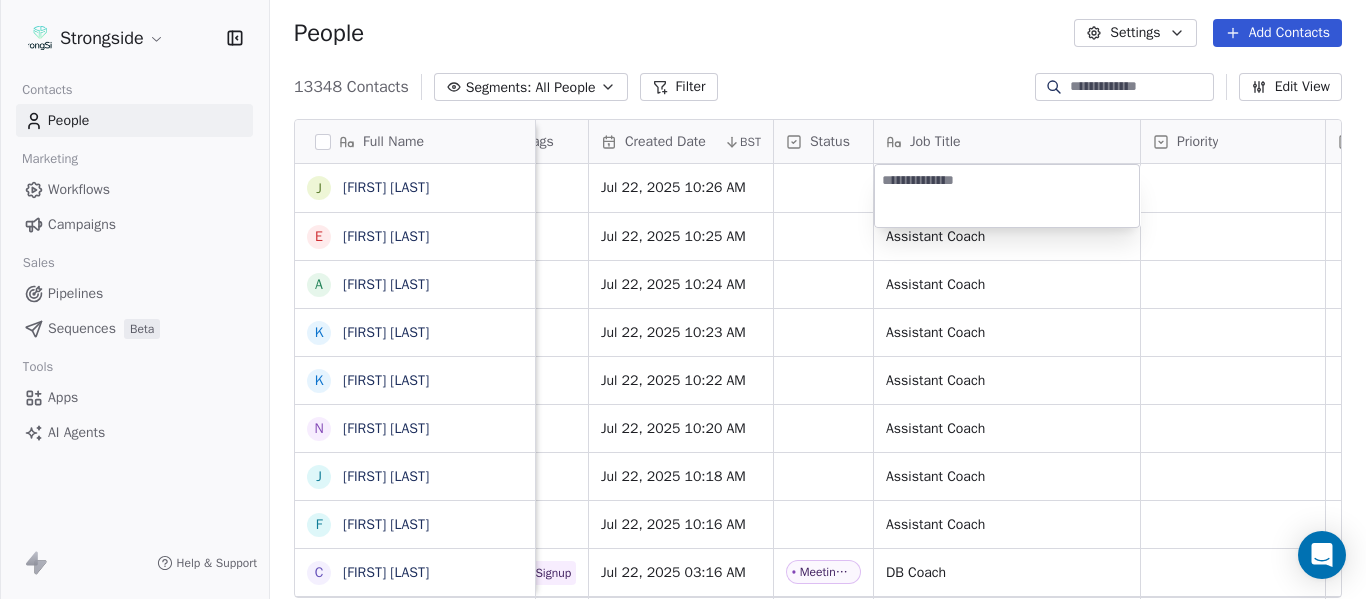 type on "**********" 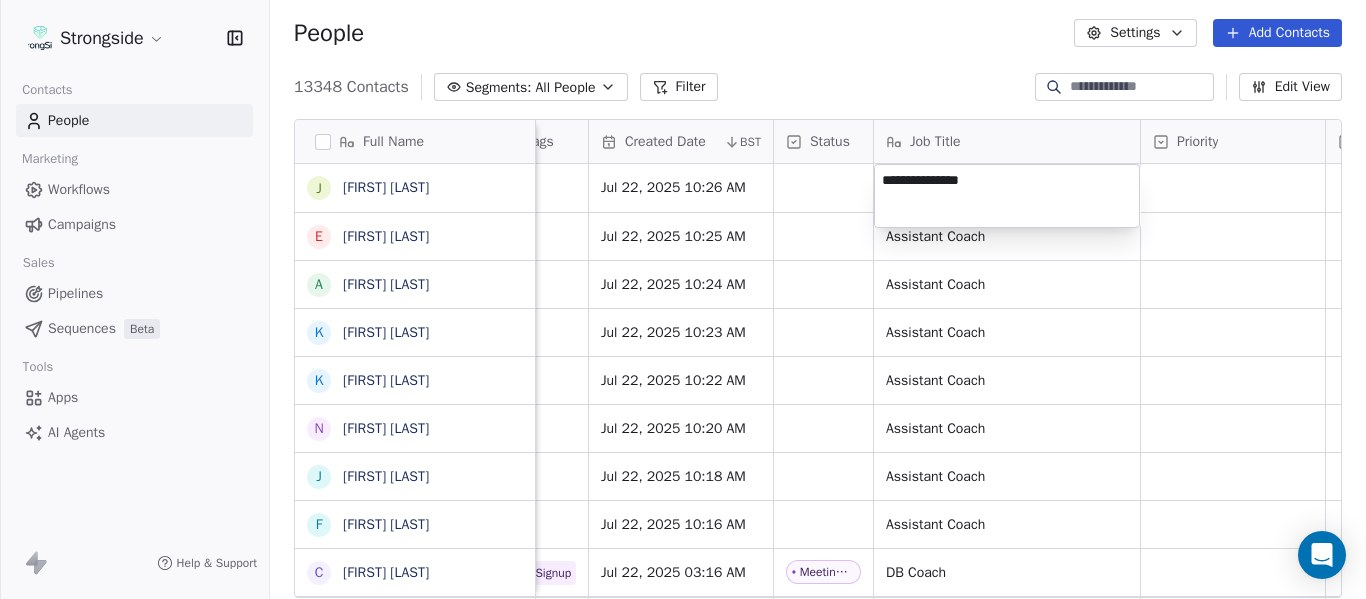 drag, startPoint x: 905, startPoint y: 75, endPoint x: 949, endPoint y: 147, distance: 84.38009 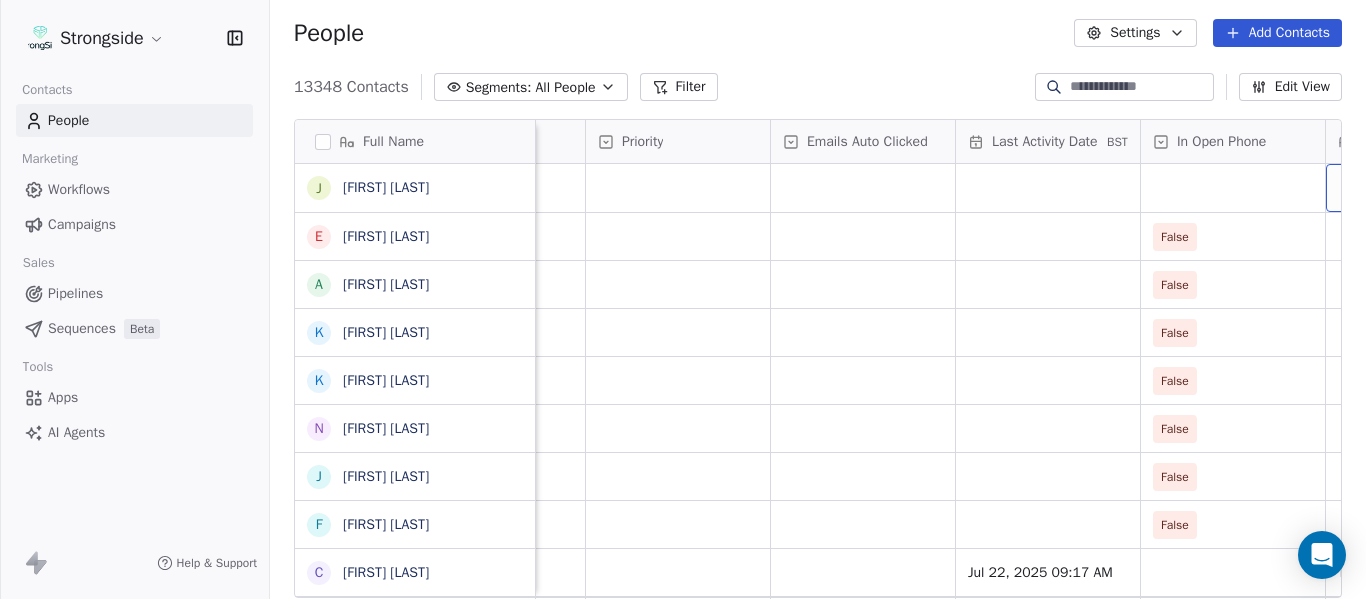 scroll, scrollTop: 0, scrollLeft: 2013, axis: horizontal 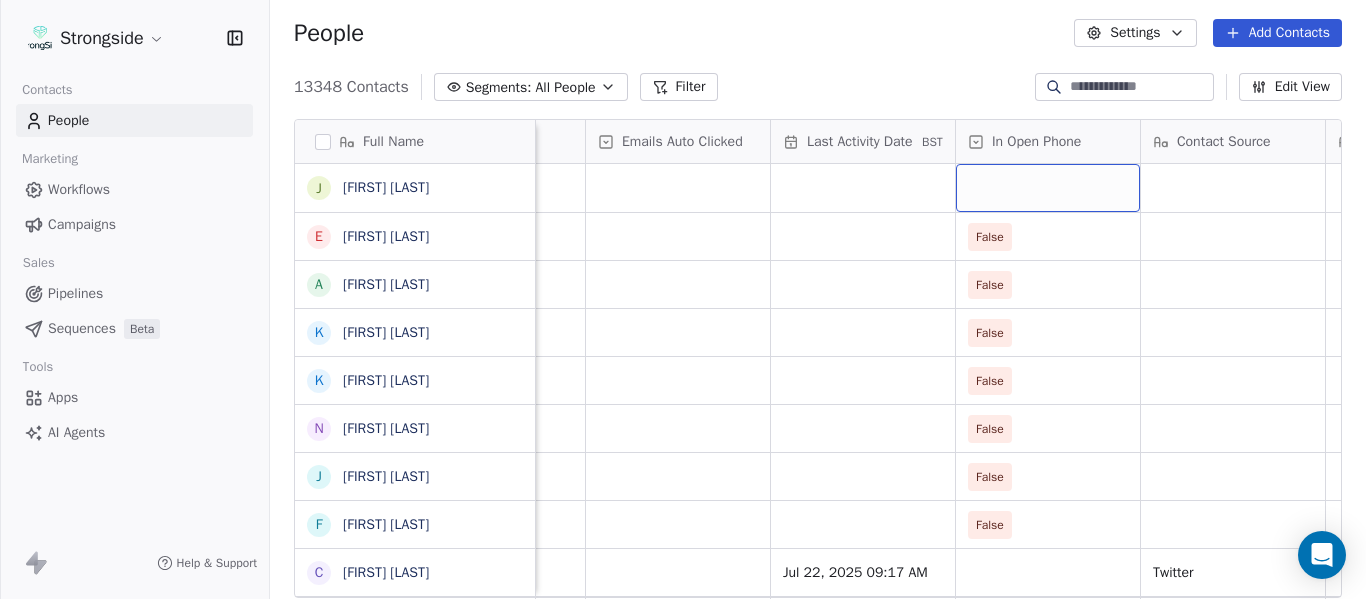 click at bounding box center [1048, 188] 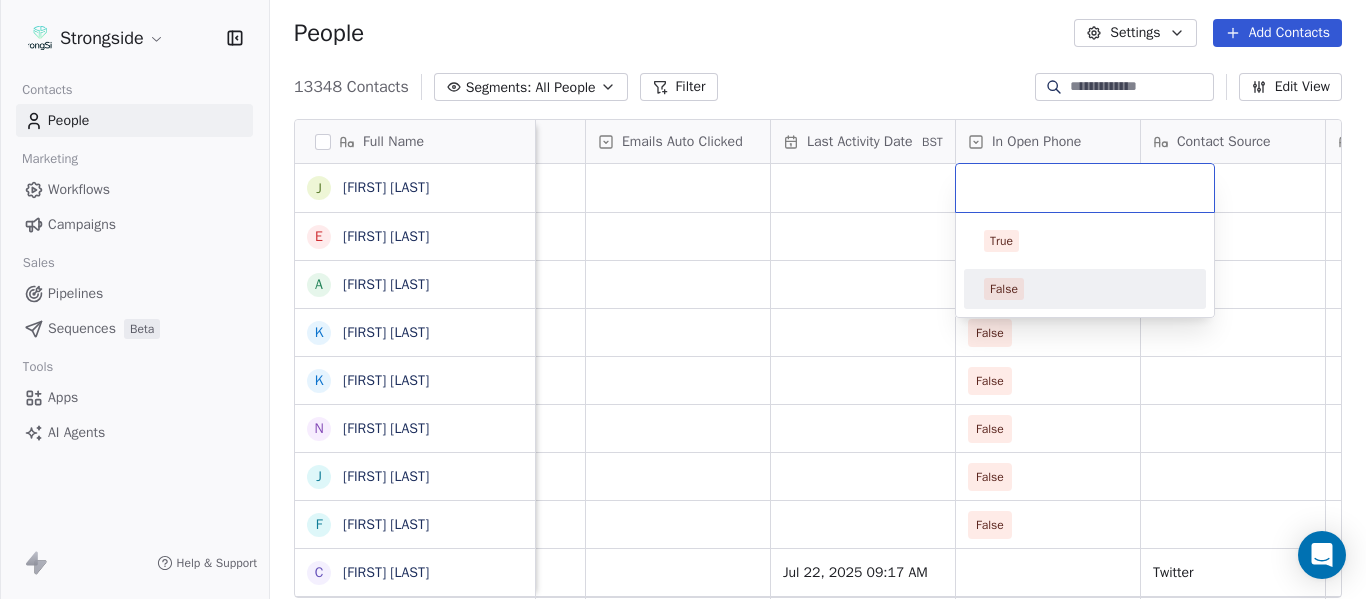 click on "False" at bounding box center (1085, 289) 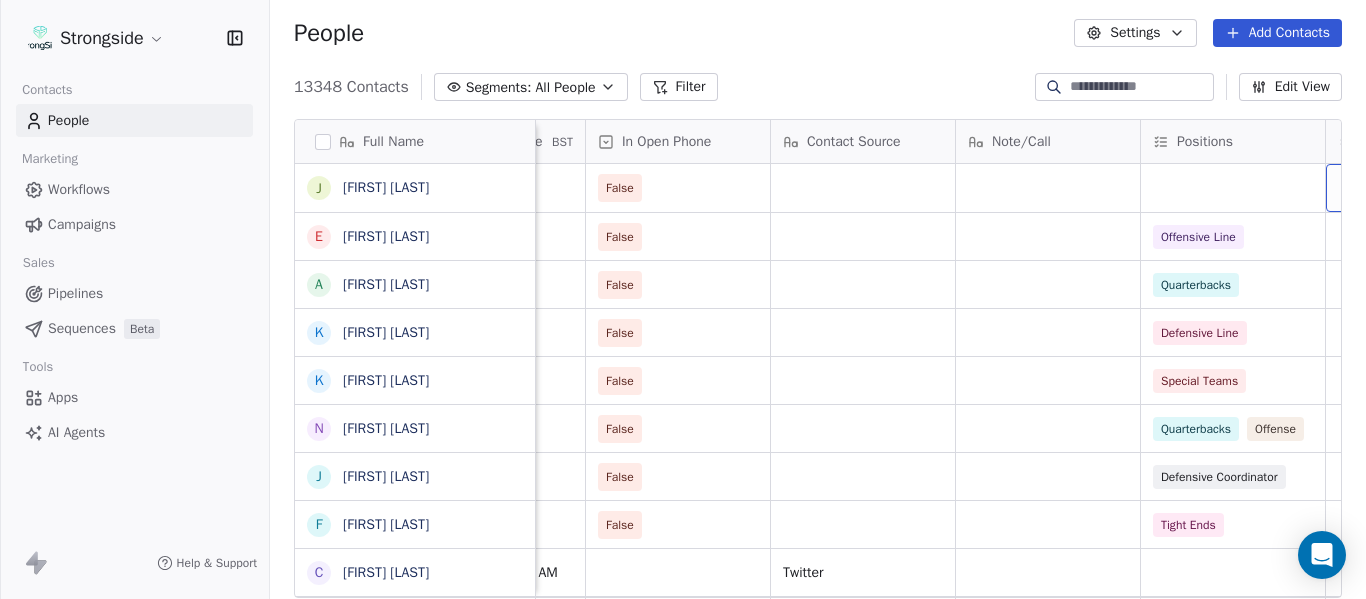scroll, scrollTop: 0, scrollLeft: 2568, axis: horizontal 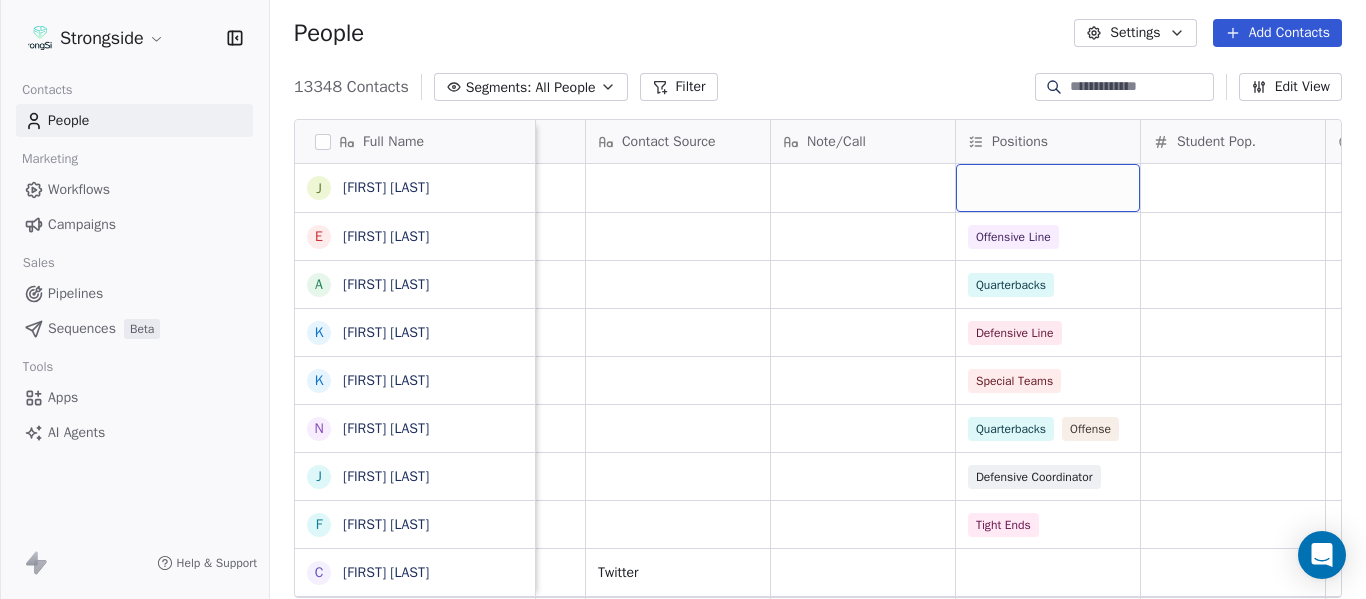 click at bounding box center (1048, 188) 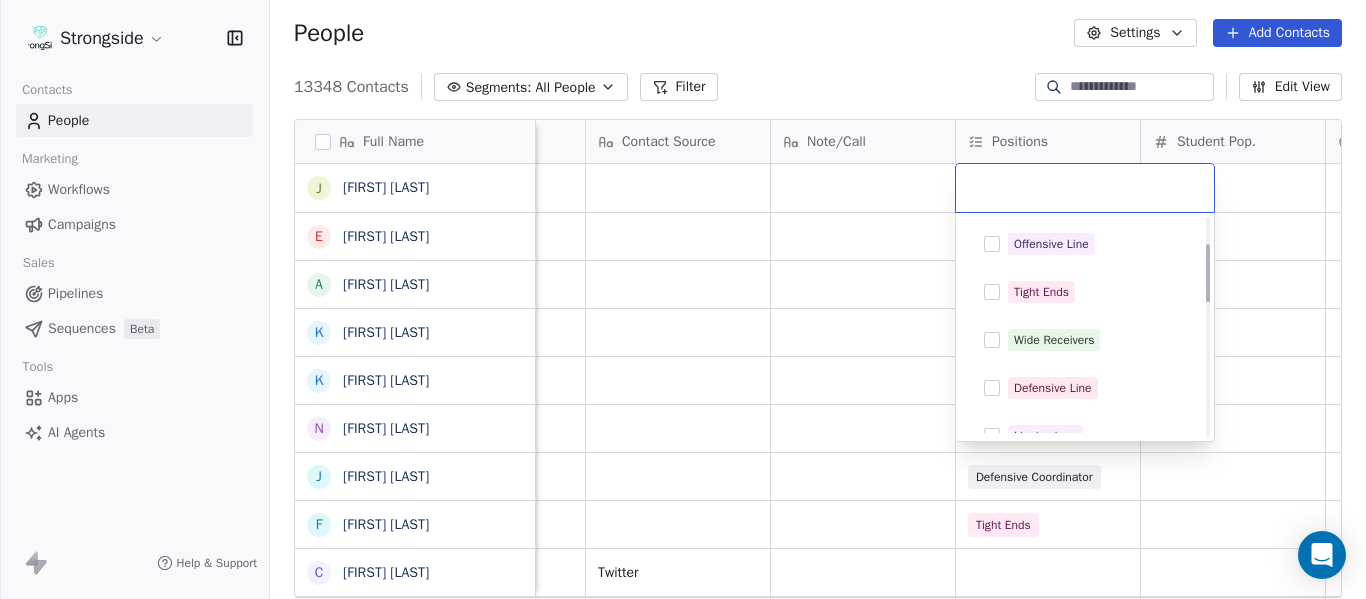 scroll, scrollTop: 100, scrollLeft: 0, axis: vertical 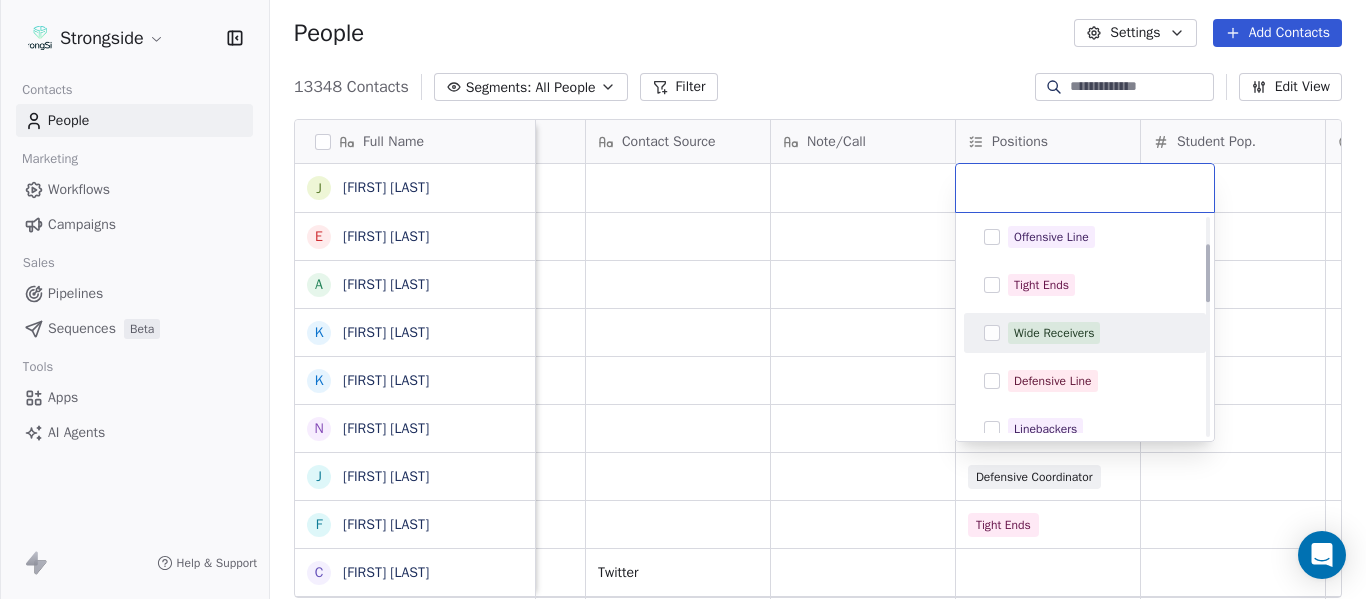 click on "Wide Receivers" at bounding box center (1054, 333) 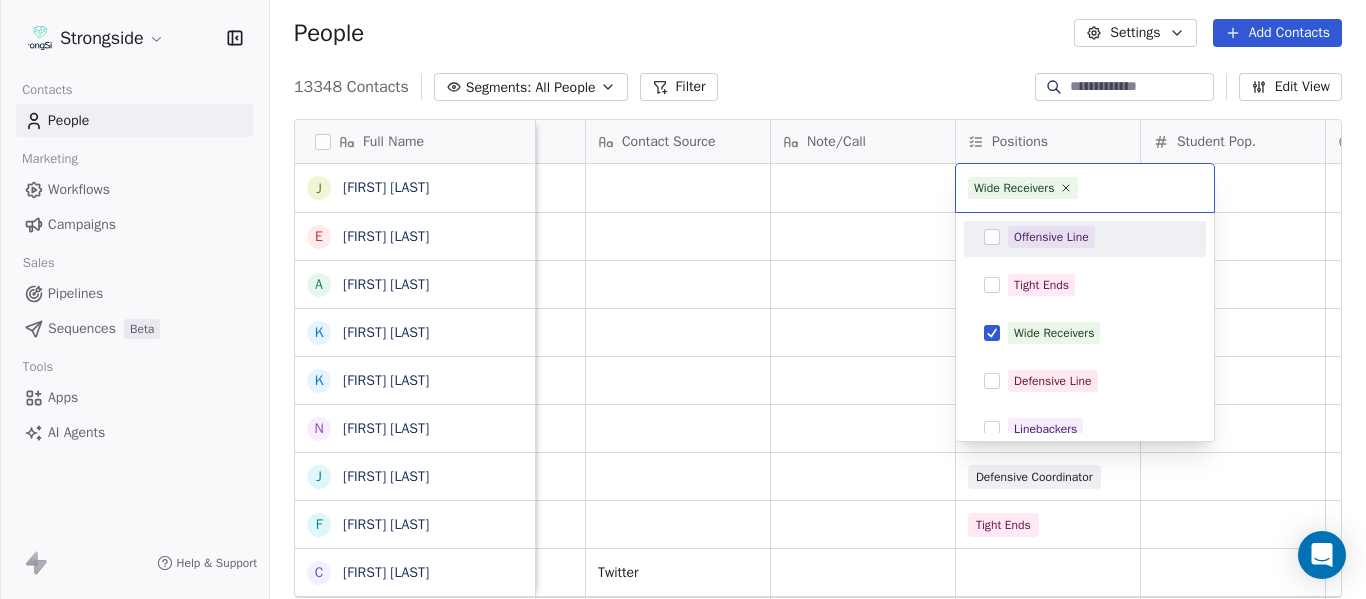 click on "Strongside Contacts People Marketing Workflows Campaigns Sales Pipelines Sequences Beta Tools Apps AI Agents Help & Support People Settings  Add Contacts 13348 Contacts Segments: All People Filter  Edit View Tag Add to Sequence Export Full Name J Jelani Berassa E Edwin Pata A Anthony Gaitor K Kenechi Udeze K Kenneth Gilstrap N Nick Coleman J Jovan Dewitt F Frank Ponce C Clarence McDougal M Manny Rivero M Matt Hickmann M Mateo Agudelo A Ayssa Roza D Darin Yrigoyen R Randy Press D Donald Reed A Alyse King W Willie Simmons S Sebastian Blanco S Scott Carr J Jose Jefferson H Heath Glick K KD Willis K Kevin Chavez C Cam DiFede L LaTroy Johnson D Drew Auguste K Kal-El Statham B Braylon Jones C Cagen Clark Priority Emails Auto Clicked Last Activity Date BST In Open Phone Contact Source Note/Call Positions Student Pop. Lead Account   False   False Offensive Line   False Quarterbacks   False Defensive Line   False Special Teams   False Quarterbacks Offense   False Defensive Coordinator   False Tight Ends   Twitter" at bounding box center [683, 299] 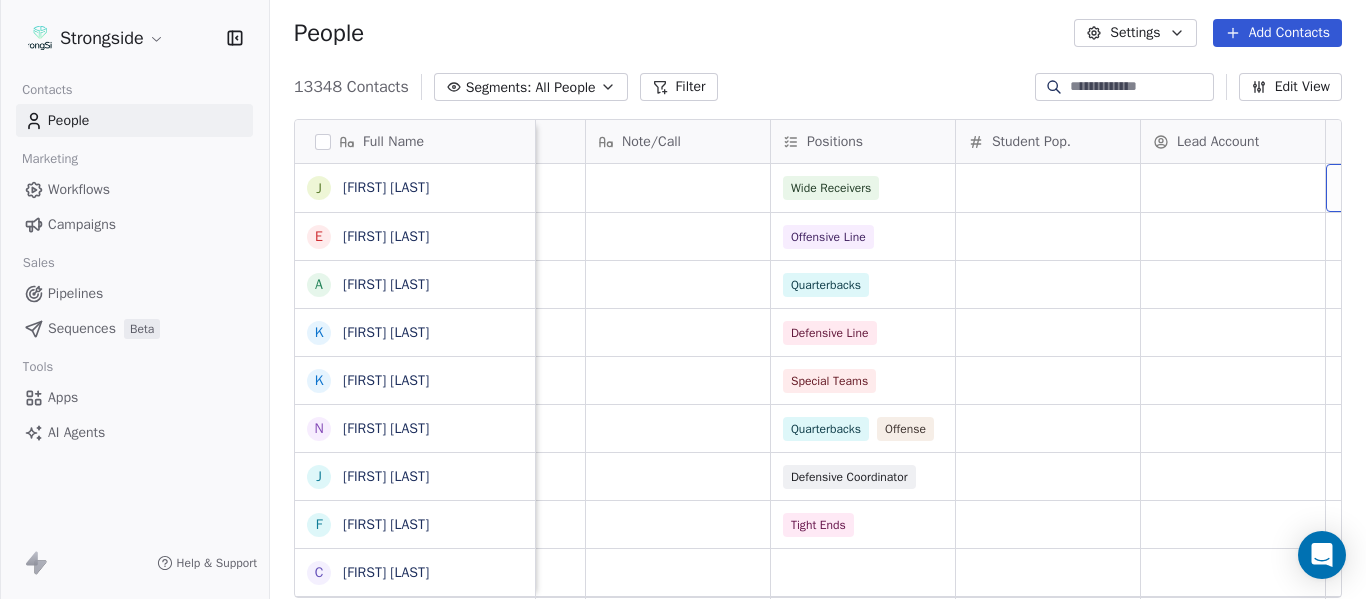 scroll, scrollTop: 0, scrollLeft: 2801, axis: horizontal 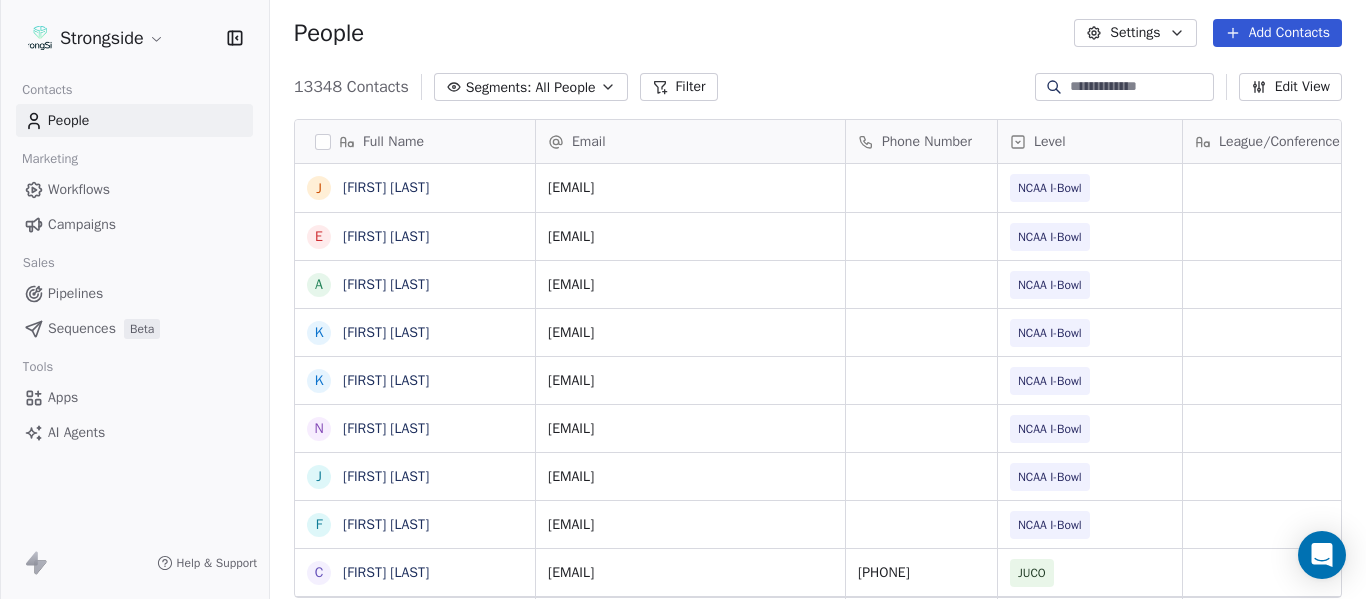 click on "Add Contacts" at bounding box center [1277, 33] 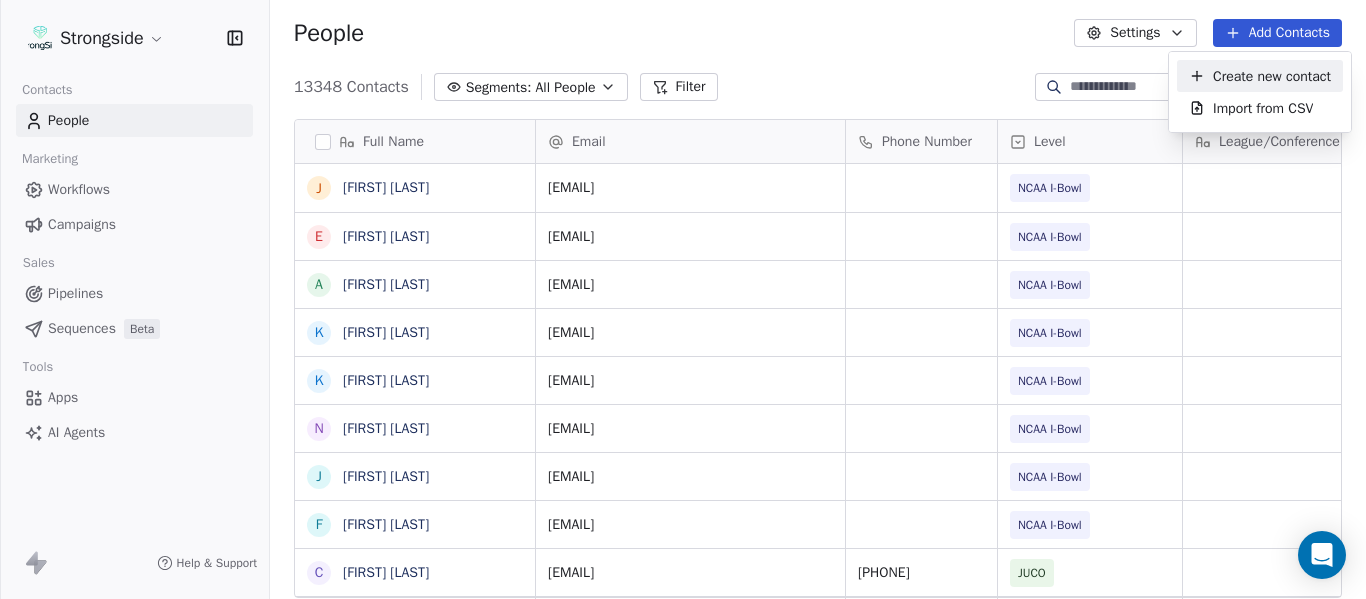 click on "Create new contact" at bounding box center [1272, 76] 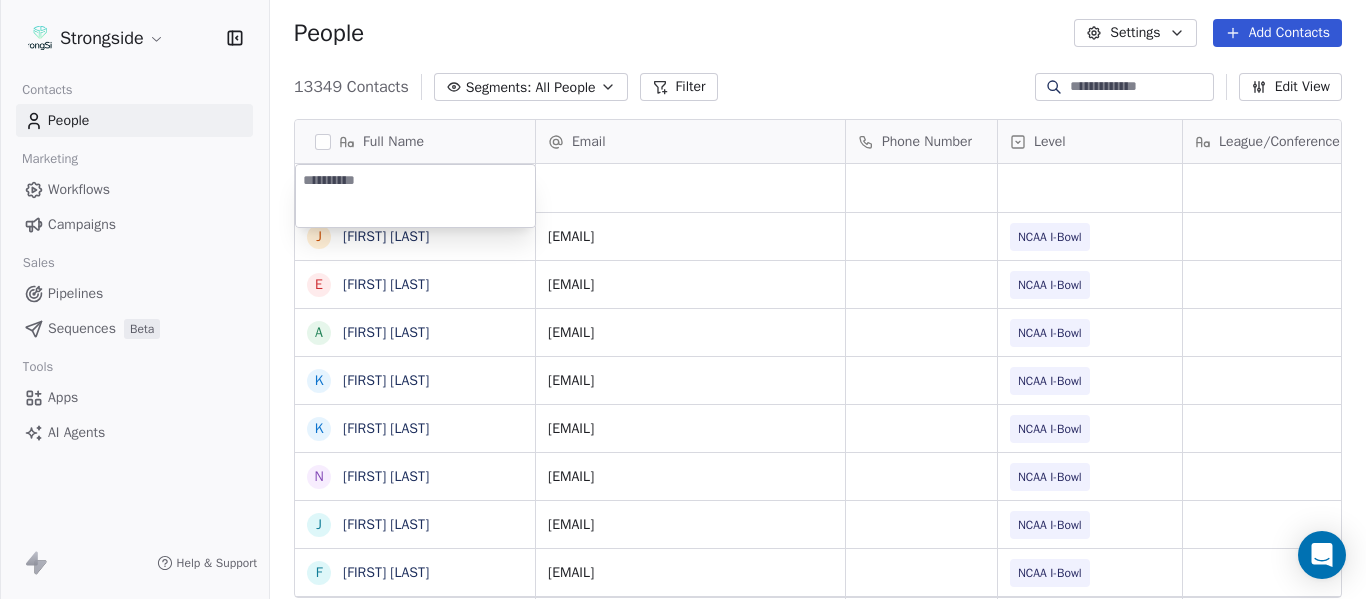 type on "**********" 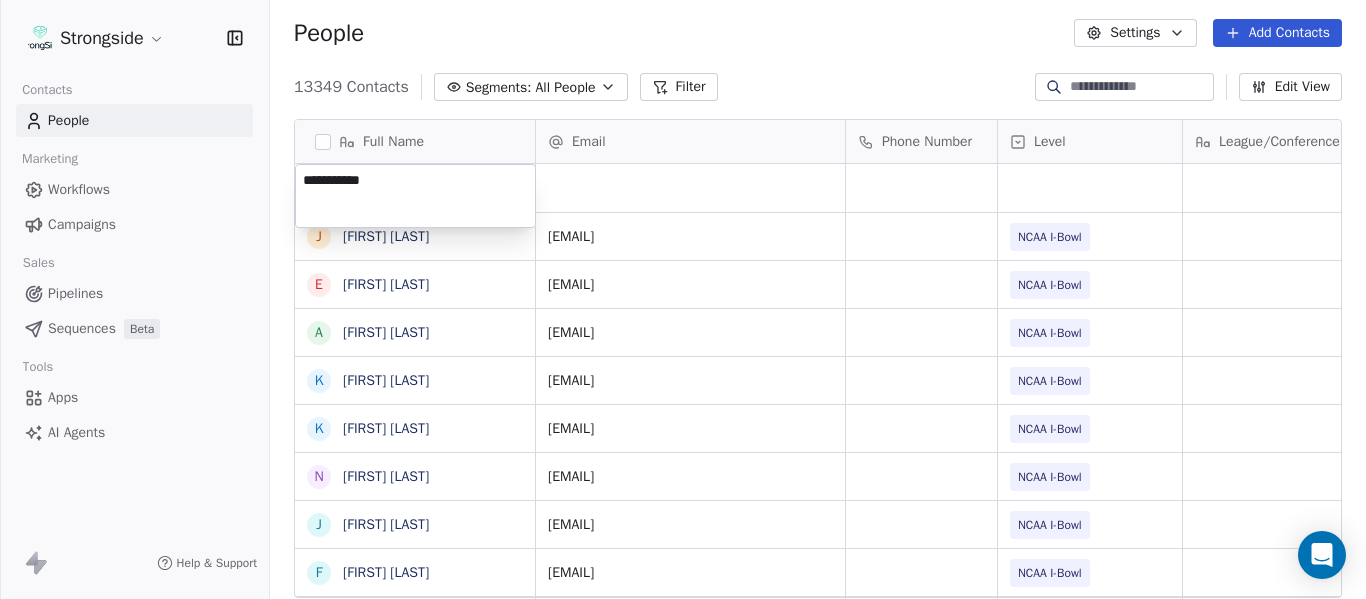 click on "Strongside Contacts People Marketing Workflows Campaigns Sales Pipelines Sequences Beta Tools Apps AI Agents Help & Support People Settings  Add Contacts 13349 Contacts Segments: All People Filter  Edit View Tag Add to Sequence Export Full Name J Jelani Berassa E Edwin Pata A Anthony Gaitor K Kenechi Udeze K Kenneth Gilstrap N Nick Coleman J Jovan Dewitt F Frank Ponce C Clarence McDougal M Manny Rivero M Matt Hickmann M Mateo Agudelo A Ayssa Roza D Darin Yrigoyen R Randy Press D Donald Reed A Alyse King W Willie Simmons S Sebastian Blanco S Scott Carr J Jose Jefferson H Heath Glick K KD Willis K Kevin Chavez C Cam DiFede L LaTroy Johnson D Drew Auguste K Kal-El Statham B Braylon Jones Email Phone Number Level League/Conference Organization Tags Created Date BST Jul 22, 2025 10:27 AM jelani.berassa@fiu.edu NCAA I-Bowl FLORIDA INTERNATIONAL UNIV Jul 22, 2025 10:26 AM edwin.pierrepata1@fiu.edu NCAA I-Bowl FLORIDA INTERNATIONAL UNIV Jul 22, 2025 10:25 AM anthony.gaitor1@fiu.edu NCAA I-Bowl Jul 22, 2025 10:24 AM" at bounding box center (683, 299) 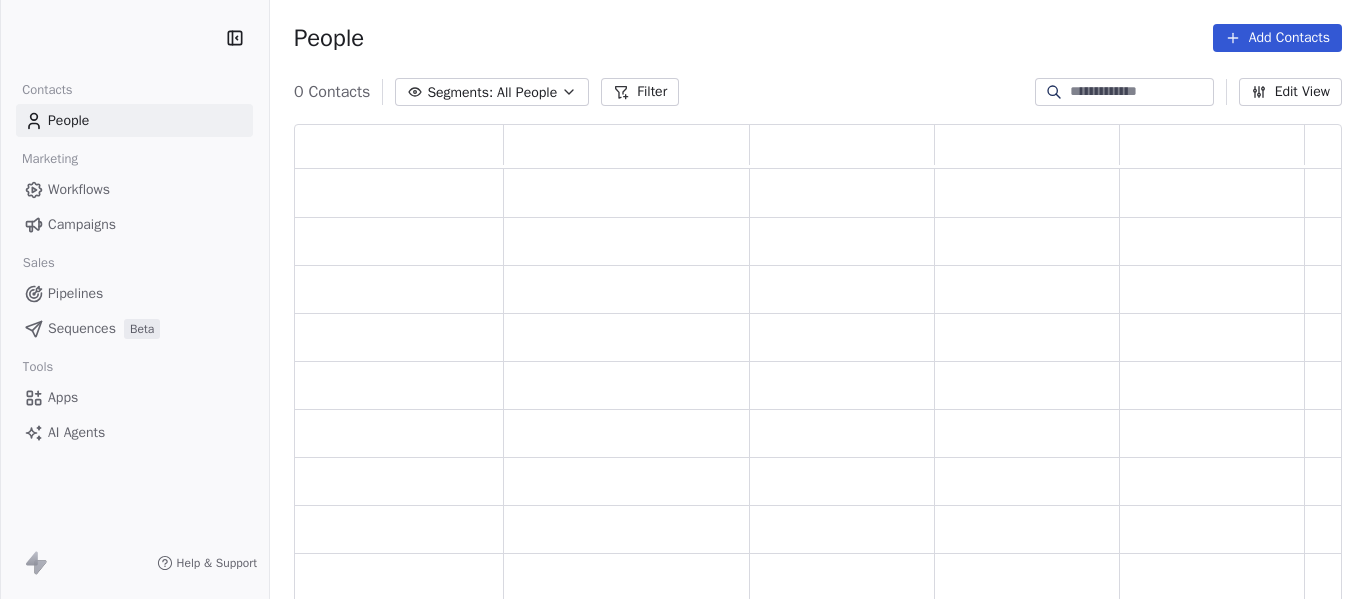 scroll, scrollTop: 0, scrollLeft: 0, axis: both 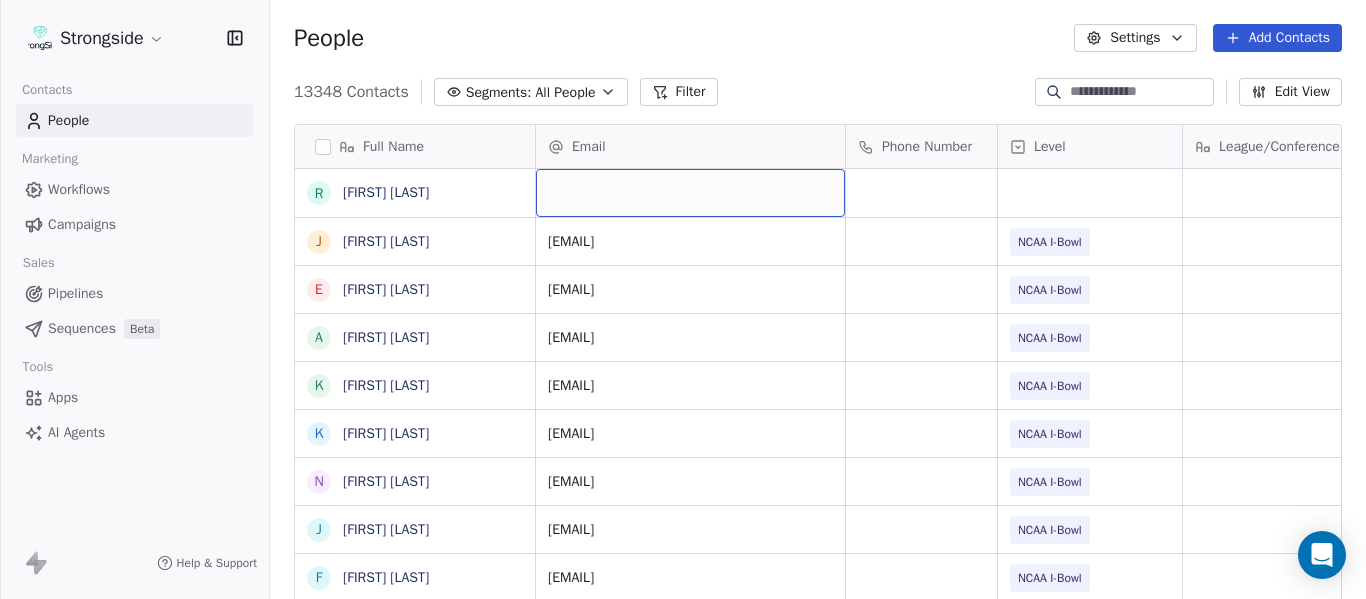 click at bounding box center [690, 193] 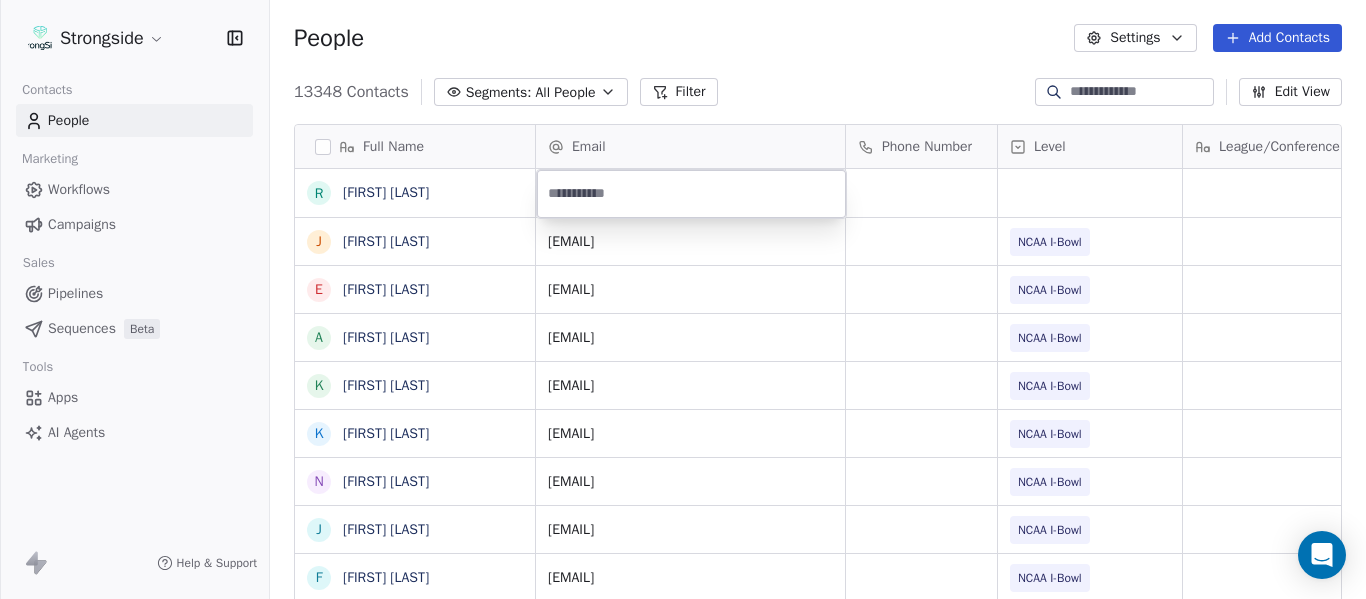 type on "**********" 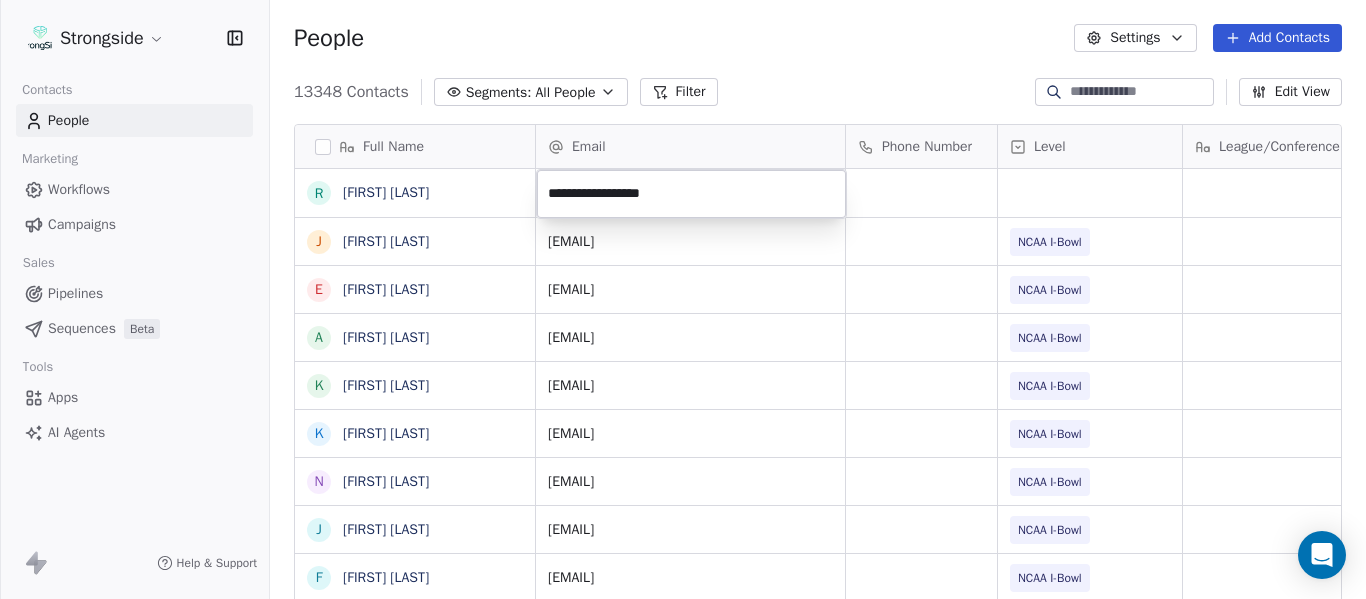 click on "Strongside Contacts People Marketing Workflows Campaigns Sales Pipelines Sequences Beta Tools Apps AI Agents Help & Support People Settings  Add Contacts 13348 Contacts Segments: All People Filter  Edit View Tag Add to Sequence Export Full Name R Ryan Smith J Jelani Berassa E Edwin Pata A Anthony Gaitor K Kenechi Udeze K Kenneth Gilstrap N Nick Coleman J Jovan Dewitt F Frank Ponce C Clarence McDougal M Manny Rivero M Matt Hickmann M Mateo Agudelo A Ayssa Roza D Darin Yrigoyen R Randy Press D Donald Reed A Alyse King W Willie Simmons S Sebastian Blanco S Scott Carr J Jose Jefferson H Heath Glick K KD Willis K Kevin Chavez C Cam DiFede L LaTroy Johnson D Drew Auguste K Kal-El Statham B Braylon Jones Email Phone Number Level League/Conference Organization Tags Created Date BST Jul 22, 2025 10:27 AM jelani.berassa@fiu.edu NCAA I-Bowl FLORIDA INTERNATIONAL UNIV Jul 22, 2025 10:26 AM edwin.pierrepata1@fiu.edu NCAA I-Bowl FLORIDA INTERNATIONAL UNIV Jul 22, 2025 10:25 AM anthony.gaitor1@fiu.edu NCAA I-Bowl JUCO" at bounding box center [683, 299] 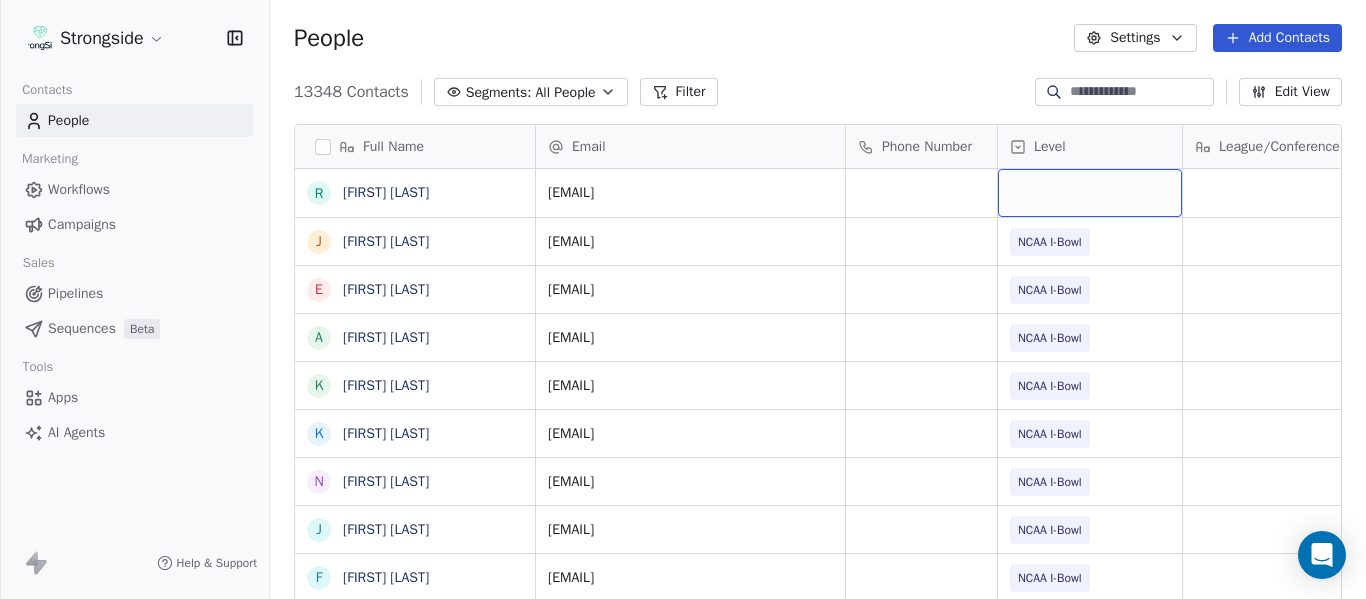 click at bounding box center (1090, 193) 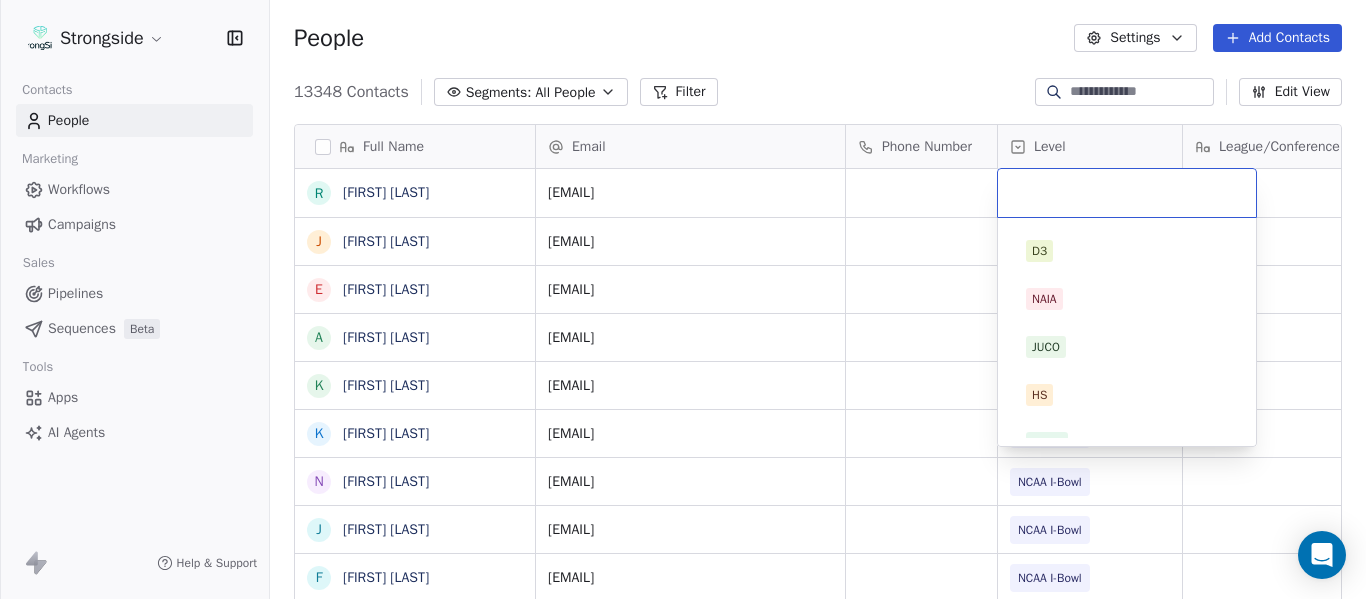 scroll, scrollTop: 212, scrollLeft: 0, axis: vertical 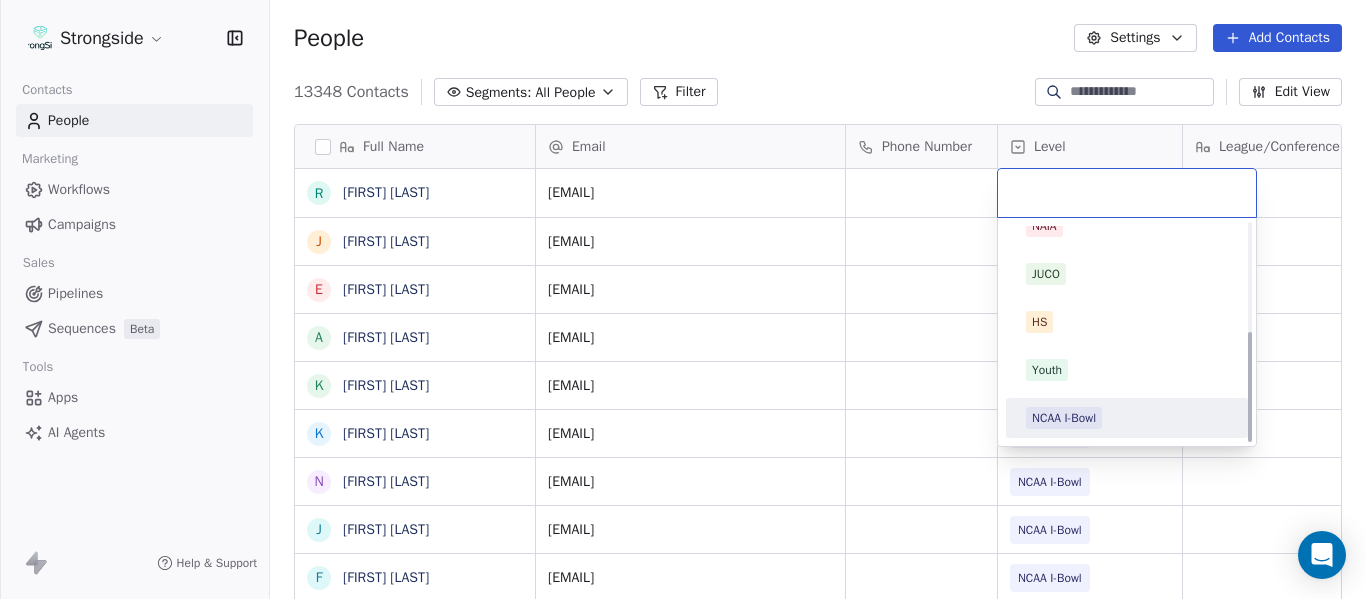 click on "NCAA I-Bowl" at bounding box center (1064, 418) 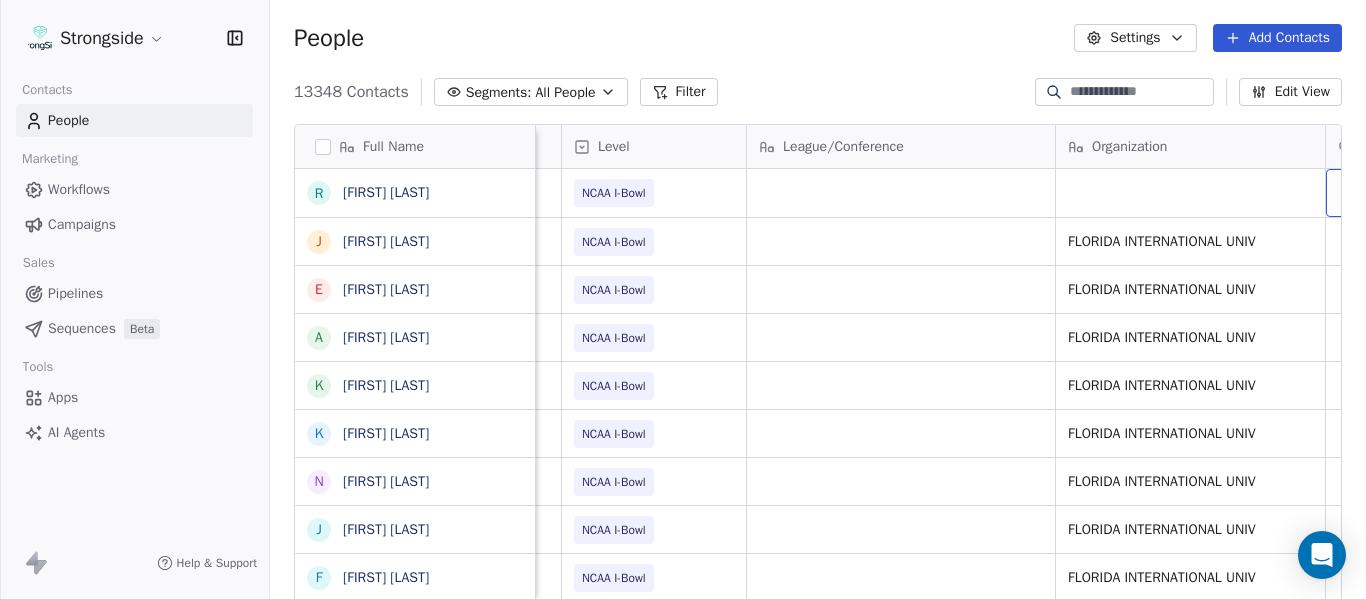 scroll, scrollTop: 0, scrollLeft: 536, axis: horizontal 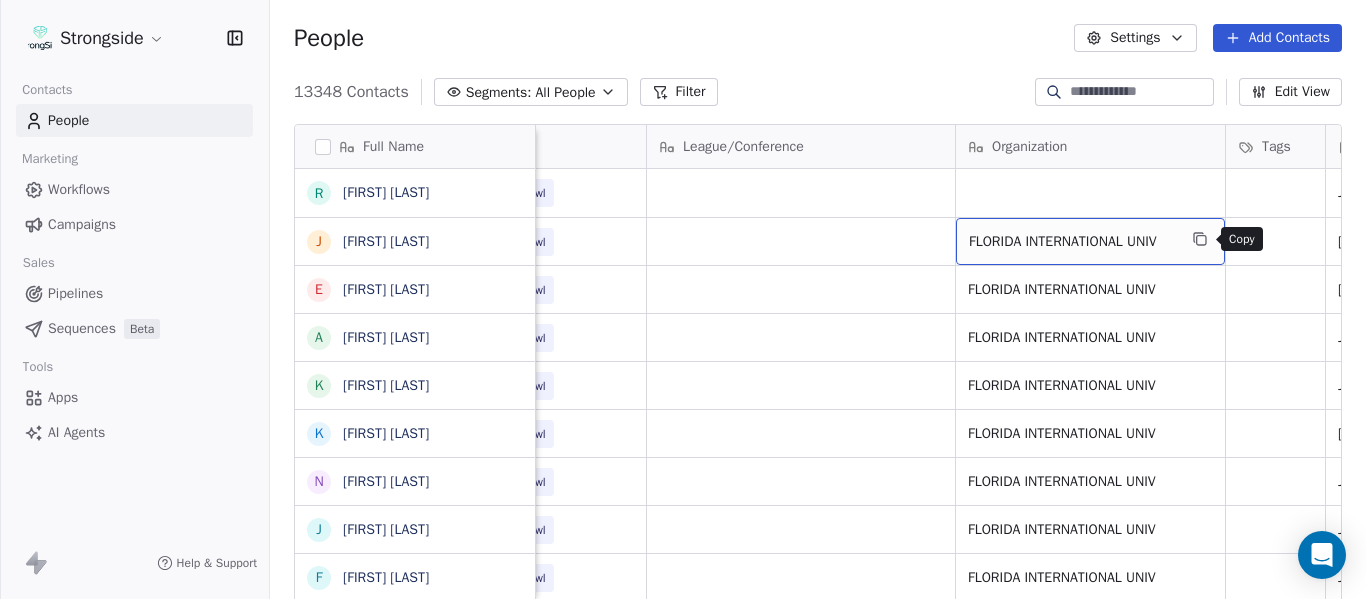click 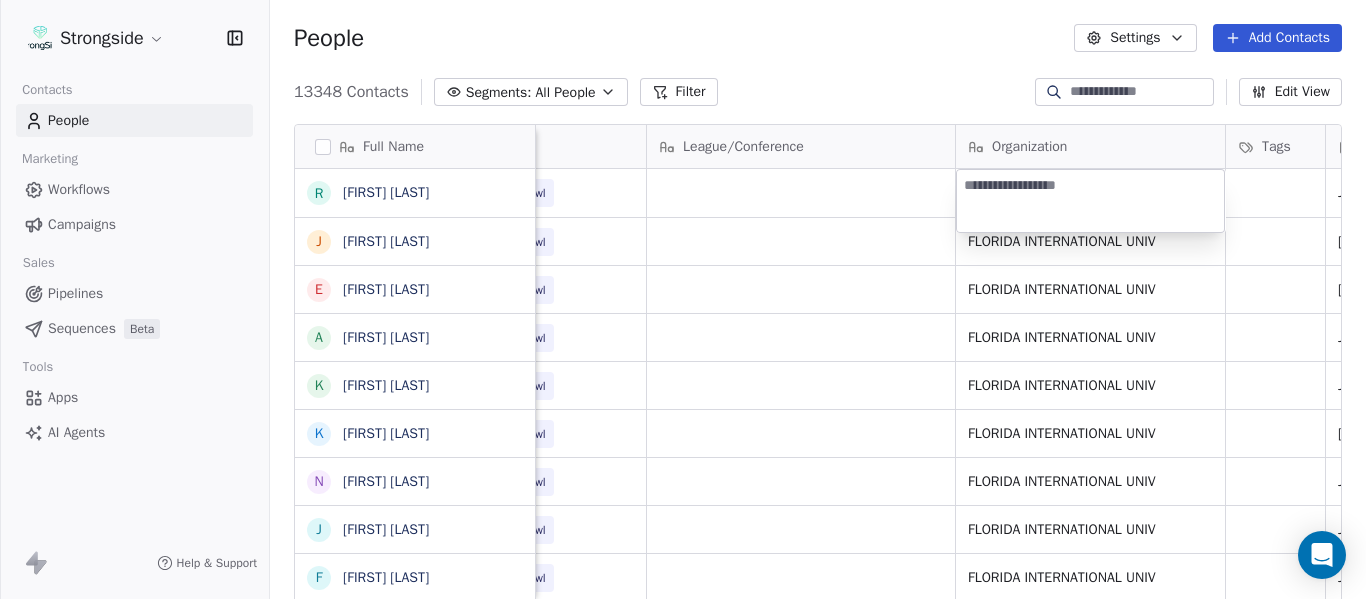 type on "**********" 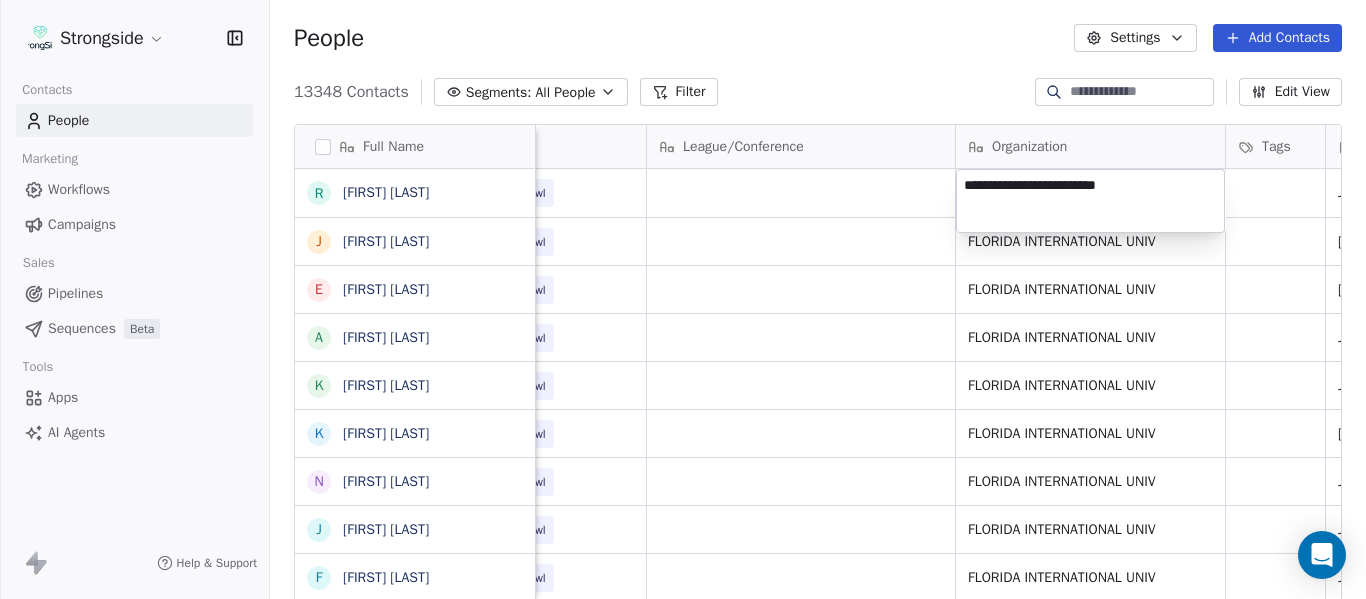 click on "Strongside Contacts People Marketing Workflows Campaigns Sales Pipelines Sequences Beta Tools Apps AI Agents Help & Support People Settings  Add Contacts 13348 Contacts Segments: All People Filter  Edit View Tag Add to Sequence Export Full Name R Ryan Smith J Jelani Berassa E Edwin Pata A Anthony Gaitor K Kenechi Udeze K Kenneth Gilstrap N Nick Coleman J Jovan Dewitt F Frank Ponce C Clarence McDougal M Manny Rivero M Matt Hickmann M Mateo Agudelo A Ayssa Roza D Darin Yrigoyen R Randy Press D Donald Reed A Alyse King W Willie Simmons S Sebastian Blanco S Scott Carr J Jose Jefferson H Heath Glick K KD Willis K Kevin Chavez C Cam DiFede L LaTroy Johnson D Drew Auguste K Kal-El Statham B Braylon Jones Email Phone Number Level League/Conference Organization Tags Created Date BST Status Job Title Priority ryan.smith@fiu.edu NCAA I-Bowl Jul 22, 2025 10:27 AM jelani.berassa@fiu.edu NCAA I-Bowl FLORIDA INTERNATIONAL UNIV Jul 22, 2025 10:26 AM Assistant Coach edwin.pierrepata1@fiu.edu NCAA I-Bowl Assistant Coach JUCO" at bounding box center [683, 299] 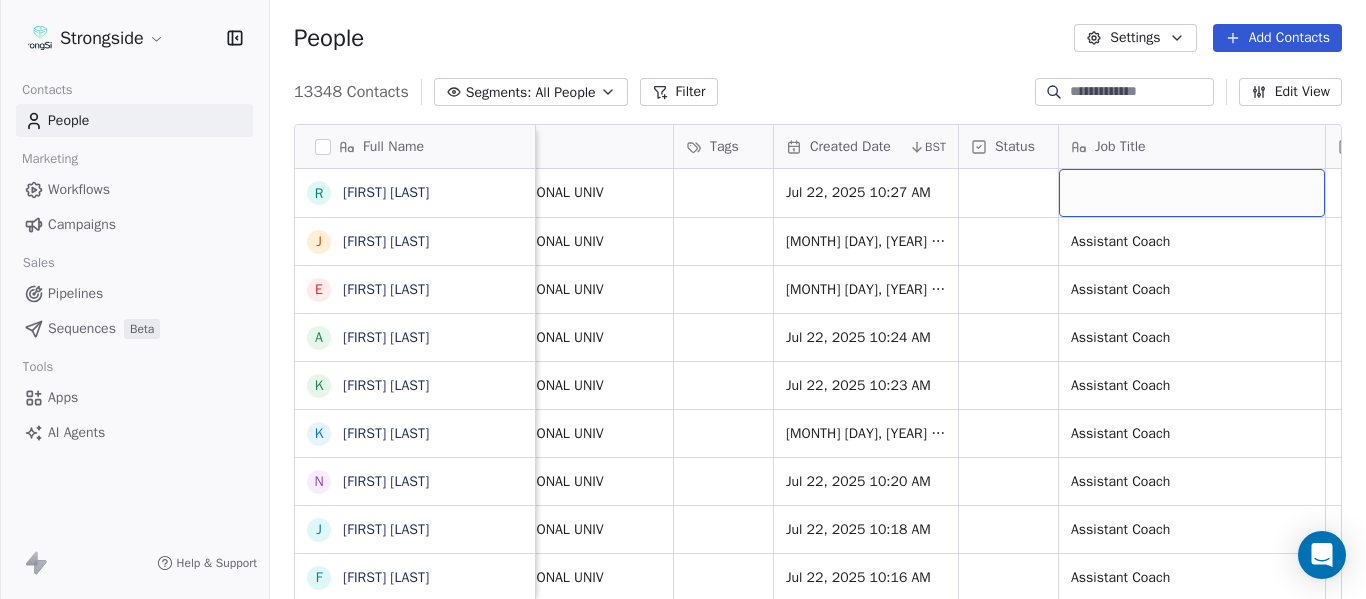 scroll, scrollTop: 0, scrollLeft: 1273, axis: horizontal 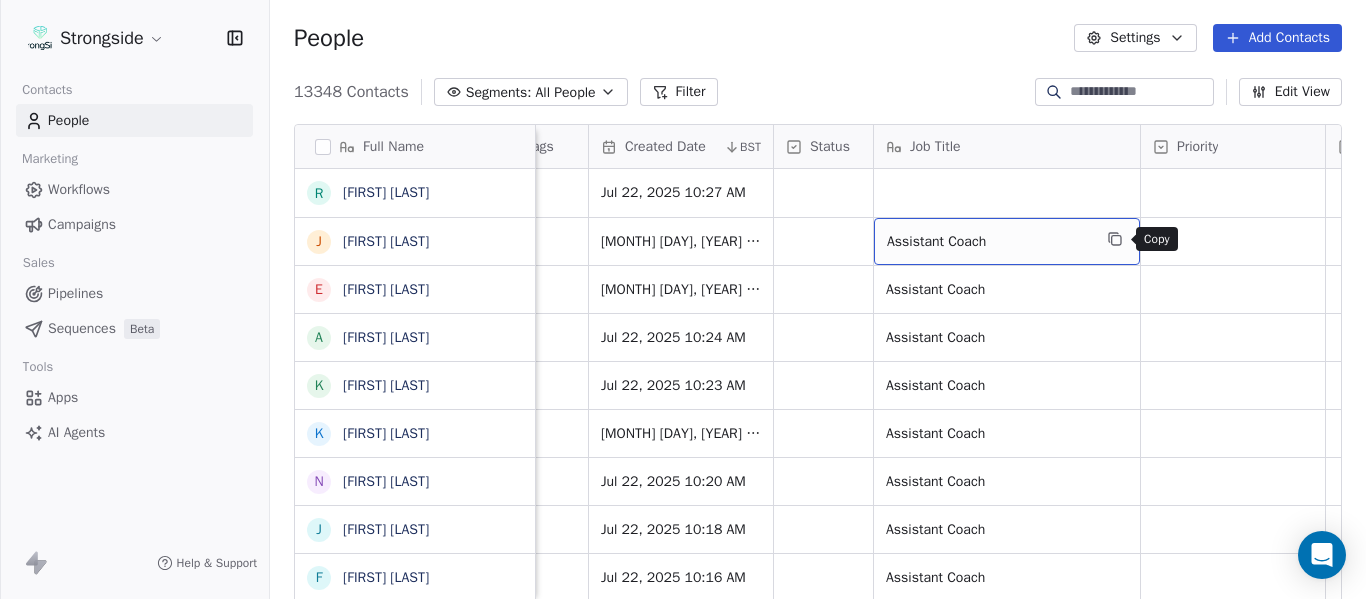 click 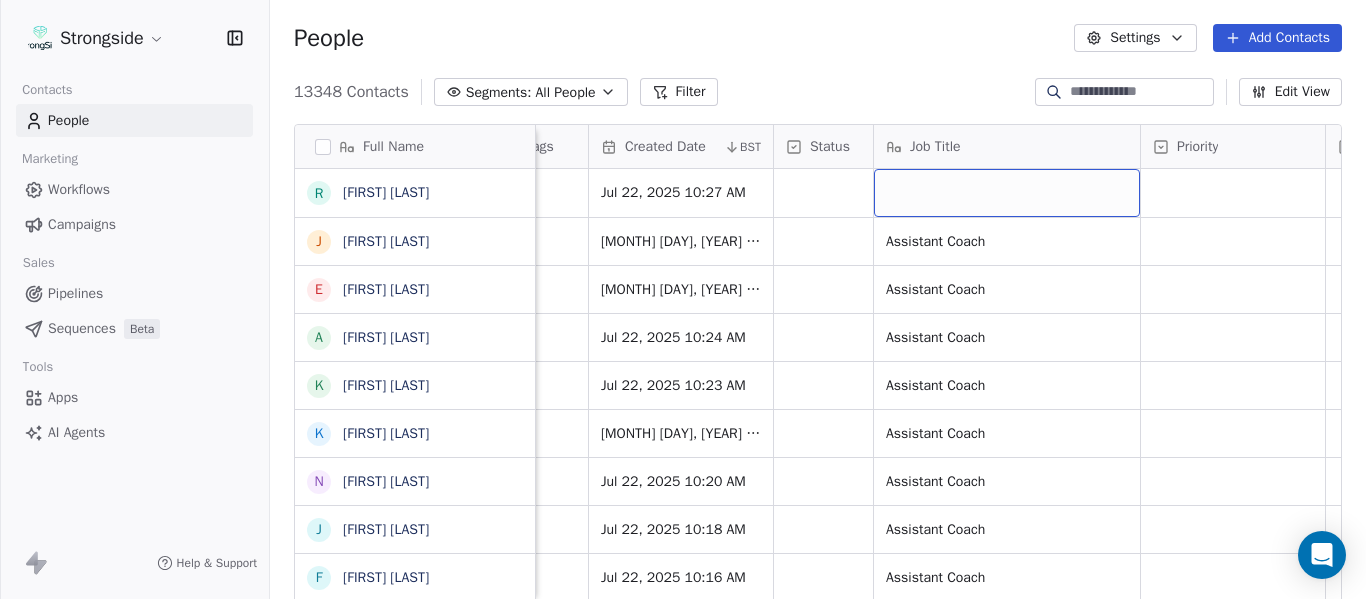 click at bounding box center [1007, 193] 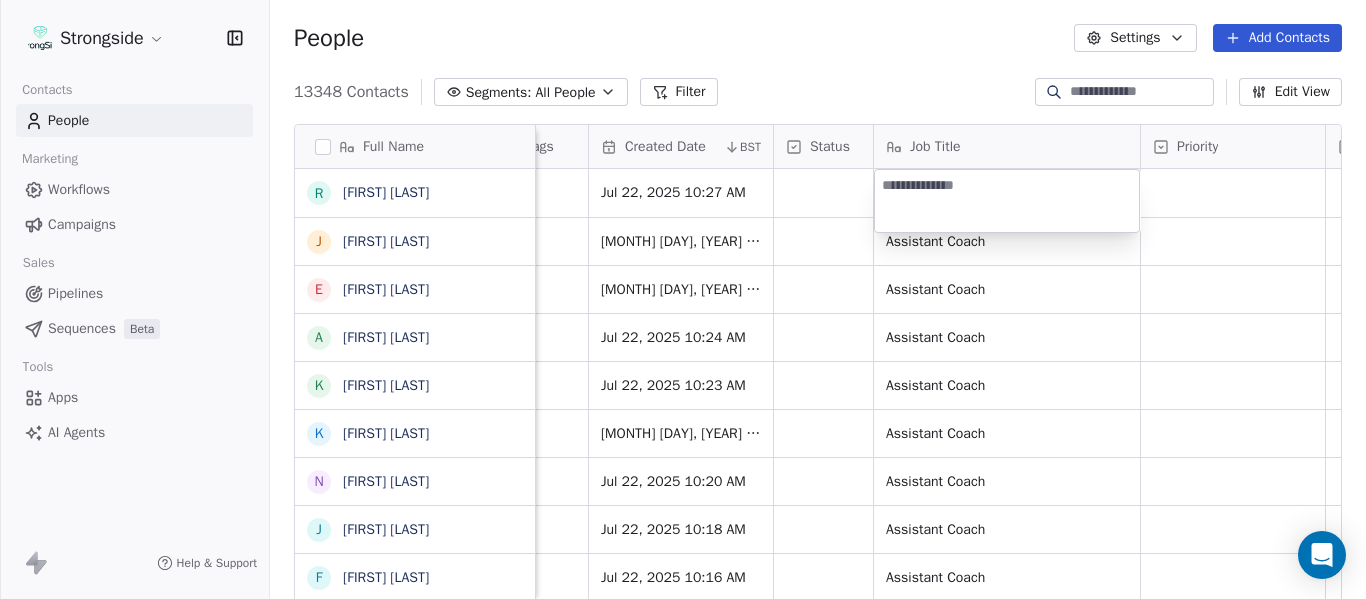 type on "**********" 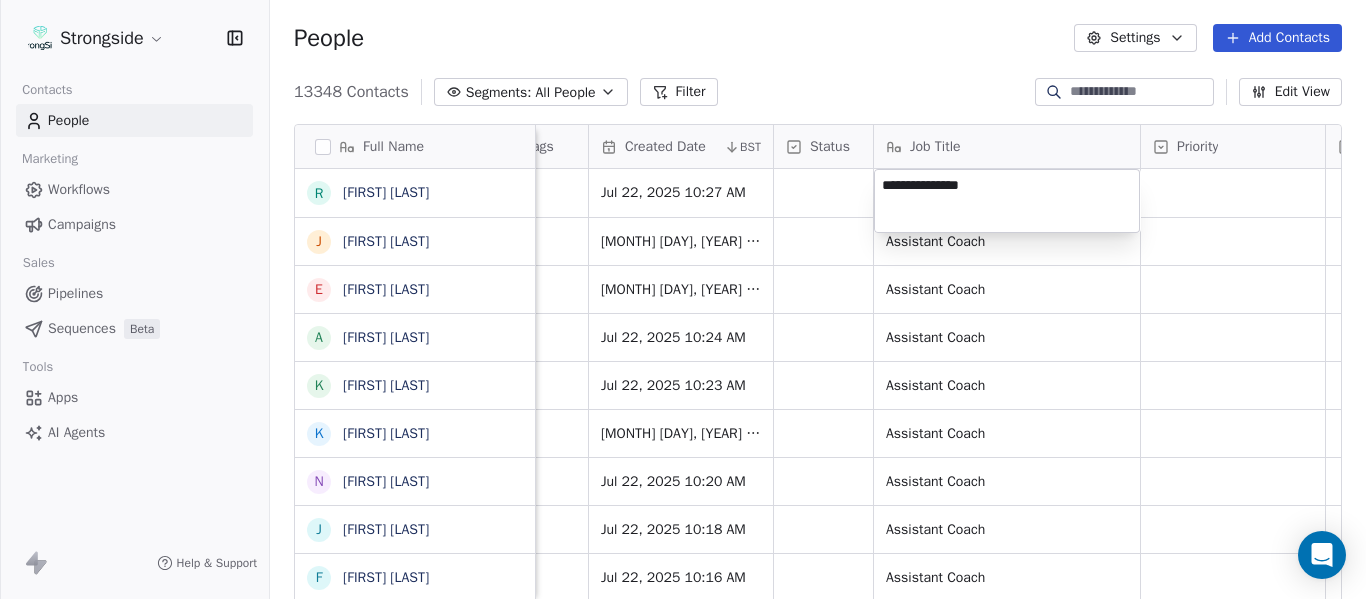 click on "Strongside Contacts People Marketing Workflows Campaigns Sales Pipelines Sequences Beta Tools Apps AI Agents Help & Support People Settings  Add Contacts 13348 Contacts Segments: All People Filter  Edit View Tag Add to Sequence Export Full Name R Ryan Smith J Jelani Berassa E Edwin Pata A Anthony Gaitor K Kenechi Udeze K Kenneth Gilstrap N Nick Coleman J Jovan Dewitt F Frank Ponce C Clarence McDougal M Manny Rivero M Matt Hickmann M Mateo Agudelo A Ayssa Roza D Darin Yrigoyen R Randy Press D Donald Reed A Alyse King W Willie Simmons S Sebastian Blanco S Scott Carr J Jose Jefferson H Heath Glick K KD Willis K Kevin Chavez C Cam DiFede L LaTroy Johnson D Drew Auguste K Kal-El Statham B Braylon Jones Level League/Conference Organization Tags Created Date BST Status Job Title Priority Emails Auto Clicked Last Activity Date BST In Open Phone Contact Source   NCAA I-Bowl FLORIDA INTERNATIONAL UNIV Jul 22, 2025 10:27 AM   NCAA I-Bowl FLORIDA INTERNATIONAL UNIV Jul 22, 2025 10:26 AM Assistant Coach False   False" at bounding box center [683, 299] 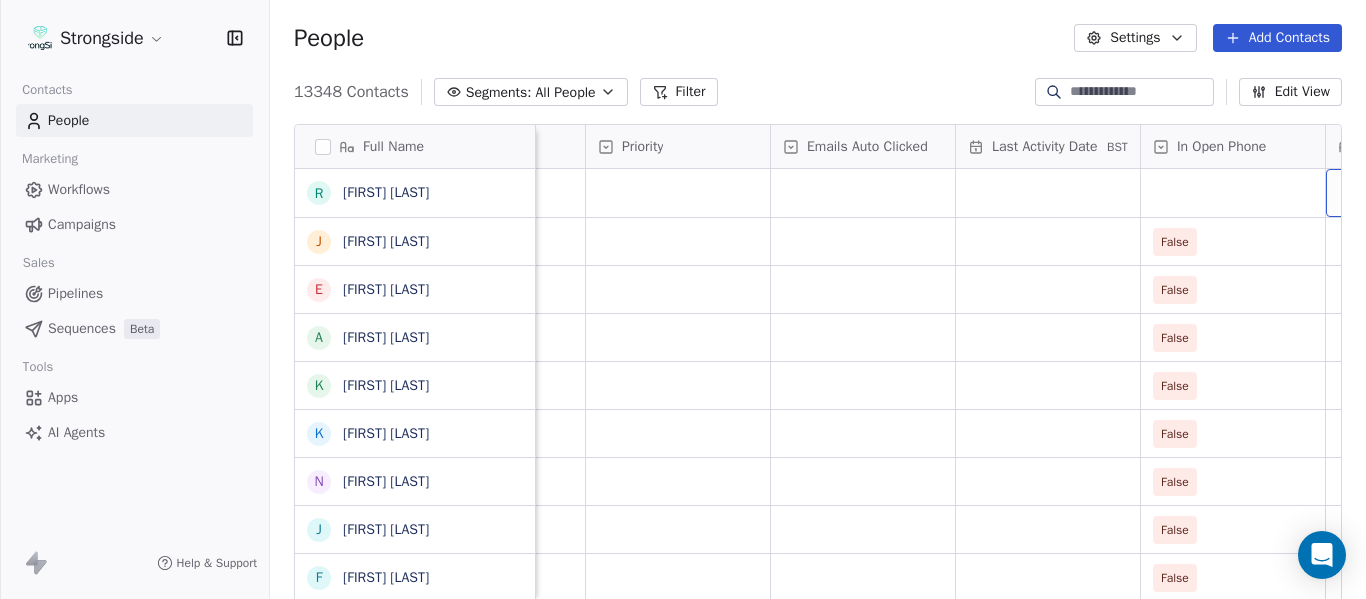 scroll, scrollTop: 0, scrollLeft: 2013, axis: horizontal 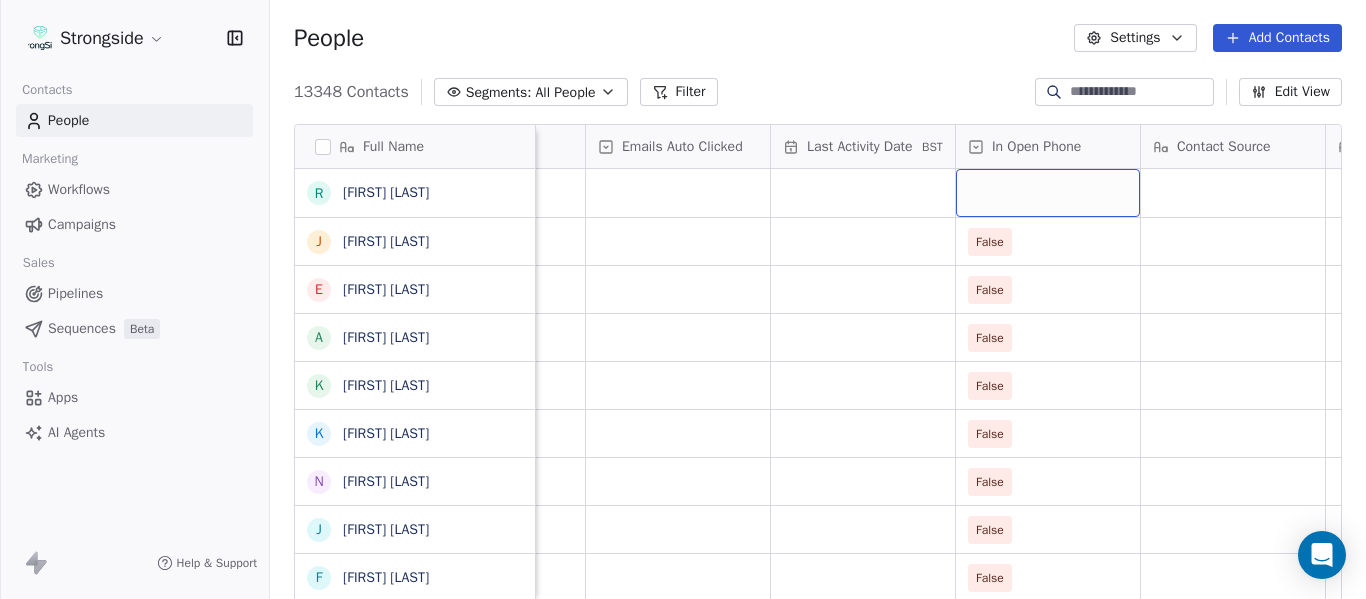 click at bounding box center [1048, 193] 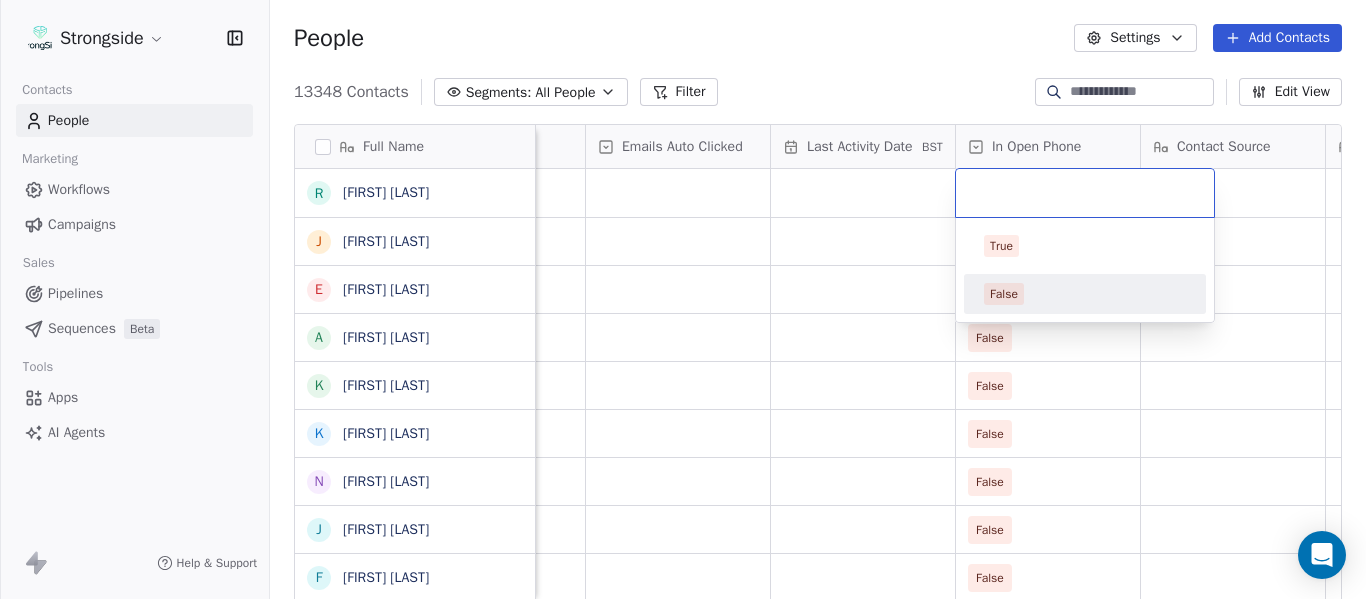click on "False" at bounding box center [1004, 294] 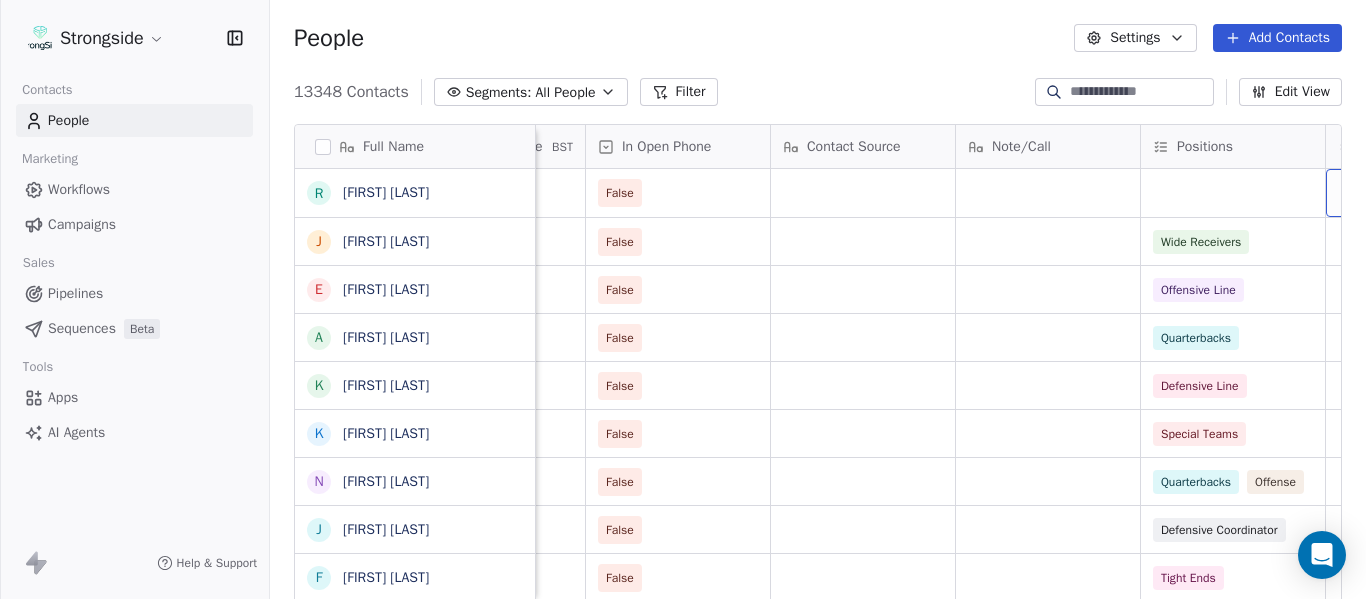 scroll, scrollTop: 0, scrollLeft: 2568, axis: horizontal 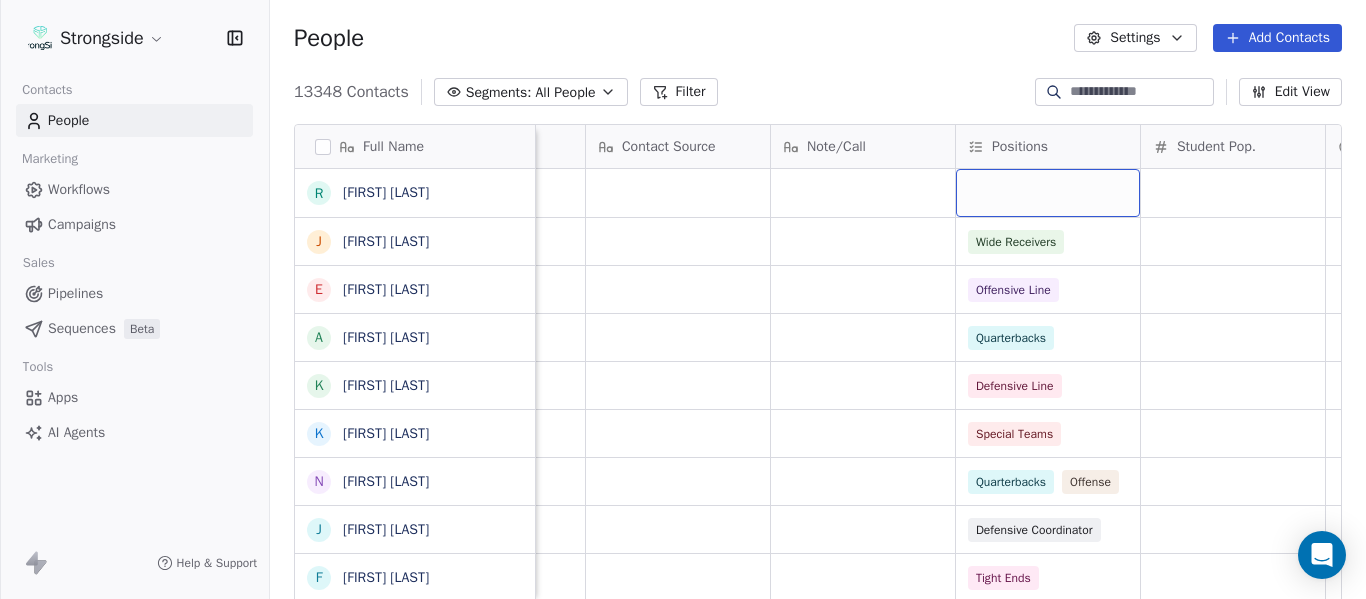 click at bounding box center [1048, 193] 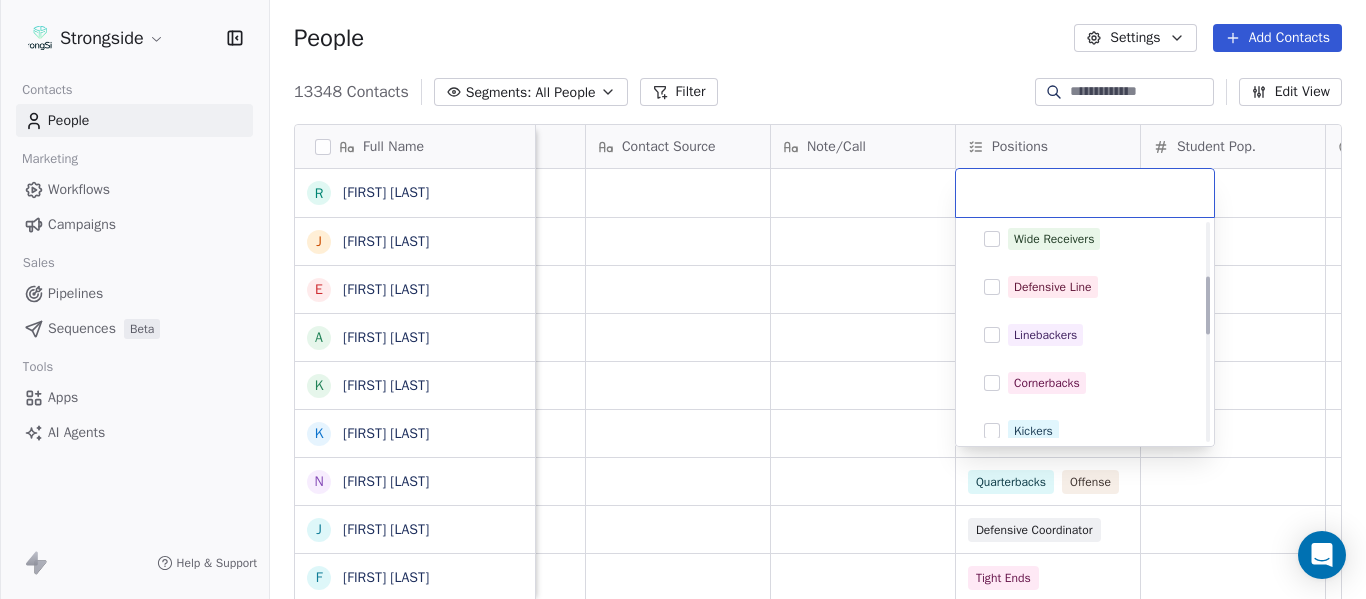 scroll, scrollTop: 200, scrollLeft: 0, axis: vertical 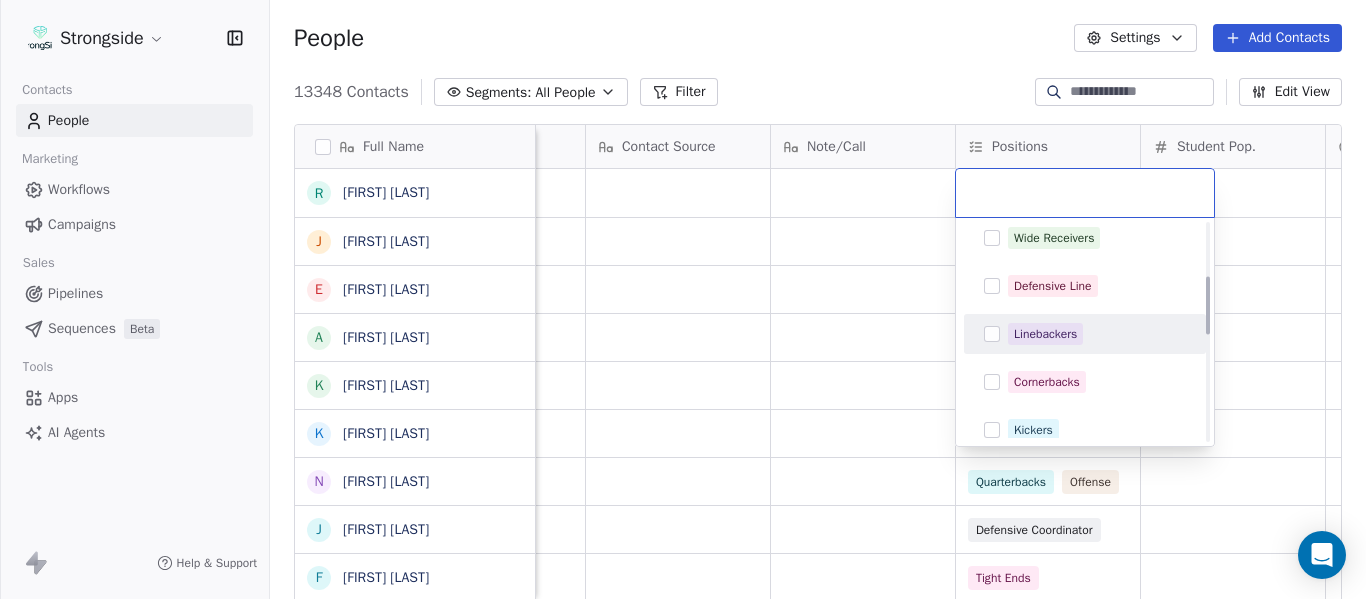 click on "Linebackers" at bounding box center [1045, 334] 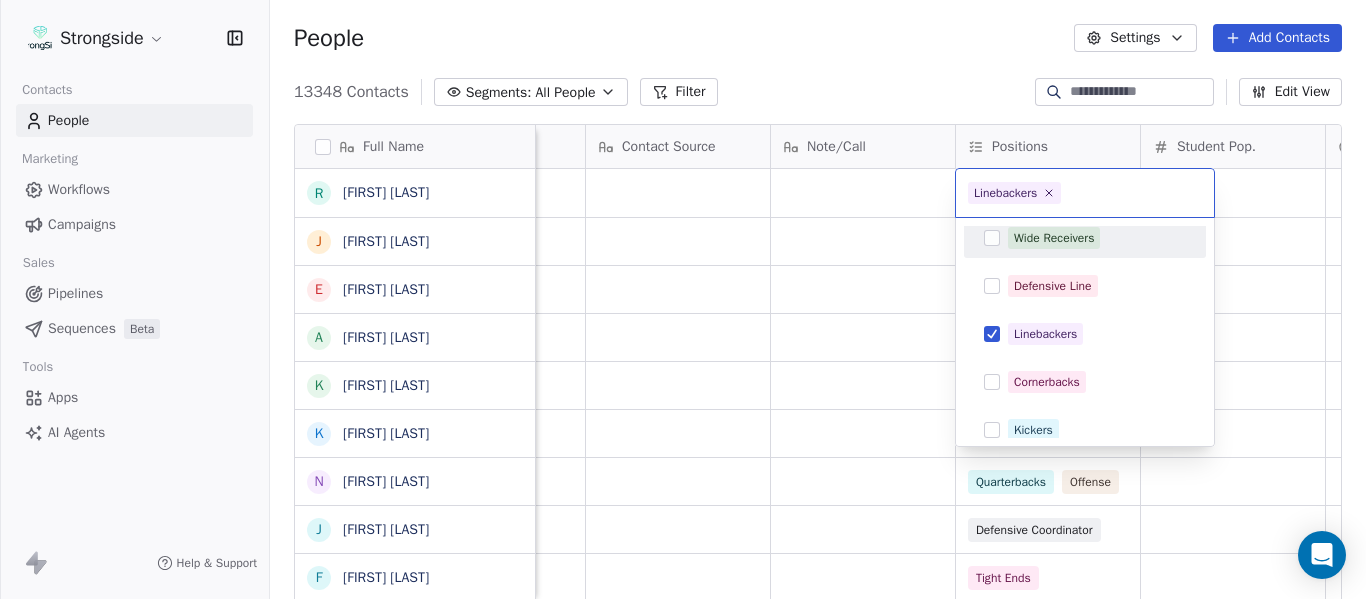 click on "Strongside Contacts People Marketing Workflows Campaigns Sales Pipelines Sequences Beta Tools Apps AI Agents Help & Support People Settings  Add Contacts 13348 Contacts Segments: All People Filter  Edit View Tag Add to Sequence Export Full Name R Ryan Smith J Jelani Berassa E Edwin Pata A Anthony Gaitor K Kenechi Udeze K Kenneth Gilstrap N Nick Coleman J Jovan Dewitt F Frank Ponce C Clarence McDougal M Manny Rivero M Matt Hickmann M Mateo Agudelo A Ayssa Roza D Darin Yrigoyen R Randy Press D Donald Reed A Alyse King W Willie Simmons S Sebastian Blanco S Scott Carr J Jose Jefferson H Heath Glick K KD Willis K Kevin Chavez C Cam DiFede L LaTroy Johnson D Drew Auguste K Kal-El Statham B Braylon Jones Priority Emails Auto Clicked Last Activity Date BST In Open Phone Contact Source Note/Call Positions Student Pop. Lead Account   False   False Wide Receivers   False Offensive Line   False Quarterbacks   False Defensive Line   False Special Teams   False Quarterbacks Offense   False Defensive Coordinator   False" at bounding box center [683, 299] 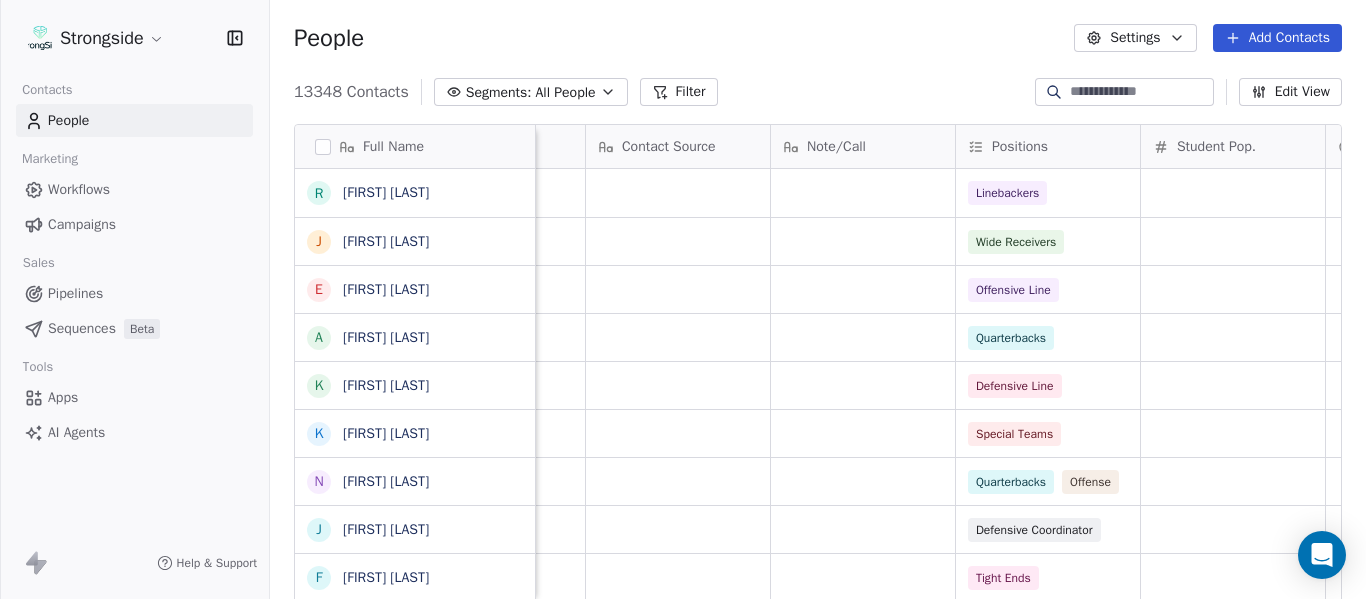 click 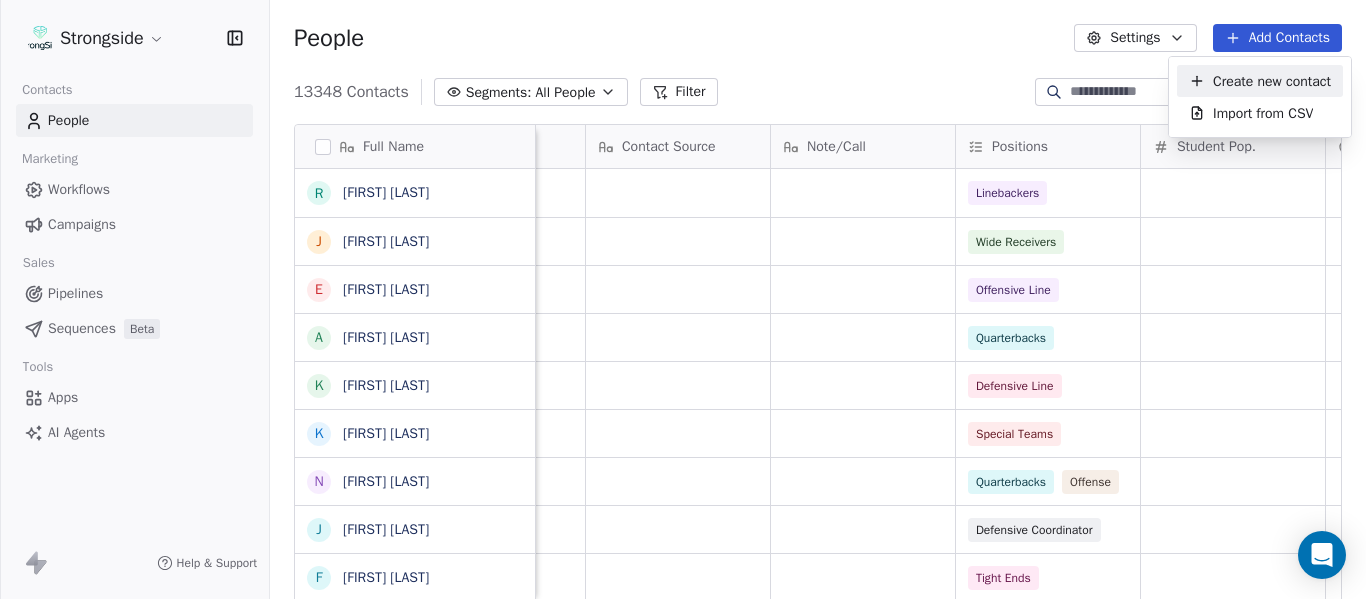 click on "Create new contact" at bounding box center (1272, 81) 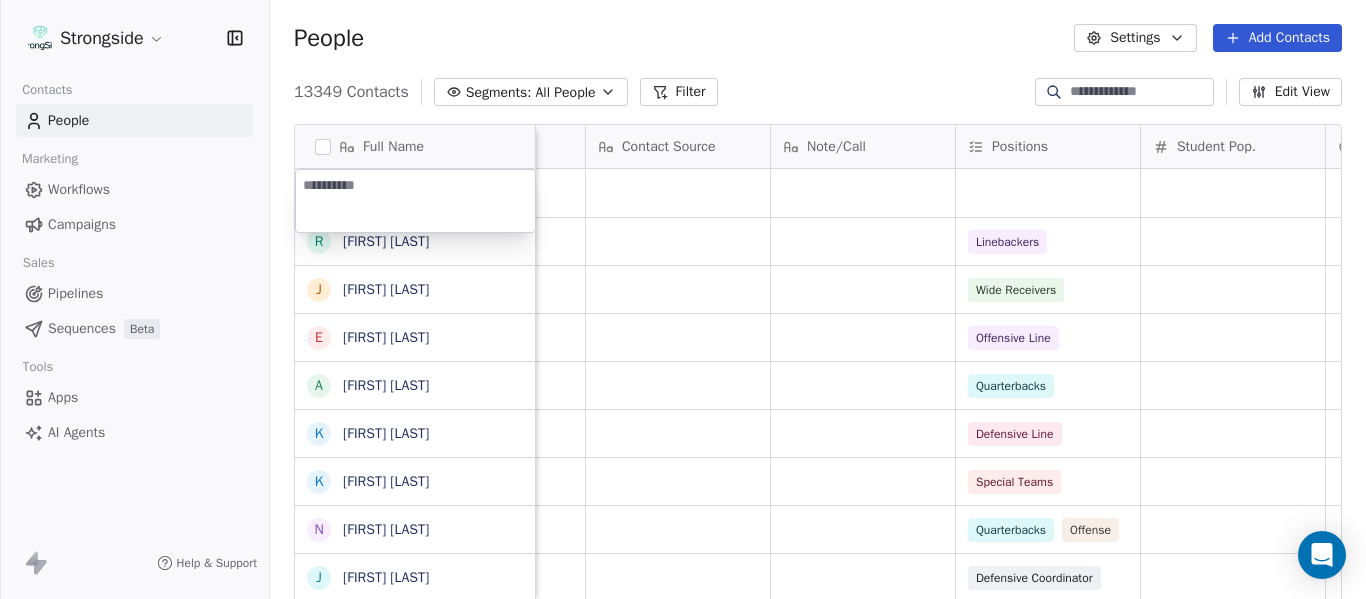 type on "**********" 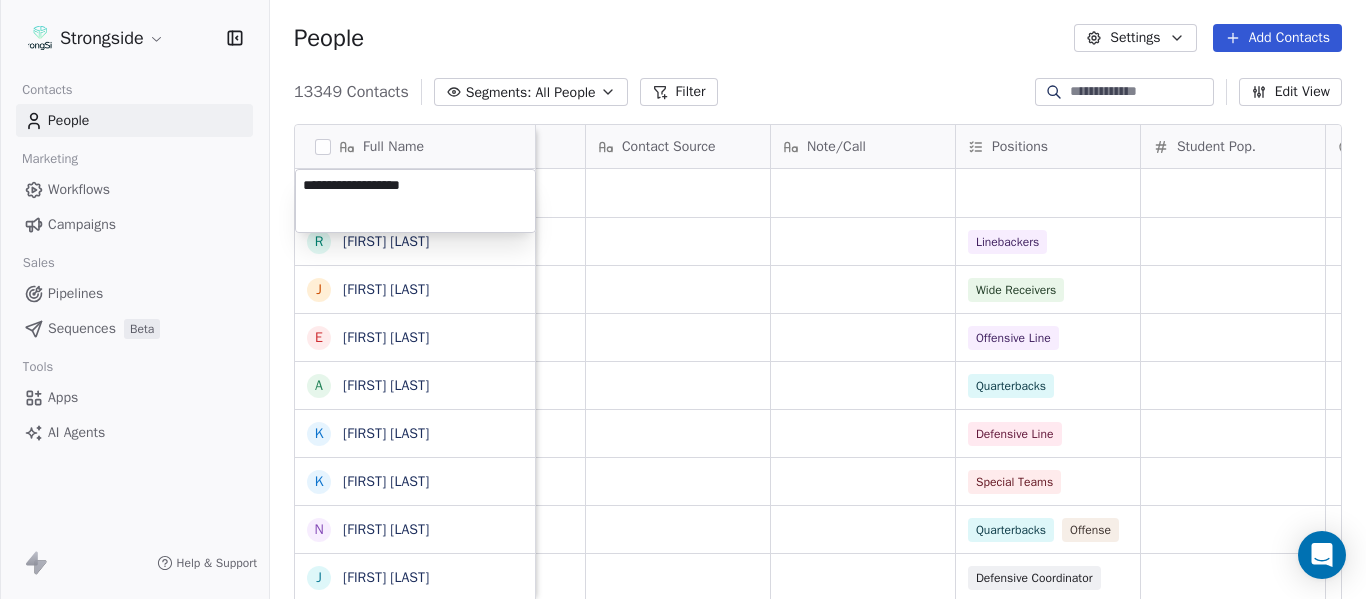 click on "Strongside Contacts People Marketing Workflows Campaigns Sales Pipelines Sequences Beta Tools Apps AI Agents Help & Support People Settings  Add Contacts 13349 Contacts Segments: All People Filter  Edit View Tag Add to Sequence Export Full Name R Ryan Smith J Jelani Berassa E Edwin Pata A Anthony Gaitor K Kenechi Udeze K Kenneth Gilstrap N Nick Coleman J Jovan Dewitt F Frank Ponce C Clarence McDougal M Manny Rivero M Matt Hickmann M Mateo Agudelo A Ayssa Roza D Darin Yrigoyen R Randy Press D Donald Reed A Alyse King W Willie Simmons S Sebastian Blanco S Scott Carr J Jose Jefferson H Heath Glick K KD Willis K Kevin Chavez C Cam DiFede L LaTroy Johnson D Drew Auguste K Kal-El Statham Priority Emails Auto Clicked Last Activity Date BST In Open Phone Contact Source Note/Call Positions Student Pop. Lead Account     False Linebackers   False Wide Receivers   False Offensive Line   False Quarterbacks   False Defensive Line   False Special Teams   False Quarterbacks Offense   False Defensive Coordinator   False" at bounding box center [683, 299] 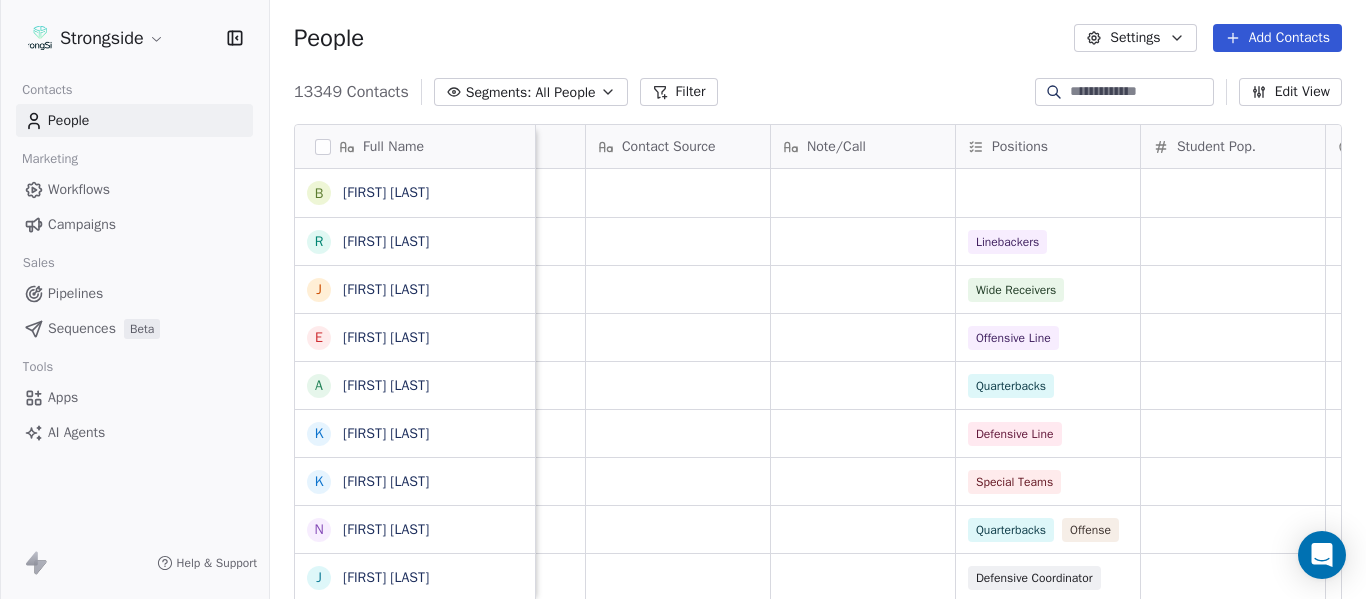 scroll, scrollTop: 5, scrollLeft: 0, axis: vertical 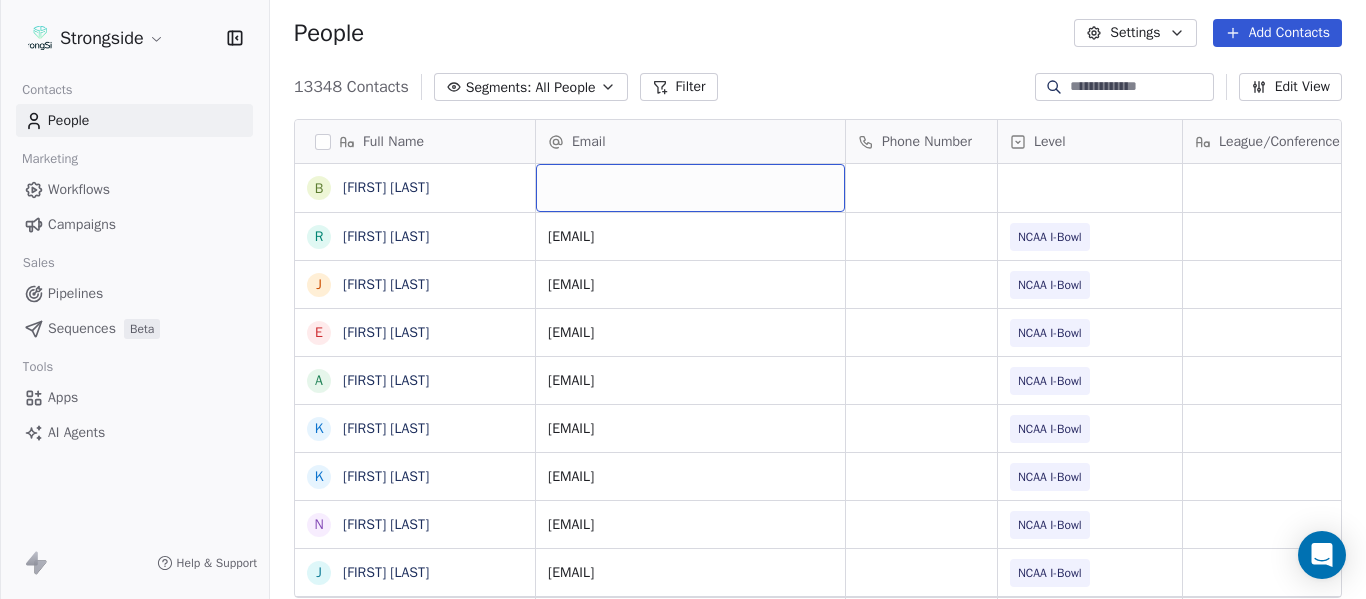 click at bounding box center (690, 188) 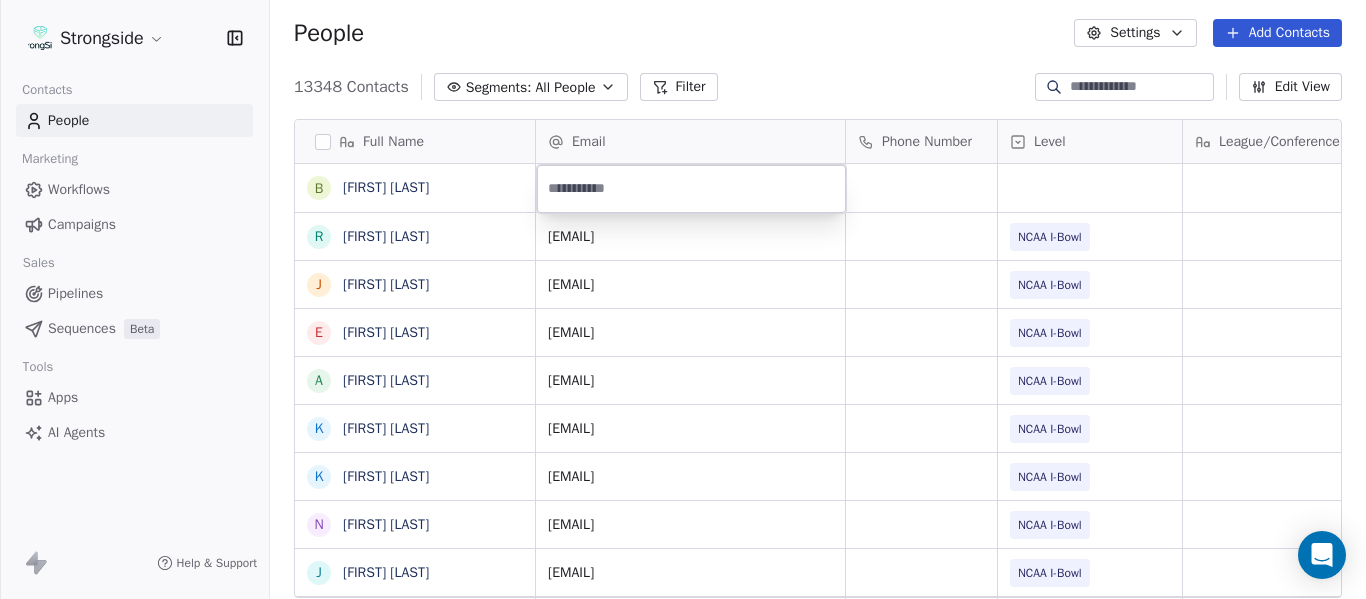 type on "**********" 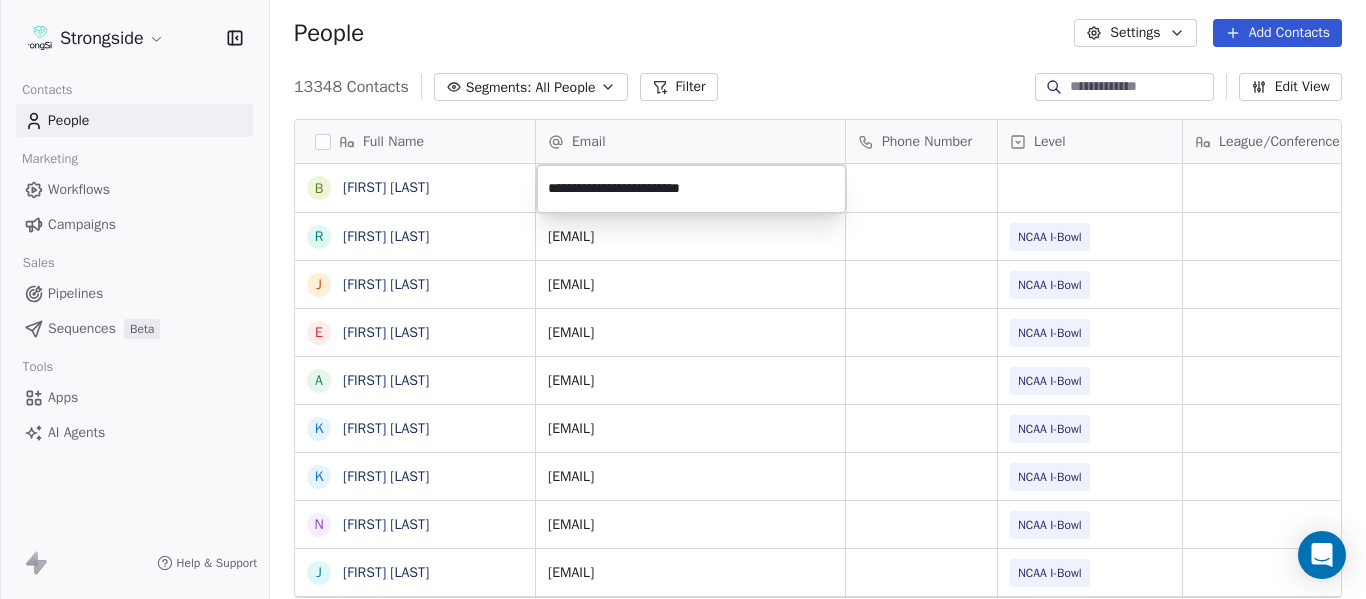 click on "Strongside Contacts People Marketing Workflows Campaigns Sales Pipelines Sequences Beta Tools Apps AI Agents Help & Support People Settings  Add Contacts 13348 Contacts Segments: All People Filter  Edit View Tag Add to Sequence Export Full Name B Benedick Hyppolite R Ryan Smith J Jelani Berassa E Edwin Pata A Anthony Gaitor K Kenechi Udeze K Kenneth Gilstrap N Nick Coleman J Jovan Dewitt F Frank Ponce C Clarence McDougal M Manny Rivero M Matt Hickmann M Mateo Agudelo A Ayssa Roza D Darin Yrigoyen R Randy Press D Donald Reed A Alyse King W Willie Simmons S Sebastian Blanco S Scott Carr J Jose Jefferson H Heath Glick K KD Willis K Kevin Chavez C Cam DiFede L LaTroy Johnson D Drew Auguste K Kal-El Statham Email Phone Number Level League/Conference Organization Tags Created Date BST Jul 22, 2025 10:29 AM ryan.smith@fiu.edu NCAA I-Bowl FLORIDA INTERNATIONAL UNIV Jul 22, 2025 10:27 AM jelani.berassa@fiu.edu NCAA I-Bowl FLORIDA INTERNATIONAL UNIV Jul 22, 2025 10:26 AM edwin.pierrepata1@fiu.edu NCAA I-Bowl JUCO" at bounding box center (683, 299) 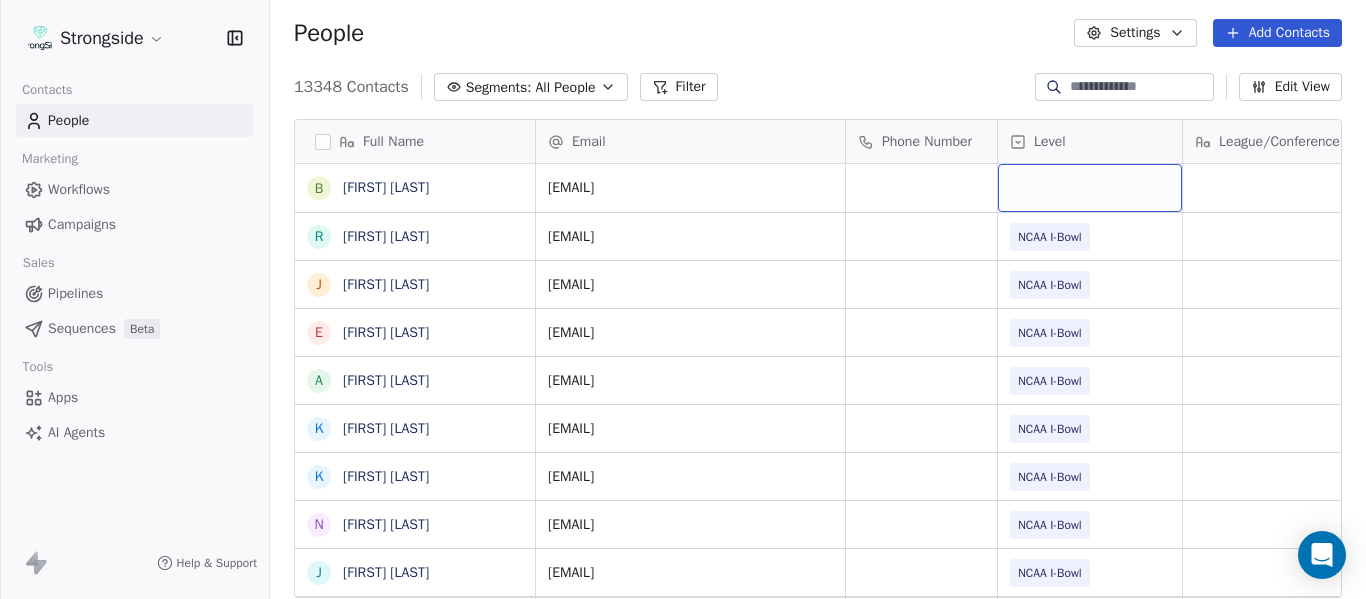click at bounding box center (1090, 188) 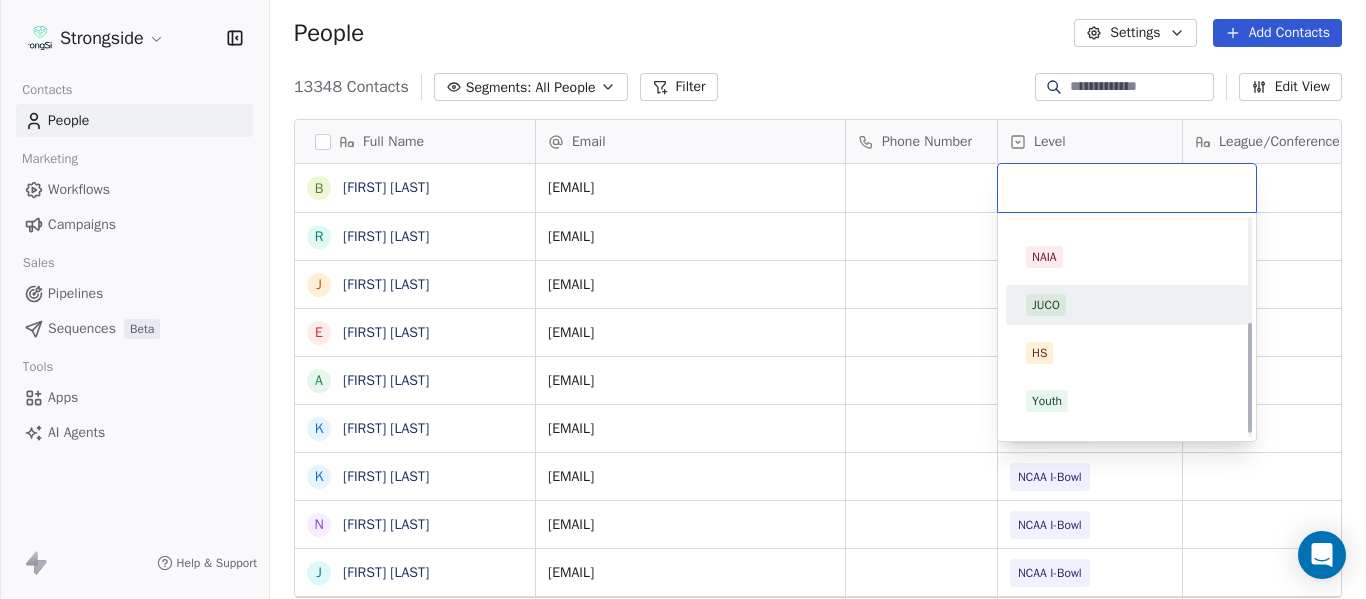 scroll, scrollTop: 212, scrollLeft: 0, axis: vertical 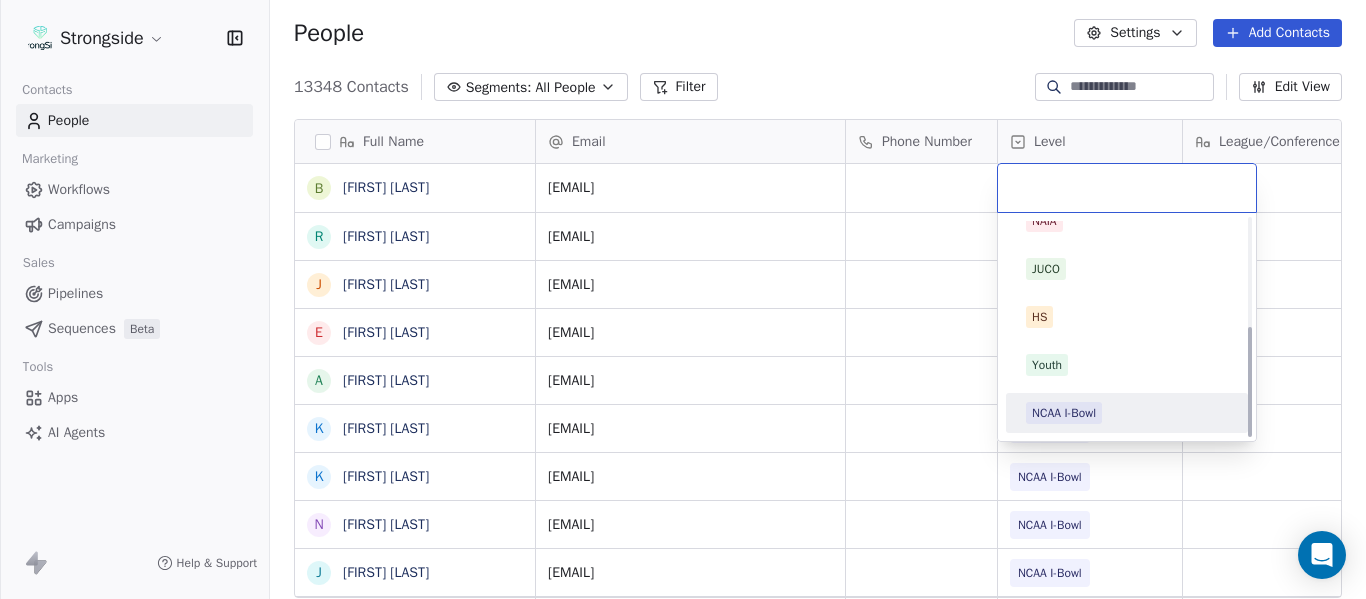 click on "NCAA I-Bowl" at bounding box center [1064, 413] 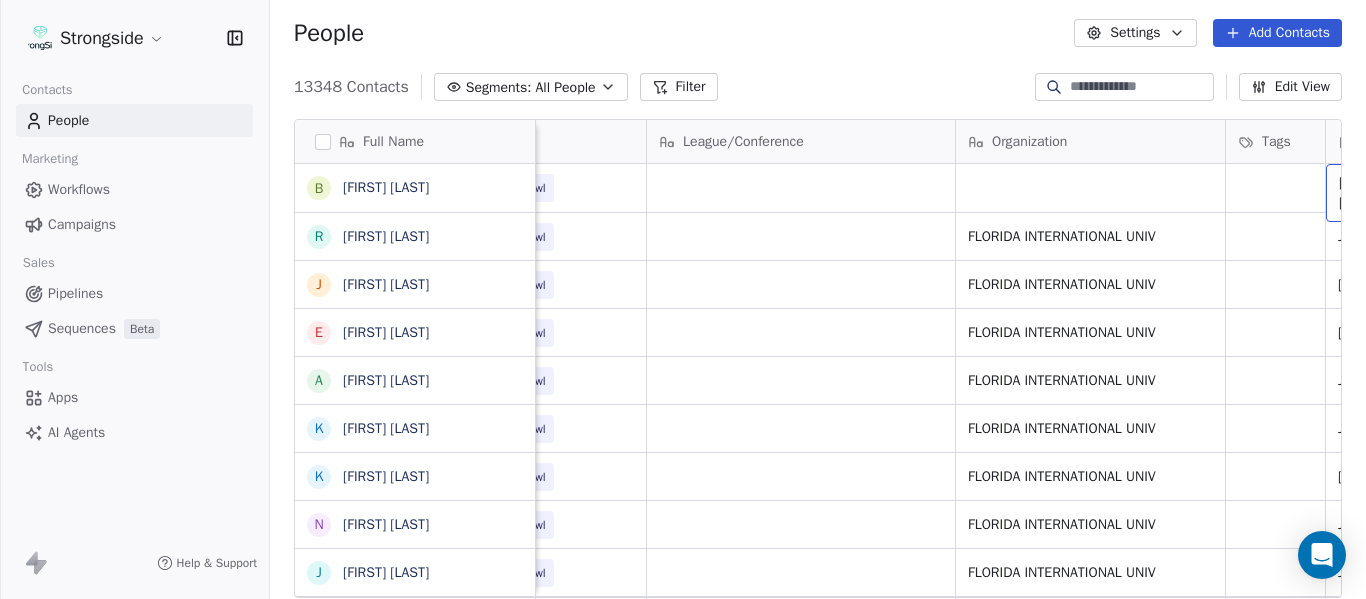 scroll, scrollTop: 0, scrollLeft: 721, axis: horizontal 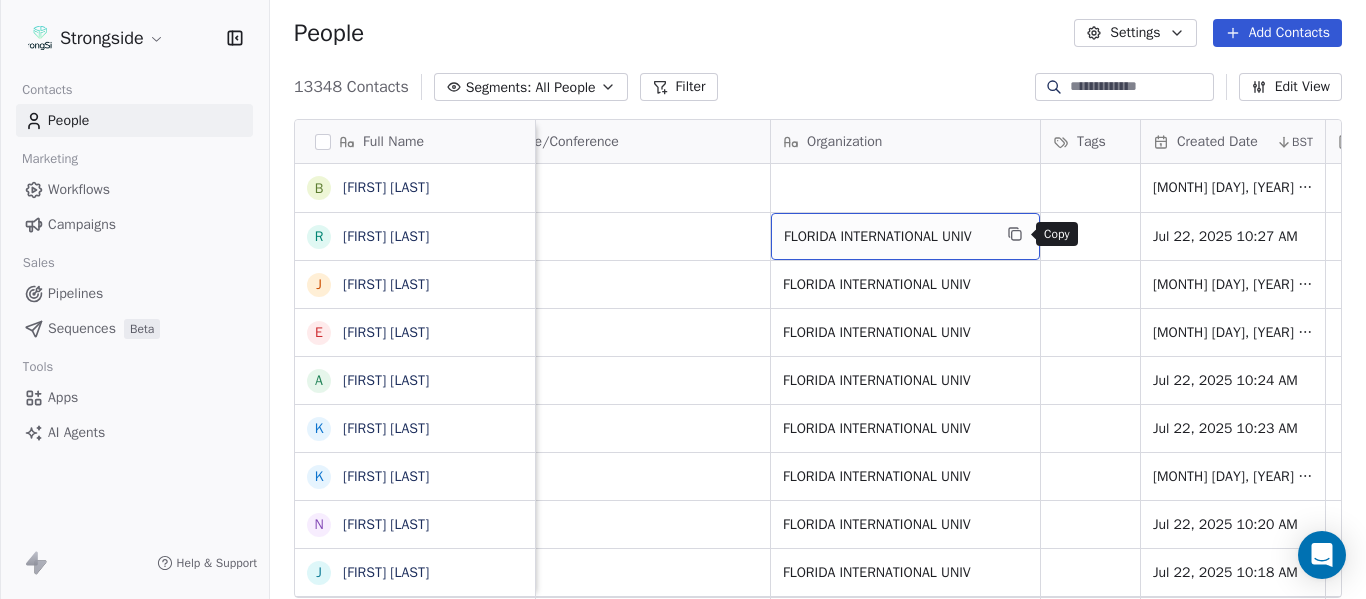 click at bounding box center (1015, 234) 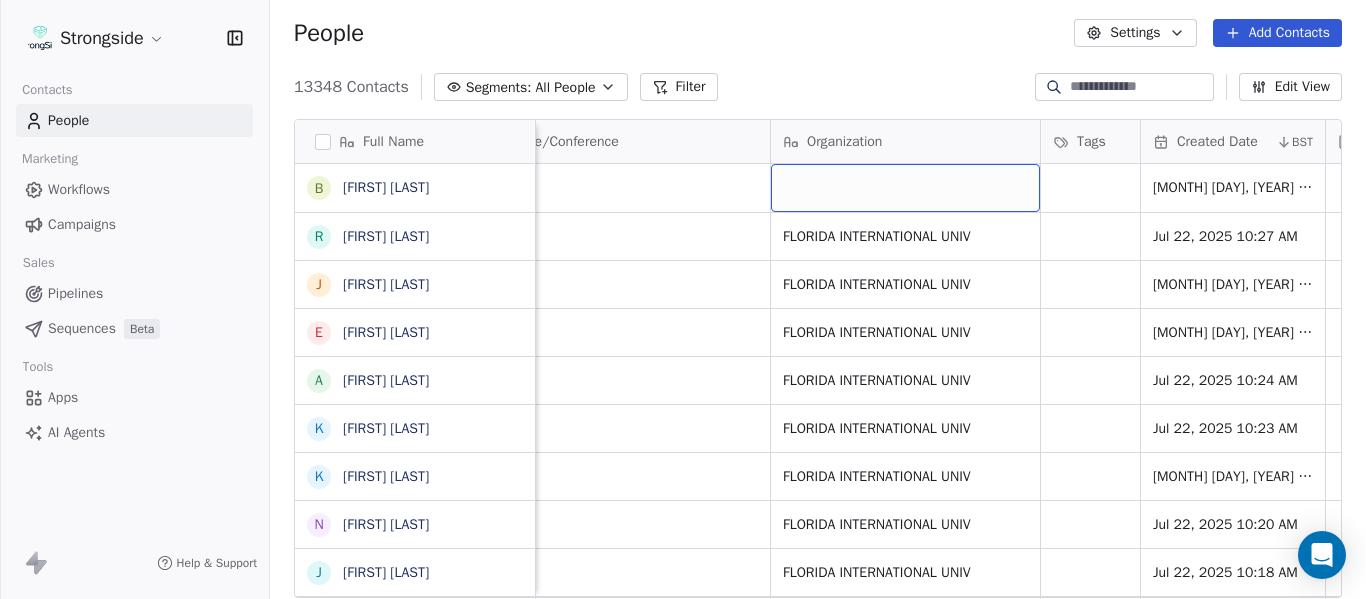 click at bounding box center [905, 188] 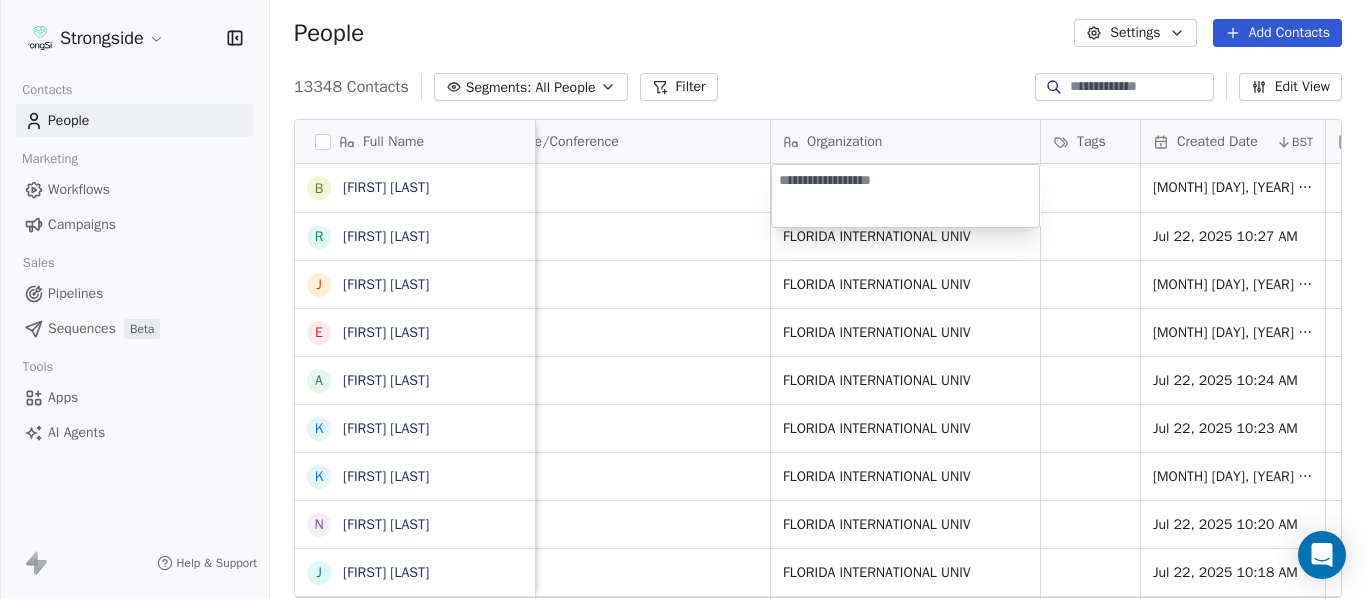 type on "**********" 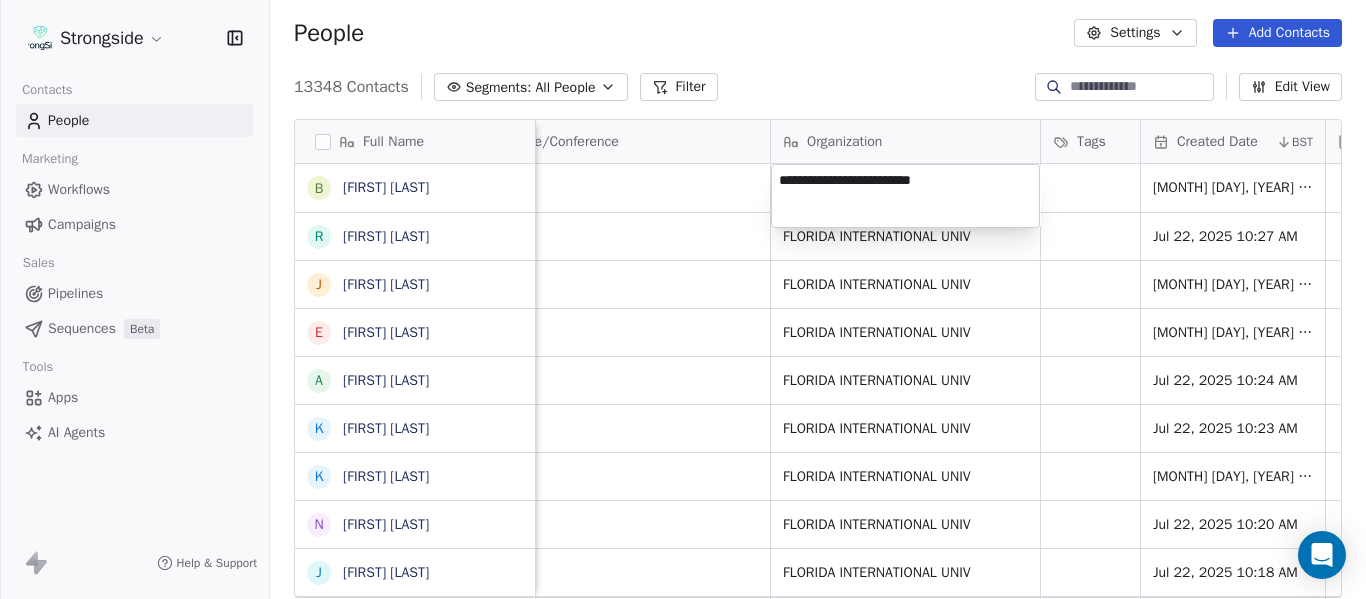click on "Strongside Contacts People Marketing Workflows Campaigns Sales Pipelines Sequences Beta Tools Apps AI Agents Help & Support People Settings  Add Contacts 13348 Contacts Segments: All People Filter  Edit View Tag Add to Sequence Export Full Name B Benedick Hyppolite R Ryan Smith J Jelani Berassa E Edwin Pata A Anthony Gaitor K Kenechi Udeze K Kenneth Gilstrap N Nick Coleman J Jovan Dewitt F Frank Ponce C Clarence McDougal M Manny Rivero M Matt Hickmann M Mateo Agudelo A Ayssa Roza D Darin Yrigoyen R Randy Press D Donald Reed A Alyse King W Willie Simmons S Sebastian Blanco S Scott Carr J Jose Jefferson H Heath Glick K KD Willis K Kevin Chavez C Cam DiFede L LaTroy Johnson D Drew Auguste K Kal-El Statham Email Phone Number Level League/Conference Organization Tags Created Date BST Status Job Title Priority Emails Auto Clicked benedick.hyppolite@fiu.edu NCAA I-Bowl Jul 22, 2025 10:29 AM ryan.smith@fiu.edu NCAA I-Bowl FLORIDA INTERNATIONAL UNIV Jul 22, 2025 10:27 AM Assistant Coach jelani.berassa@fiu.edu JUCO" at bounding box center [683, 299] 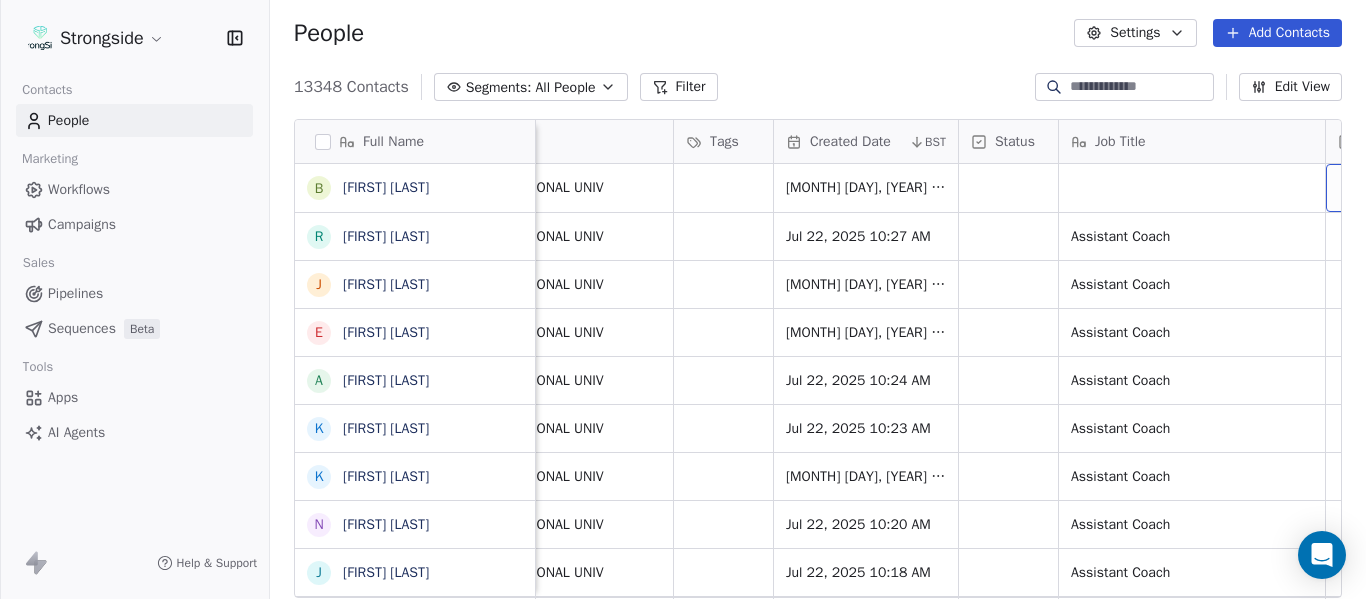 scroll, scrollTop: 0, scrollLeft: 1273, axis: horizontal 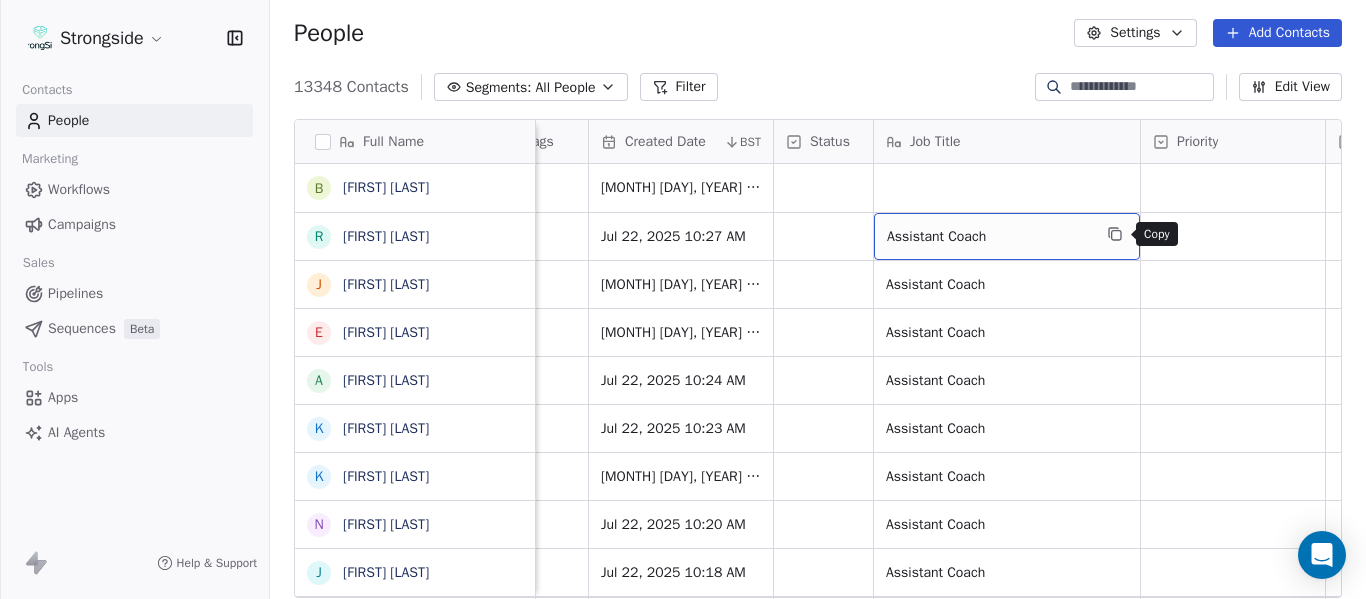 click 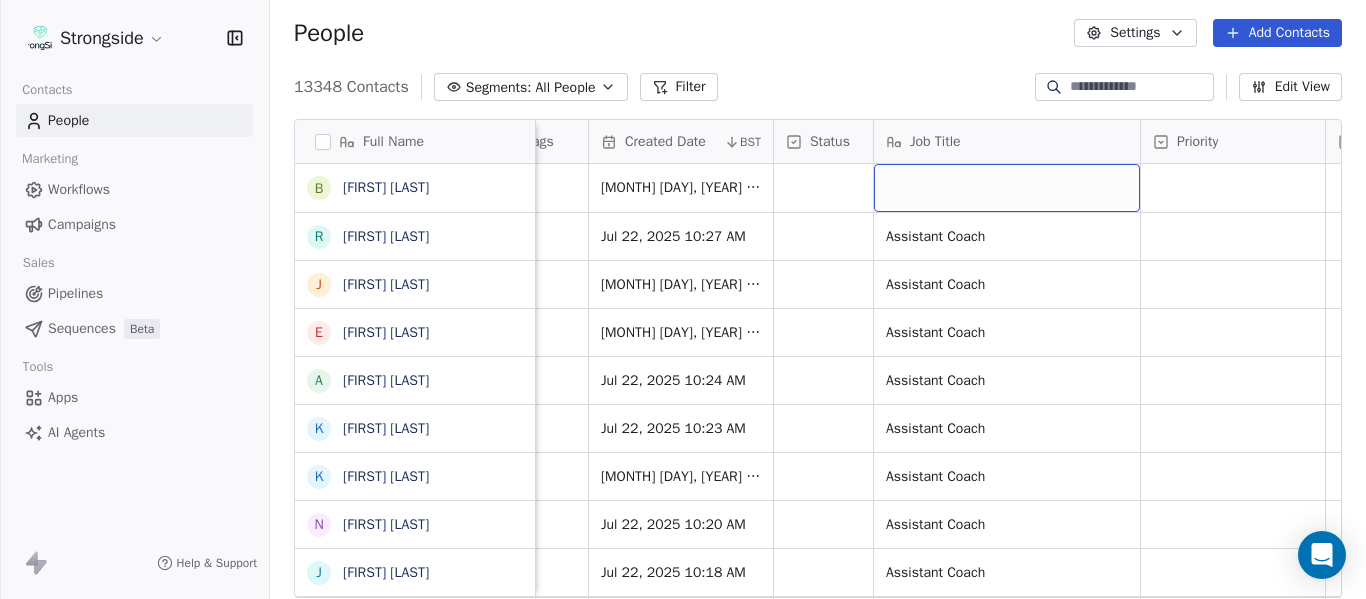 click at bounding box center [1007, 188] 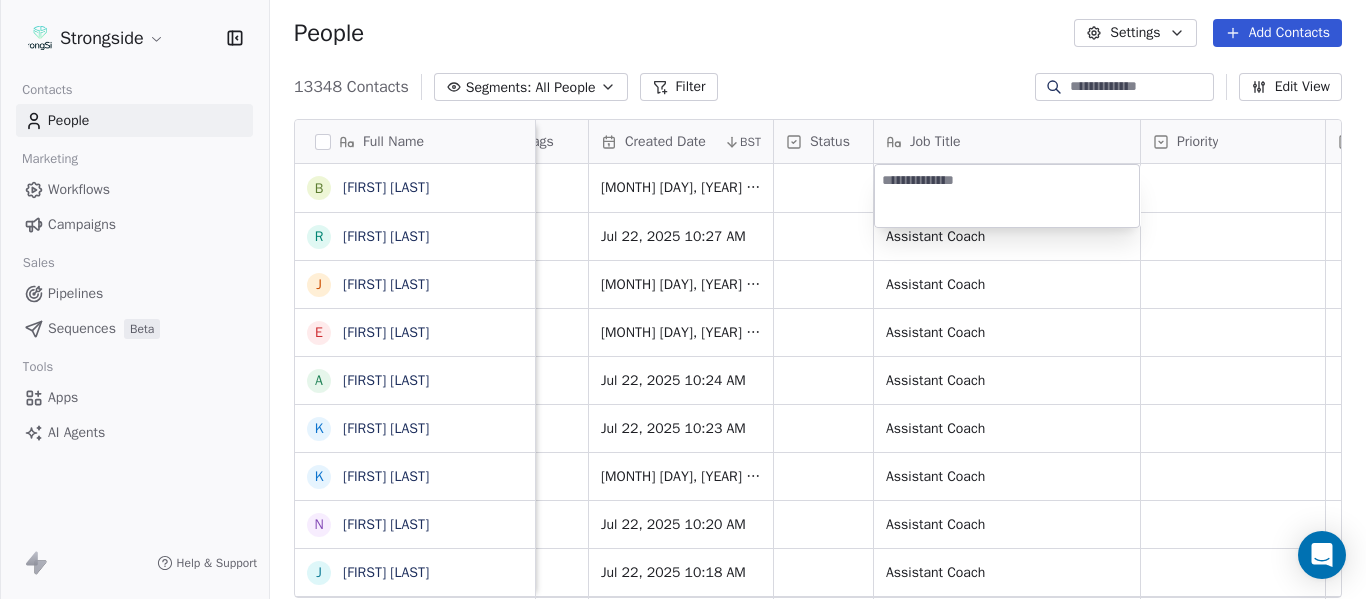 type on "**********" 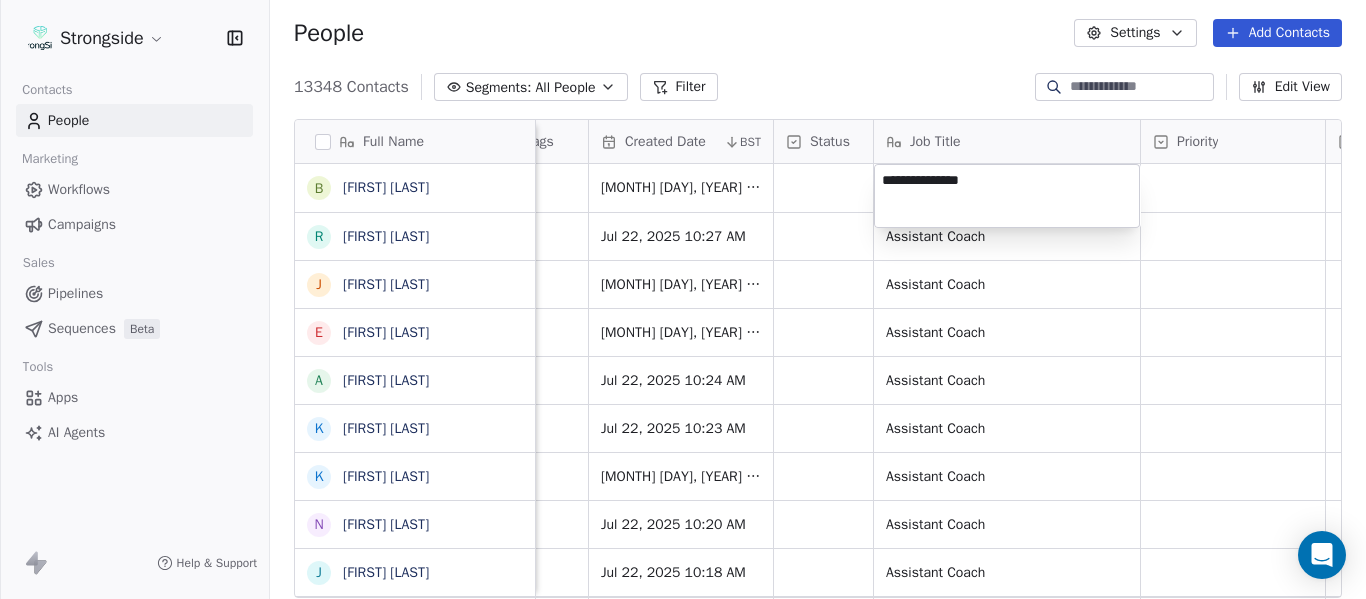 click on "Strongside Contacts People Marketing Workflows Campaigns Sales Pipelines Sequences Beta Tools Apps AI Agents Help & Support People Settings  Add Contacts 13348 Contacts Segments: All People Filter  Edit View Tag Add to Sequence Export Full Name B Benedick Hyppolite R Ryan Smith J Jelani Berassa E Edwin Pata A Anthony Gaitor K Kenechi Udeze K Kenneth Gilstrap N Nick Coleman J Jovan Dewitt F Frank Ponce C Clarence McDougal M Manny Rivero M Matt Hickmann M Mateo Agudelo A Ayssa Roza D Darin Yrigoyen R Randy Press D Donald Reed A Alyse King W Willie Simmons S Sebastian Blanco S Scott Carr J Jose Jefferson H Heath Glick K KD Willis K Kevin Chavez C Cam DiFede L LaTroy Johnson D Drew Auguste K Kal-El Statham Level League/Conference Organization Tags Created Date BST Status Job Title Priority Emails Auto Clicked Last Activity Date BST In Open Phone Contact Source   NCAA I-Bowl FLORIDA INTERNATIONAL UNIV Jul 22, 2025 10:29 AM   NCAA I-Bowl FLORIDA INTERNATIONAL UNIV Jul 22, 2025 10:27 AM Assistant Coach False" at bounding box center [683, 299] 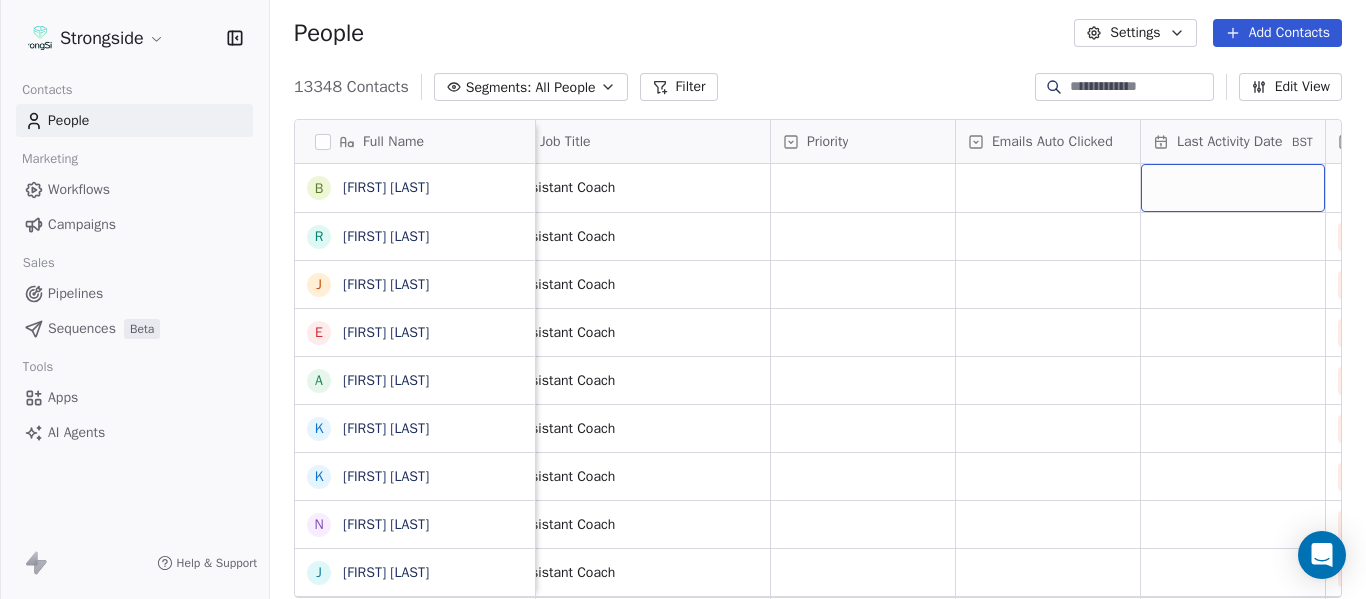 scroll, scrollTop: 0, scrollLeft: 1828, axis: horizontal 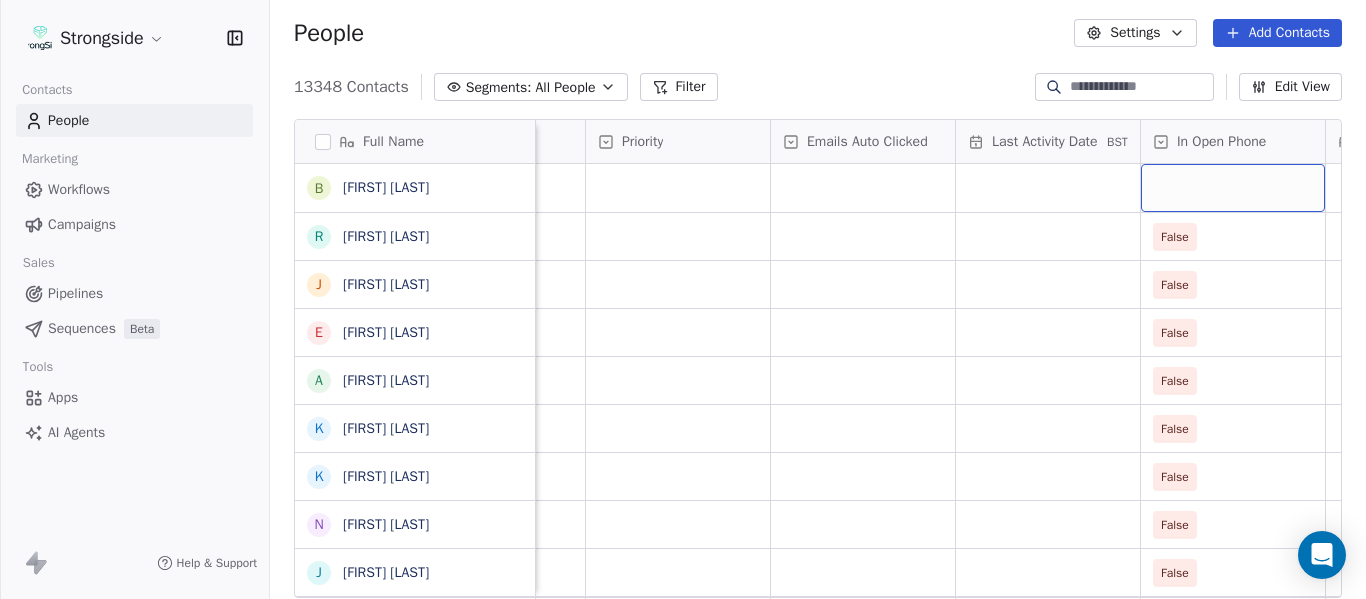click at bounding box center (1233, 188) 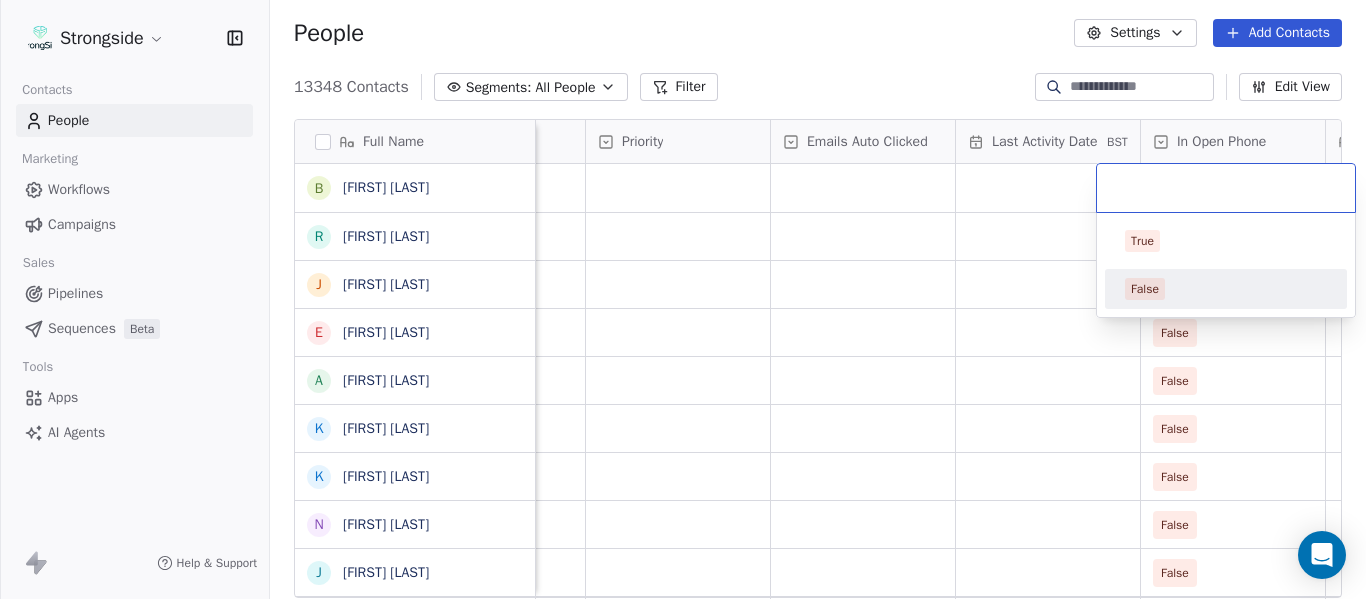 click on "False" at bounding box center [1226, 289] 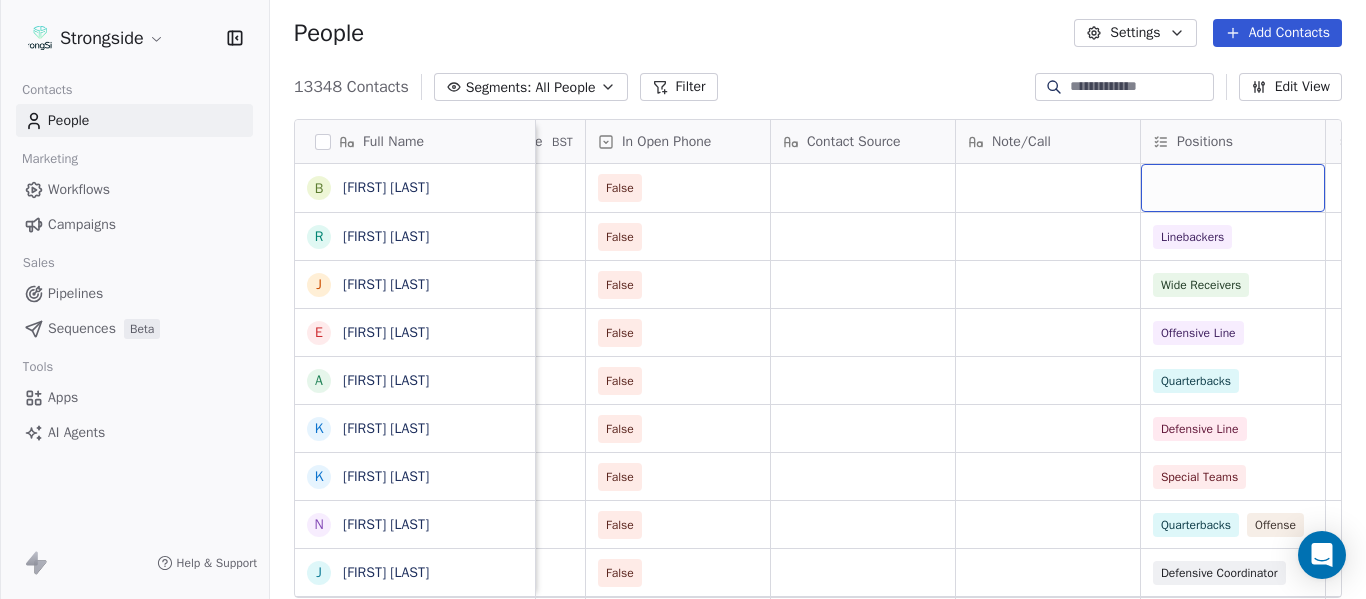 scroll, scrollTop: 0, scrollLeft: 2568, axis: horizontal 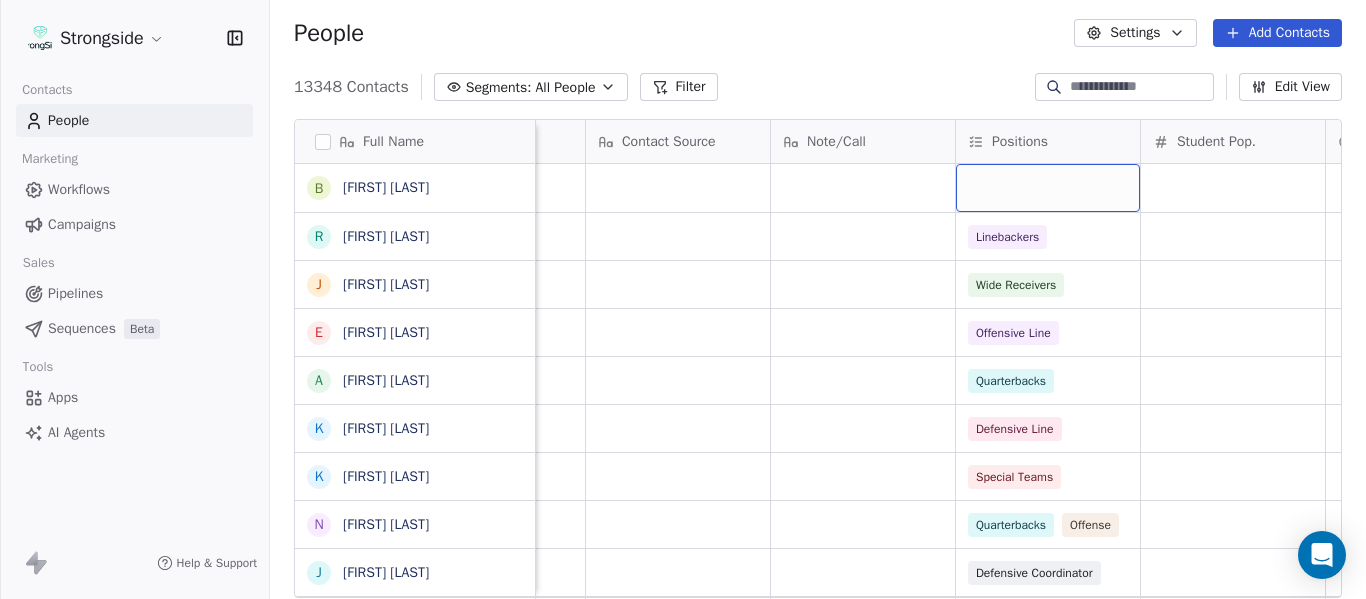 click at bounding box center (1048, 188) 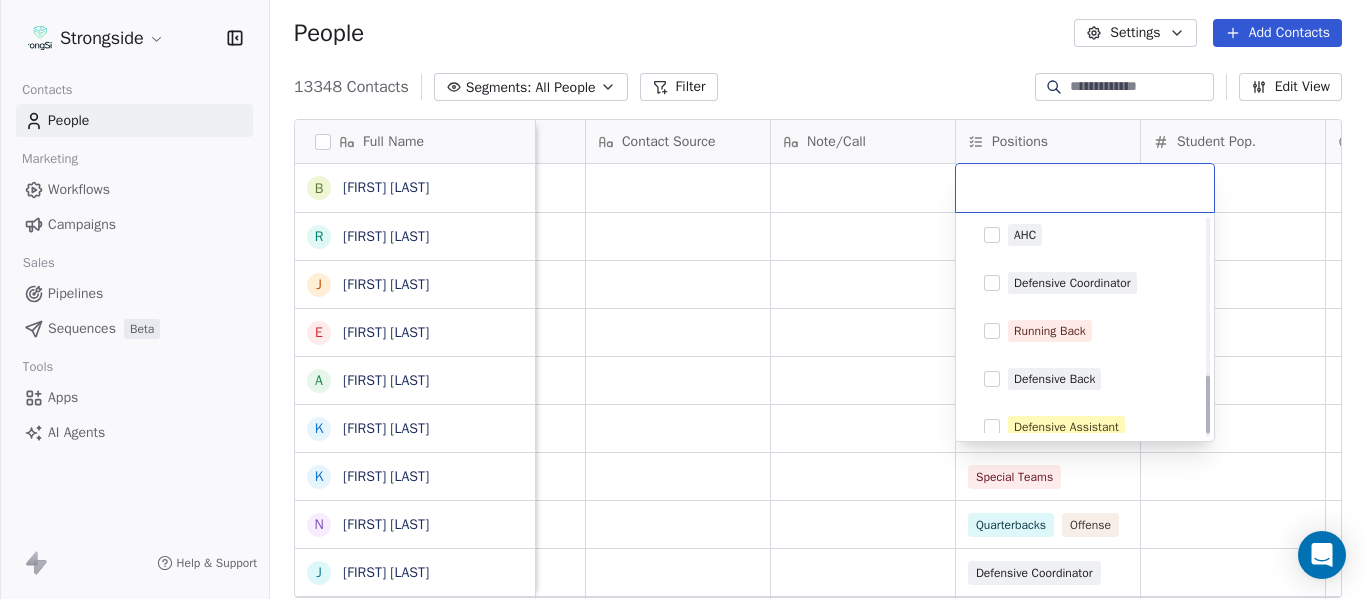 scroll, scrollTop: 596, scrollLeft: 0, axis: vertical 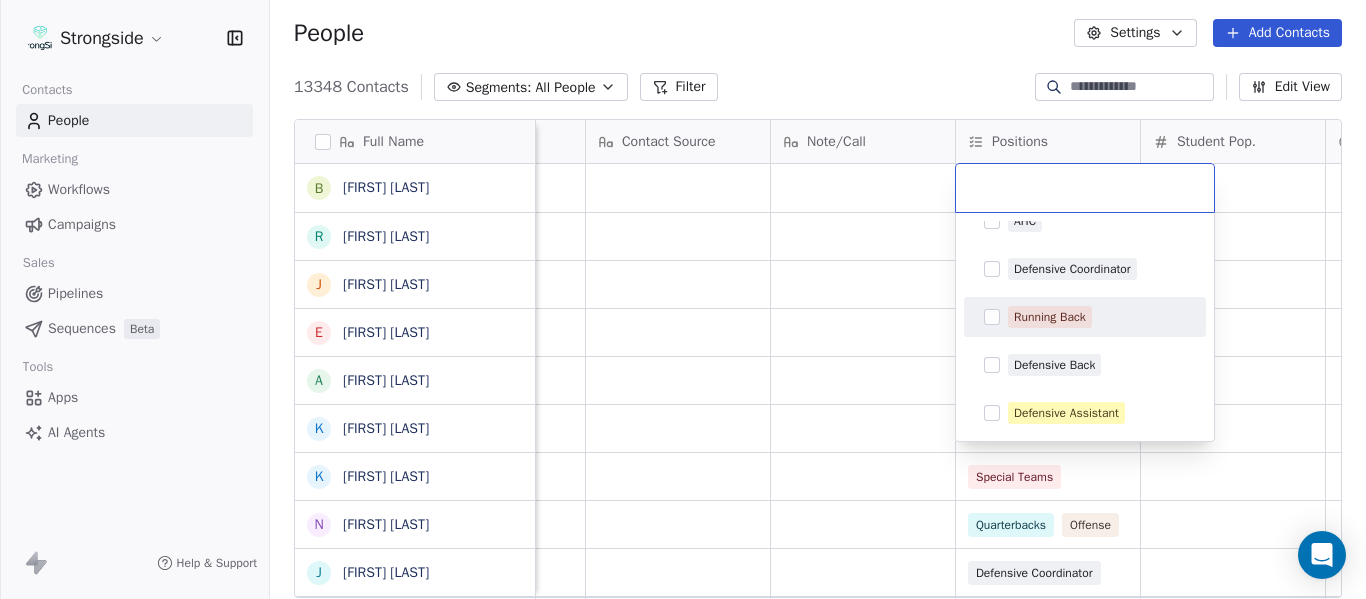 click on "Running Back" at bounding box center (1050, 317) 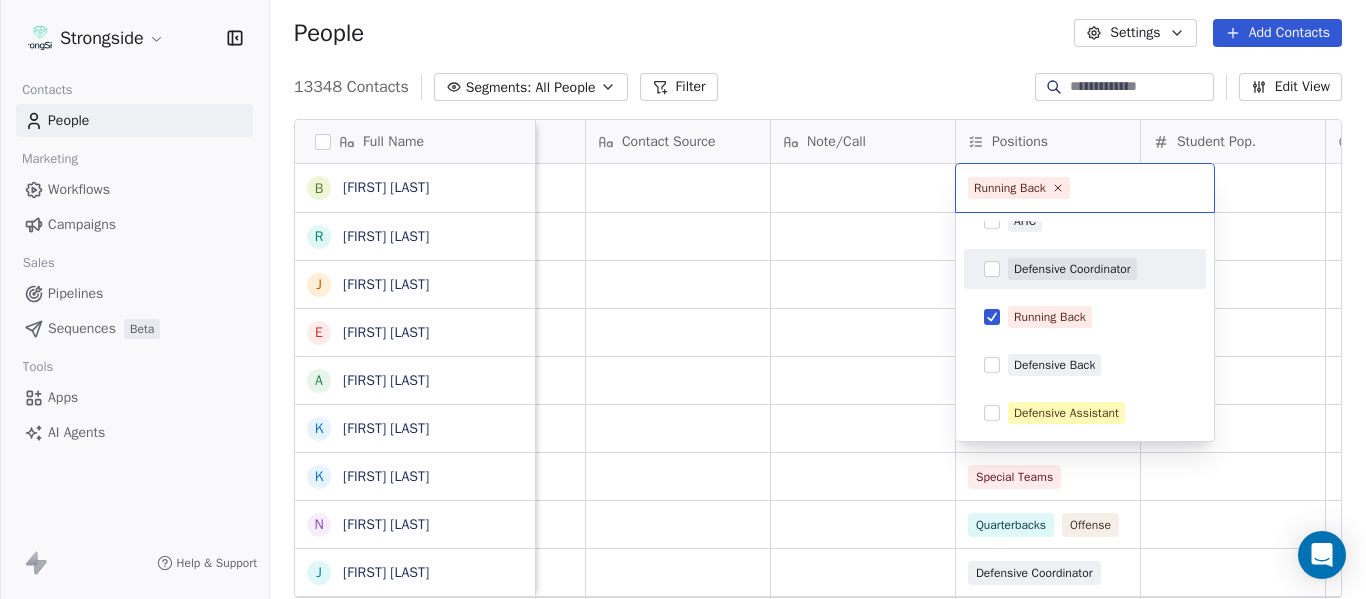 click on "Strongside Contacts People Marketing Workflows Campaigns Sales Pipelines Sequences Beta Tools Apps AI Agents Help & Support People Settings  Add Contacts 13348 Contacts Segments: All People Filter  Edit View Tag Add to Sequence Export Full Name B Benedick Hyppolite R Ryan Smith J Jelani Berassa E Edwin Pata A Anthony Gaitor K Kenechi Udeze K Kenneth Gilstrap N Nick Coleman J Jovan Dewitt F Frank Ponce C Clarence McDougal M Manny Rivero M Matt Hickmann M Mateo Agudelo A Ayssa Roza D Darin Yrigoyen R Randy Press D Donald Reed A Alyse King W Willie Simmons S Sebastian Blanco S Scott Carr J Jose Jefferson H Heath Glick K KD Willis K Kevin Chavez C Cam DiFede L LaTroy Johnson D Drew Auguste K Kal-El Statham Priority Emails Auto Clicked Last Activity Date BST In Open Phone Contact Source Note/Call Positions Student Pop. Lead Account   False   False Linebackers   False Wide Receivers   False Offensive Line   False Quarterbacks   False Defensive Line   False Special Teams   False Quarterbacks Offense   False" at bounding box center (683, 299) 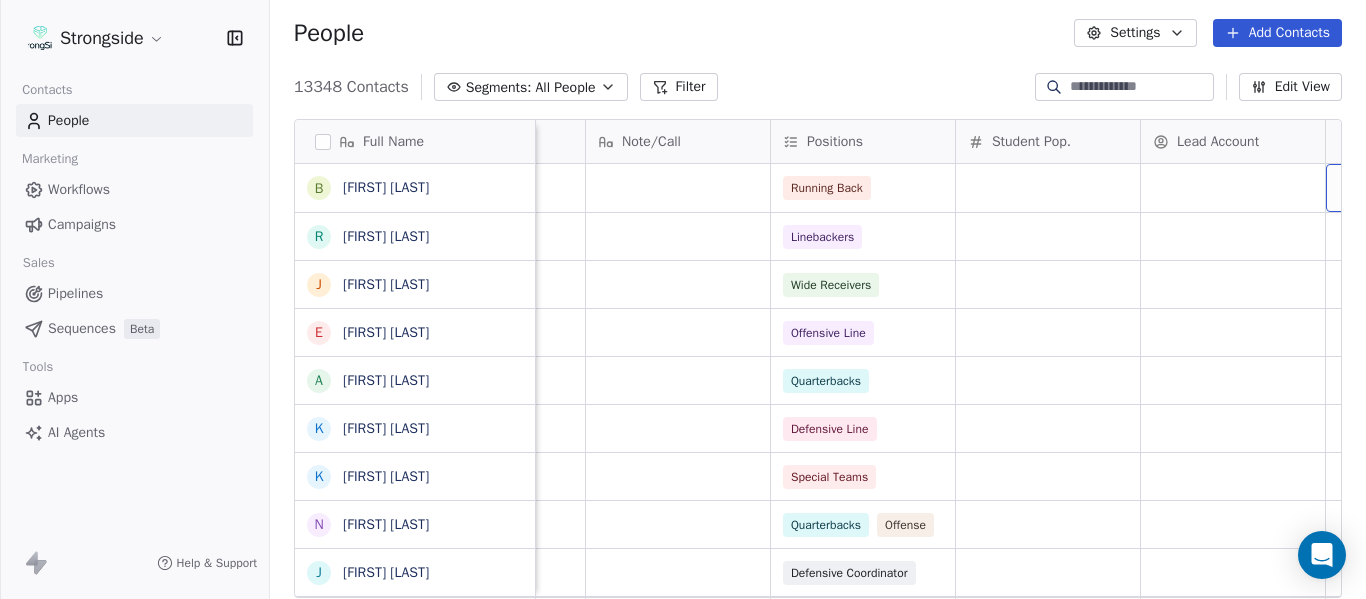 scroll, scrollTop: 0, scrollLeft: 2801, axis: horizontal 